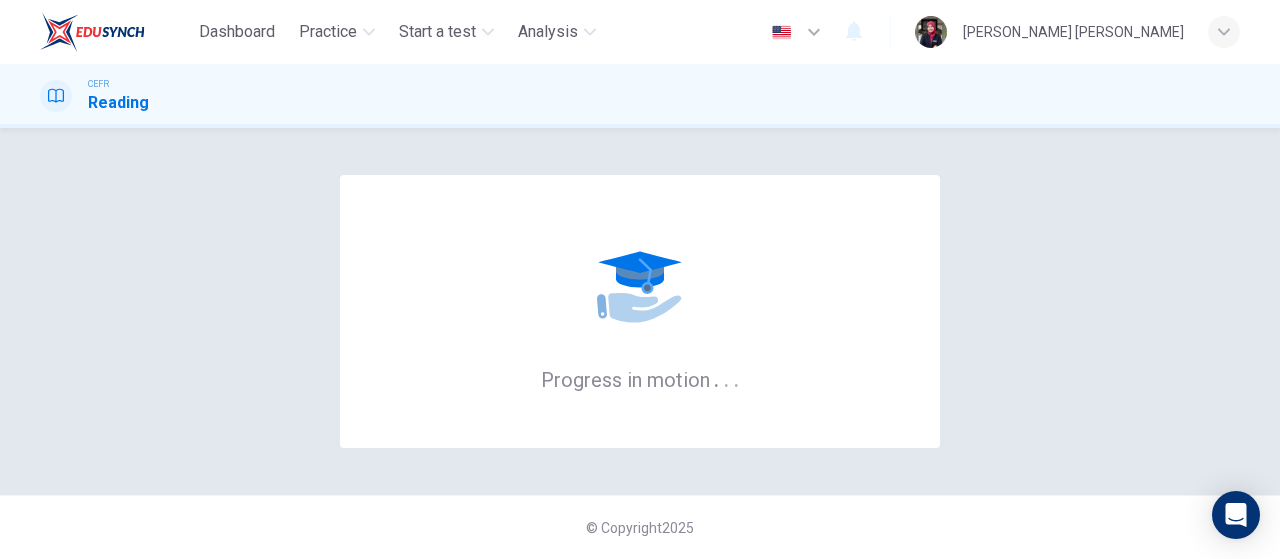 scroll, scrollTop: 0, scrollLeft: 0, axis: both 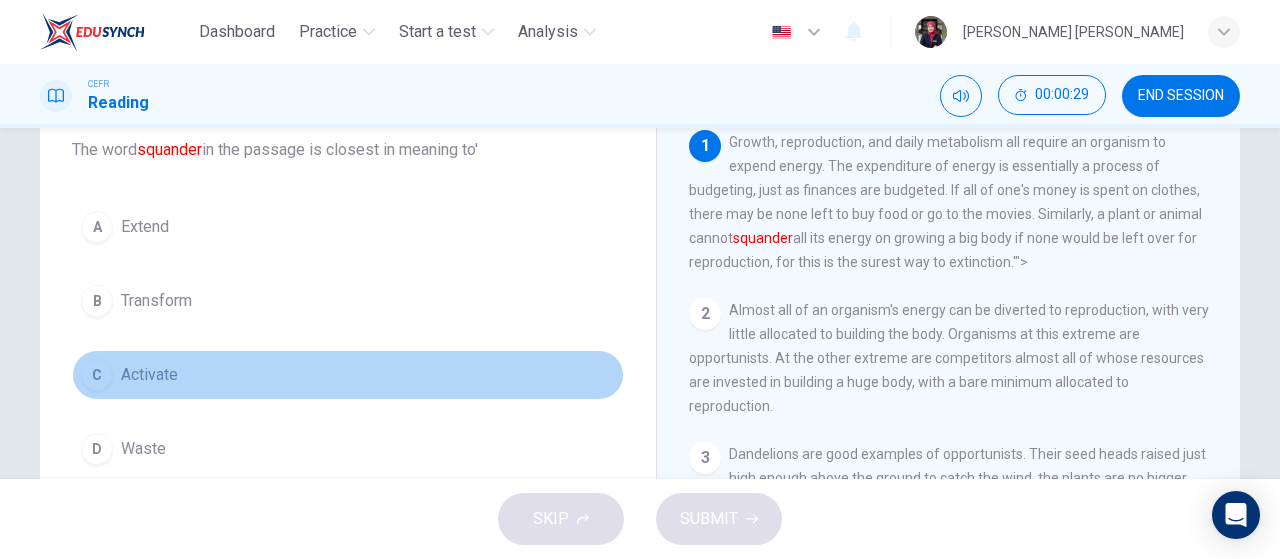 click on "C Activate" at bounding box center [348, 375] 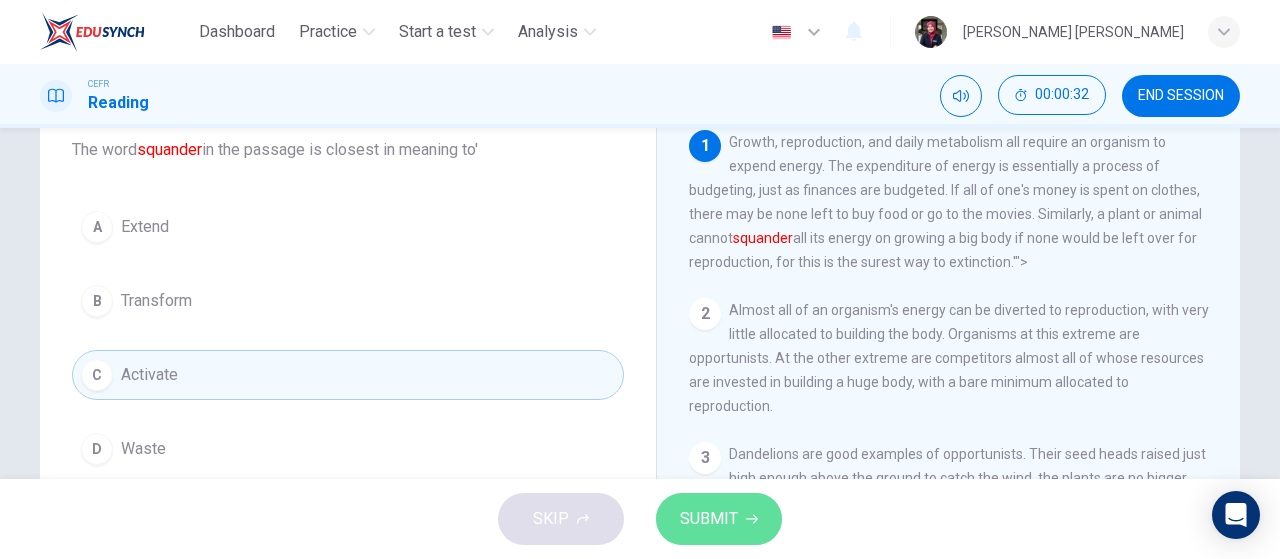 click on "SUBMIT" at bounding box center (719, 519) 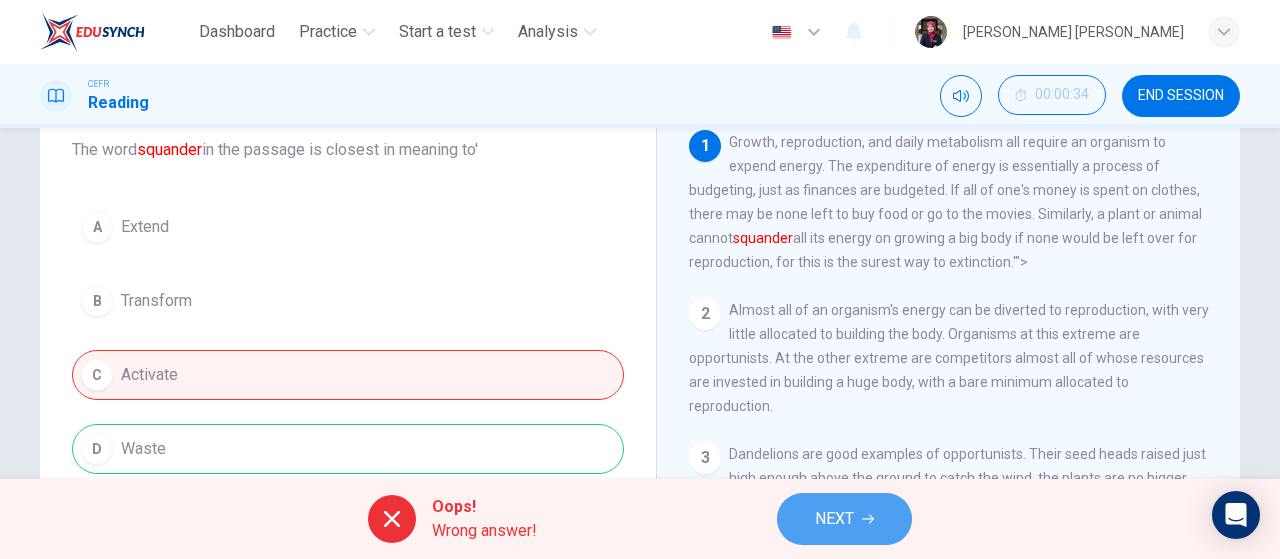 click on "NEXT" at bounding box center (844, 519) 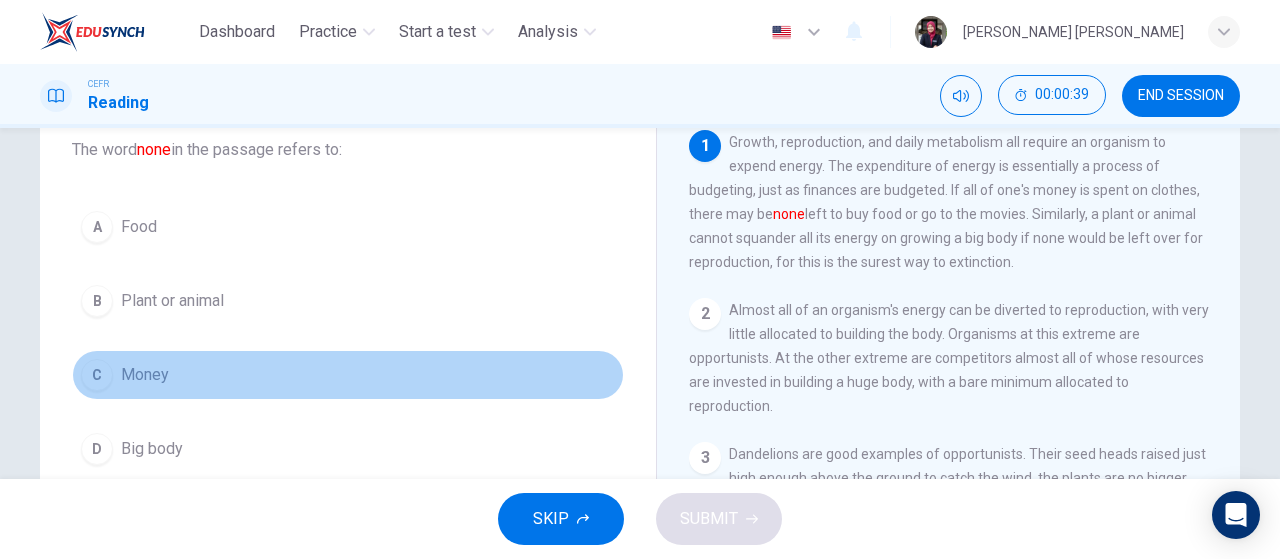 click on "C Money" at bounding box center [348, 375] 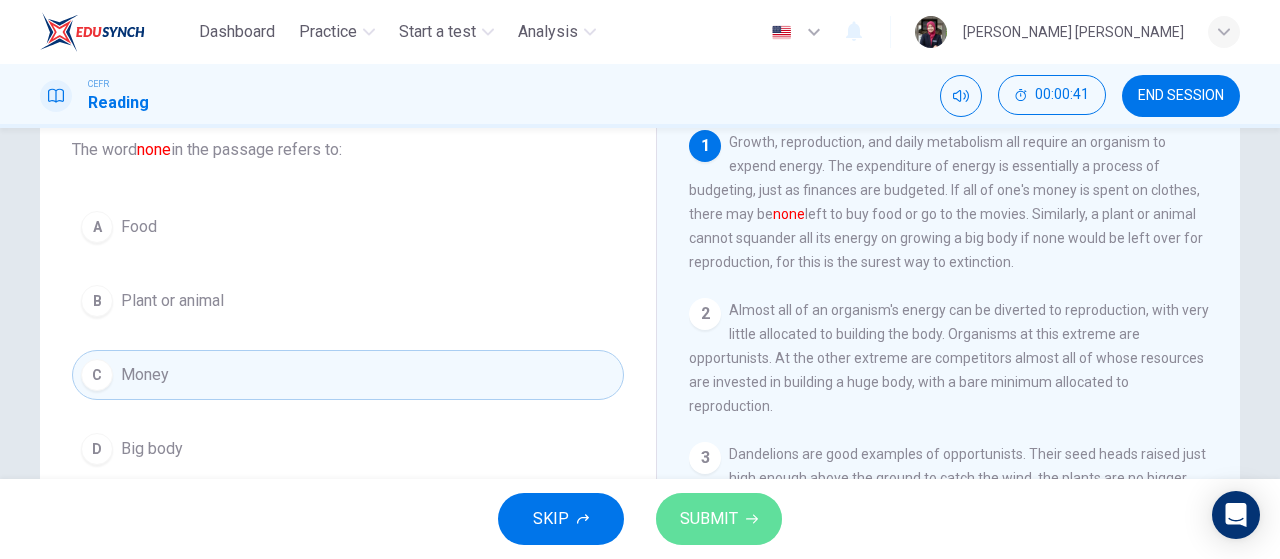 click on "SUBMIT" at bounding box center [709, 519] 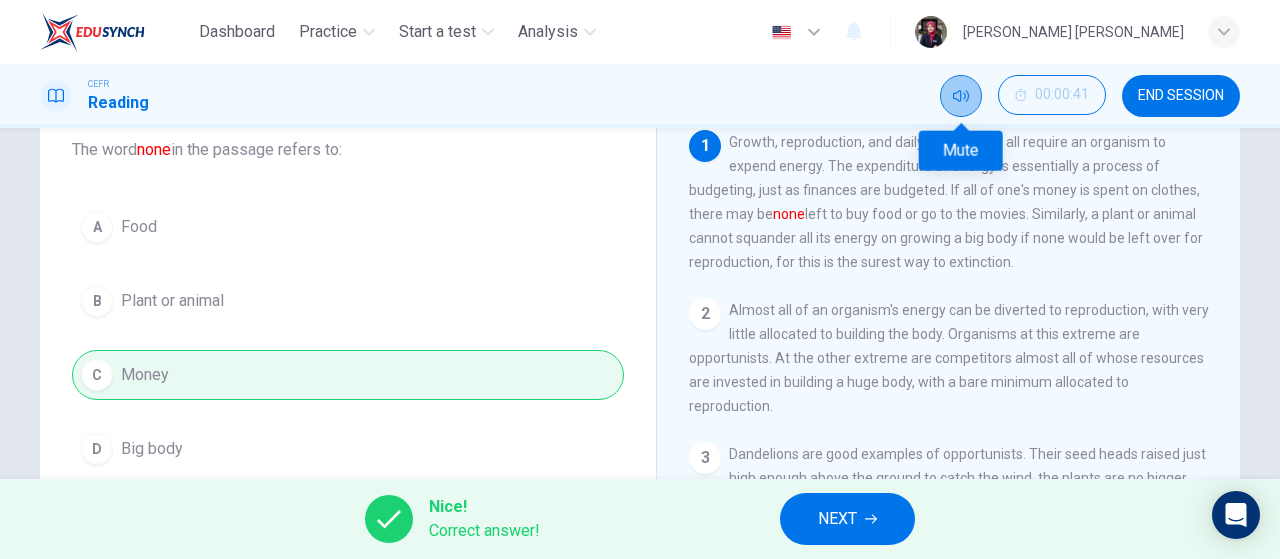click at bounding box center [961, 96] 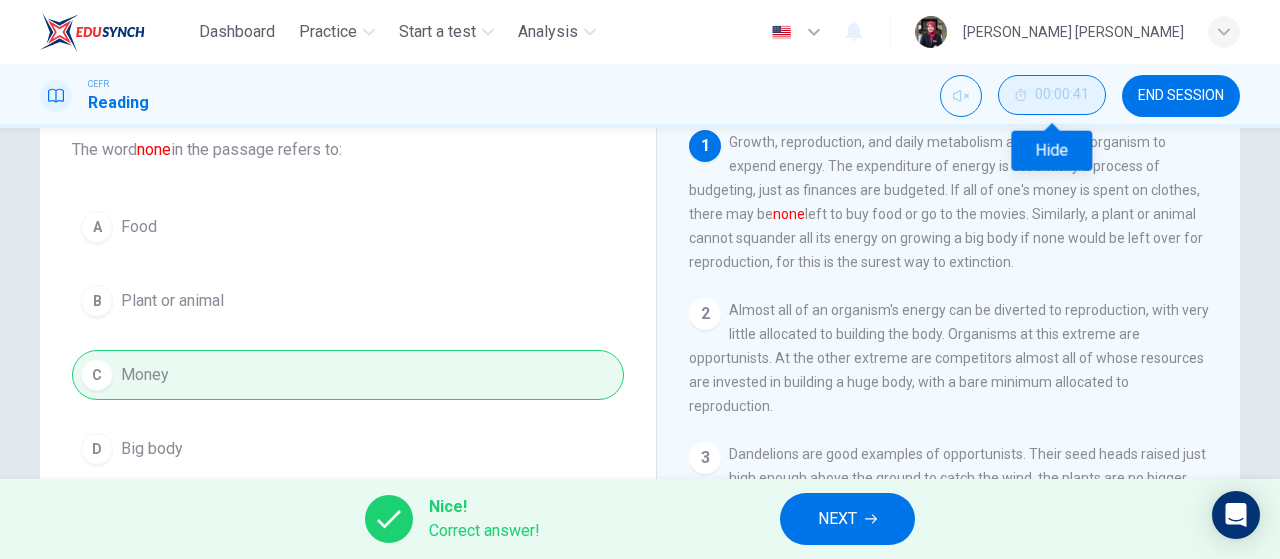 click on "00:00:41" at bounding box center (1062, 95) 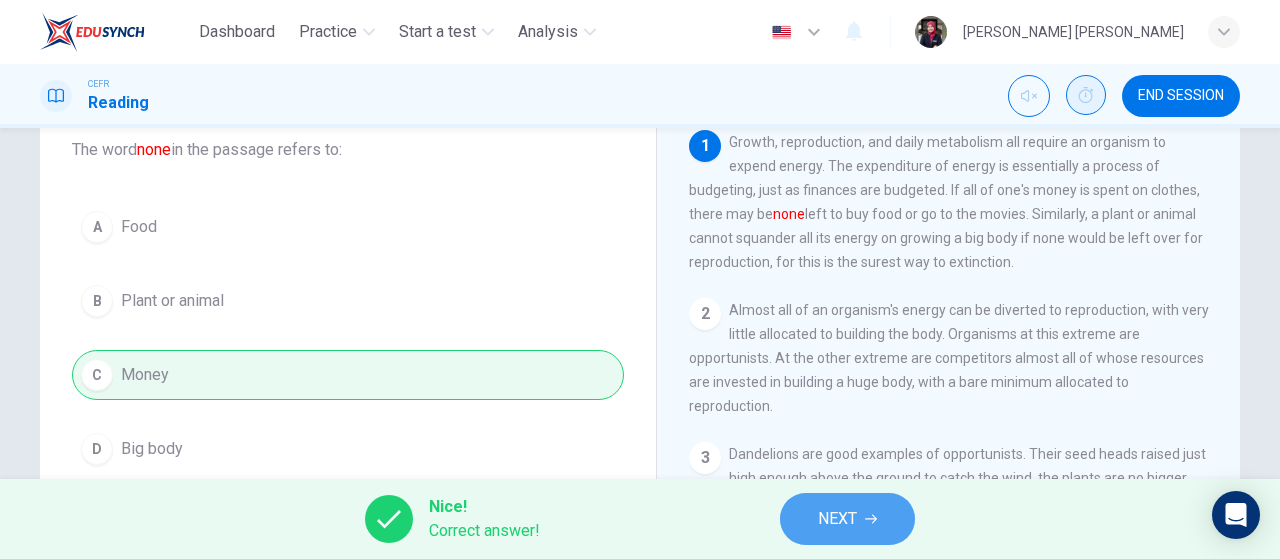 click on "NEXT" at bounding box center [837, 519] 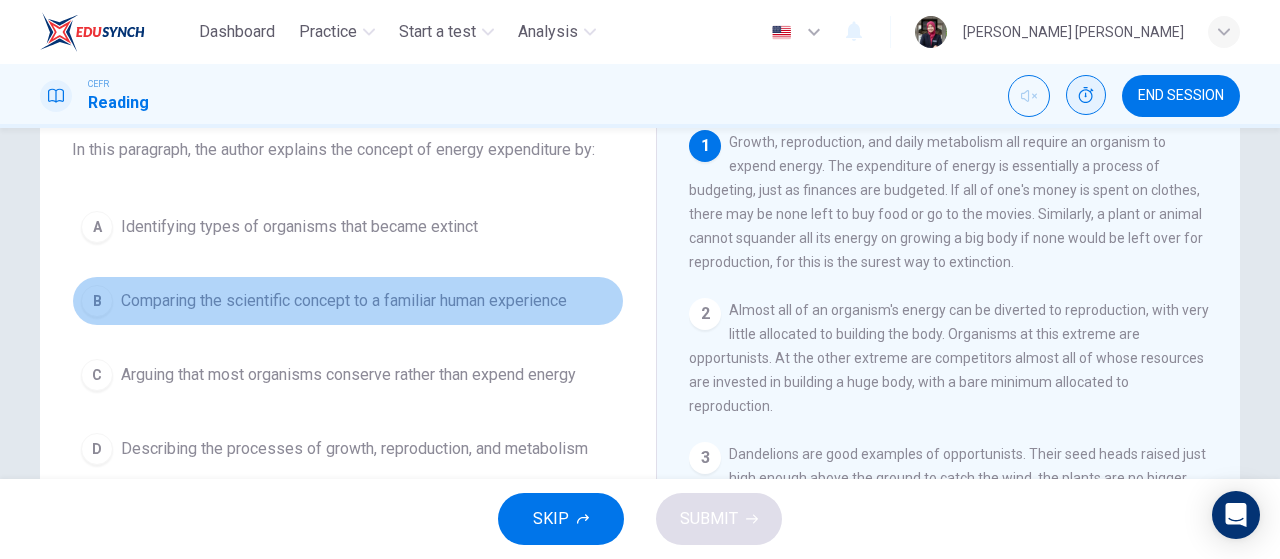 click on "Comparing the scientific concept to a familiar human experience" at bounding box center (344, 301) 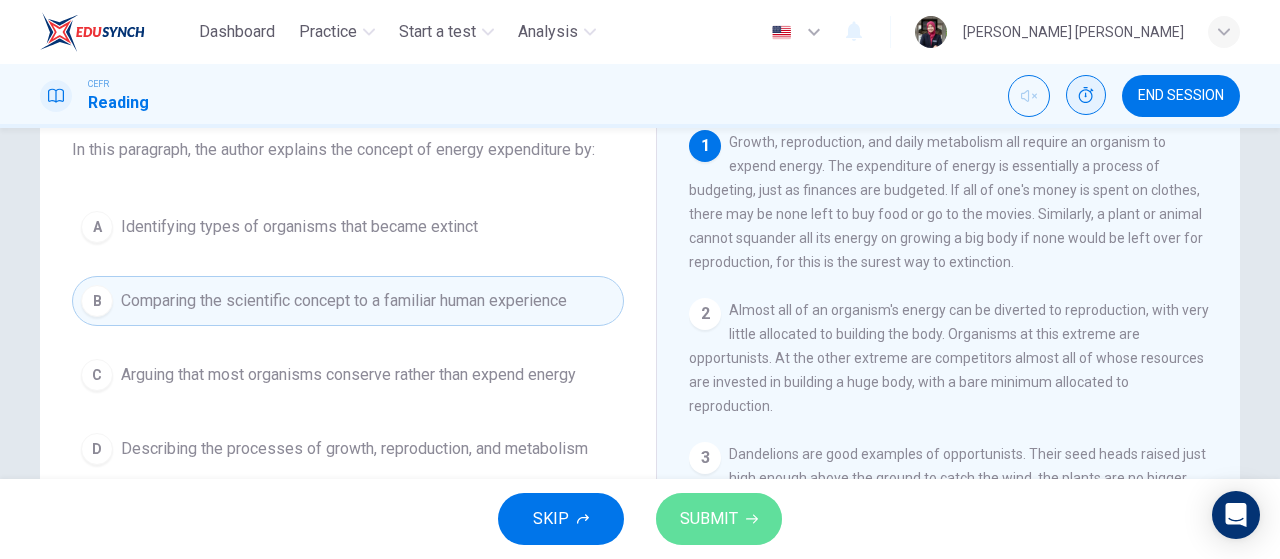 click on "SUBMIT" at bounding box center [709, 519] 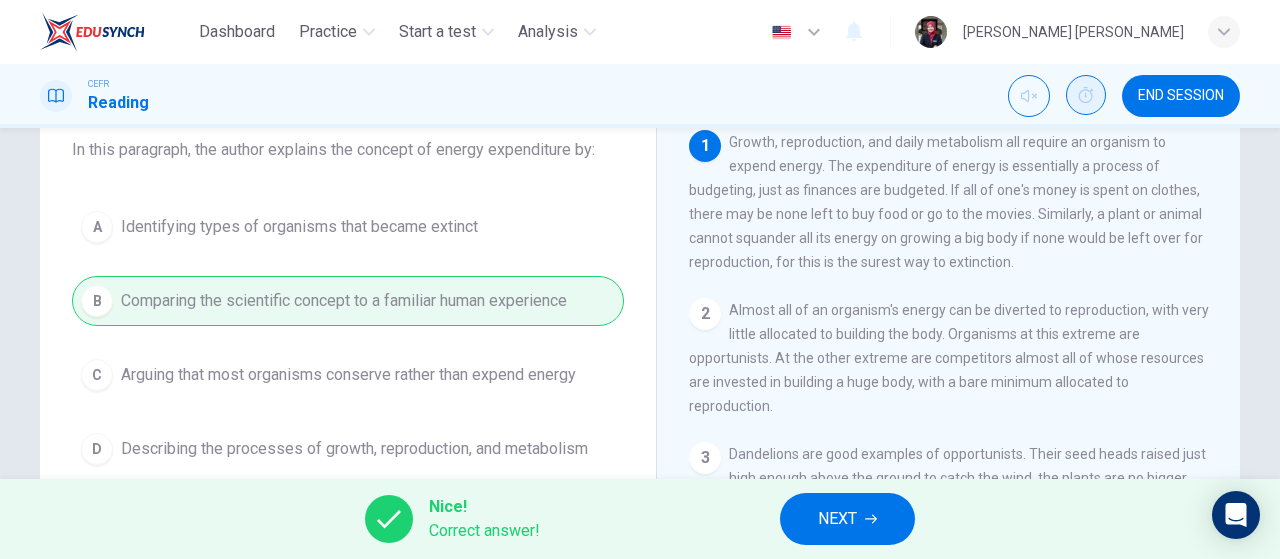 click on "NEXT" at bounding box center (837, 519) 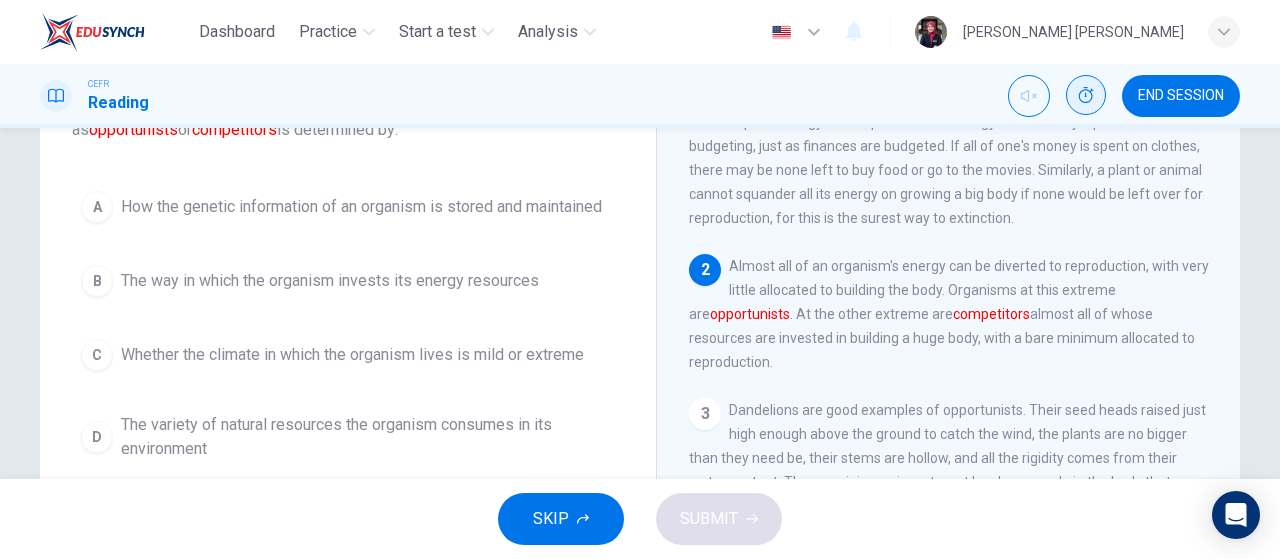 scroll, scrollTop: 168, scrollLeft: 0, axis: vertical 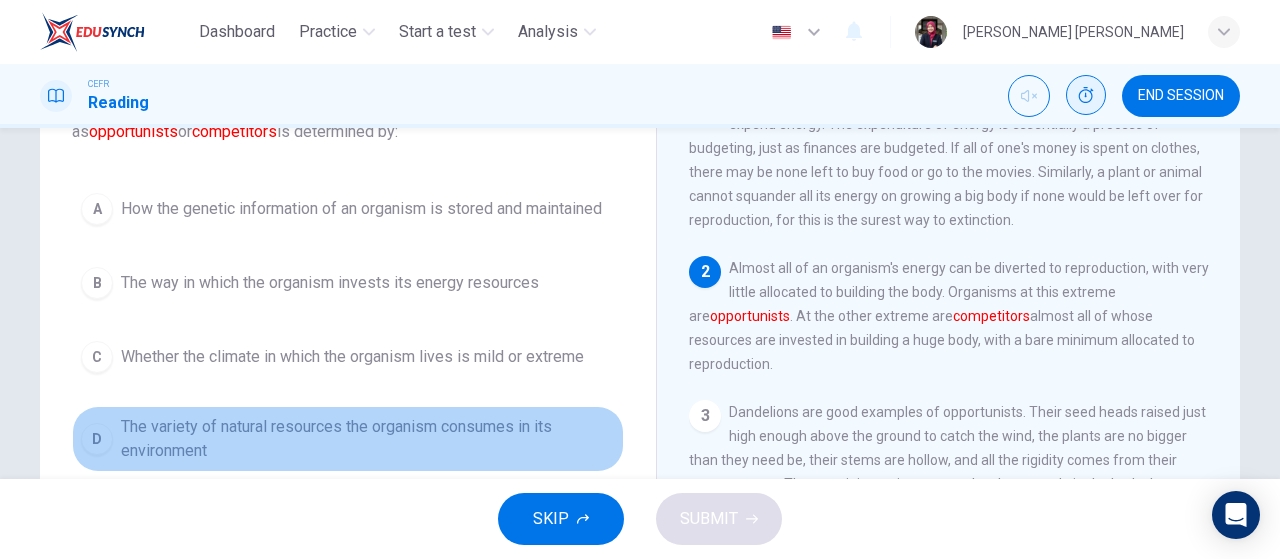 click on "The variety of natural resources the organism consumes in its environment" at bounding box center [368, 439] 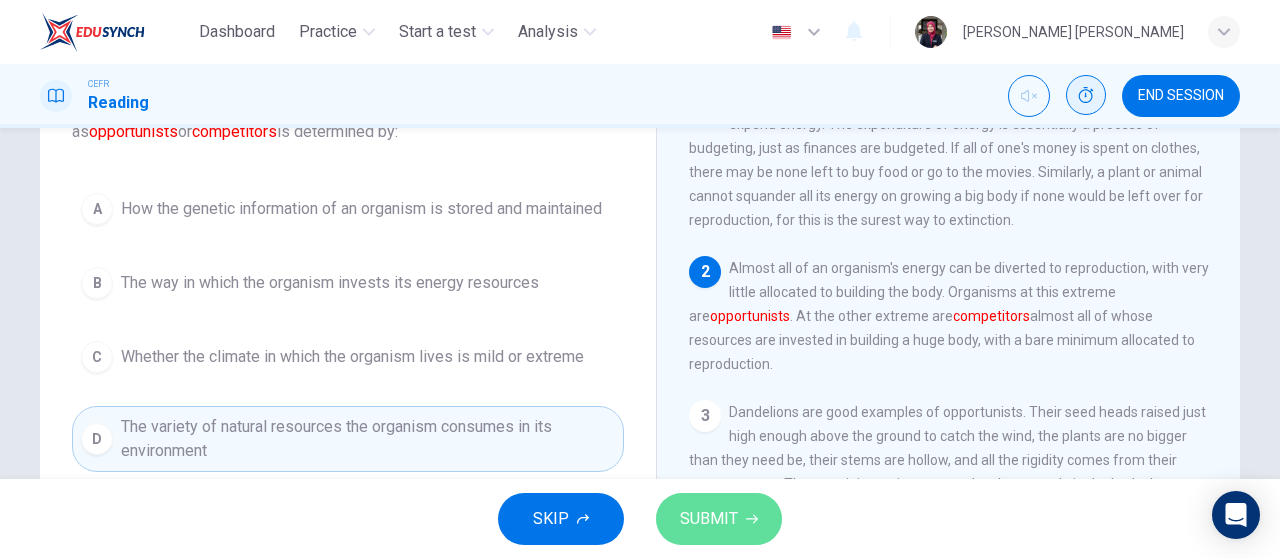 click on "SUBMIT" at bounding box center (719, 519) 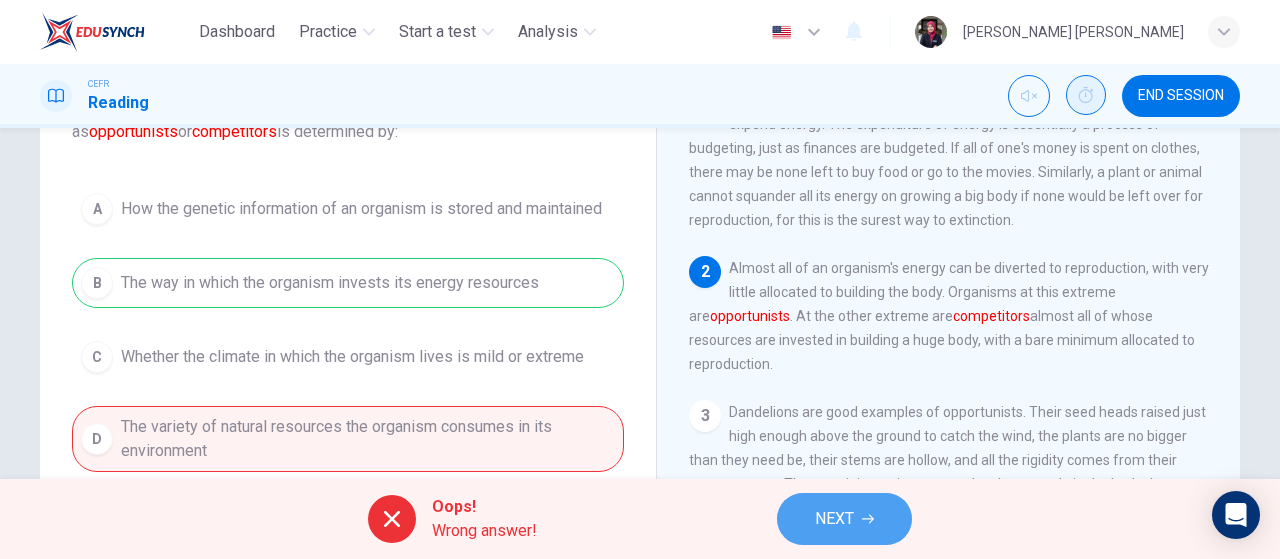 click on "NEXT" at bounding box center (844, 519) 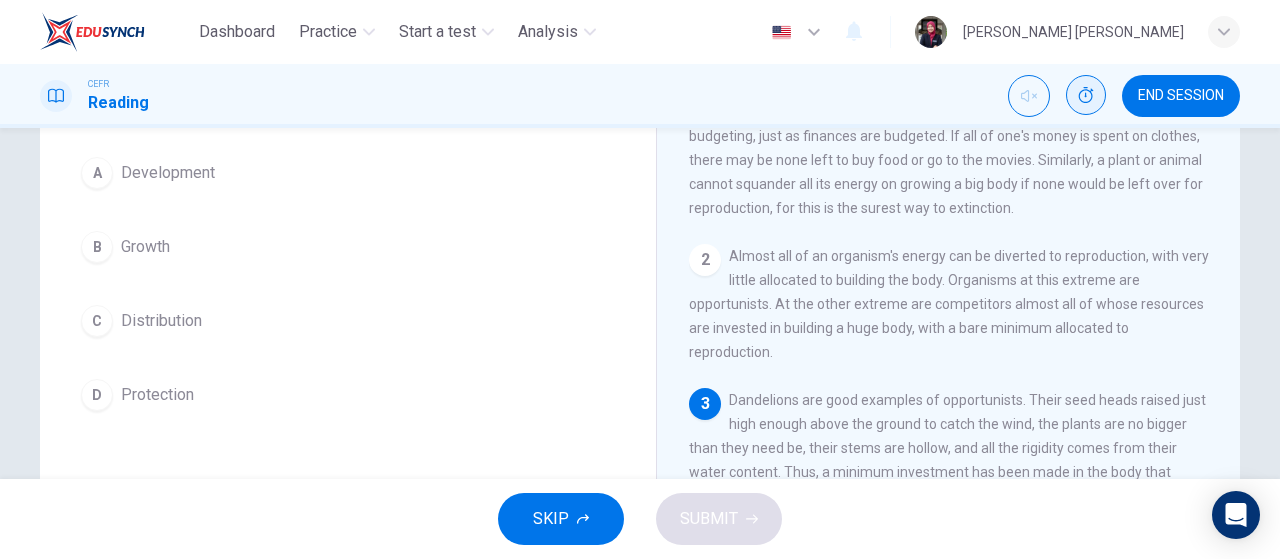 scroll, scrollTop: 171, scrollLeft: 0, axis: vertical 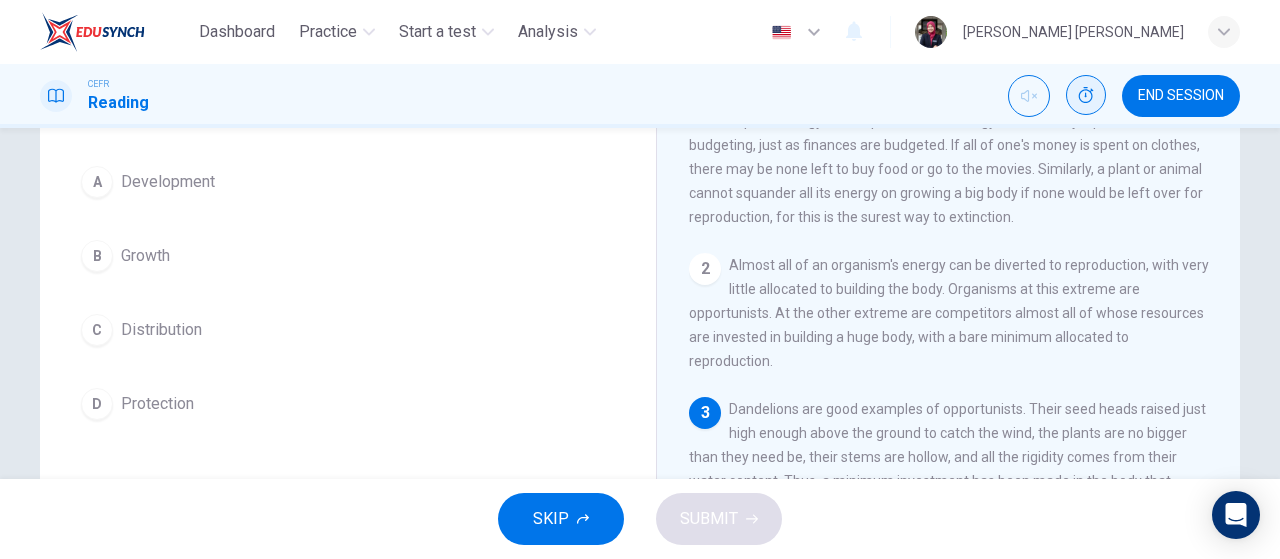 click on "C Distribution" at bounding box center [348, 330] 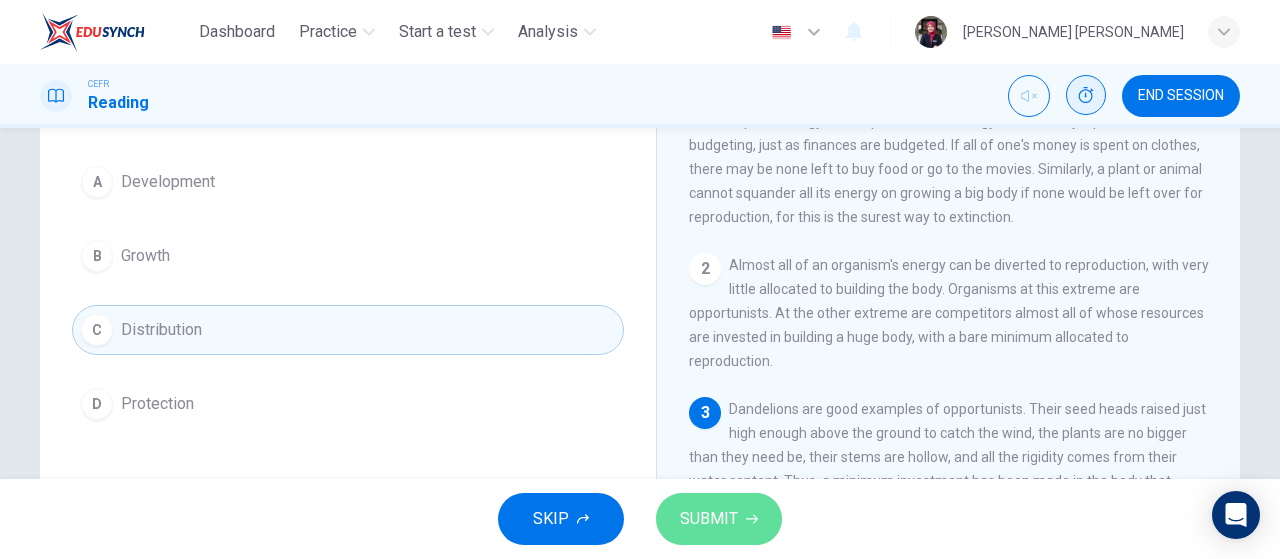 click on "SUBMIT" at bounding box center (719, 519) 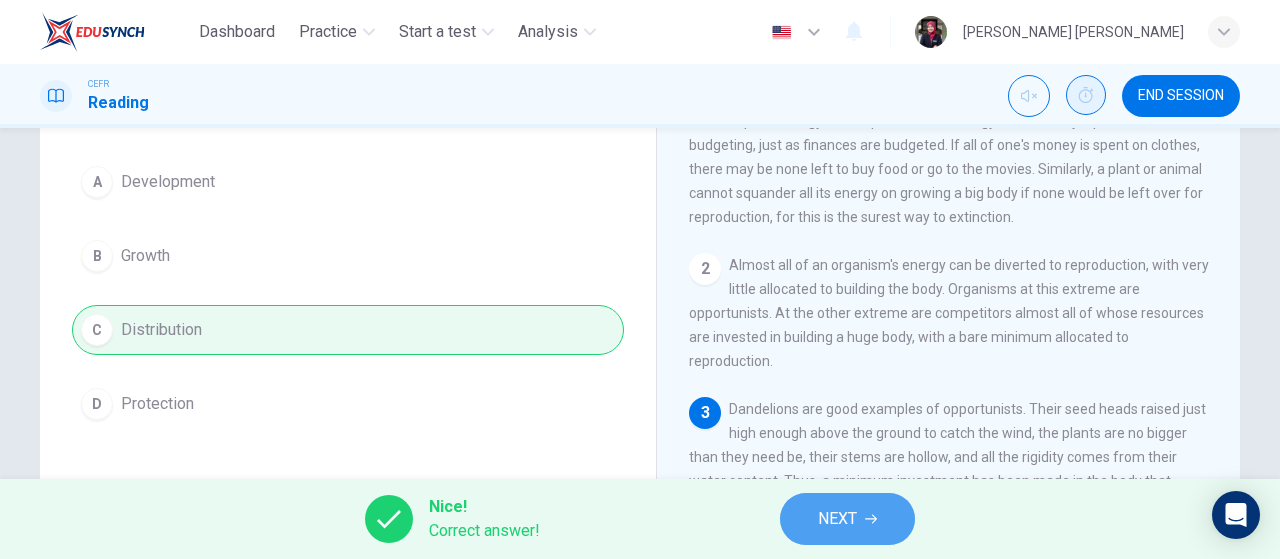 click on "NEXT" at bounding box center (847, 519) 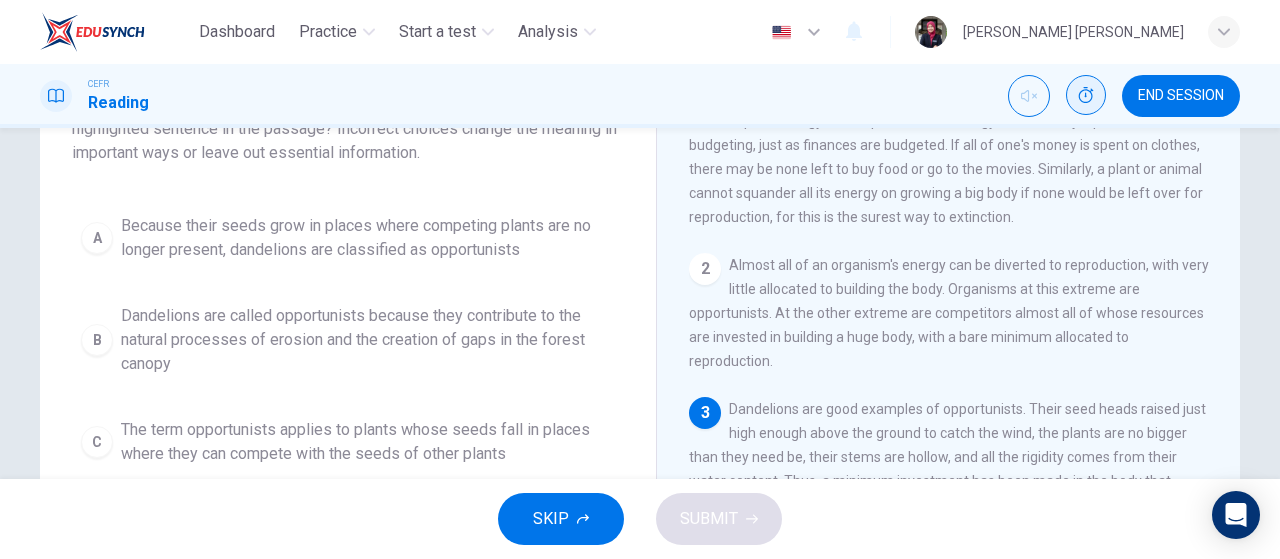 scroll, scrollTop: 219, scrollLeft: 0, axis: vertical 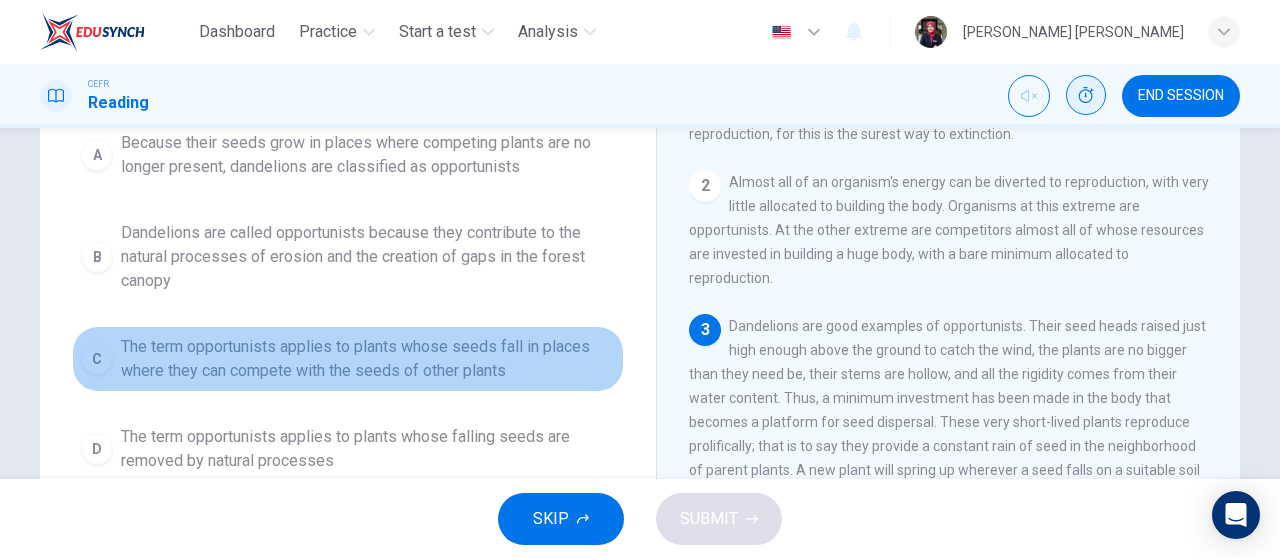 click on "The term opportunists applies to plants whose seeds fall in places where they can compete with the seeds of other plants" at bounding box center (368, 359) 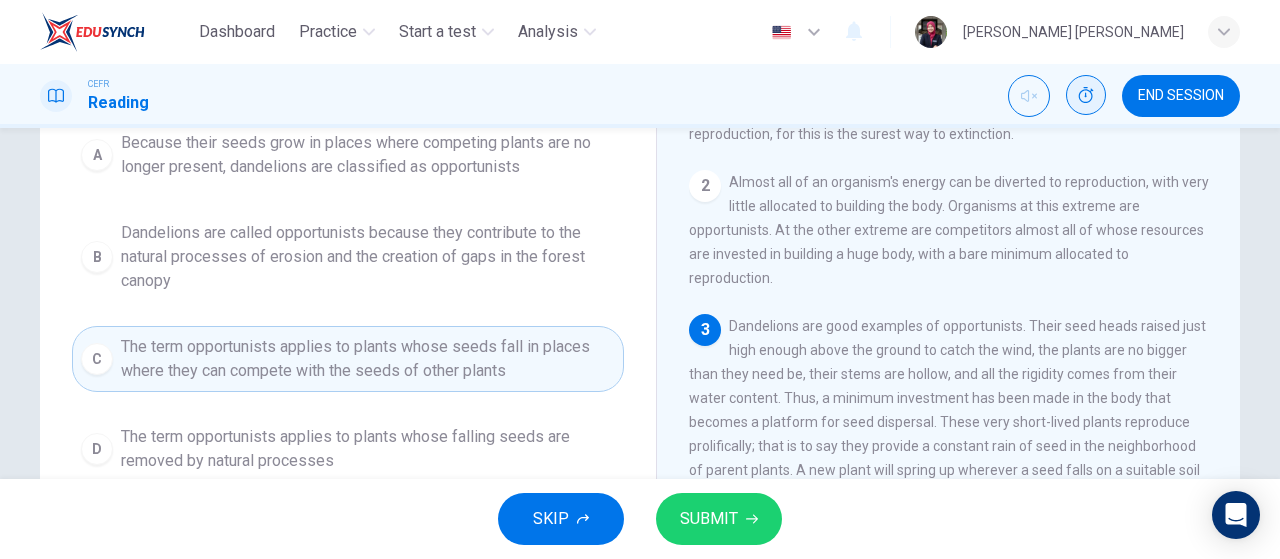 click on "SUBMIT" at bounding box center (709, 519) 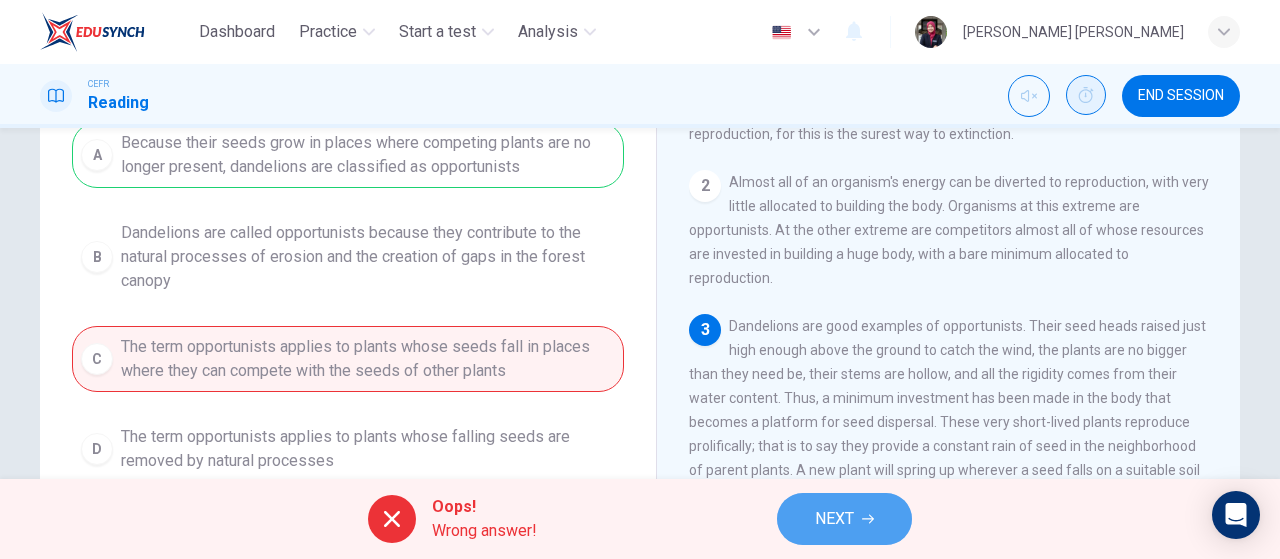 click on "NEXT" at bounding box center [844, 519] 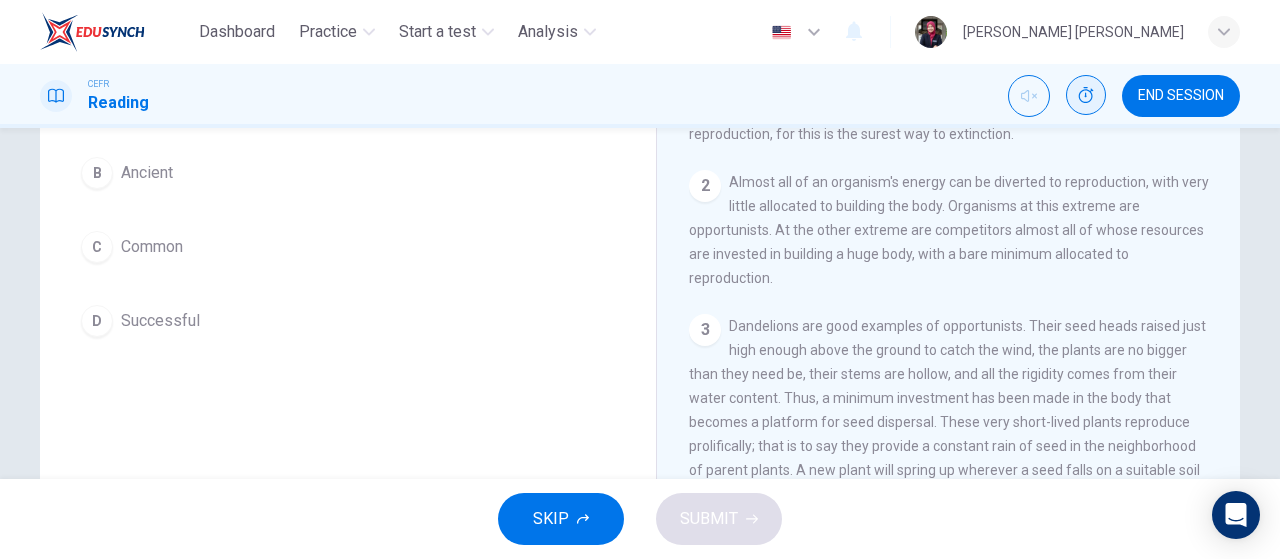 scroll, scrollTop: 206, scrollLeft: 0, axis: vertical 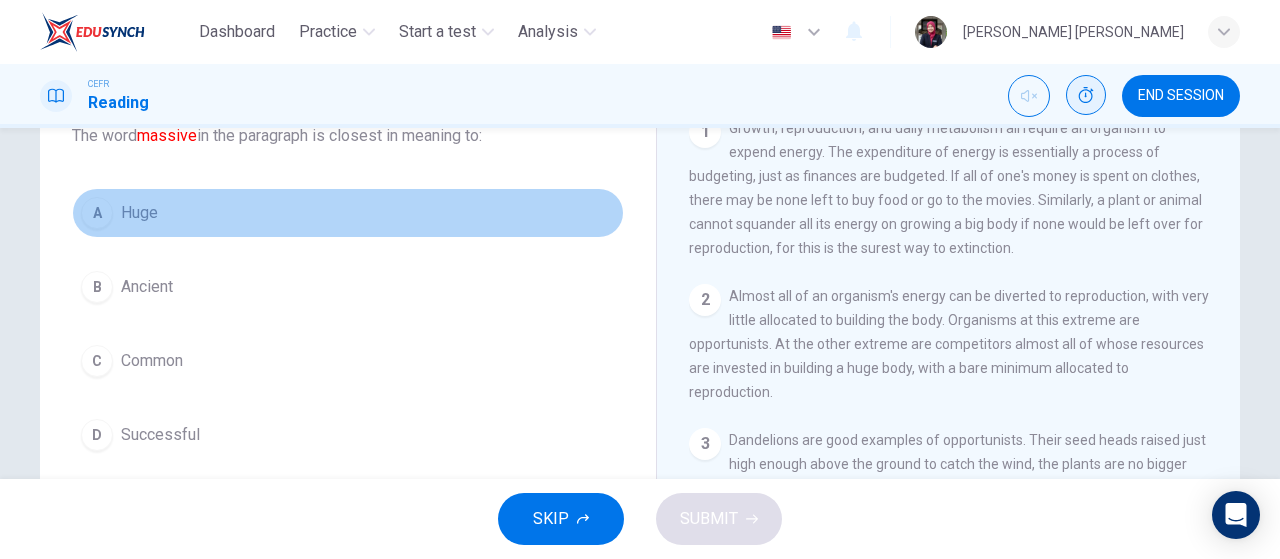 click on "A Huge" at bounding box center (348, 213) 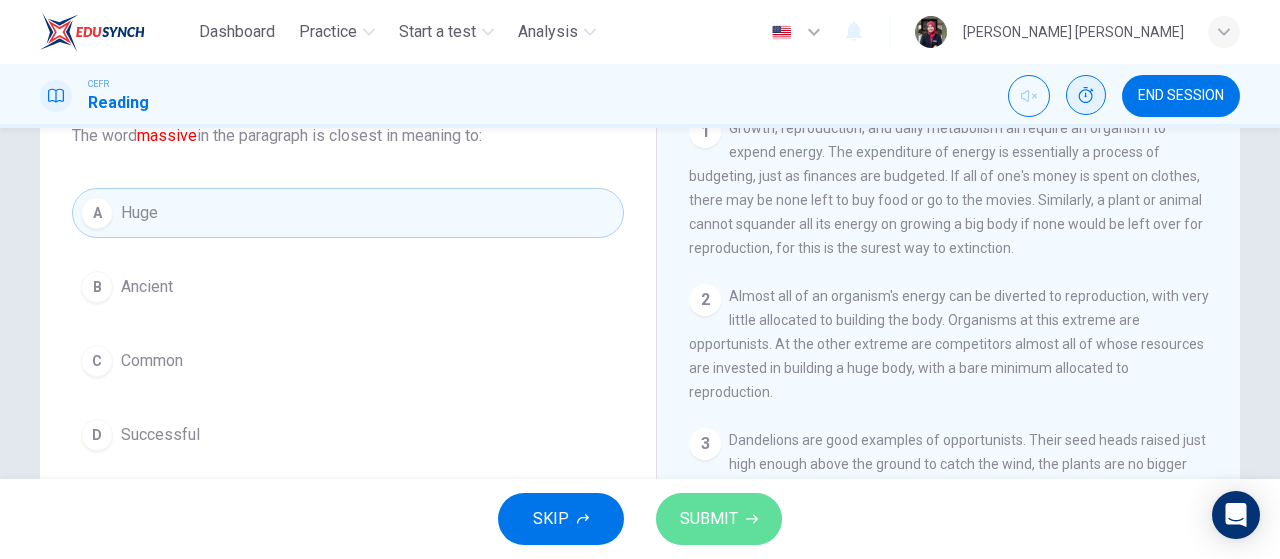 click on "SUBMIT" at bounding box center [709, 519] 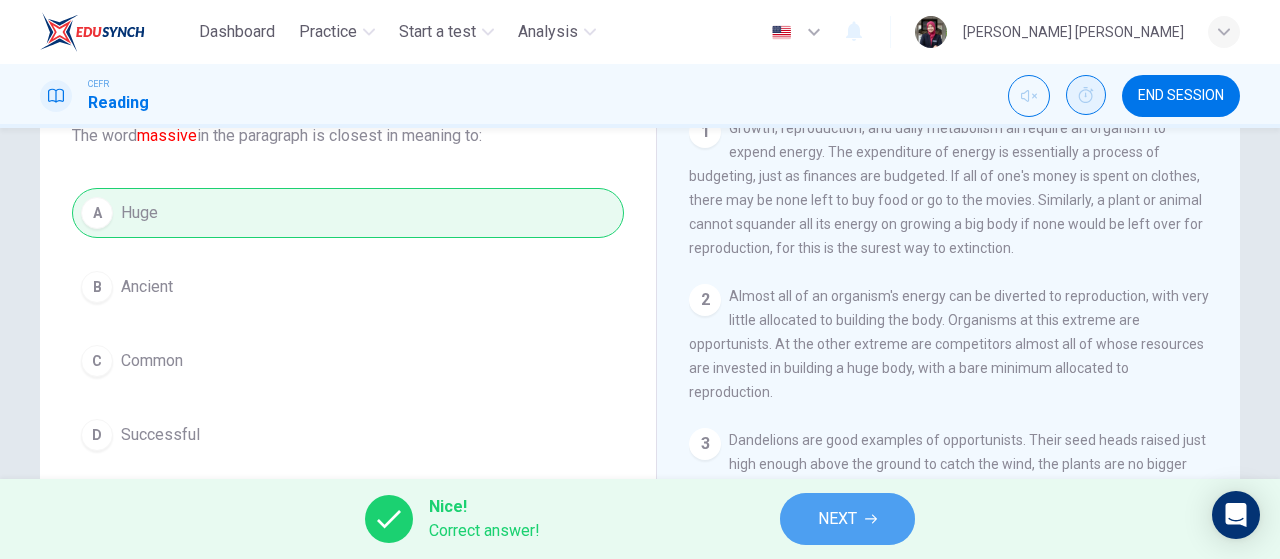 click on "NEXT" at bounding box center [837, 519] 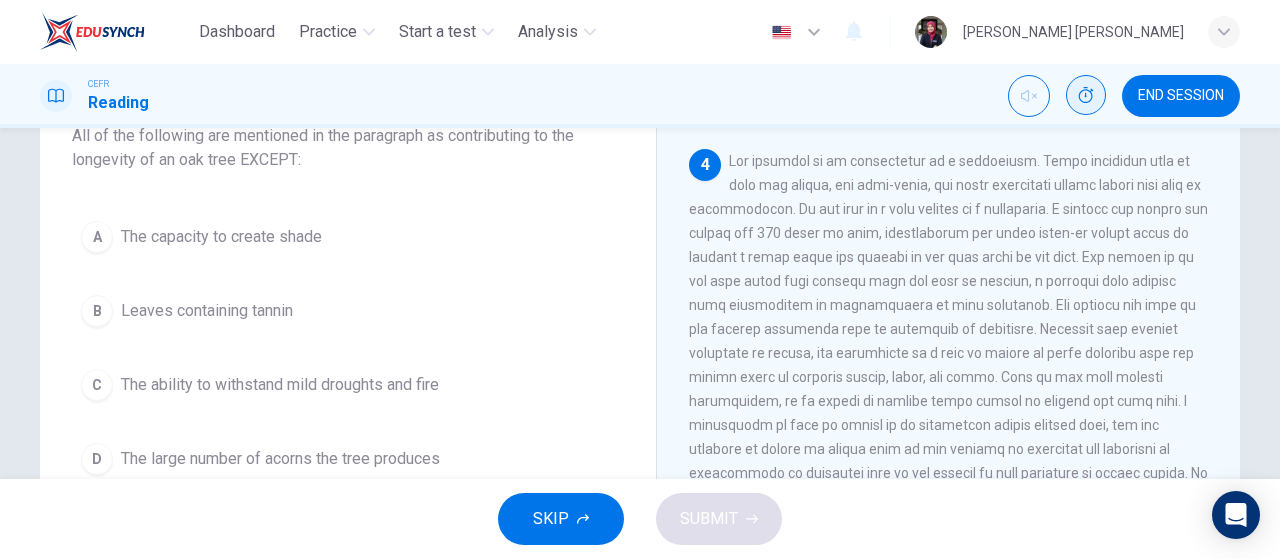 scroll, scrollTop: 616, scrollLeft: 0, axis: vertical 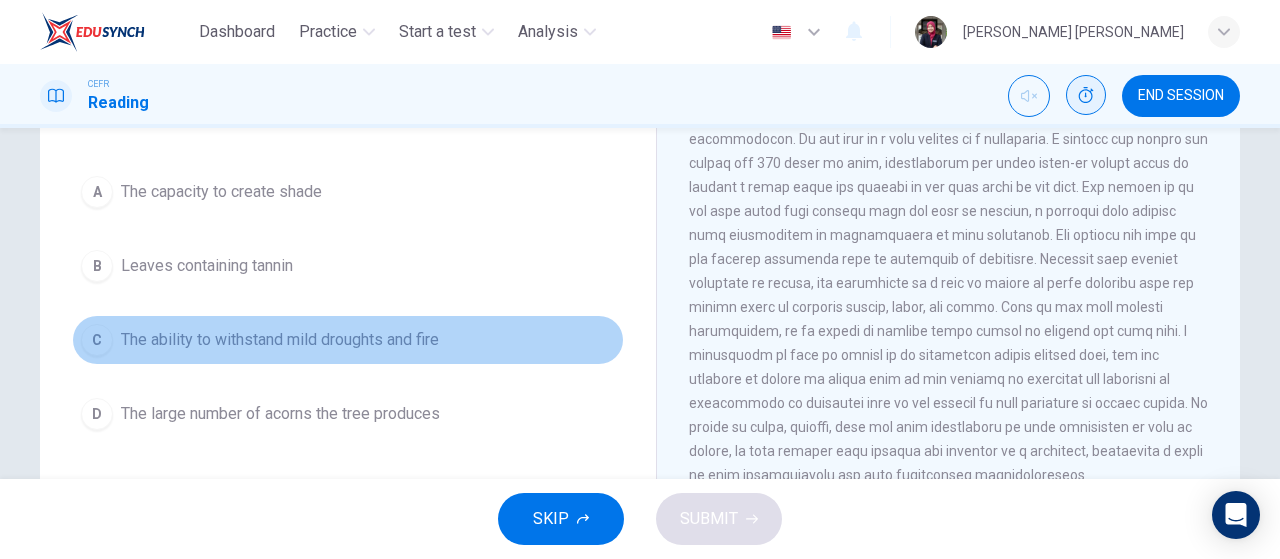 click on "C The ability to withstand mild droughts and fire" at bounding box center (348, 340) 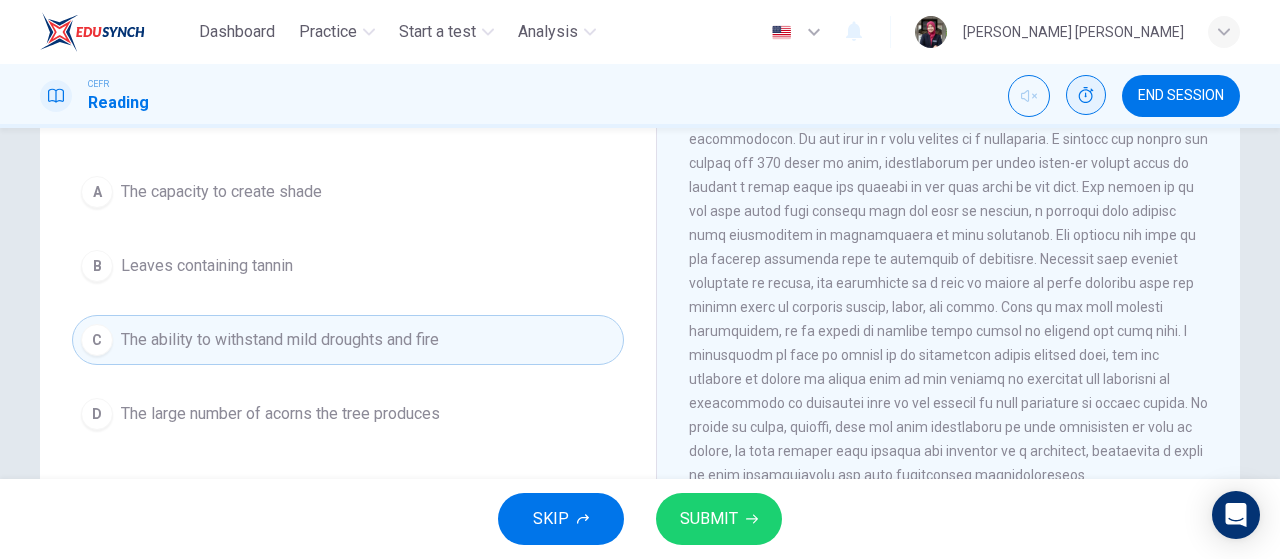 click on "SUBMIT" at bounding box center [709, 519] 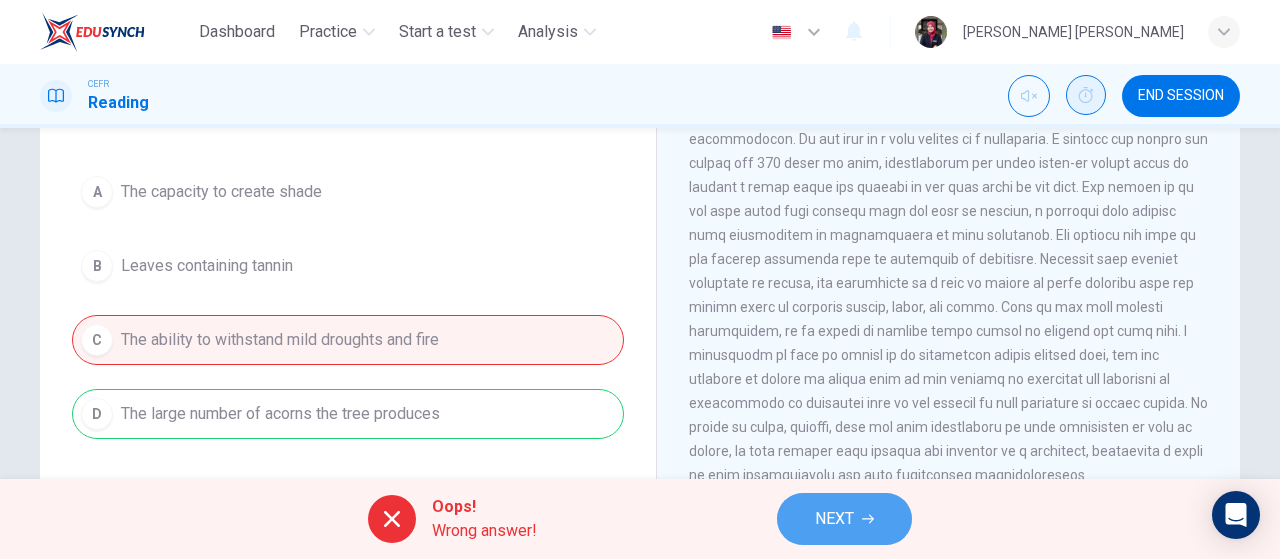 click on "NEXT" at bounding box center (834, 519) 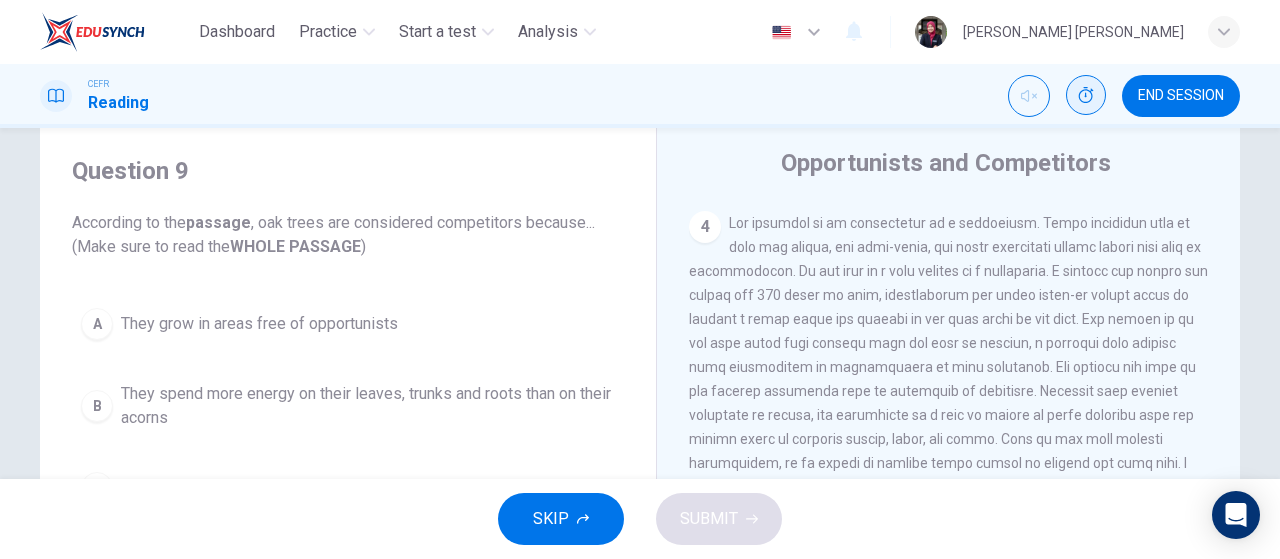 scroll, scrollTop: 52, scrollLeft: 0, axis: vertical 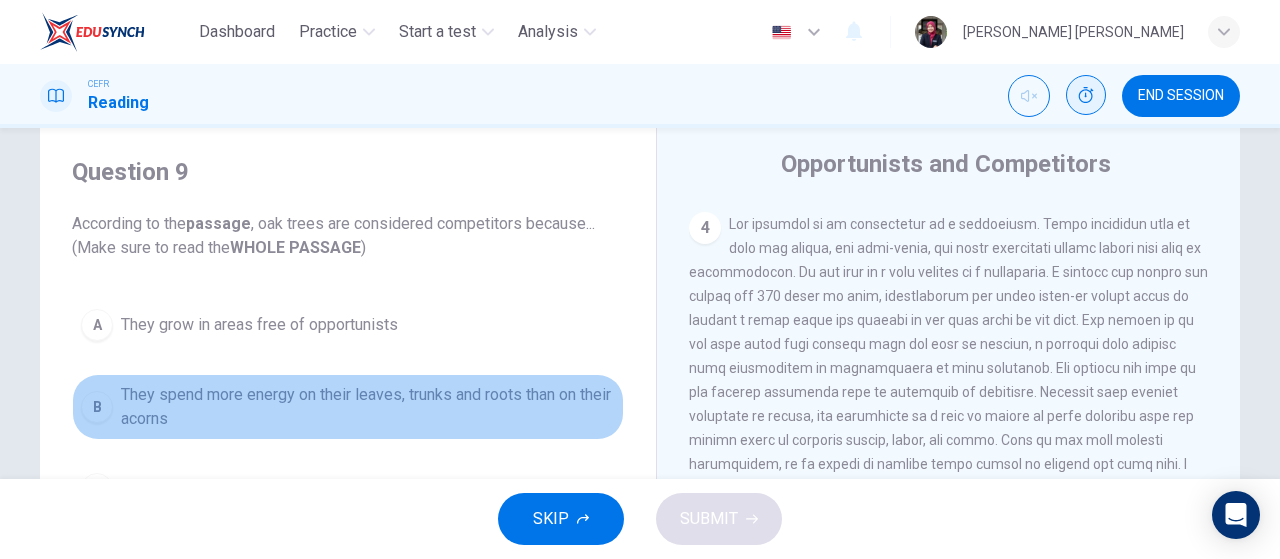 click on "They spend more energy on their leaves, trunks and roots than on their acorns" at bounding box center [368, 407] 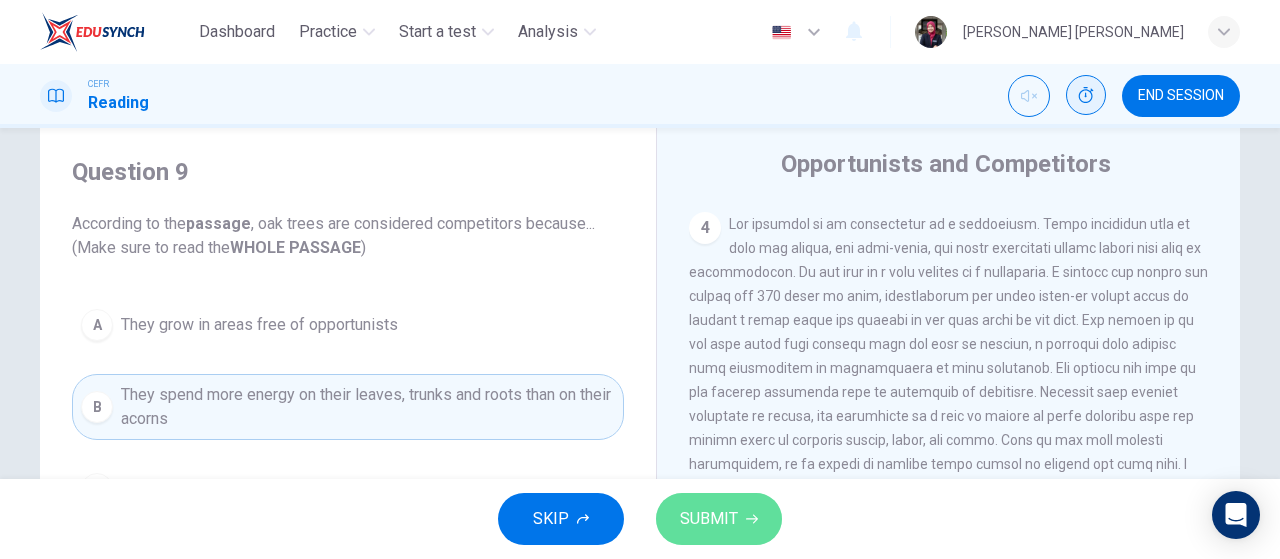 click on "SUBMIT" at bounding box center (709, 519) 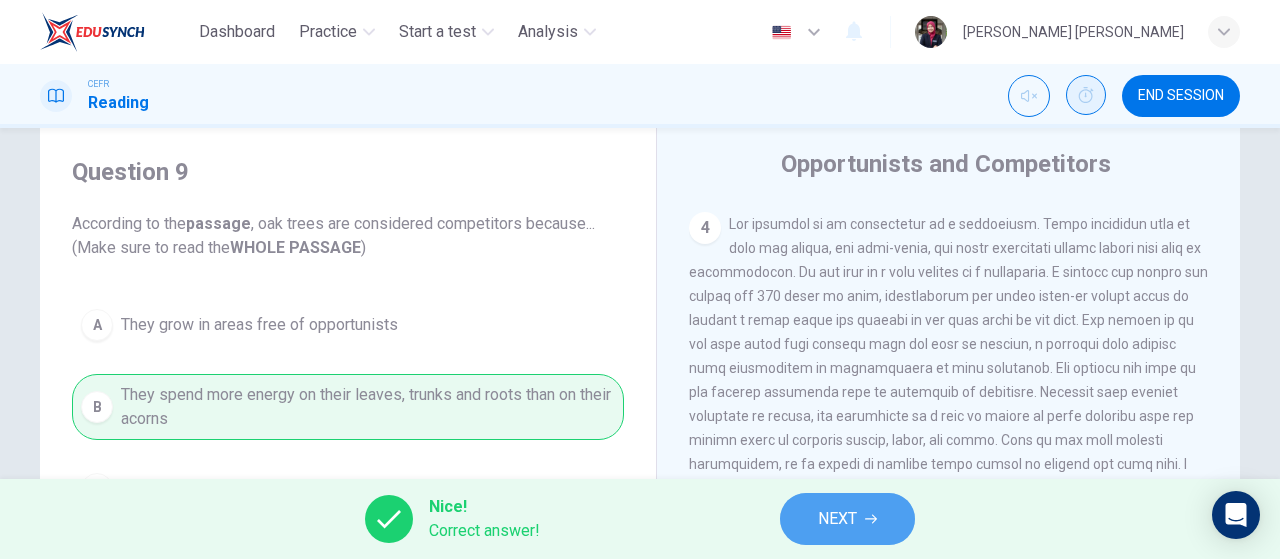 click on "NEXT" at bounding box center (847, 519) 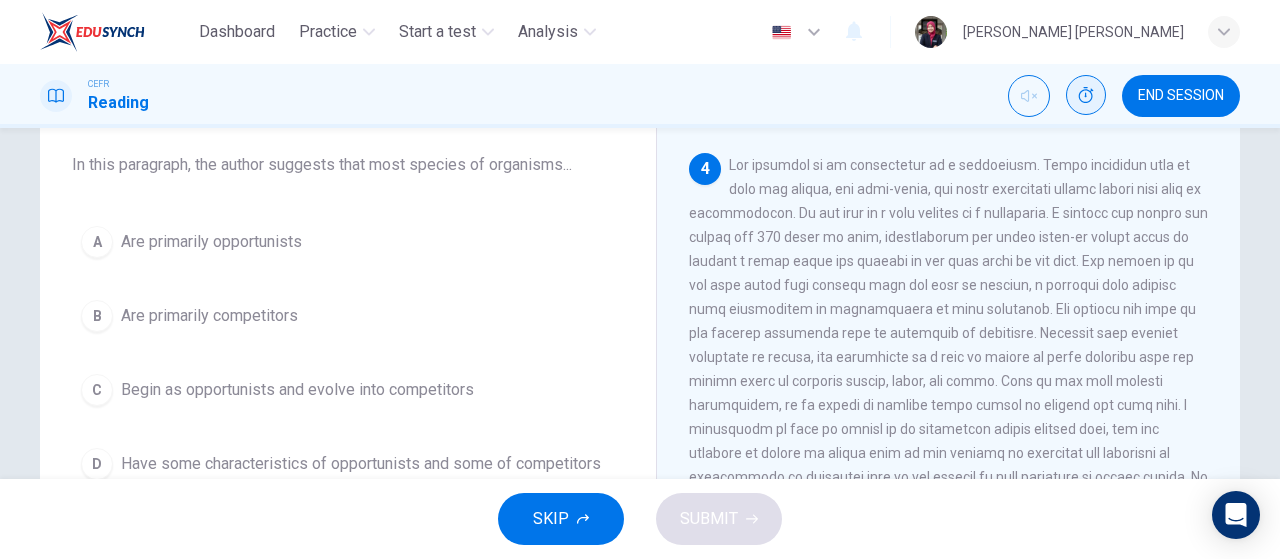 scroll, scrollTop: 125, scrollLeft: 0, axis: vertical 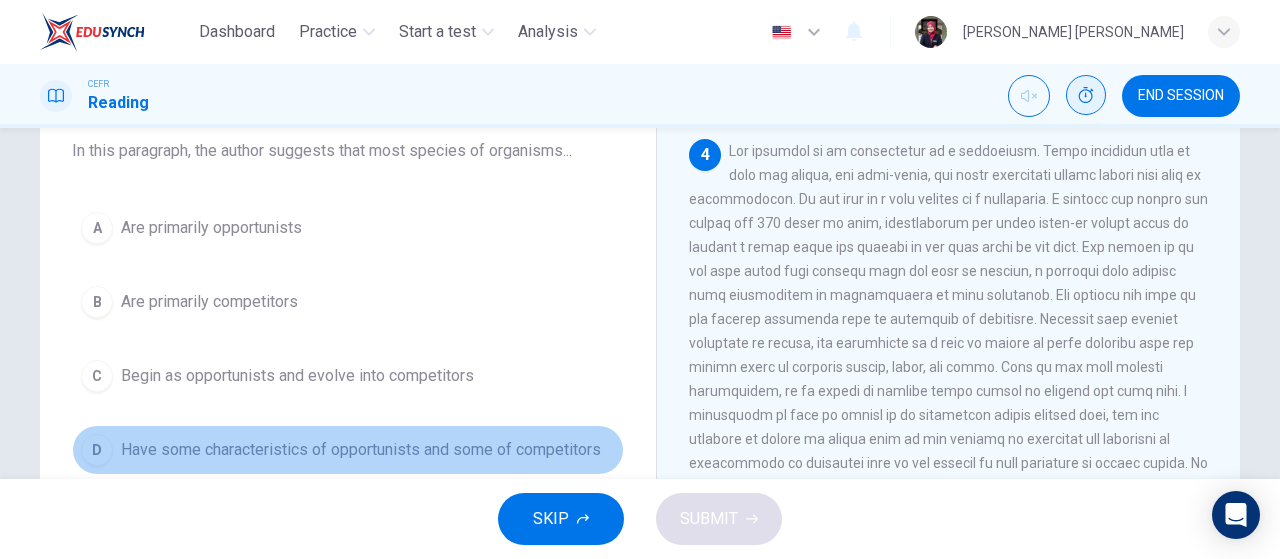 click on "Have some characteristics of opportunists and some of competitors" at bounding box center (361, 450) 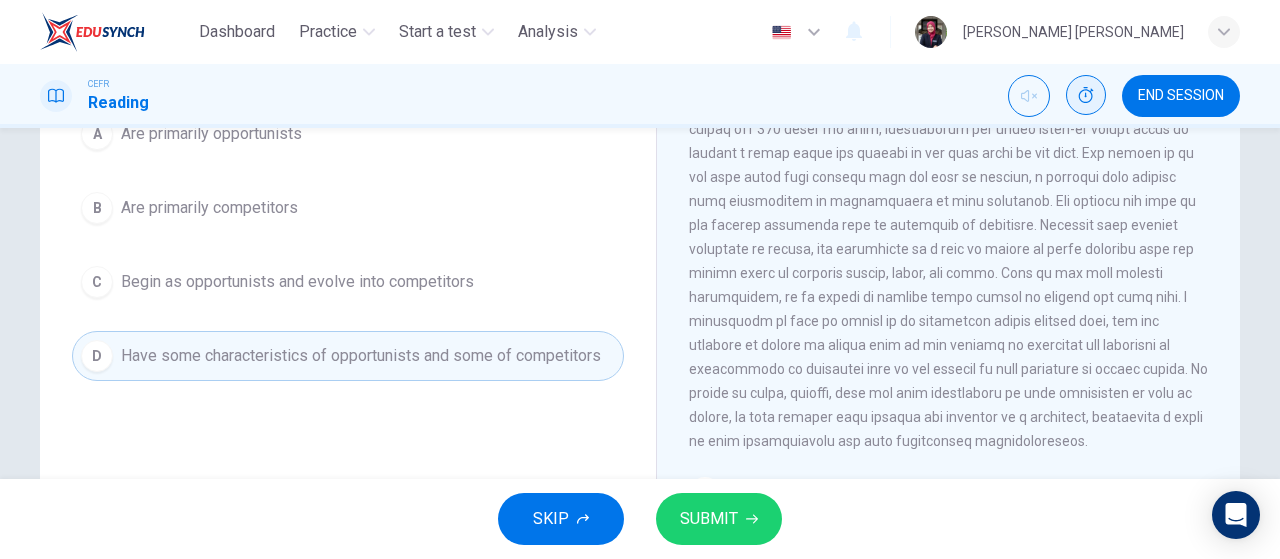 scroll, scrollTop: 225, scrollLeft: 0, axis: vertical 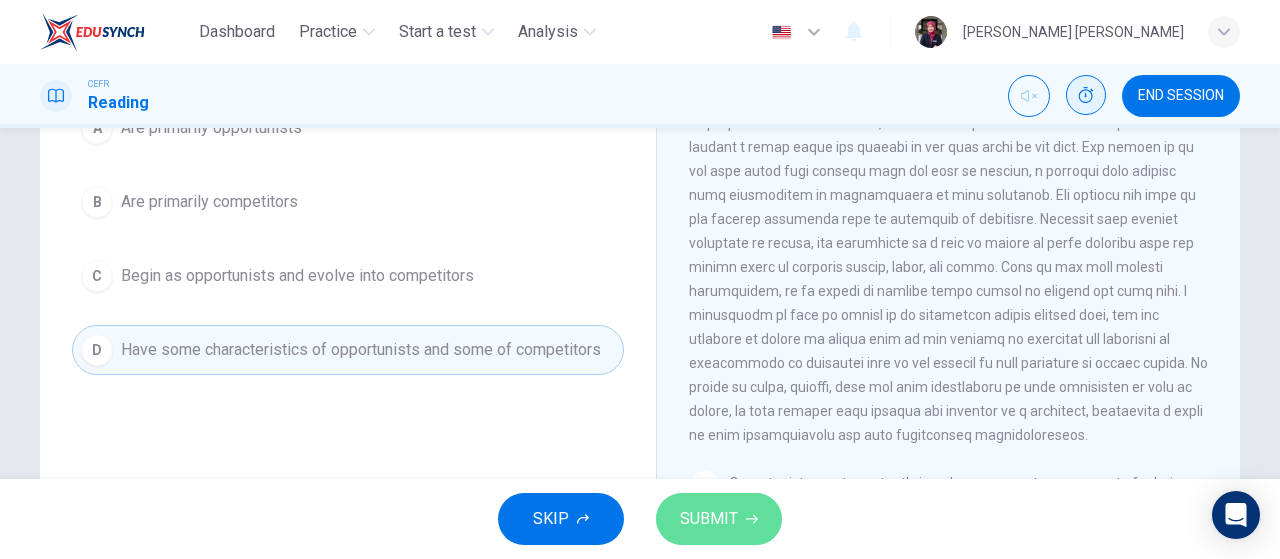click on "SUBMIT" at bounding box center (709, 519) 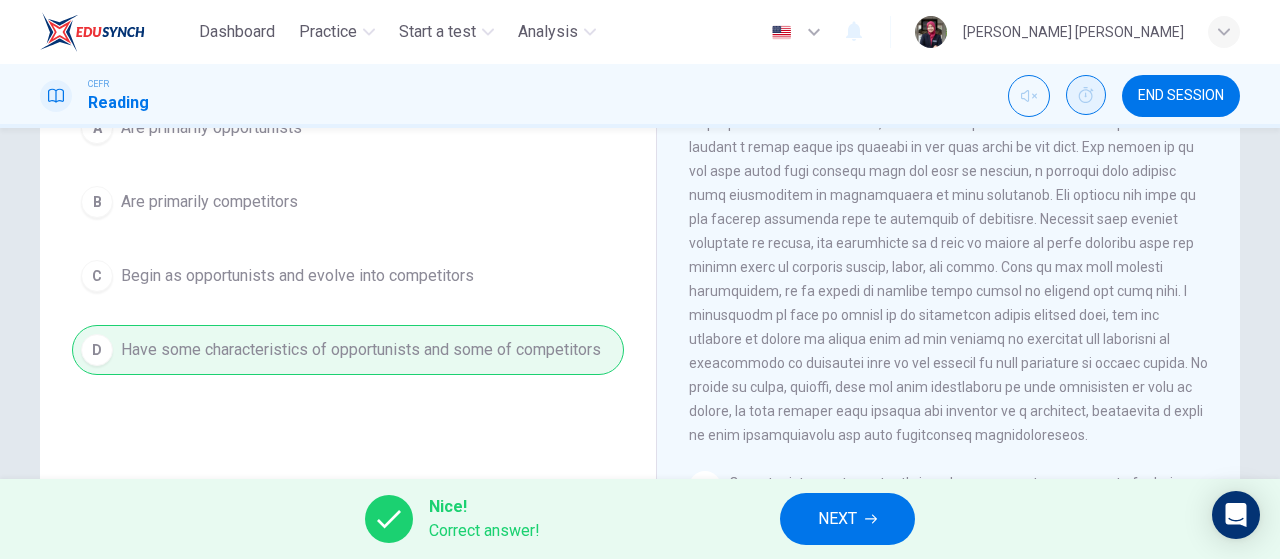 click 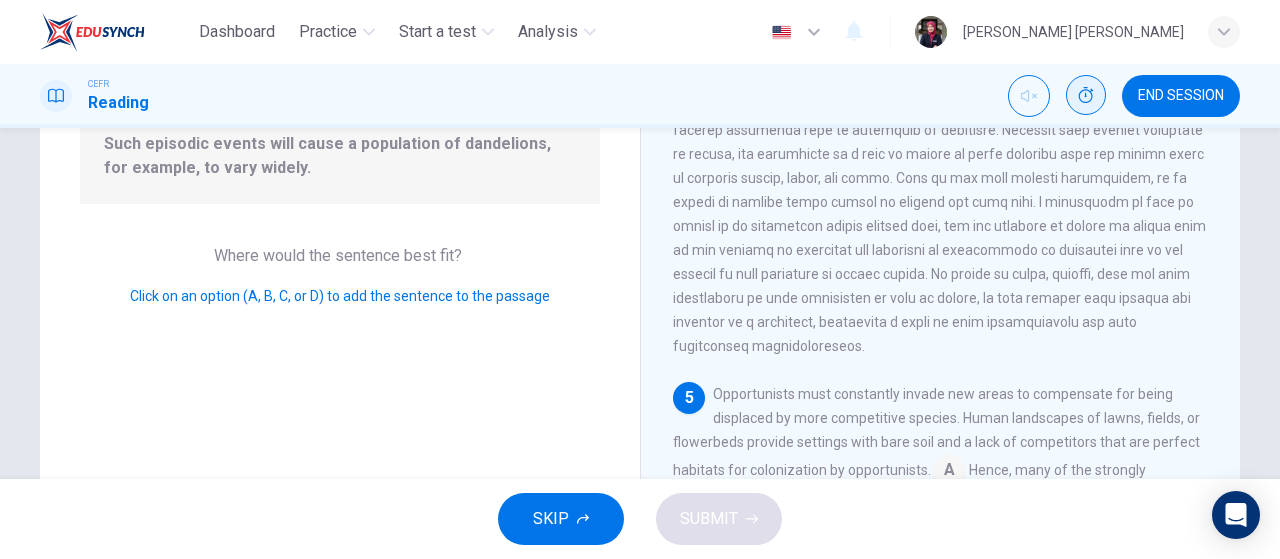 scroll, scrollTop: 926, scrollLeft: 0, axis: vertical 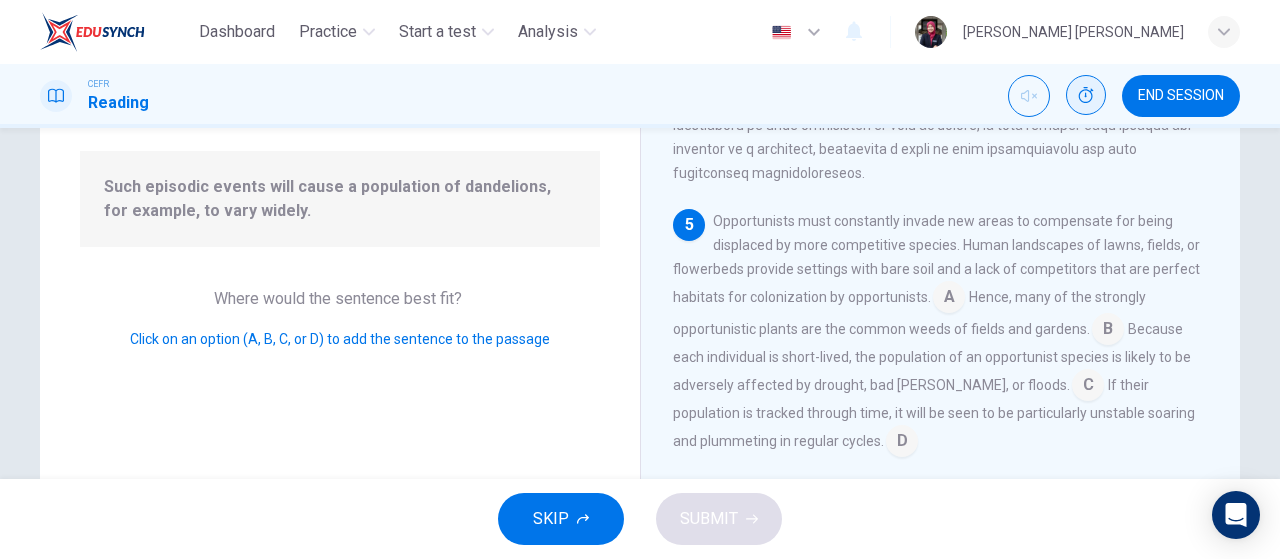 click at bounding box center [1108, 331] 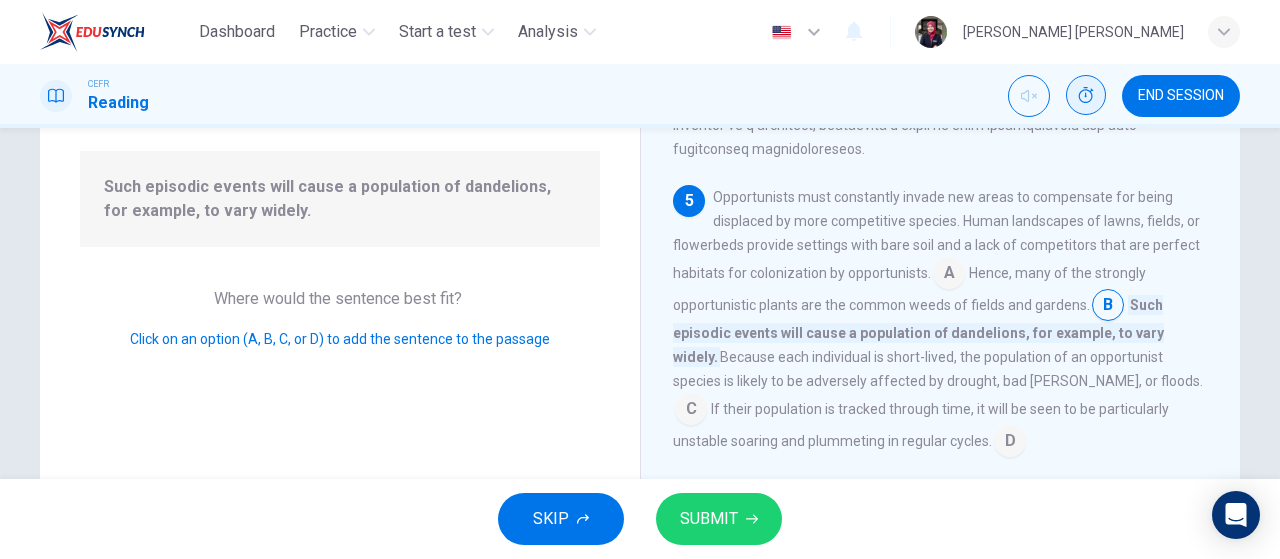click at bounding box center [691, 411] 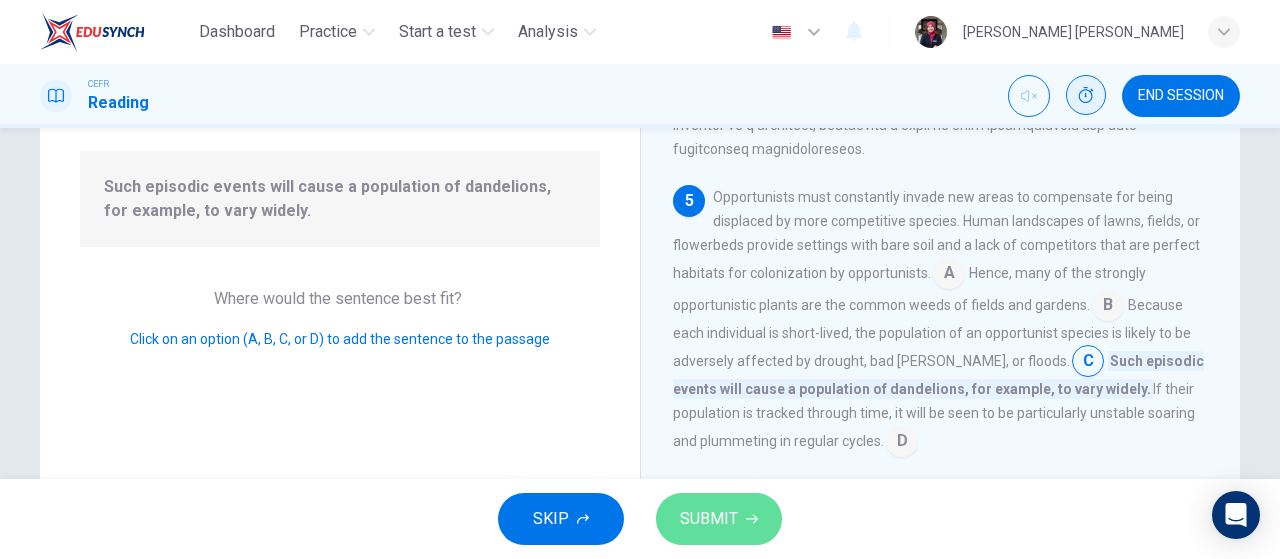 click on "SUBMIT" at bounding box center (709, 519) 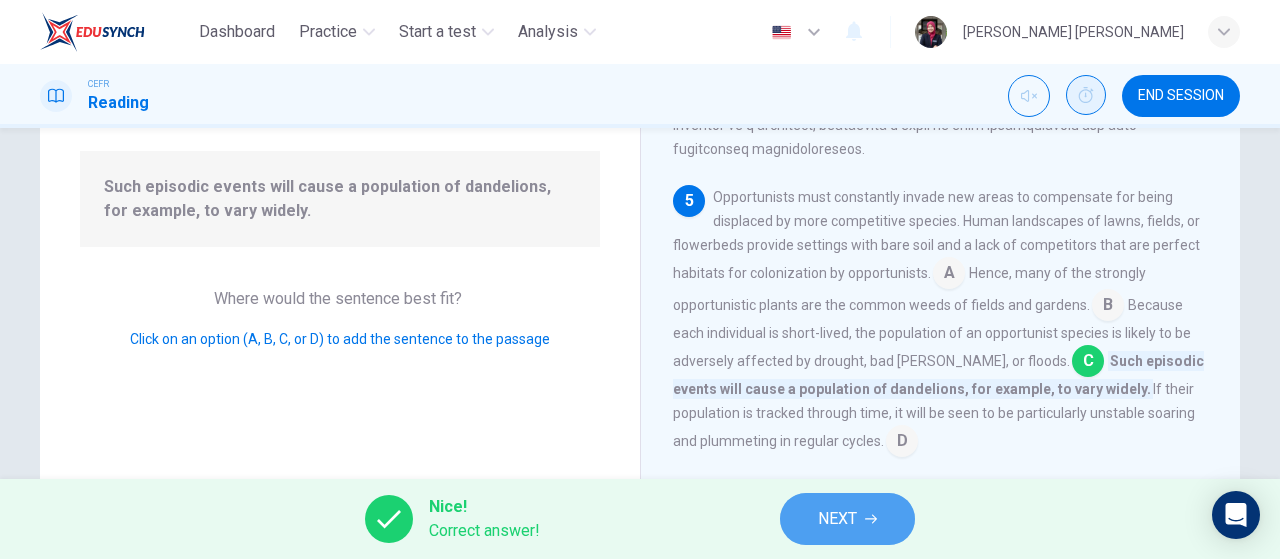 click on "NEXT" at bounding box center [837, 519] 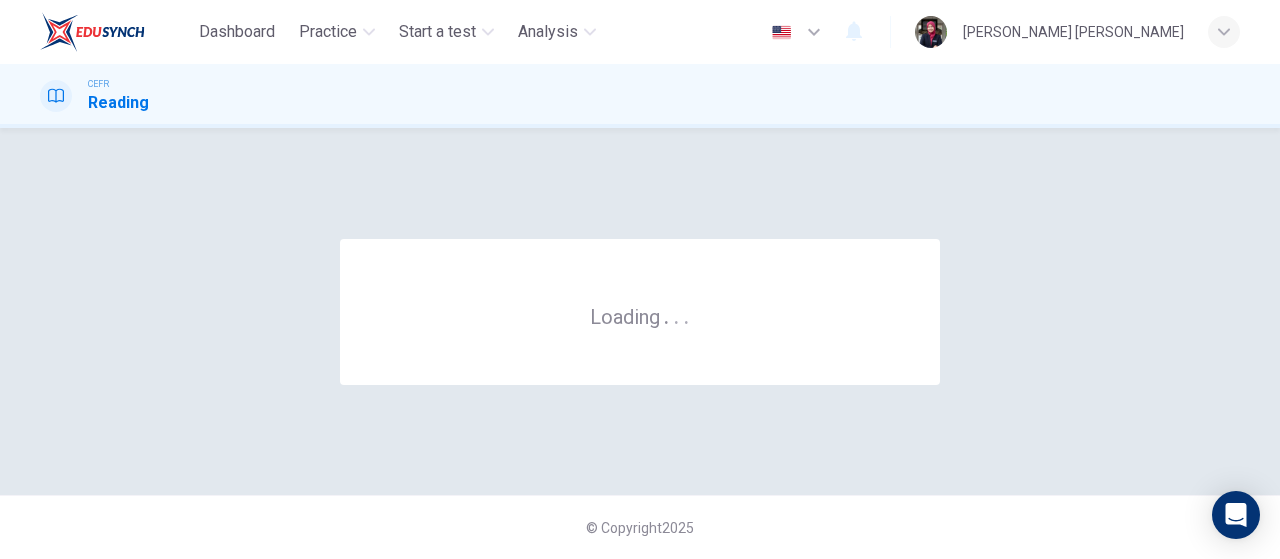 scroll, scrollTop: 0, scrollLeft: 0, axis: both 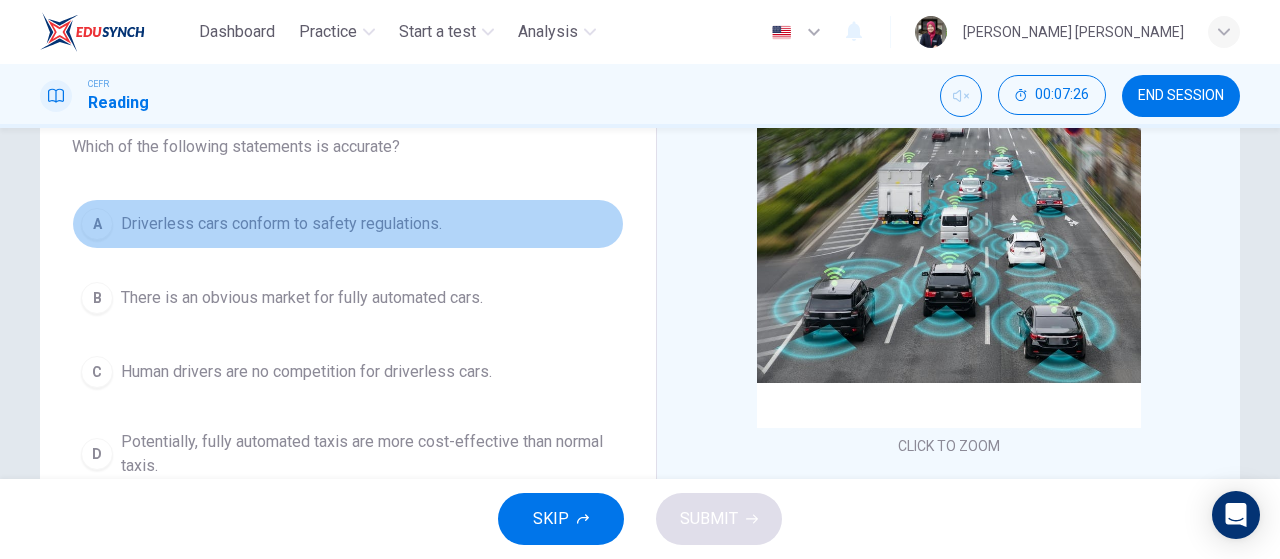 click on "A Driverless cars conform to safety regulations." at bounding box center (348, 224) 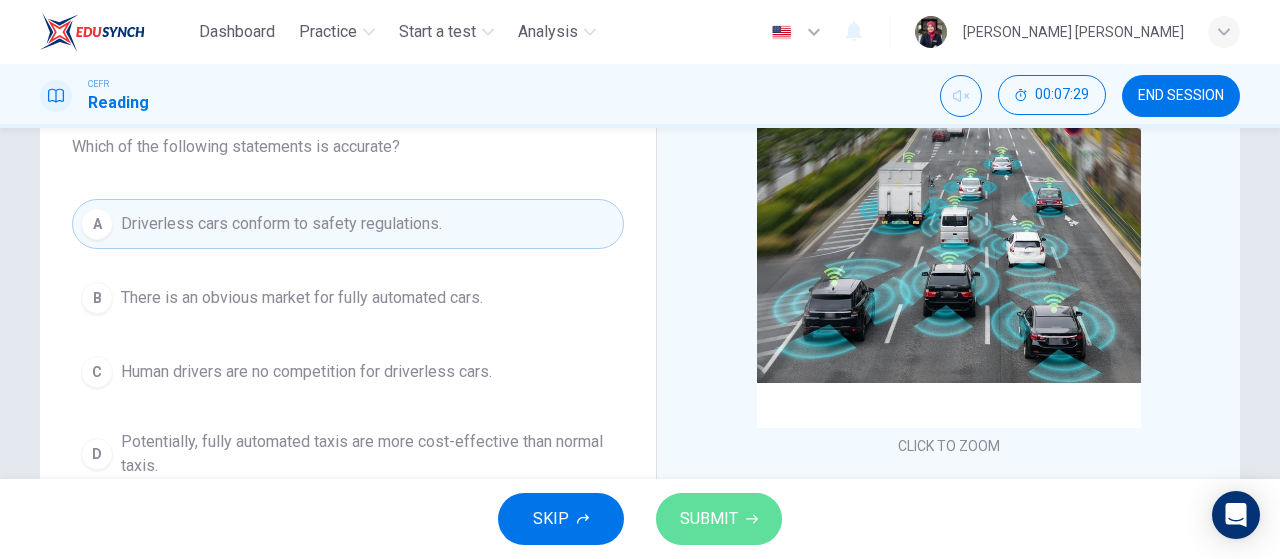 click on "SUBMIT" at bounding box center [709, 519] 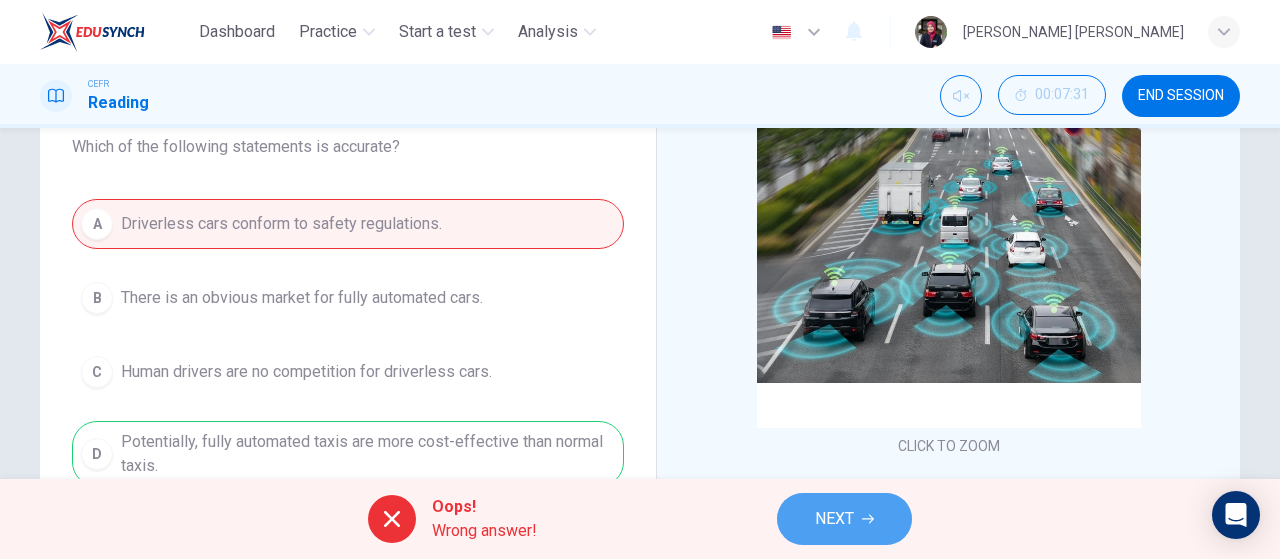 click on "NEXT" at bounding box center (844, 519) 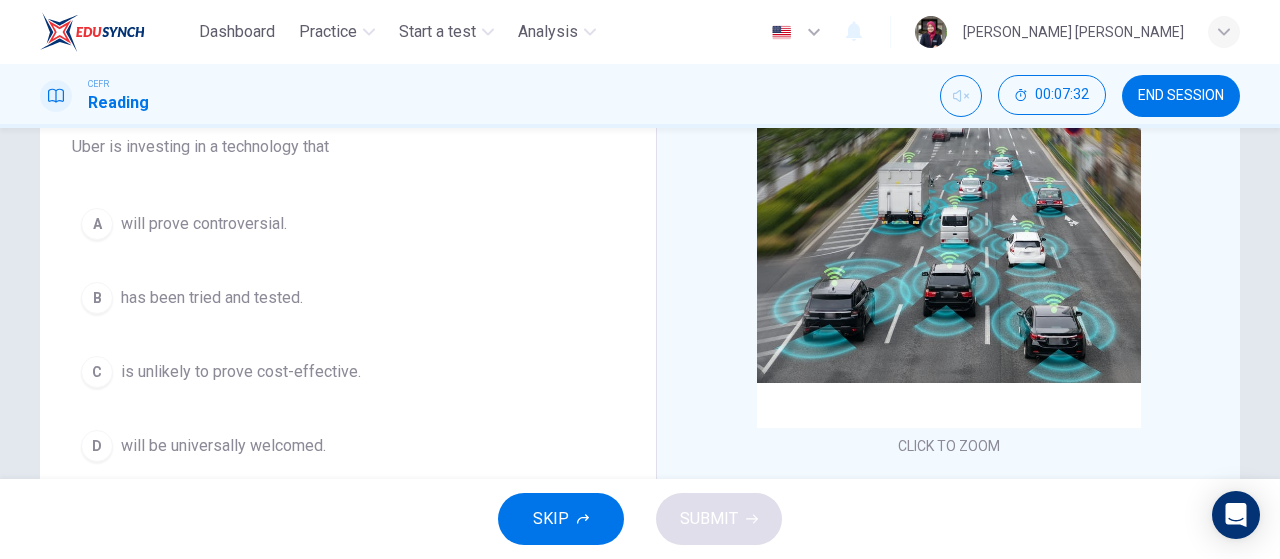 click on "D will be universally welcomed." at bounding box center [348, 446] 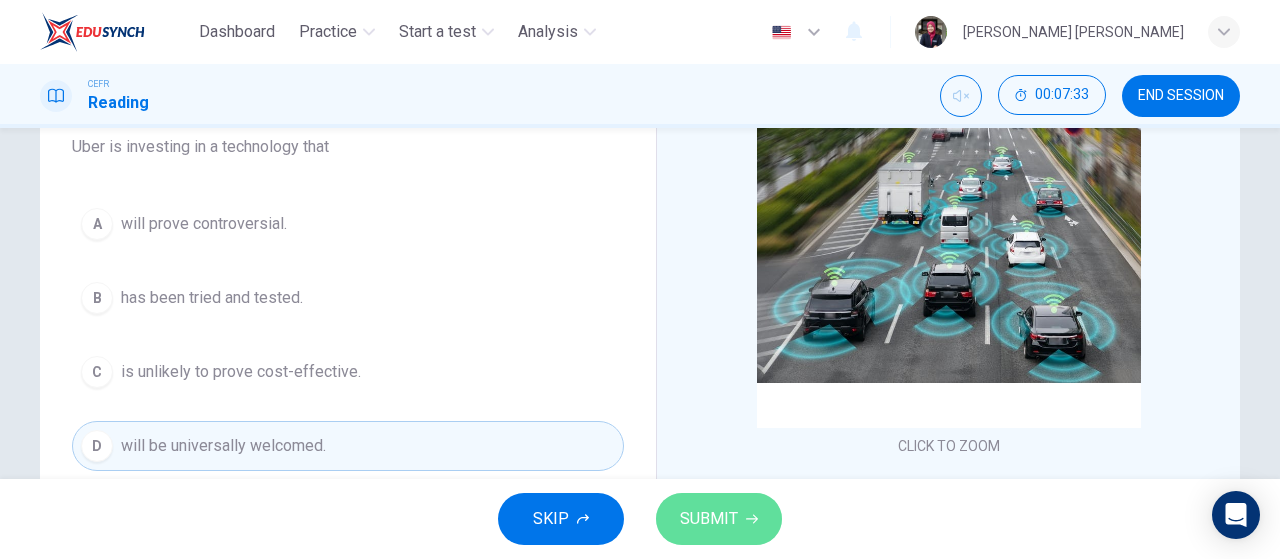 click on "SUBMIT" at bounding box center [719, 519] 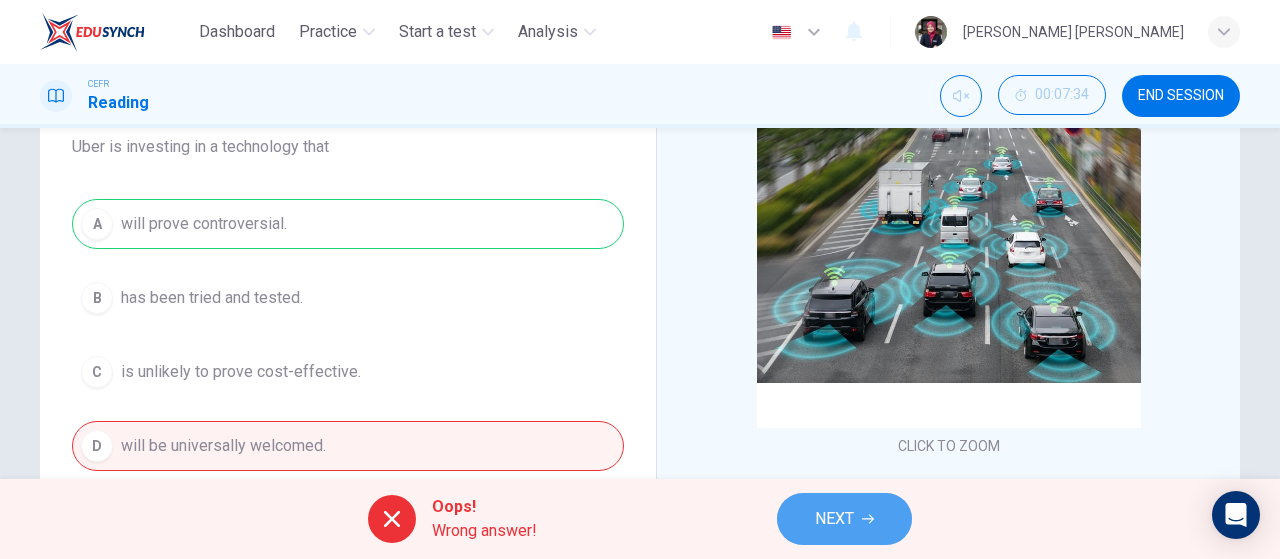 click on "NEXT" at bounding box center [834, 519] 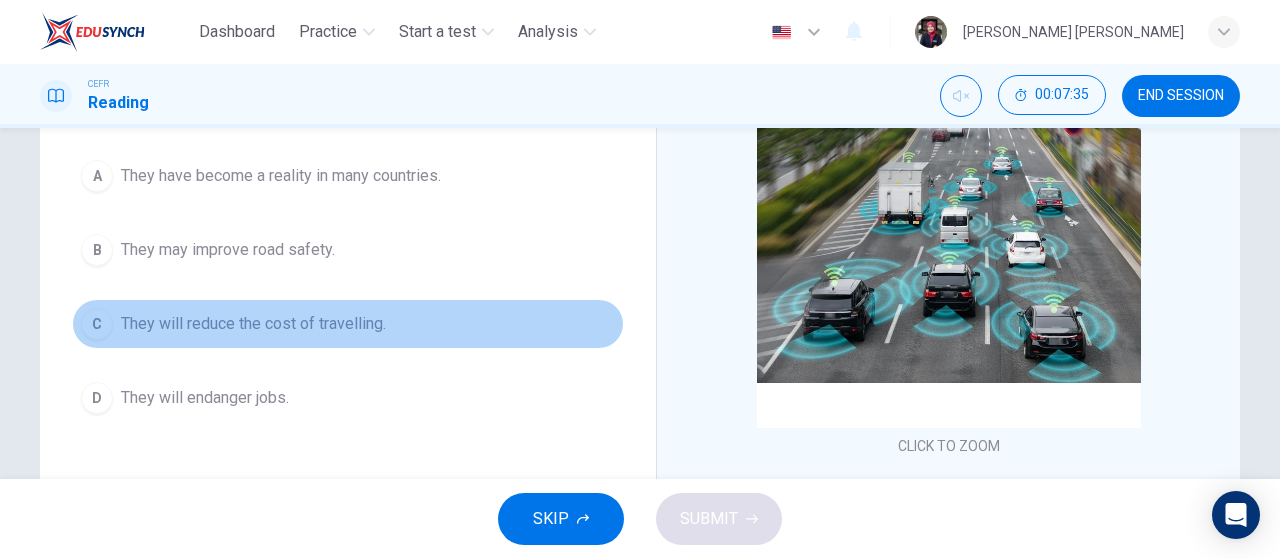 click on "C They will reduce the cost of travelling." at bounding box center [348, 324] 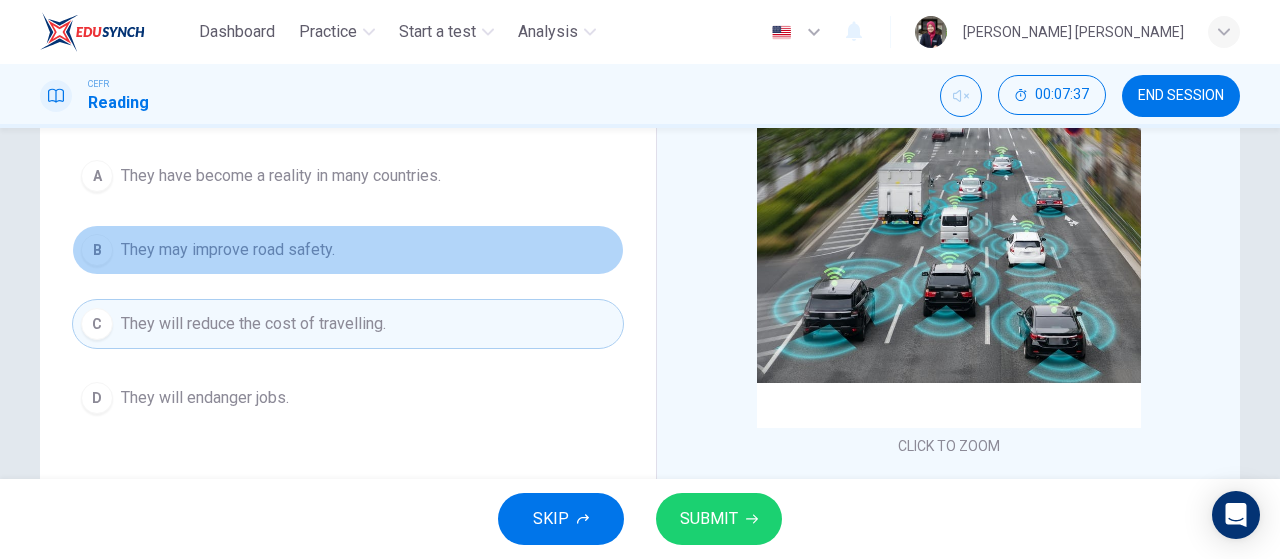 click on "B They may improve road safety." at bounding box center (348, 250) 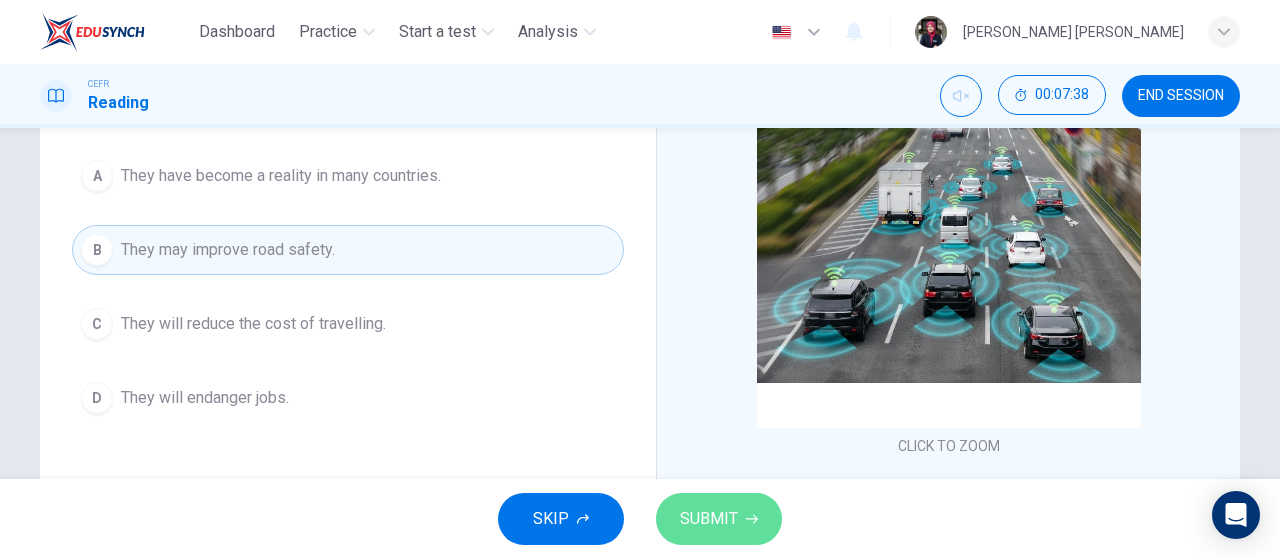 click on "SUBMIT" at bounding box center (719, 519) 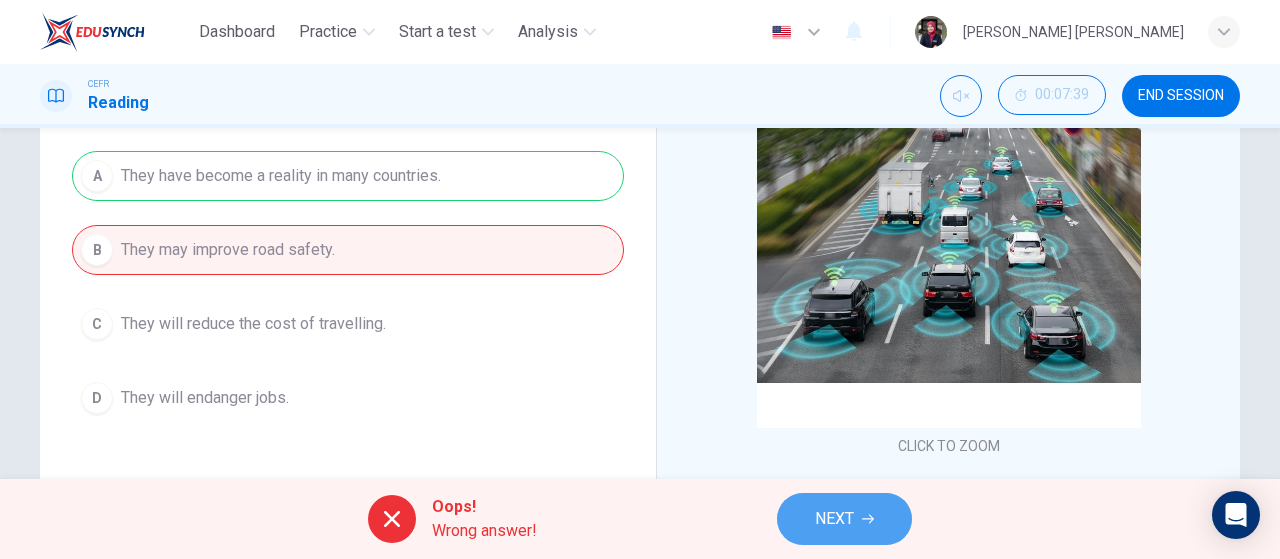 click on "NEXT" at bounding box center [844, 519] 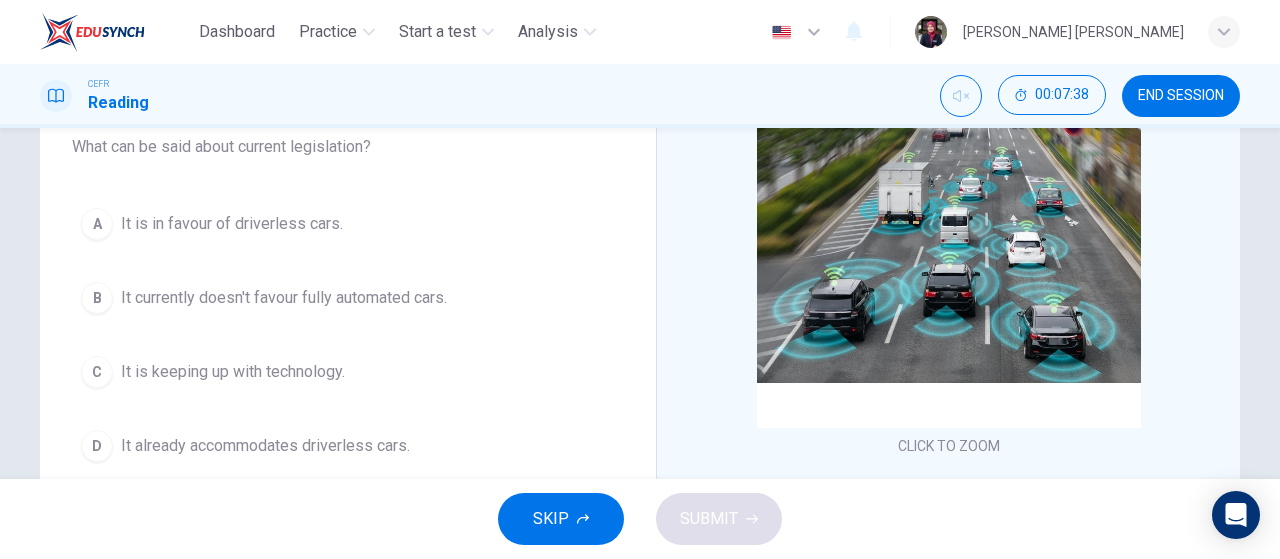 scroll, scrollTop: 225, scrollLeft: 0, axis: vertical 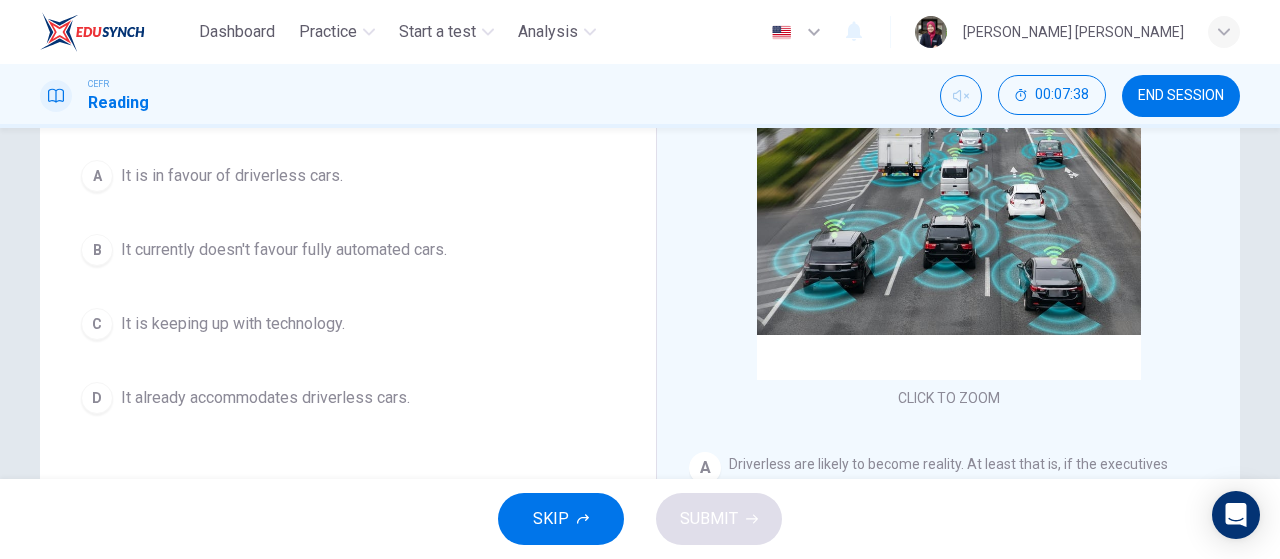 click on "A It is in favour of driverless cars. B It currently doesn't favour fully automated cars. C It is keeping up with technology. D It already accommodates driverless cars." at bounding box center (348, 287) 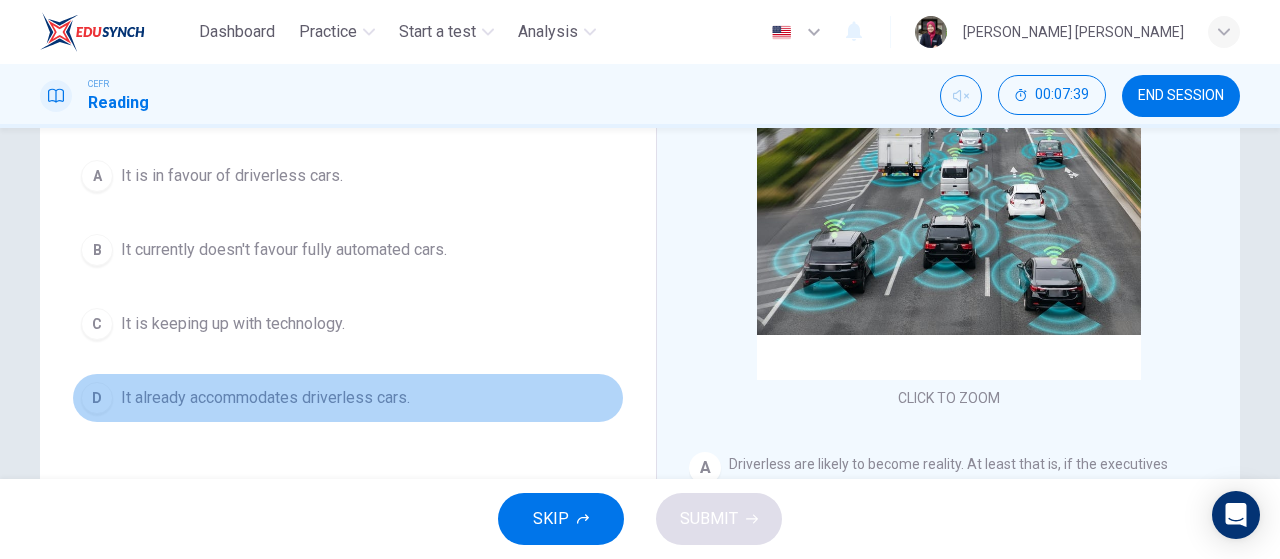 click on "D It already accommodates driverless cars." at bounding box center (348, 398) 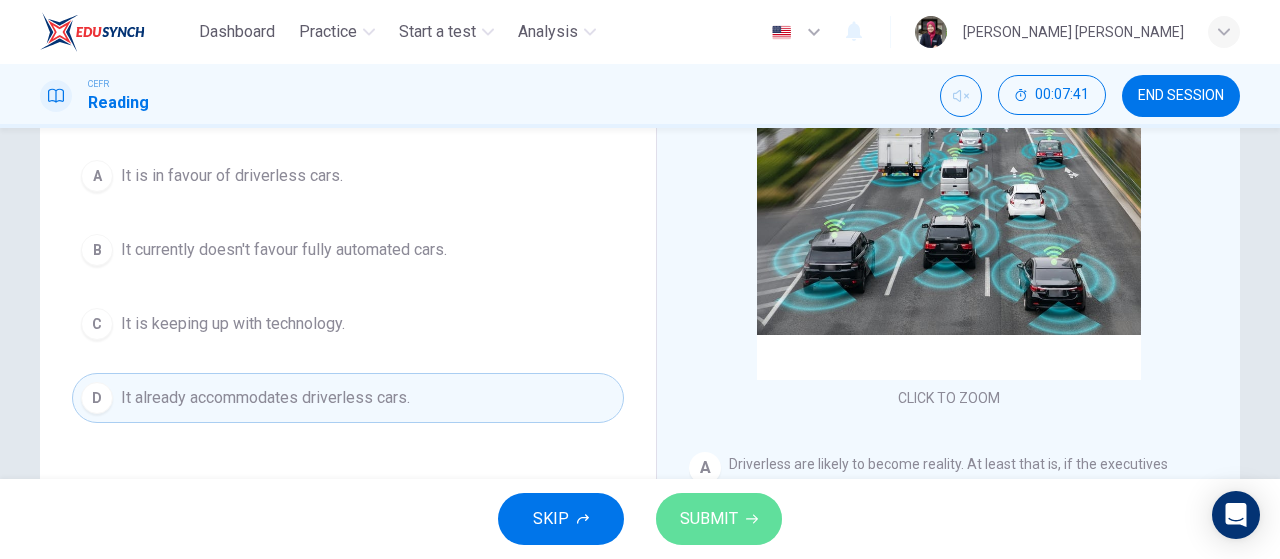 click on "SUBMIT" at bounding box center [709, 519] 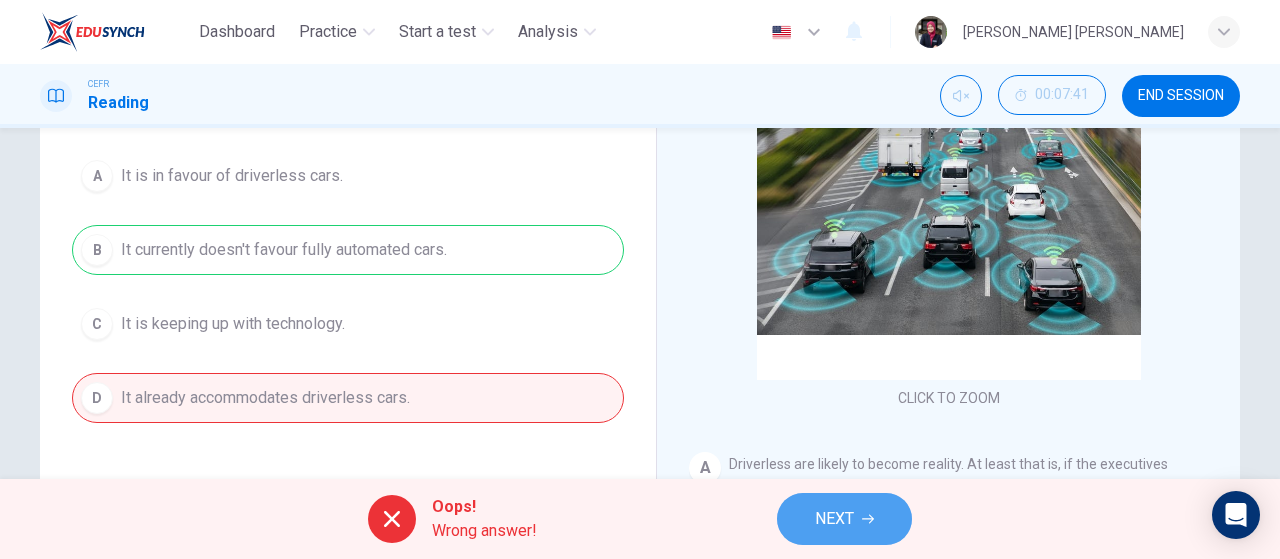 click on "NEXT" at bounding box center (834, 519) 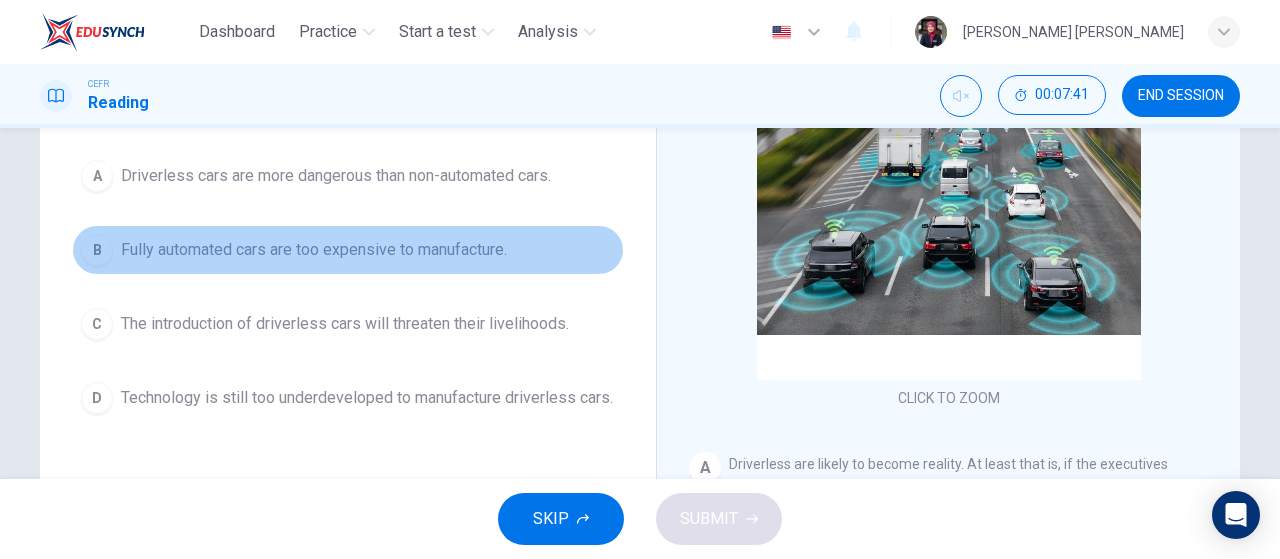 click on "B Fully automated cars are too expensive to manufacture." at bounding box center (348, 250) 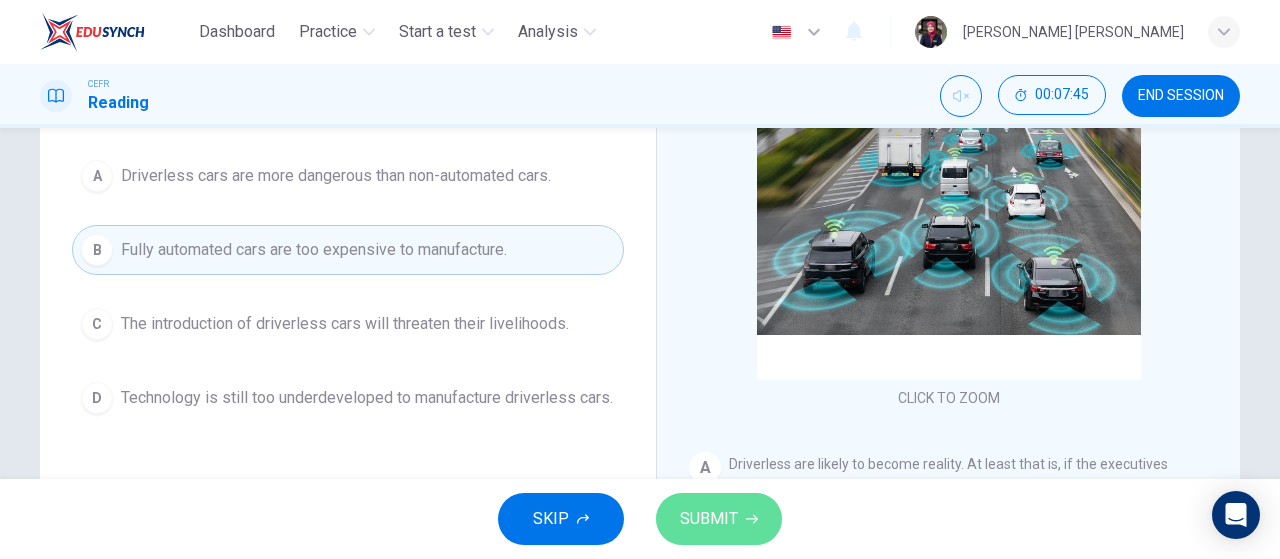 click on "SUBMIT" at bounding box center (709, 519) 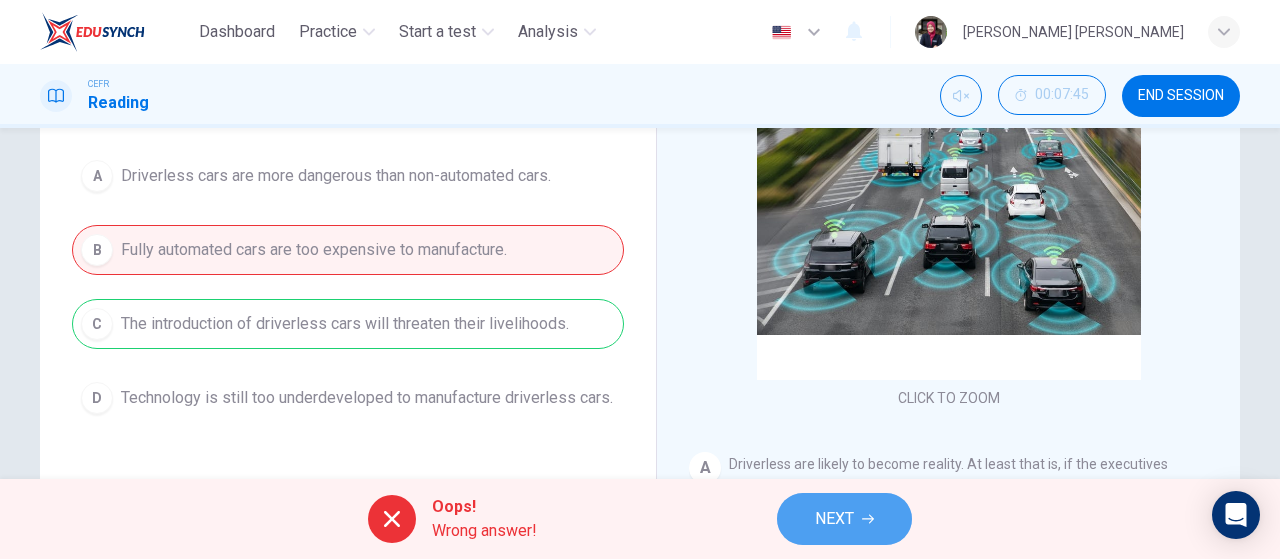 click on "NEXT" at bounding box center [834, 519] 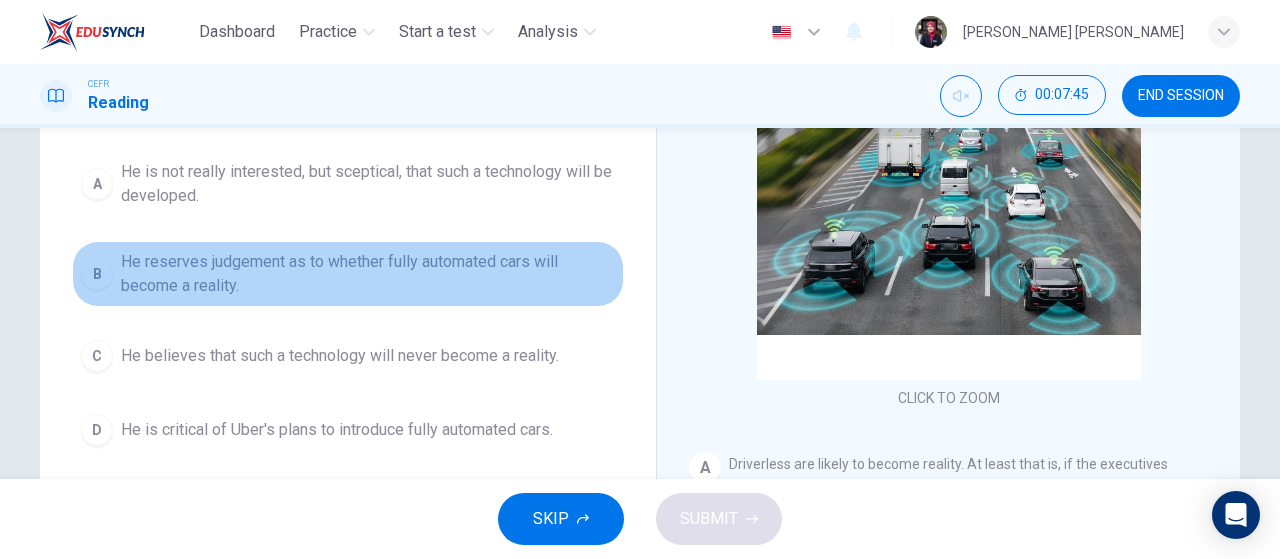 click on "B He reserves judgement as to whether fully automated cars will become a reality." at bounding box center (348, 274) 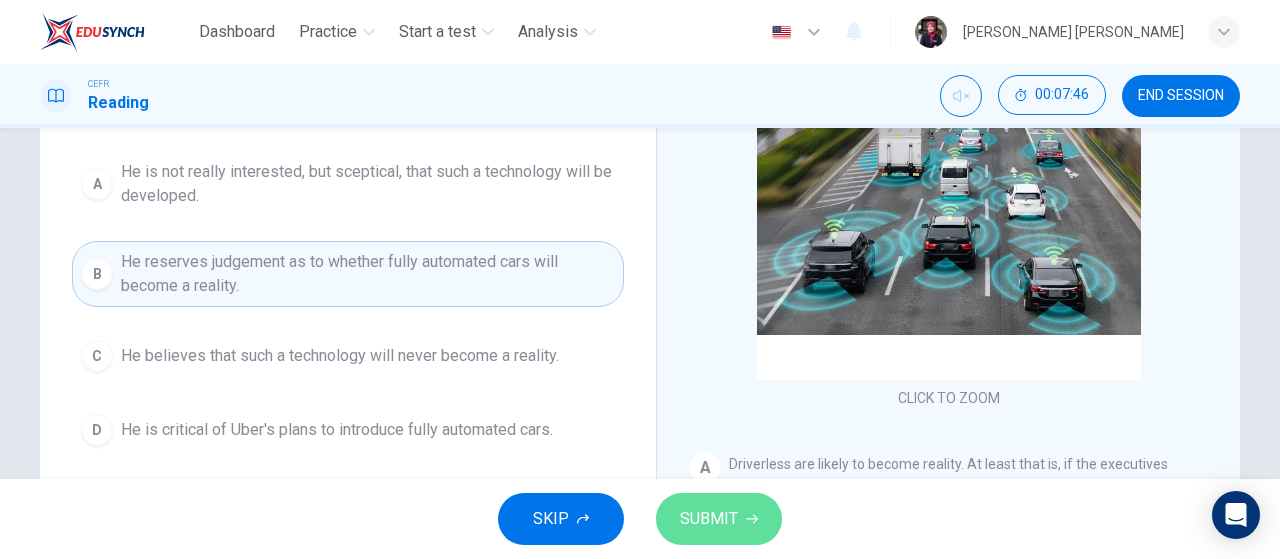 click on "SUBMIT" at bounding box center (709, 519) 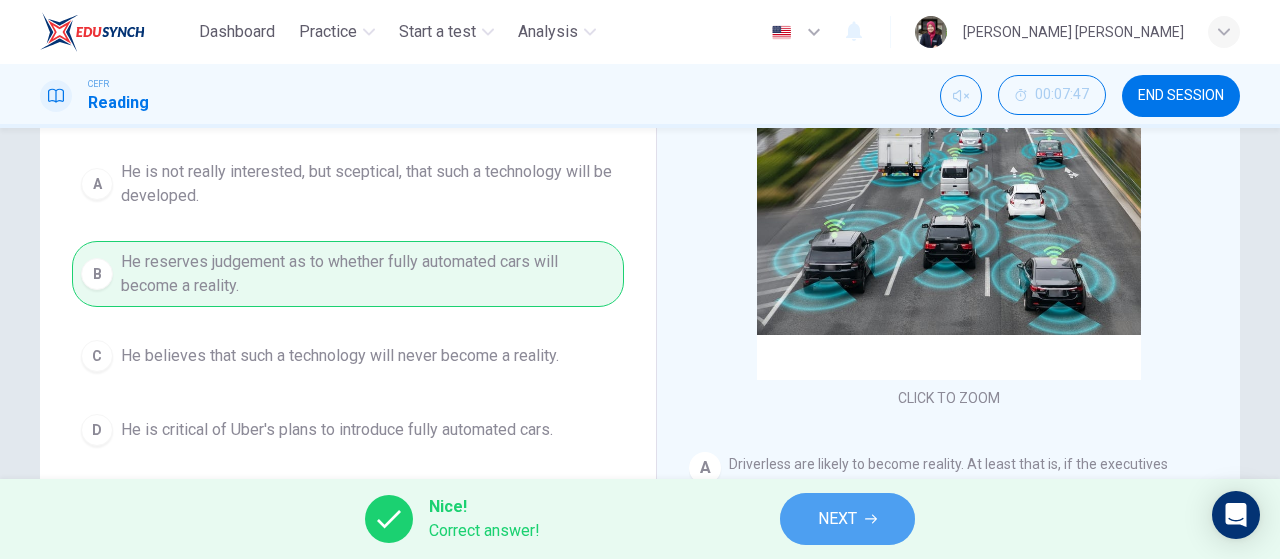 click on "NEXT" at bounding box center (837, 519) 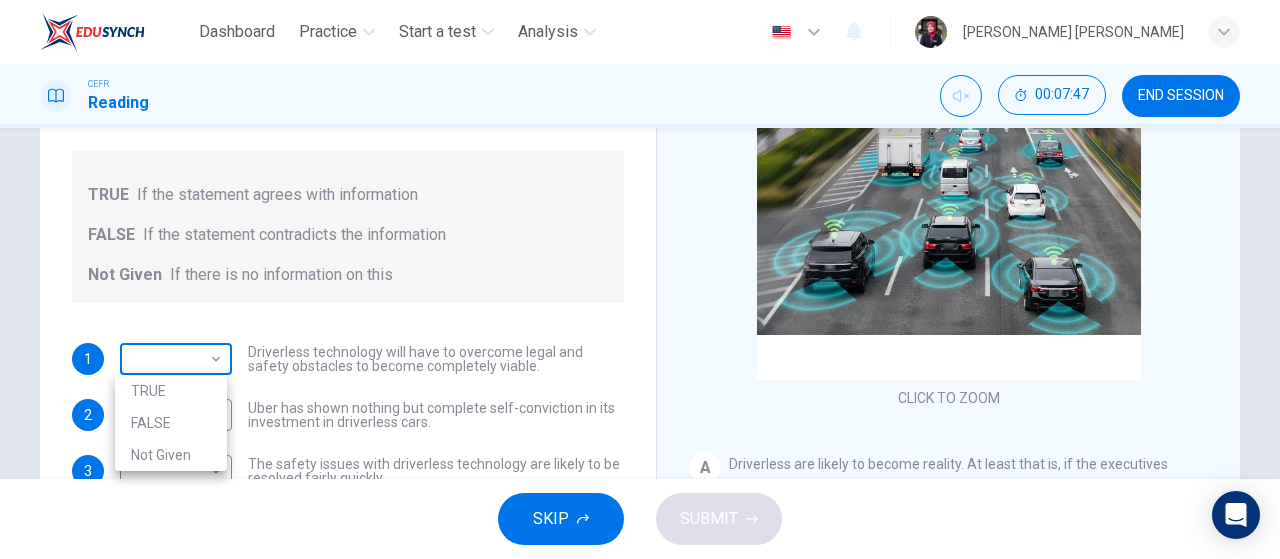 click on "Dashboard Practice Start a test Analysis English en ​ NUR SHAHIDA BINTI MOHAMAD CEFR Reading 00:07:47 END SESSION Question 18 Do the following statements agree with the information given in the text? For questions following questions, write TRUE If the statement agrees with information FALSE If the statement contradicts the information Not Given If there is no information on this 1 ​ ​ Driverless technology will have to overcome legal and safety obstacles to become completely viable. 2 ​ ​ Uber has shown nothing but complete self-conviction in its investment in driverless cars. 3 ​ ​ The safety issues with driverless technology are likely to be resolved fairly quickly. Driverless cars CLICK TO ZOOM Click to Zoom A B C D E F G H SKIP SUBMIT EduSynch - Online Language Proficiency Testing
Dashboard Practice Start a test Analysis Notifications © Copyright  2025 TRUE FALSE Not Given" at bounding box center [640, 279] 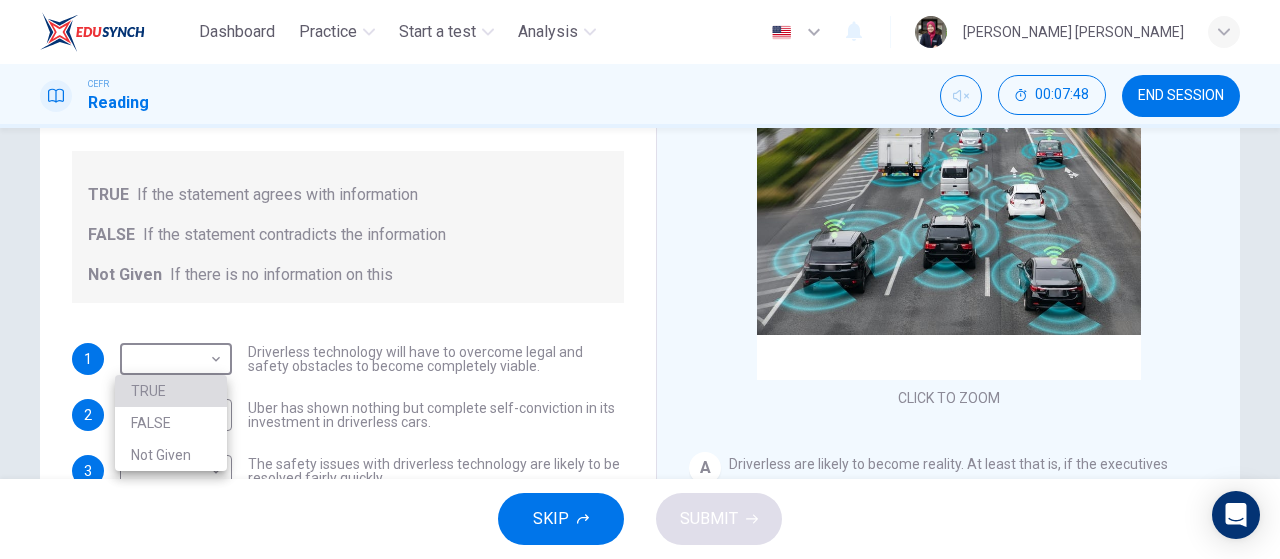 click on "TRUE" at bounding box center [171, 391] 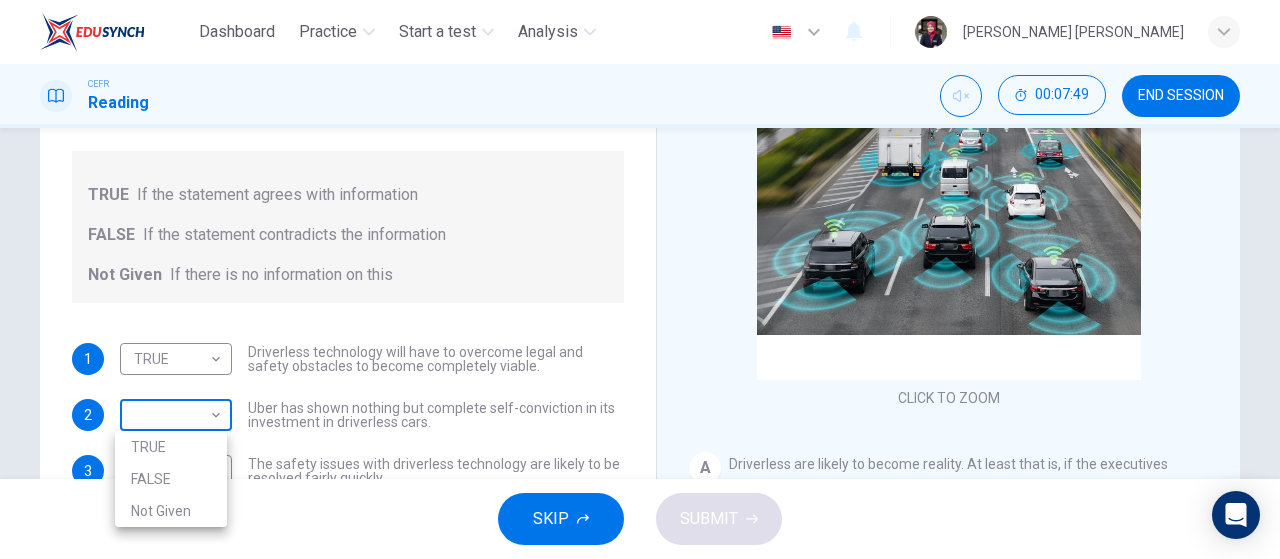 click on "Dashboard Practice Start a test Analysis English en ​ NUR SHAHIDA BINTI MOHAMAD CEFR Reading 00:07:49 END SESSION Question 18 Do the following statements agree with the information given in the text? For questions following questions, write TRUE If the statement agrees with information FALSE If the statement contradicts the information Not Given If there is no information on this 1 TRUE TRUE ​ Driverless technology will have to overcome legal and safety obstacles to become completely viable. 2 ​ ​ Uber has shown nothing but complete self-conviction in its investment in driverless cars. 3 ​ ​ The safety issues with driverless technology are likely to be resolved fairly quickly. Driverless cars CLICK TO ZOOM Click to Zoom A B C D E F G H SKIP SUBMIT EduSynch - Online Language Proficiency Testing
Dashboard Practice Start a test Analysis Notifications © Copyright  2025 TRUE FALSE Not Given" at bounding box center (640, 279) 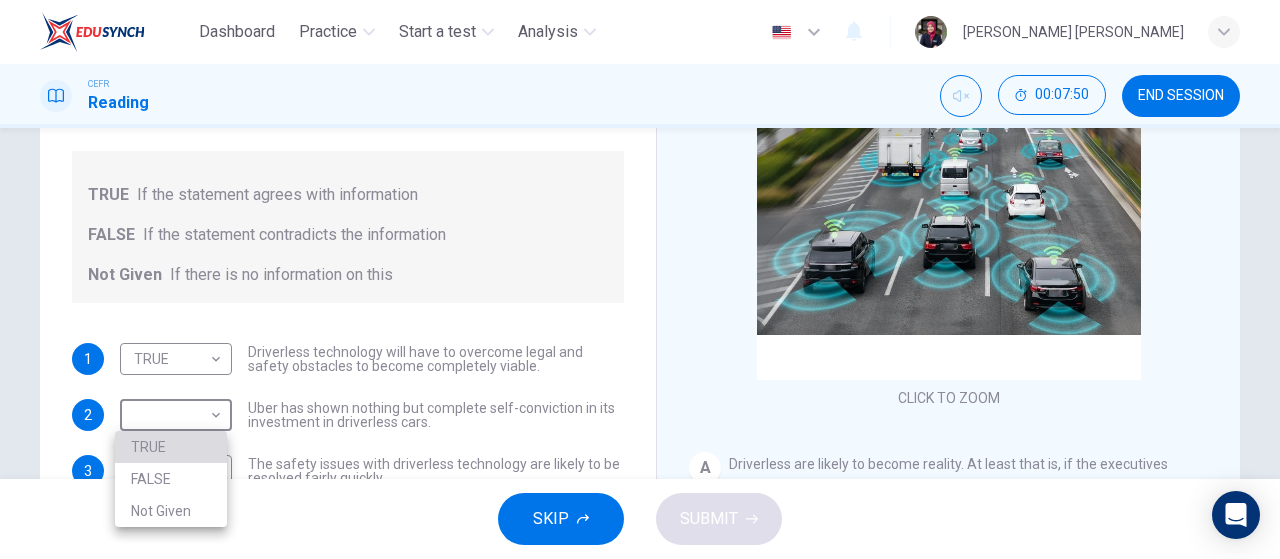 click on "TRUE" at bounding box center [171, 447] 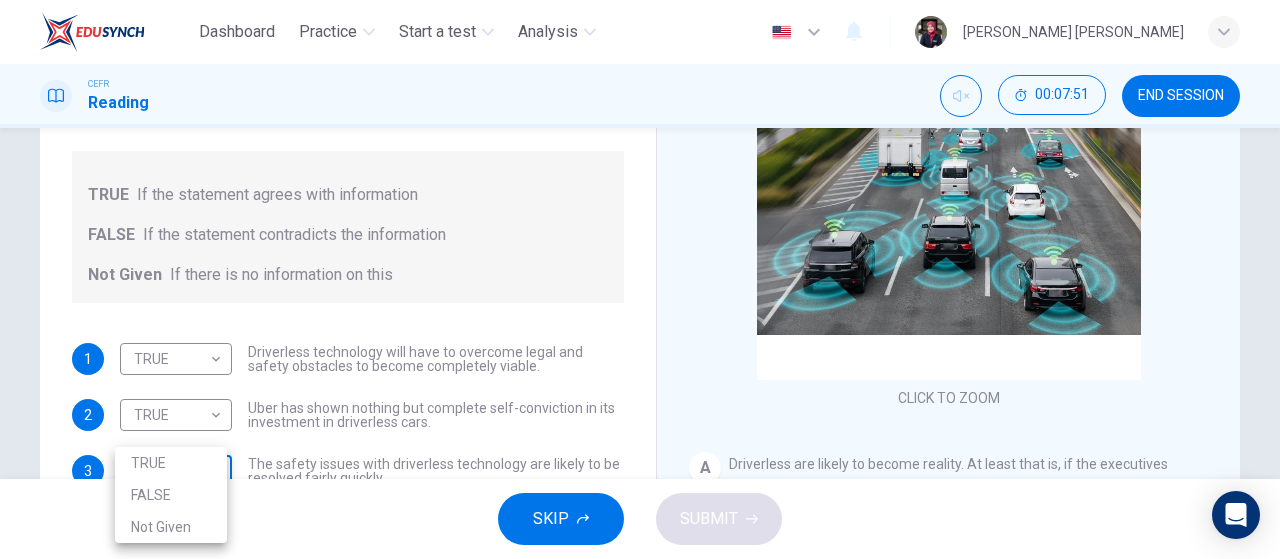 scroll, scrollTop: 245, scrollLeft: 0, axis: vertical 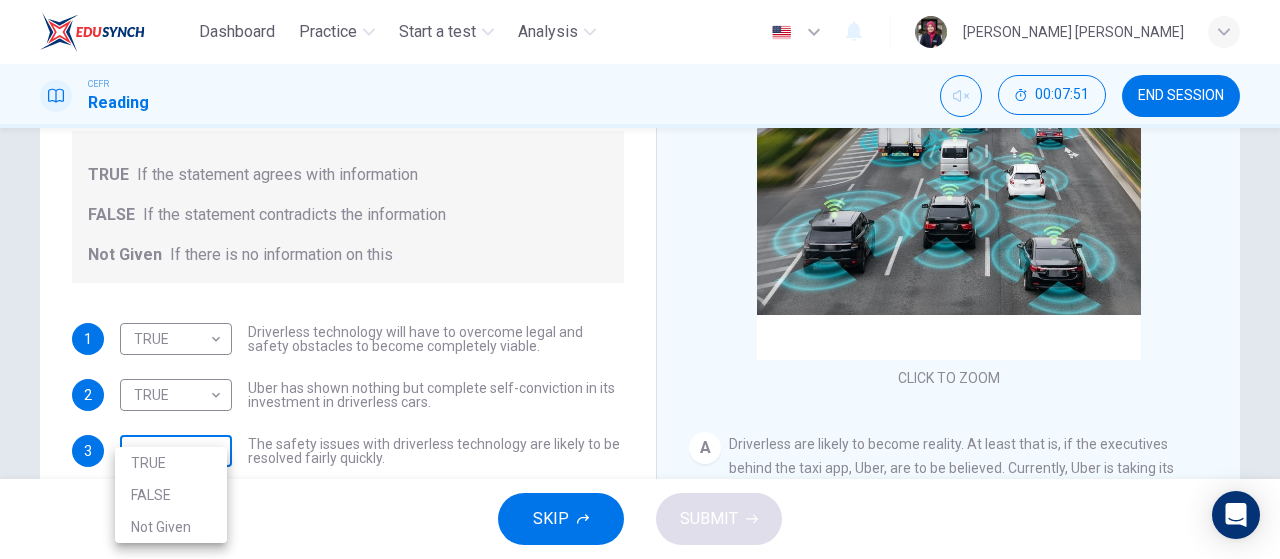 click on "Dashboard Practice Start a test Analysis English en ​ NUR SHAHIDA BINTI MOHAMAD CEFR Reading 00:07:51 END SESSION Question 18 Do the following statements agree with the information given in the text? For questions following questions, write TRUE If the statement agrees with information FALSE If the statement contradicts the information Not Given If there is no information on this 1 TRUE TRUE ​ Driverless technology will have to overcome legal and safety obstacles to become completely viable. 2 TRUE TRUE ​ Uber has shown nothing but complete self-conviction in its investment in driverless cars. 3 ​ ​ The safety issues with driverless technology are likely to be resolved fairly quickly. Driverless cars CLICK TO ZOOM Click to Zoom A B C D E F G H SKIP SUBMIT EduSynch - Online Language Proficiency Testing
Dashboard Practice Start a test Analysis Notifications © Copyright  2025 TRUE FALSE Not Given" at bounding box center (640, 279) 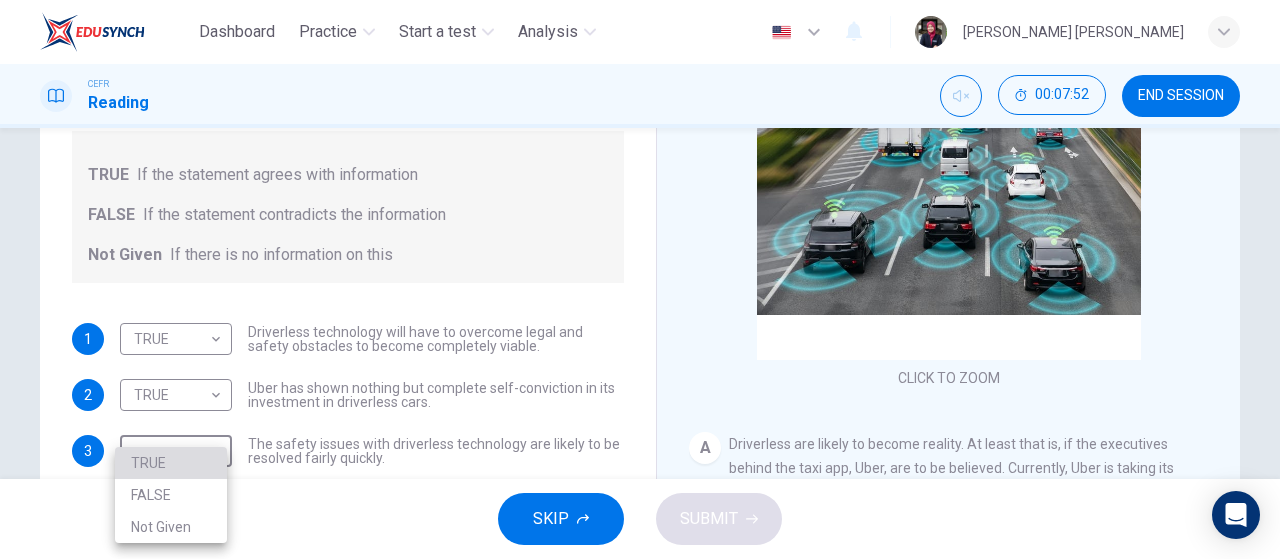 click on "TRUE" at bounding box center [171, 463] 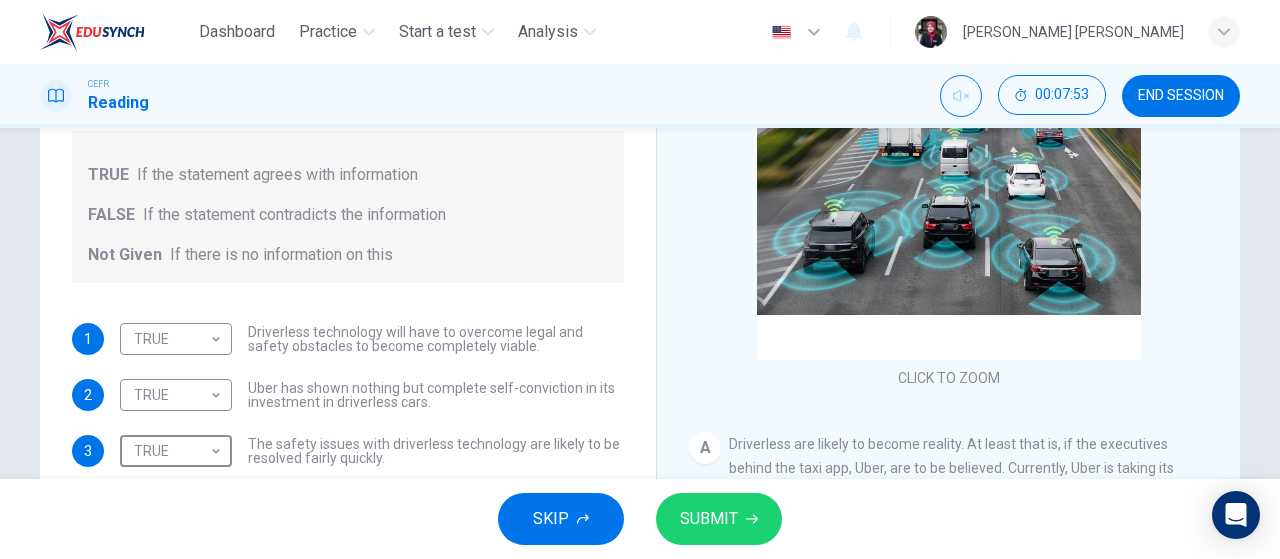scroll, scrollTop: 284, scrollLeft: 0, axis: vertical 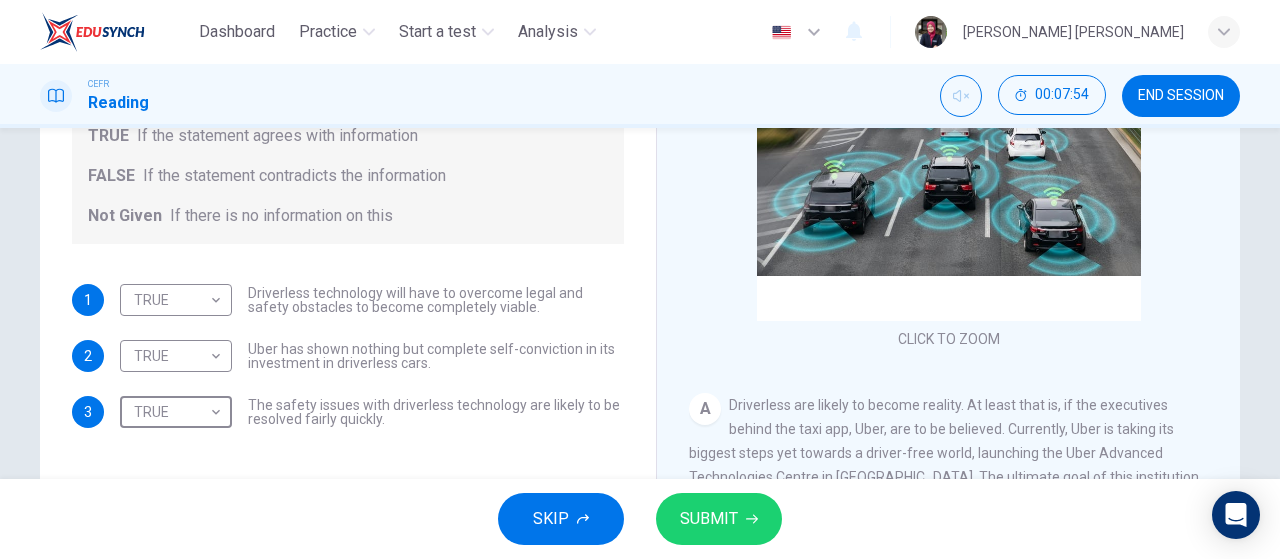 click on "SUBMIT" at bounding box center [709, 519] 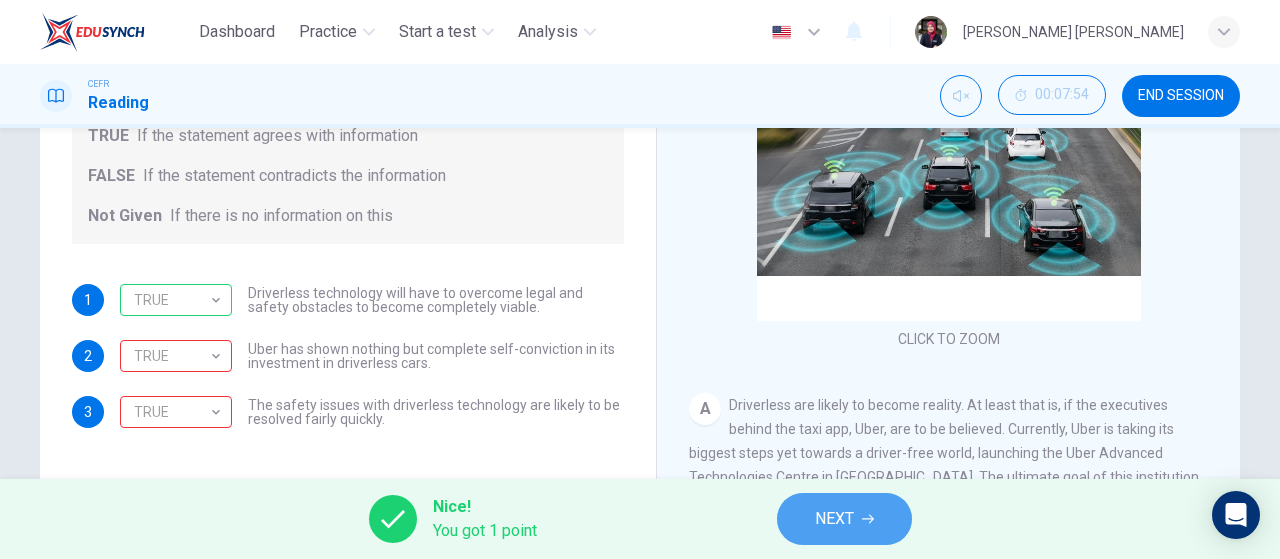 click on "NEXT" at bounding box center [844, 519] 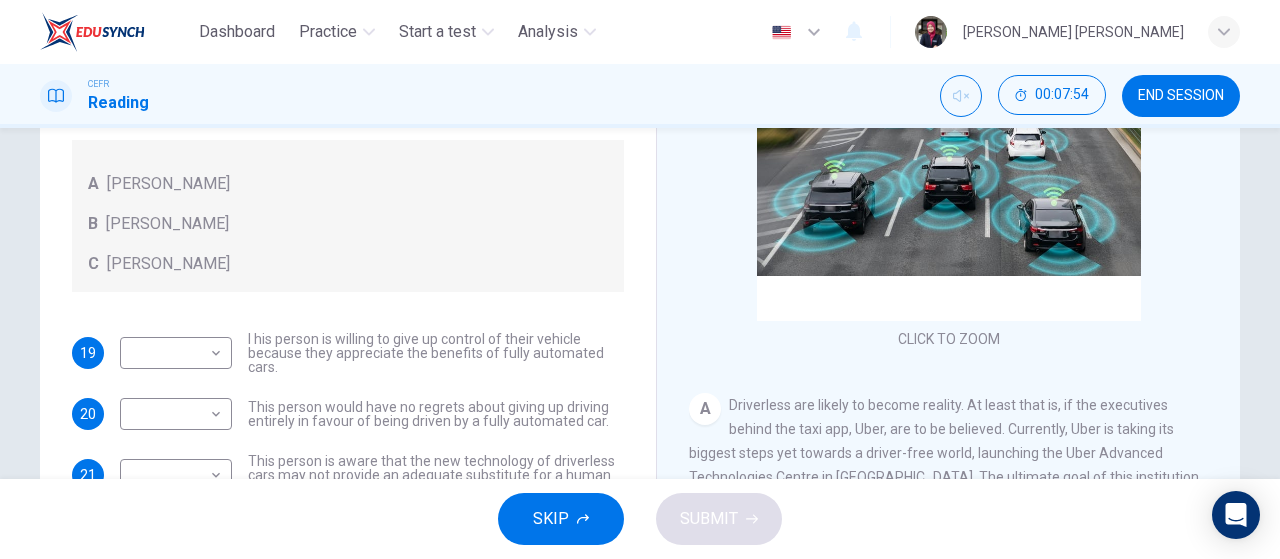 scroll, scrollTop: 332, scrollLeft: 0, axis: vertical 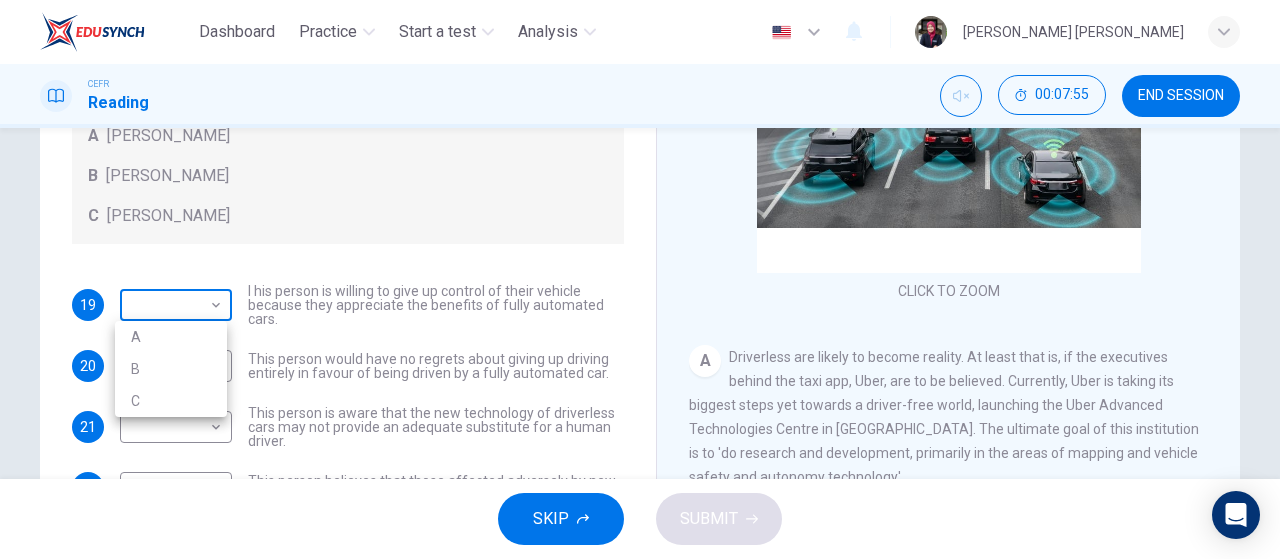 click on "Dashboard Practice Start a test Analysis English en ​ NUR SHAHIDA BINTI MOHAMAD CEFR Reading 00:07:55 END SESSION Questions 19 - 23 Look at the following statements, and the list of people. Match each statement to the correct person, A-C. You may use any letter more than once.
A John Reynolds B Susie Greenacre C Jason Steiner 19 ​ ​ I his person is willing to give up control of their vehicle because they appreciate the benefits of fully automated cars. 20 ​ ​ This person would have no regrets about giving up driving entirely in favour of being driven by a fully automated car. 21 ​ ​ This person is aware that the new technology of driverless cars may not provide an adequate substitute for a human driver. 22 ​ ​ This person believes that those affected adversely by new technology should be protected from its effects. 23 ​ ​ This person enjoys driving but only under favourable conditions. Driverless cars CLICK TO ZOOM Click to Zoom A B C D E F G H SKIP SUBMIT
Dashboard Practice A B" at bounding box center (640, 279) 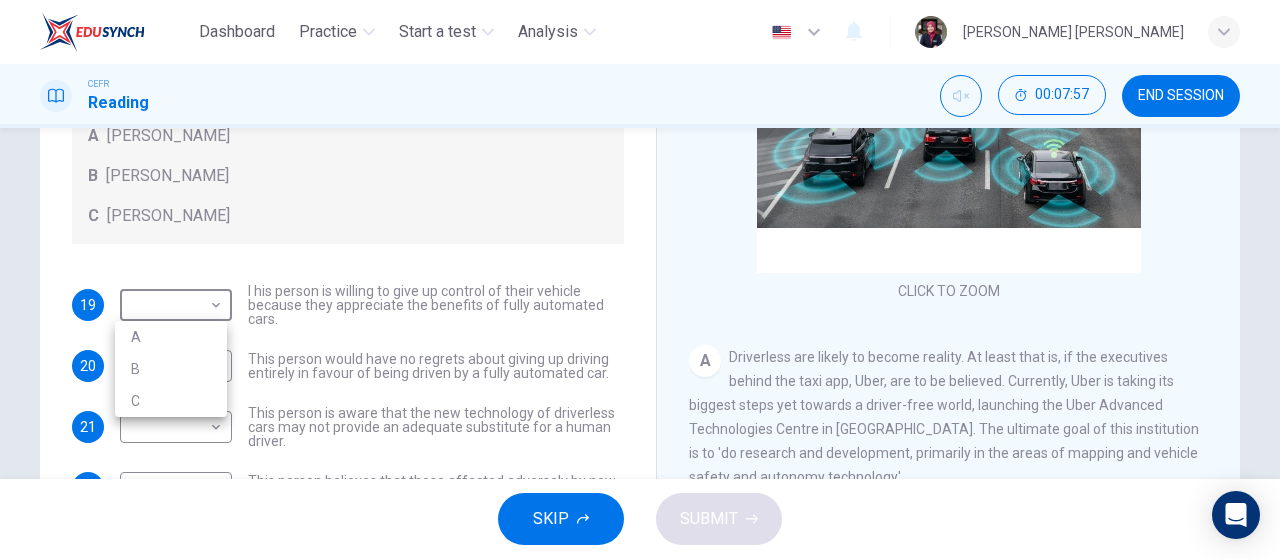 click at bounding box center [640, 279] 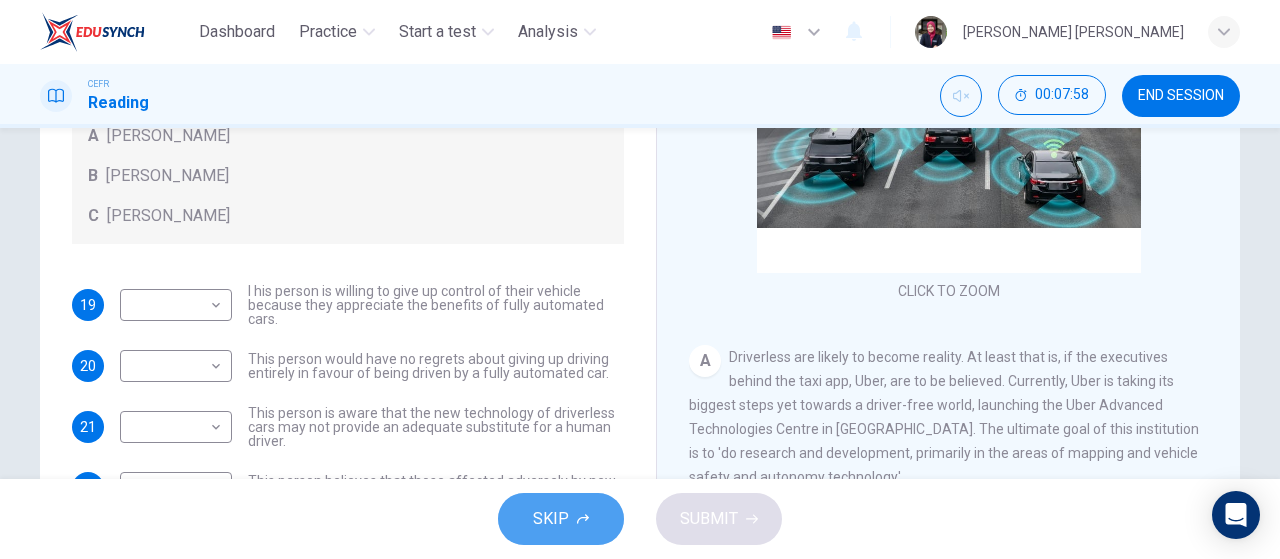 click on "SKIP" at bounding box center (551, 519) 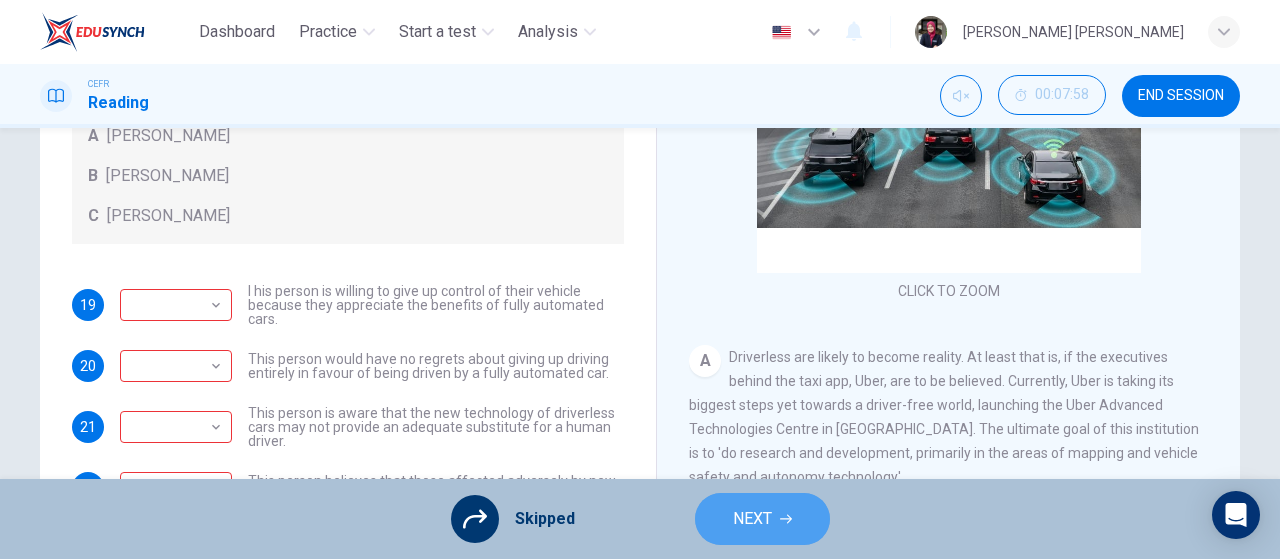 click on "NEXT" at bounding box center [762, 519] 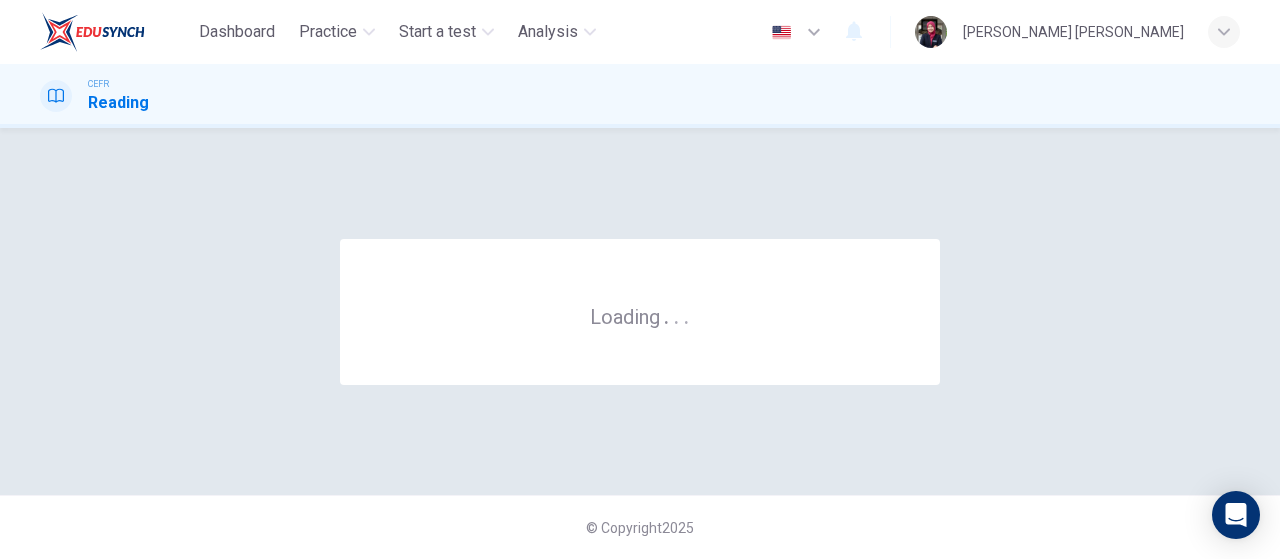 scroll, scrollTop: 0, scrollLeft: 0, axis: both 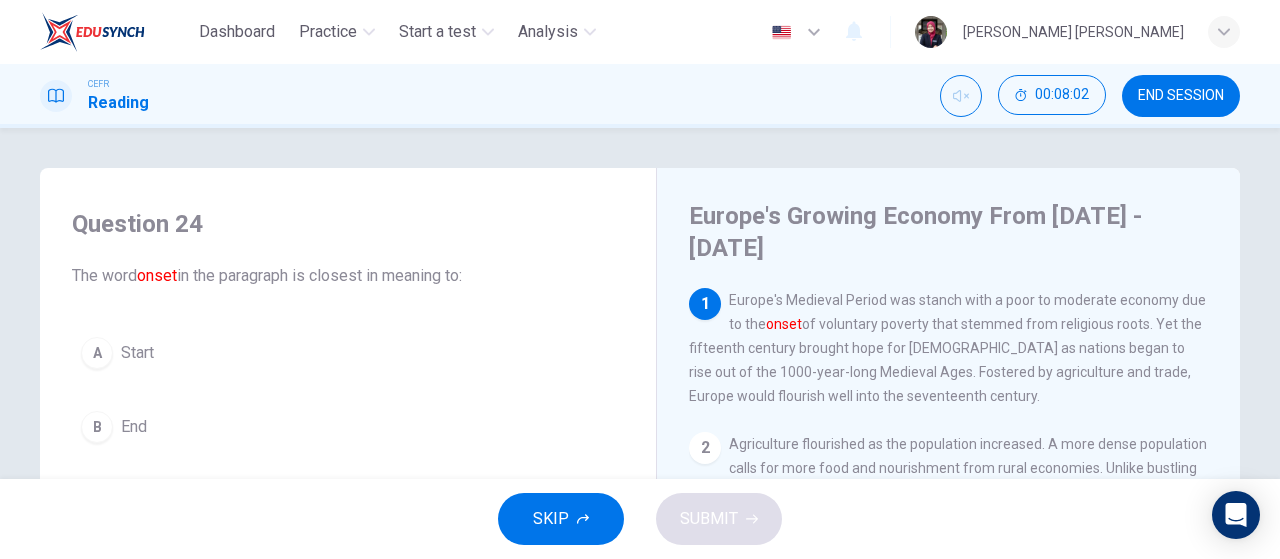 click on "Europe's Growing Economy From 1600 - 1800 1 Europe's Medieval Period was stanch with a poor to moderate economy due to the  onset  of voluntary poverty that stemmed from religious roots. Yet the fifteenth century brought hope for Europeans as nations began to rise out of the 1000-year-long Medieval Ages. Fostered by agriculture and trade, Europe would flourish well into the seventeenth century. 2 3 4 Trade also contributed to the success of European Economy in the seventeenth century. Through expansion, trade ships could reach the Iberian Peninsula. Like with agriculture, population also benefitted the trade scene. The increased population density brought about more manufacturers throughout all of Europe including England, Spain, Italy, and Germany. 5 6" at bounding box center (948, 547) 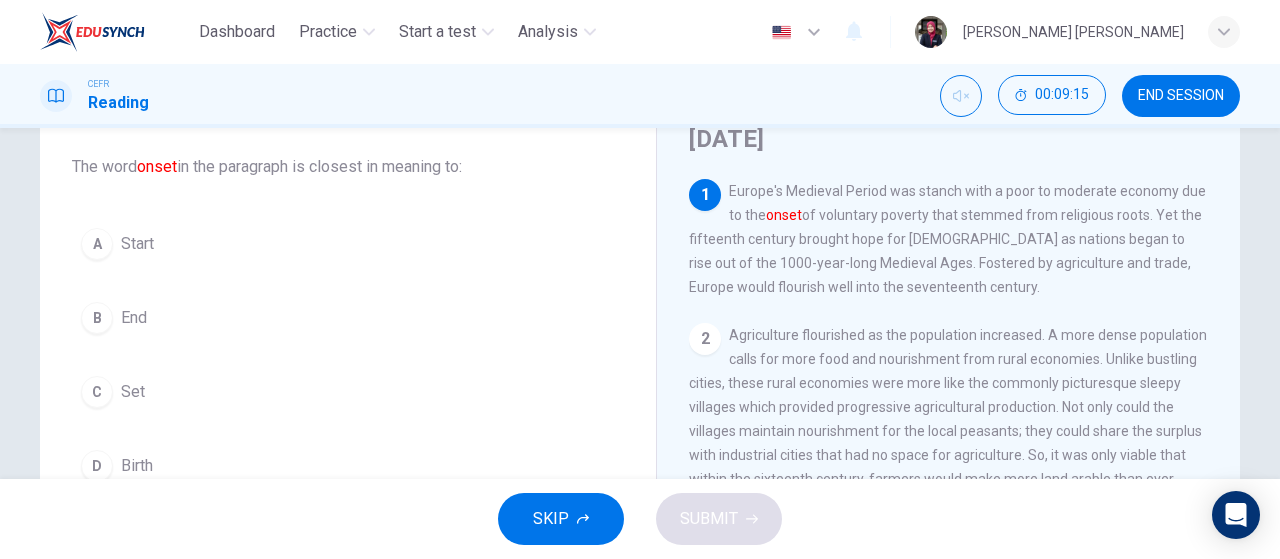 scroll, scrollTop: 114, scrollLeft: 0, axis: vertical 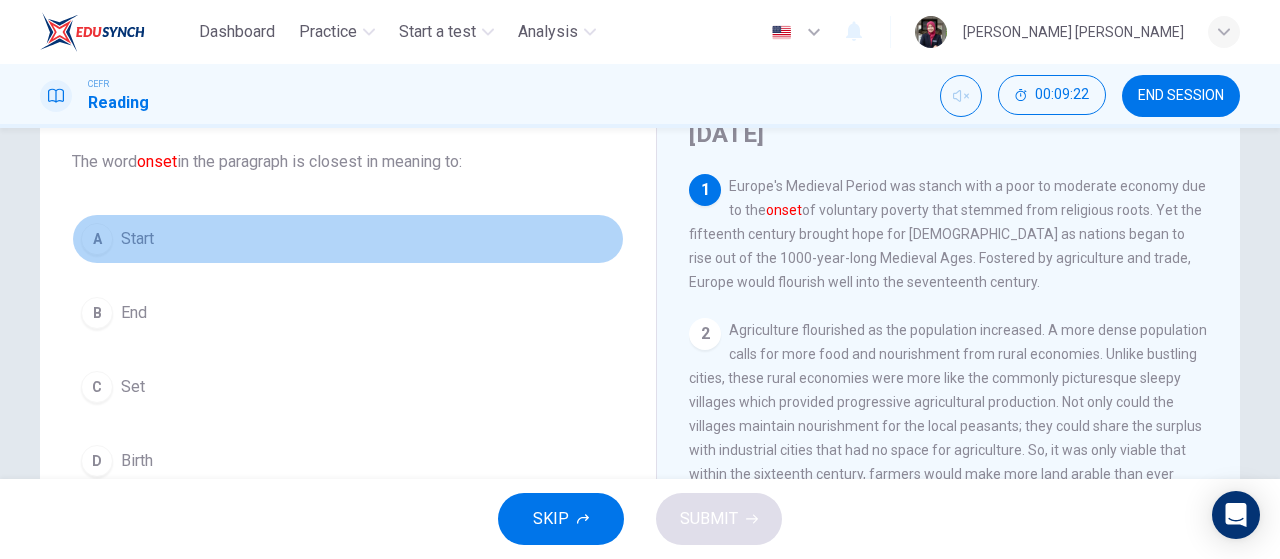 click on "A Start" at bounding box center (348, 239) 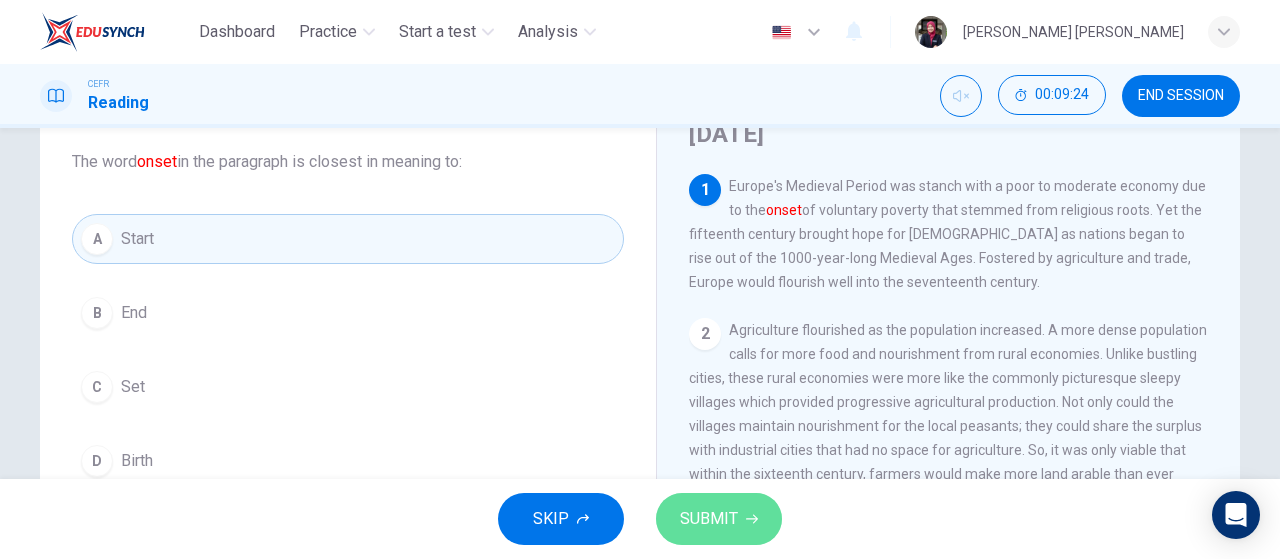 click on "SUBMIT" at bounding box center (719, 519) 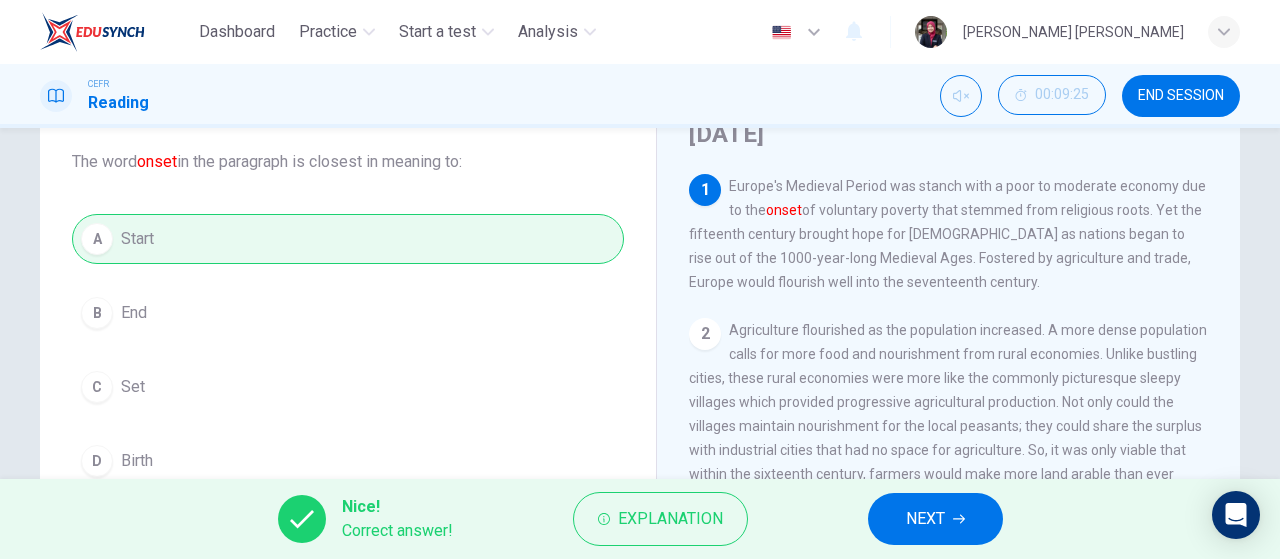 click on "NEXT" at bounding box center (935, 519) 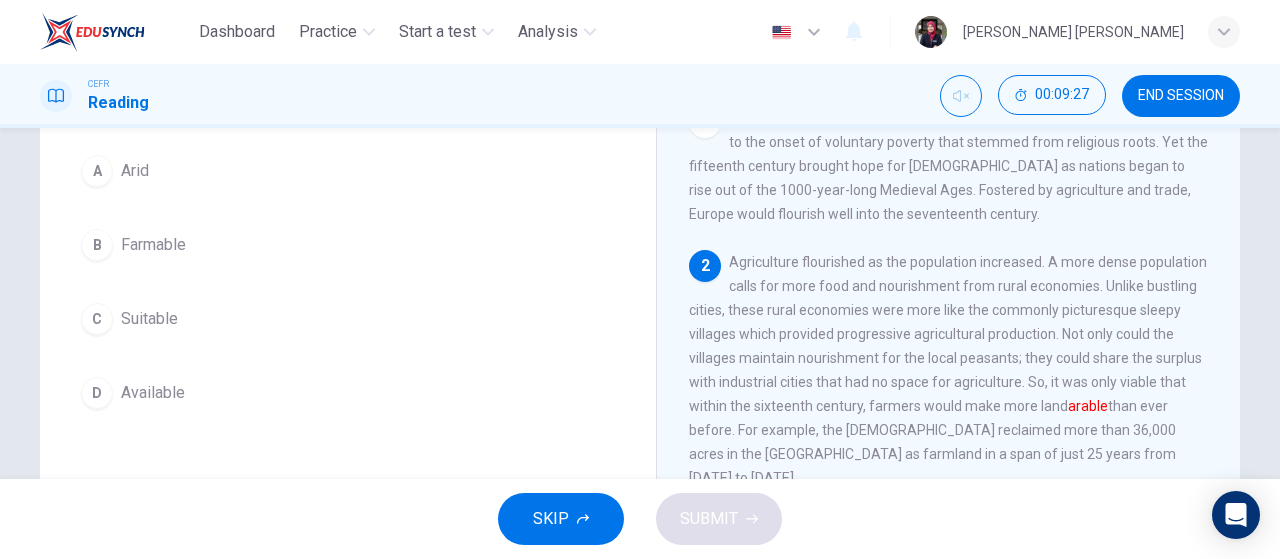 scroll, scrollTop: 190, scrollLeft: 0, axis: vertical 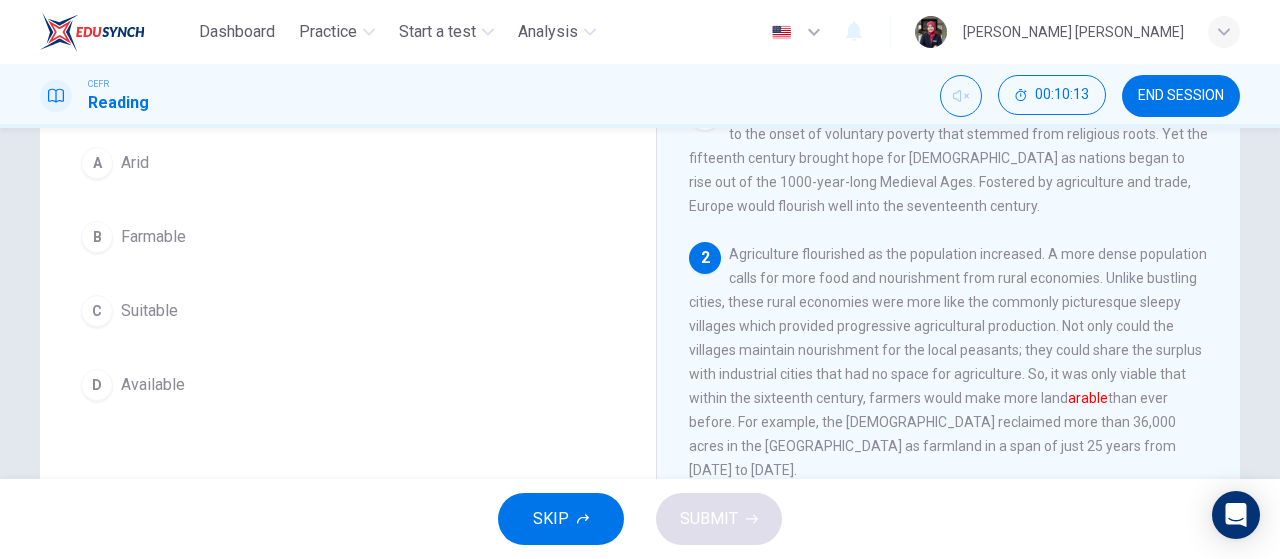 drag, startPoint x: 680, startPoint y: 298, endPoint x: 774, endPoint y: 296, distance: 94.02127 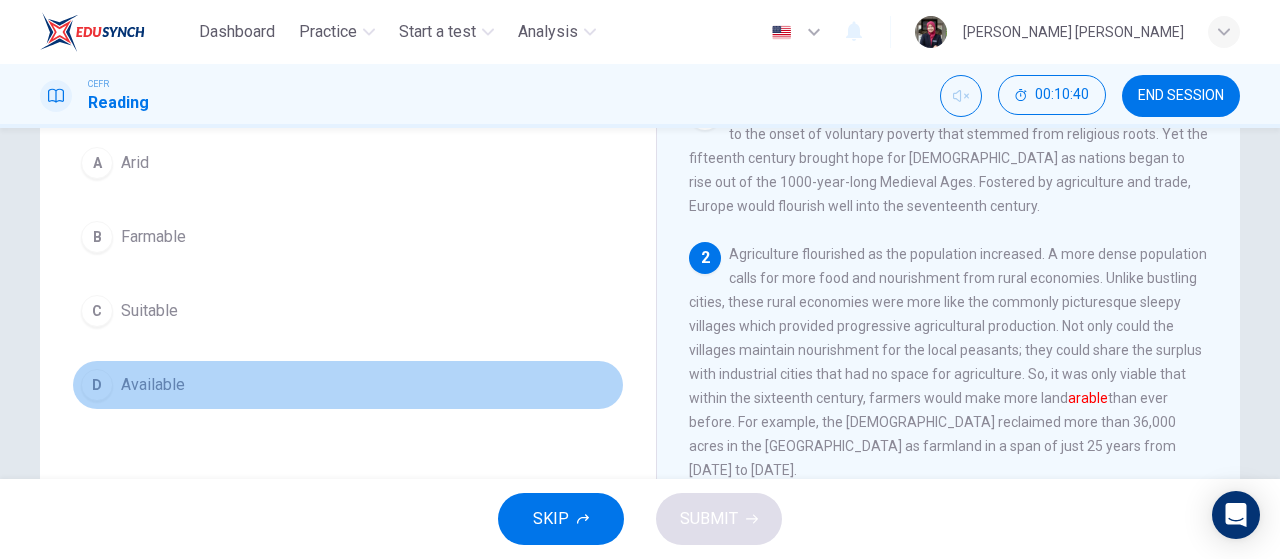 click on "D Available" at bounding box center [348, 385] 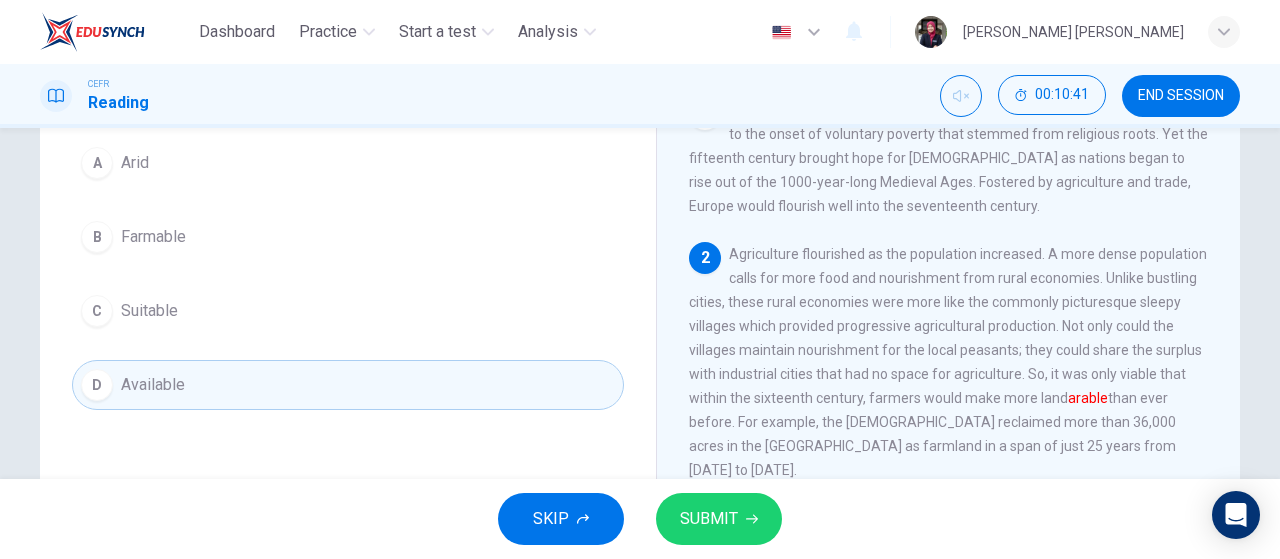 click on "SUBMIT" at bounding box center [709, 519] 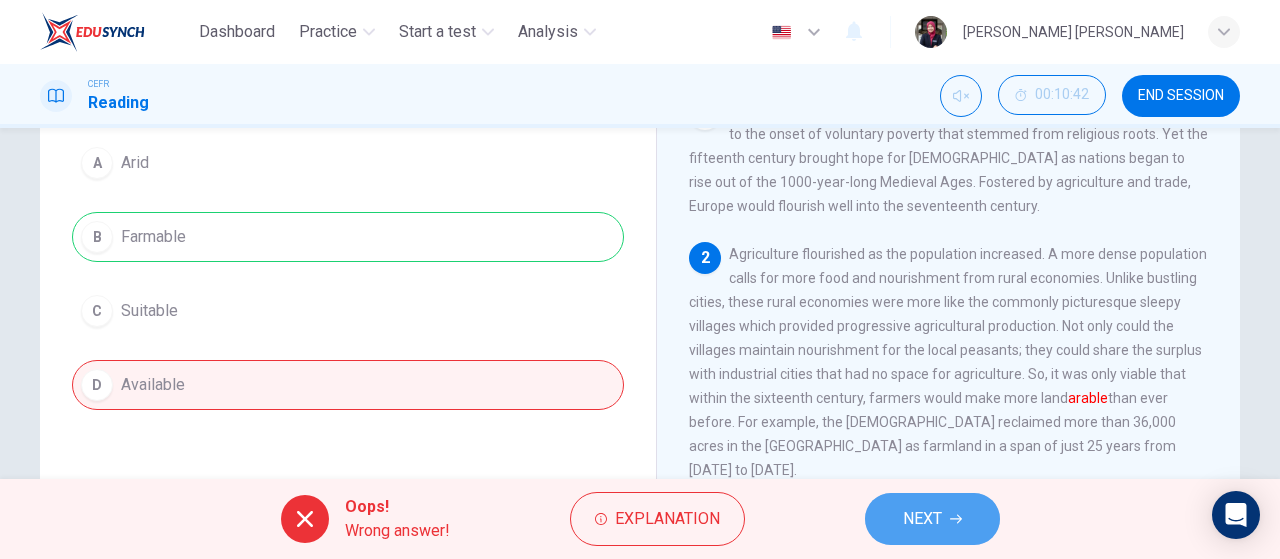 click 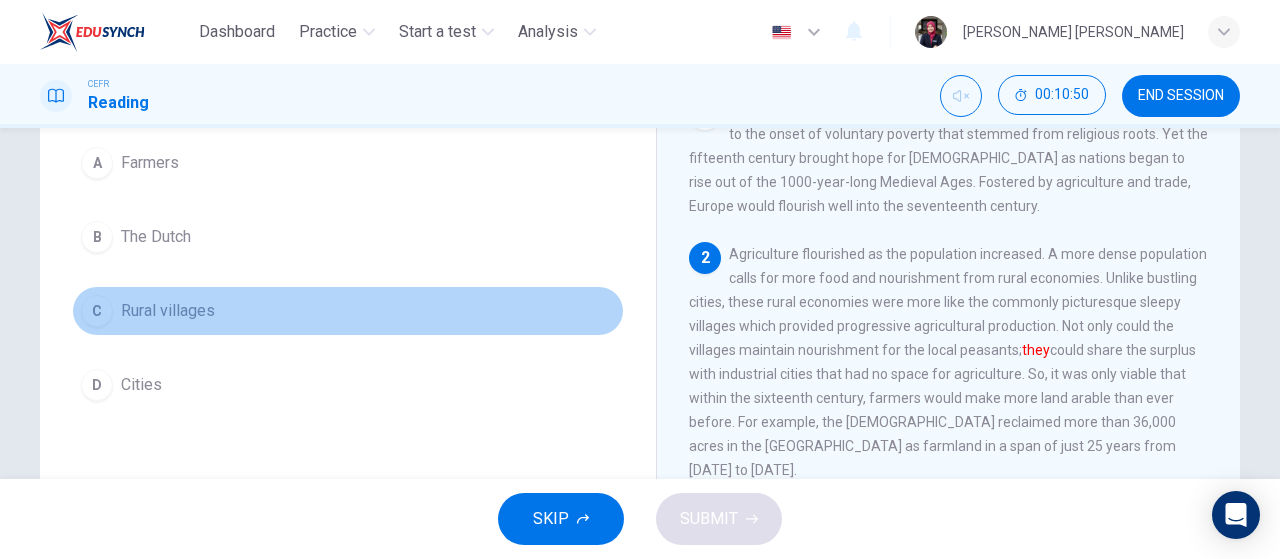 click on "C Rural villages" at bounding box center [348, 311] 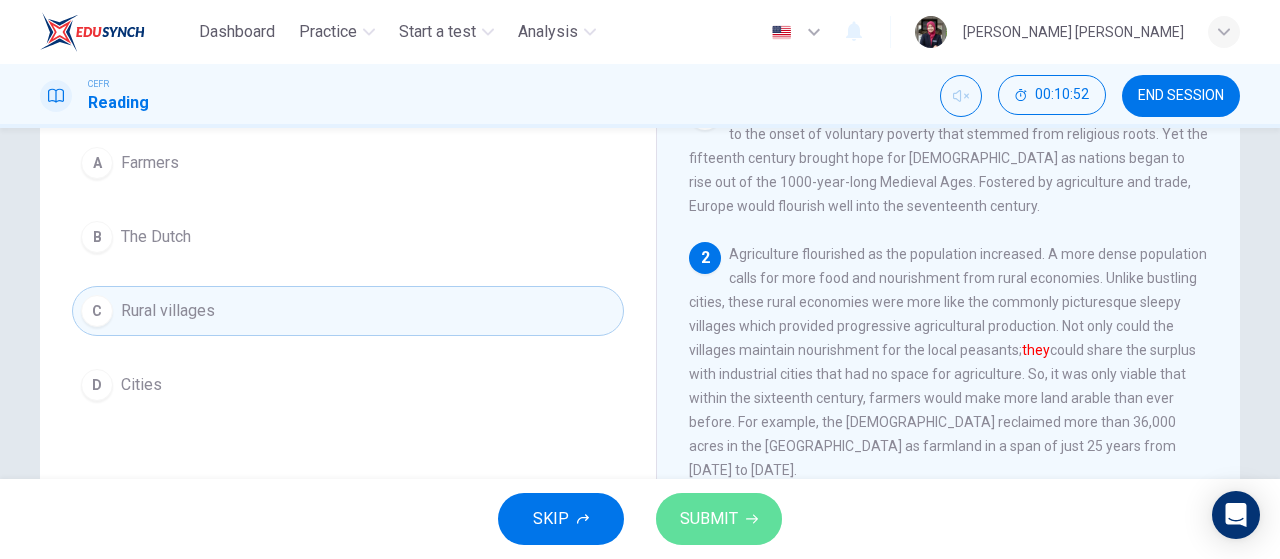 click 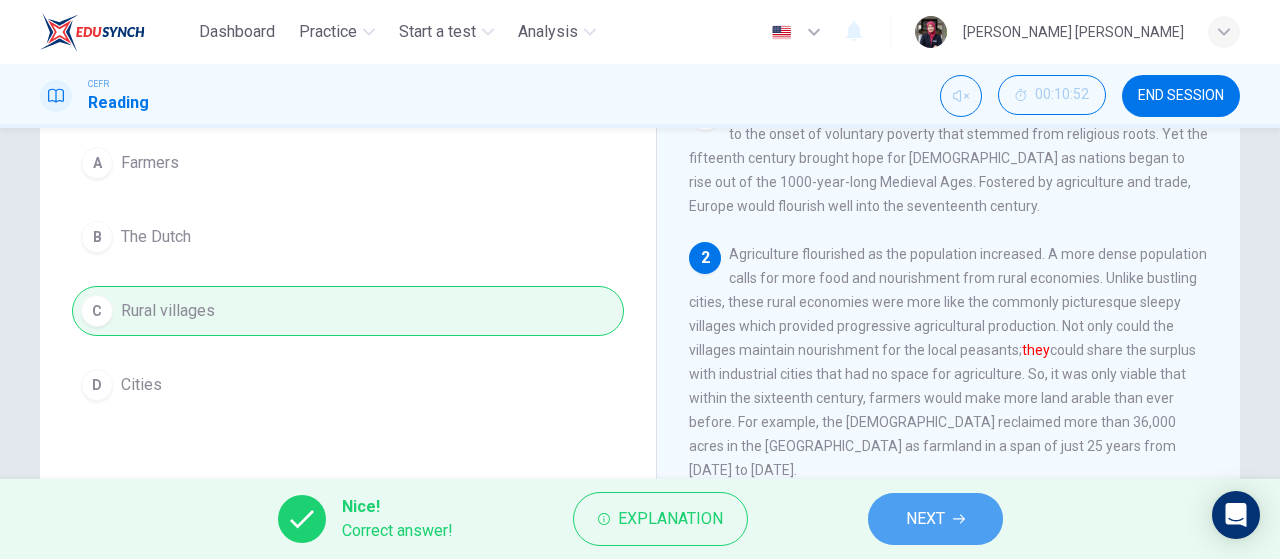 click on "NEXT" at bounding box center [935, 519] 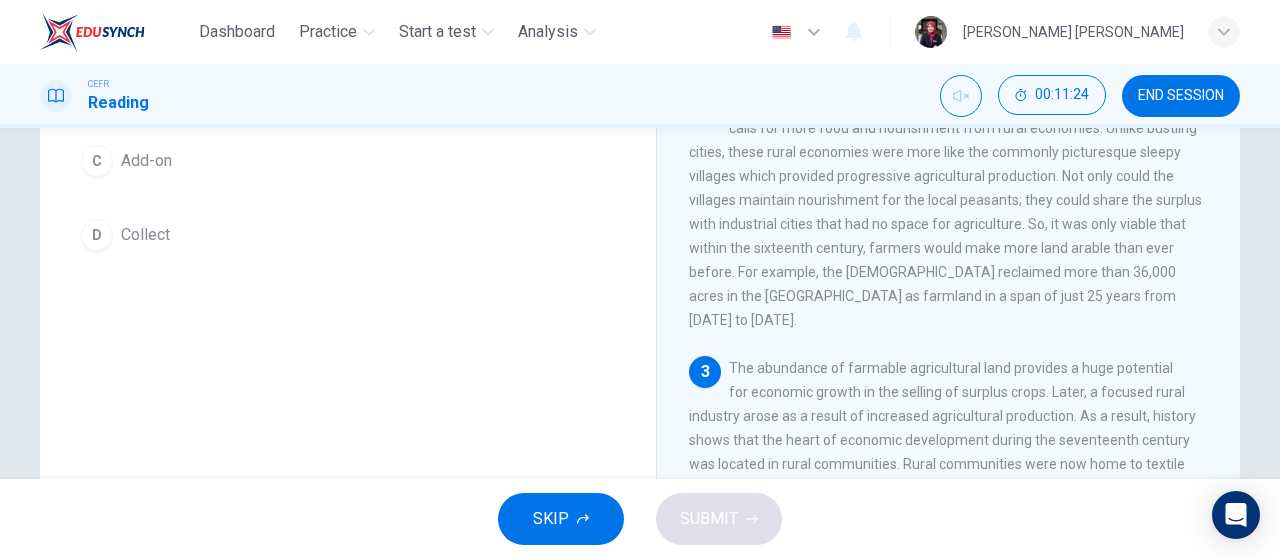 scroll, scrollTop: 341, scrollLeft: 0, axis: vertical 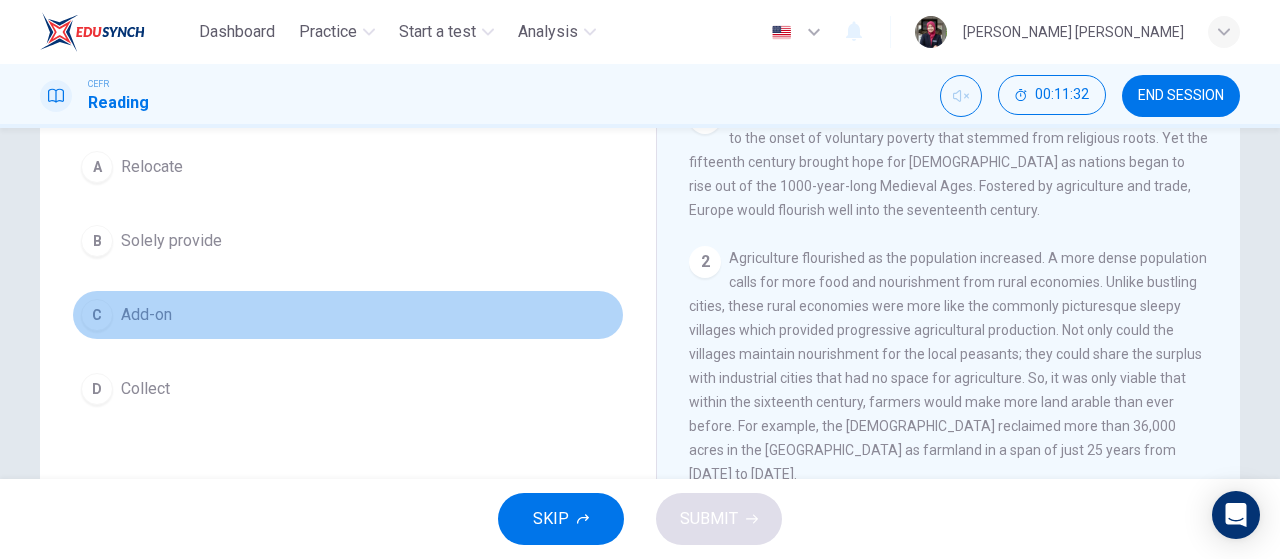 click on "C Add-on" at bounding box center [348, 315] 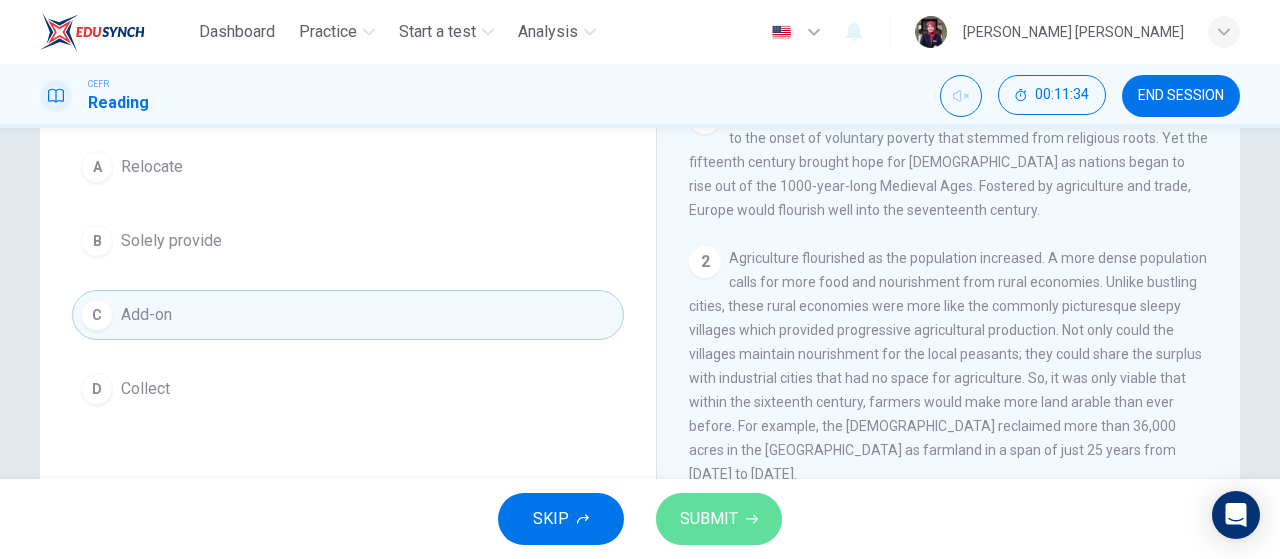 click on "SUBMIT" at bounding box center (719, 519) 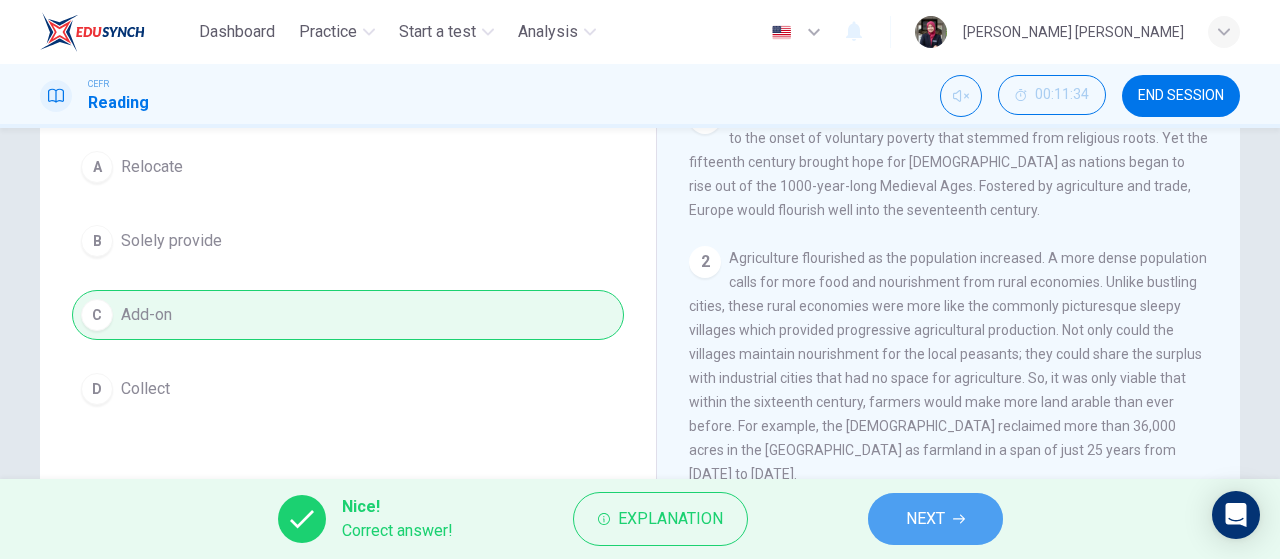 click on "NEXT" at bounding box center [935, 519] 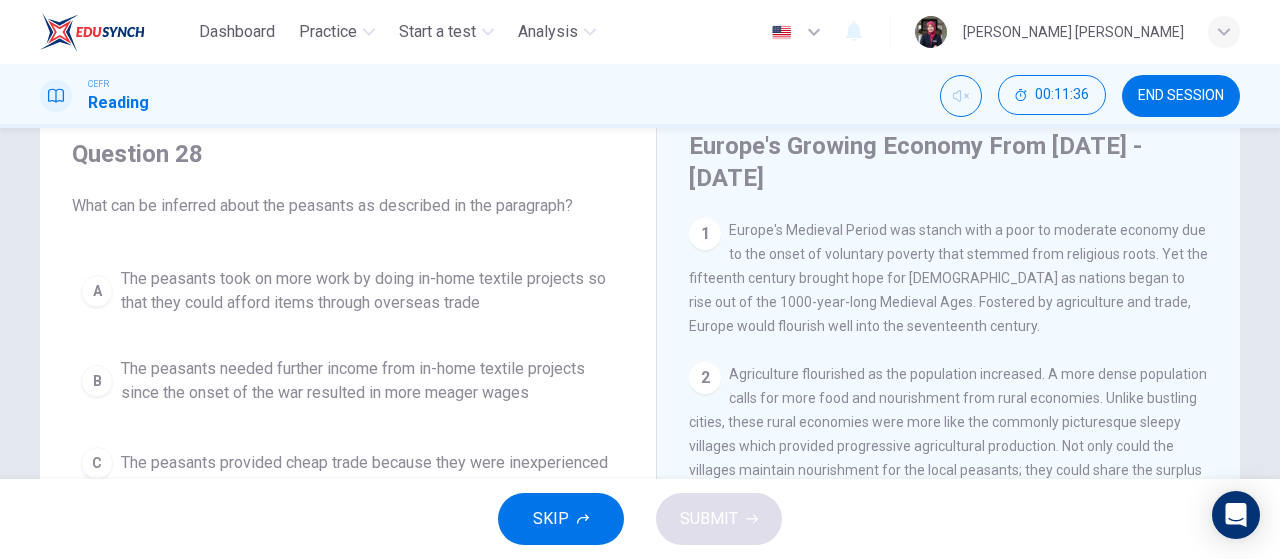 scroll, scrollTop: 72, scrollLeft: 0, axis: vertical 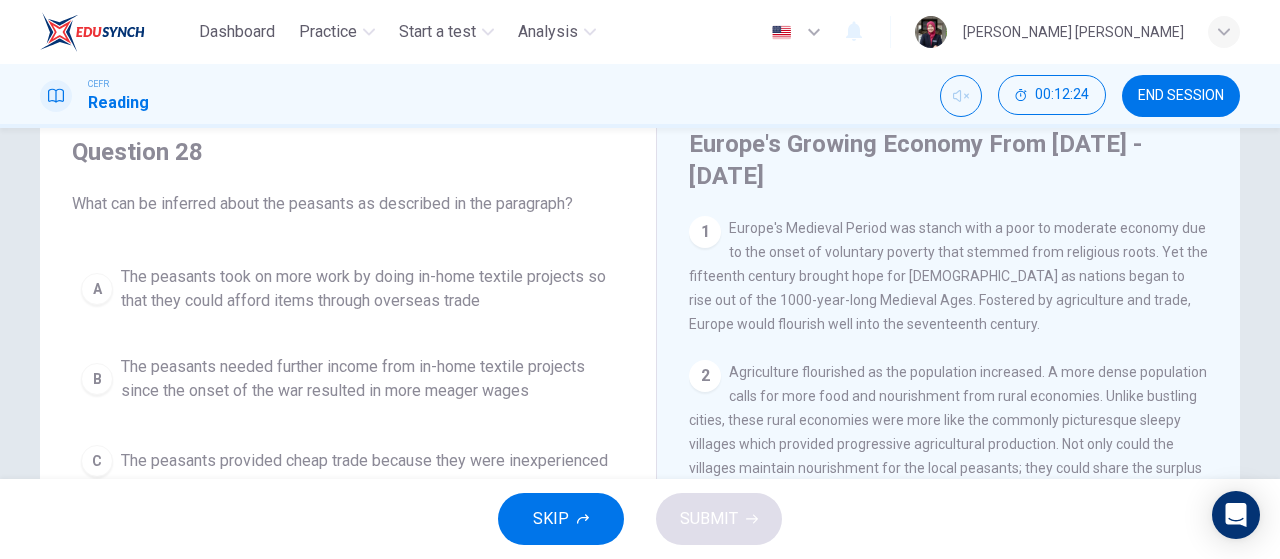 click on "[PERSON_NAME] [PERSON_NAME]" at bounding box center (1077, 32) 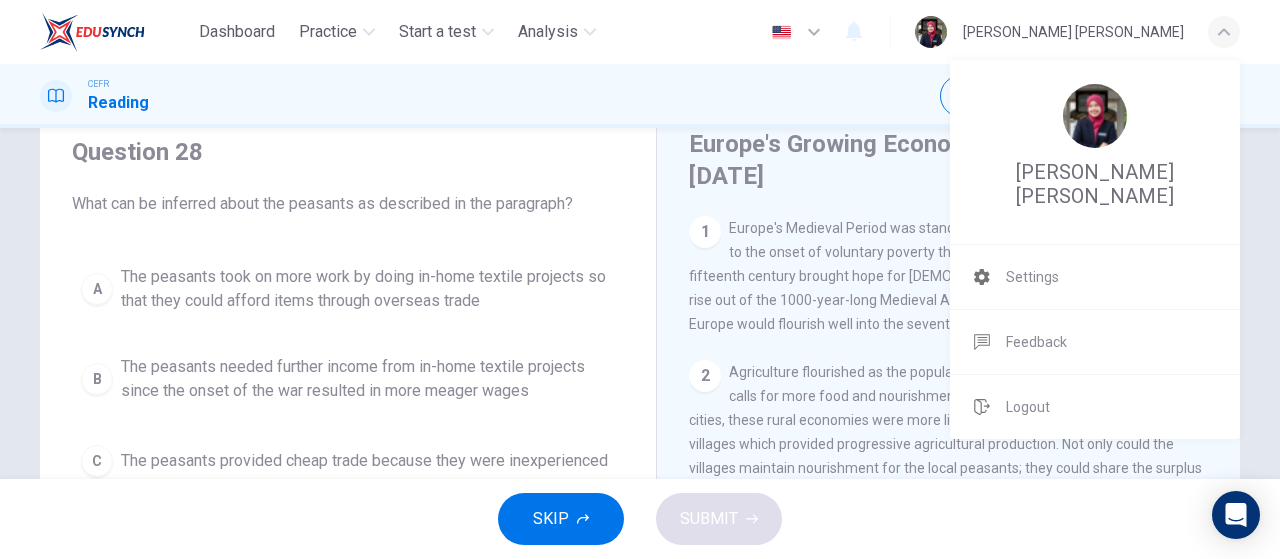 click at bounding box center (640, 279) 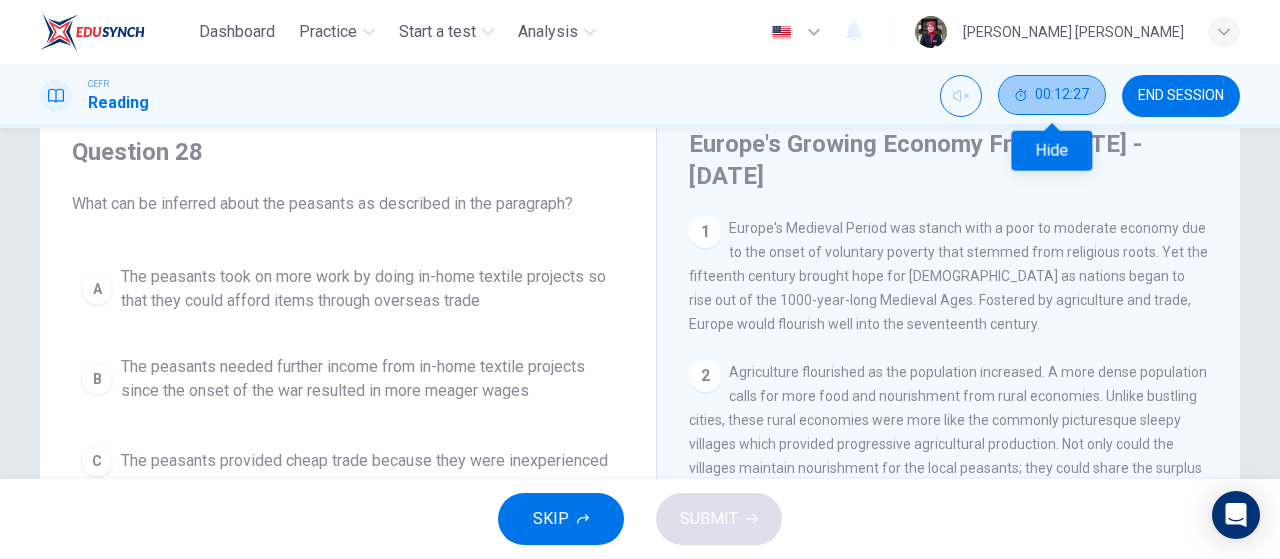 click on "00:12:27" at bounding box center (1052, 95) 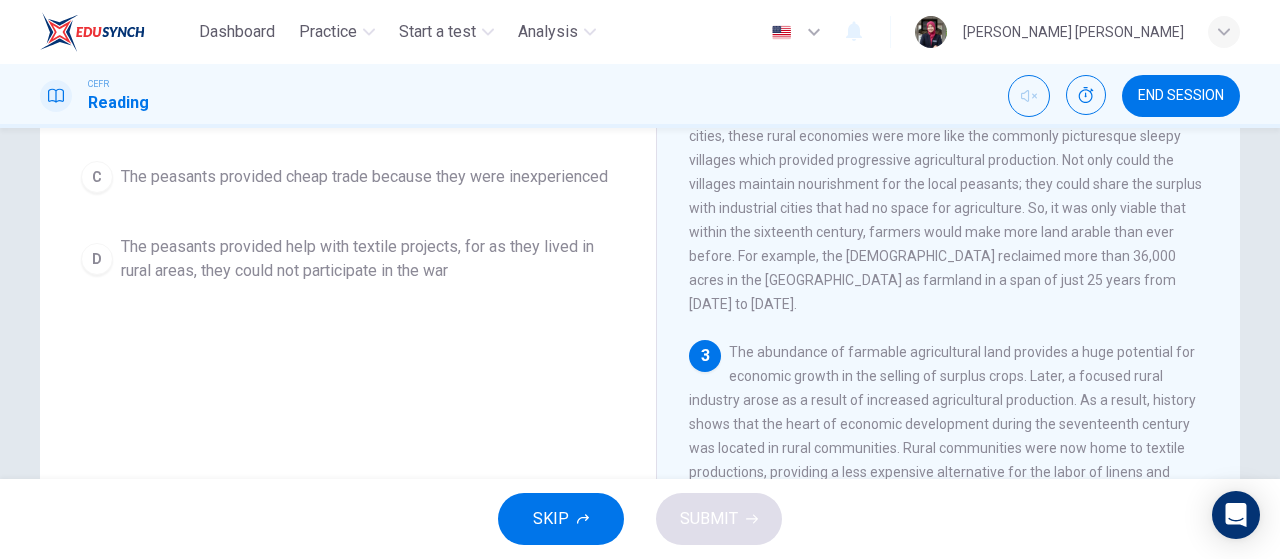 scroll, scrollTop: 372, scrollLeft: 0, axis: vertical 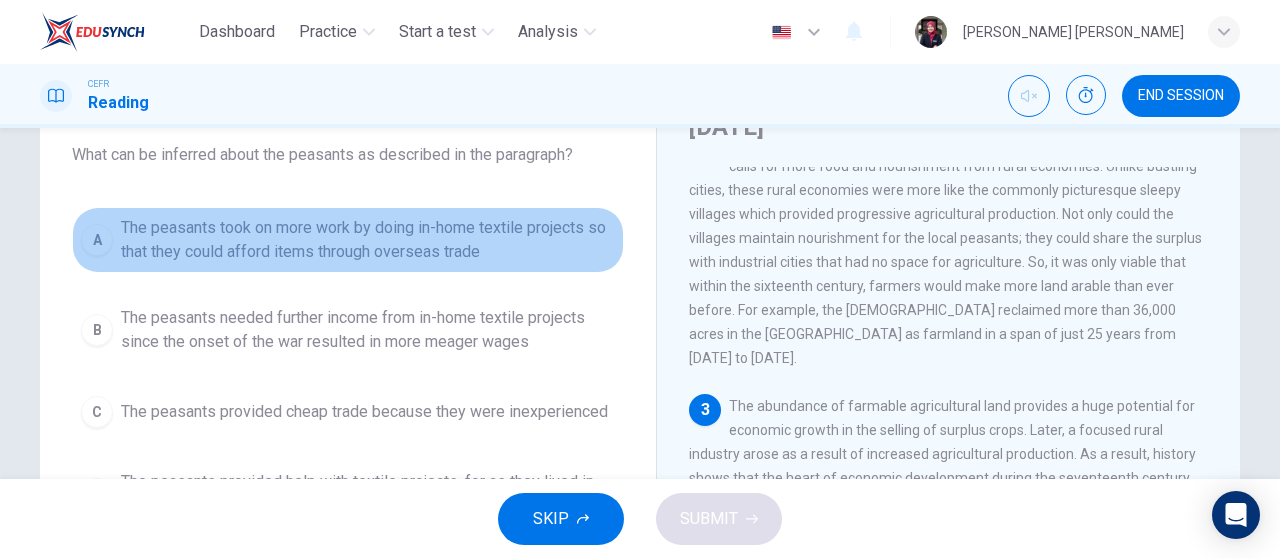click on "The peasants took on more work by doing in-home textile projects so that they could afford items through overseas trade" at bounding box center [368, 240] 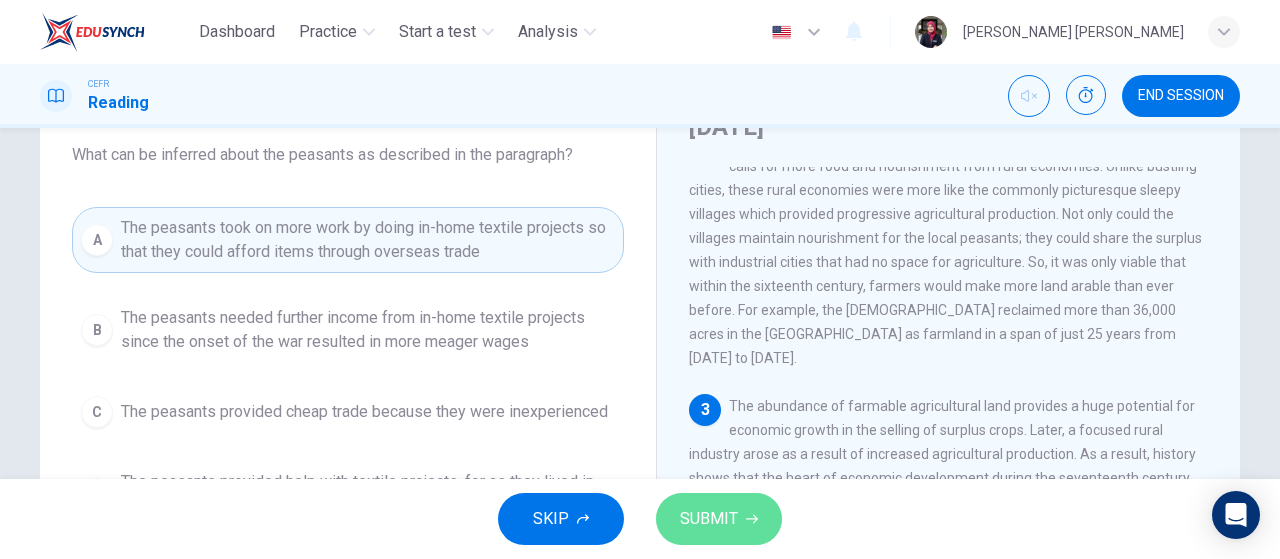 click 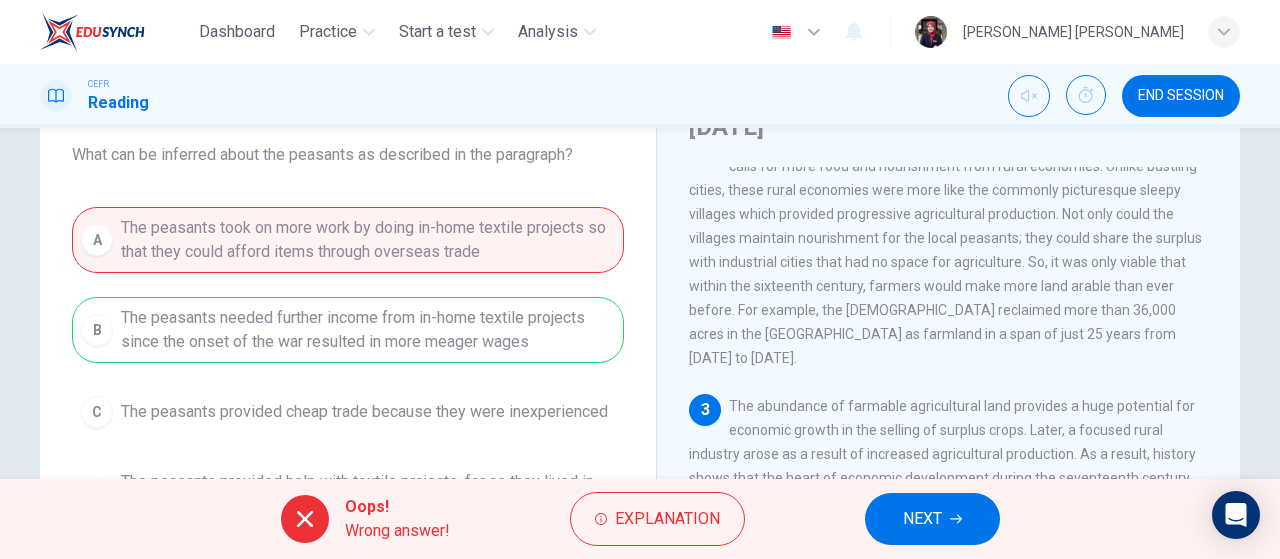 click on "NEXT" at bounding box center (922, 519) 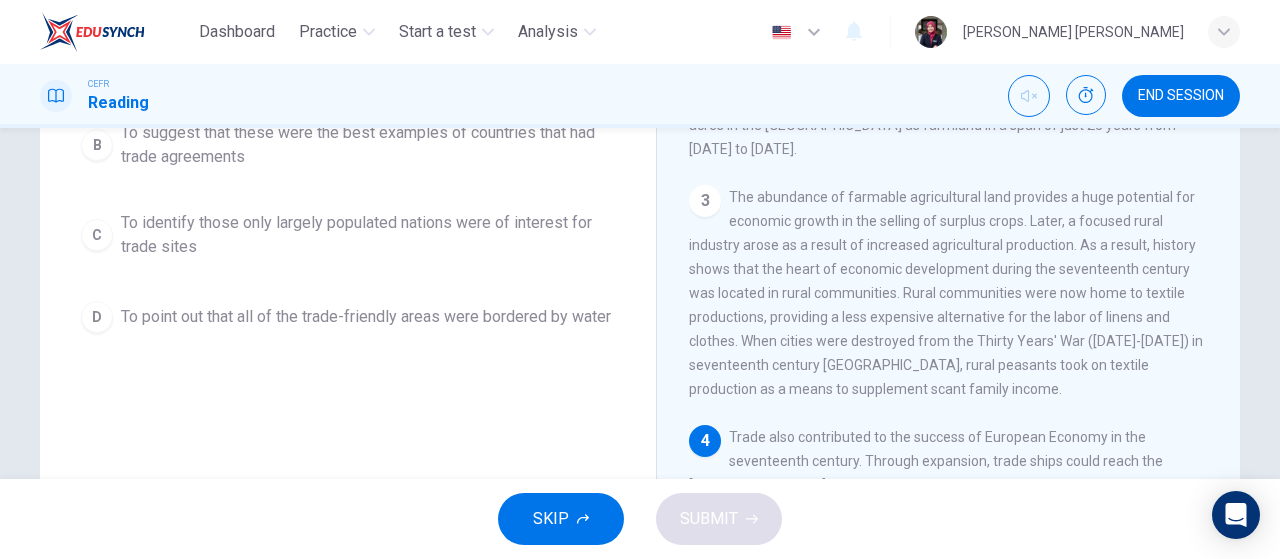 scroll, scrollTop: 332, scrollLeft: 0, axis: vertical 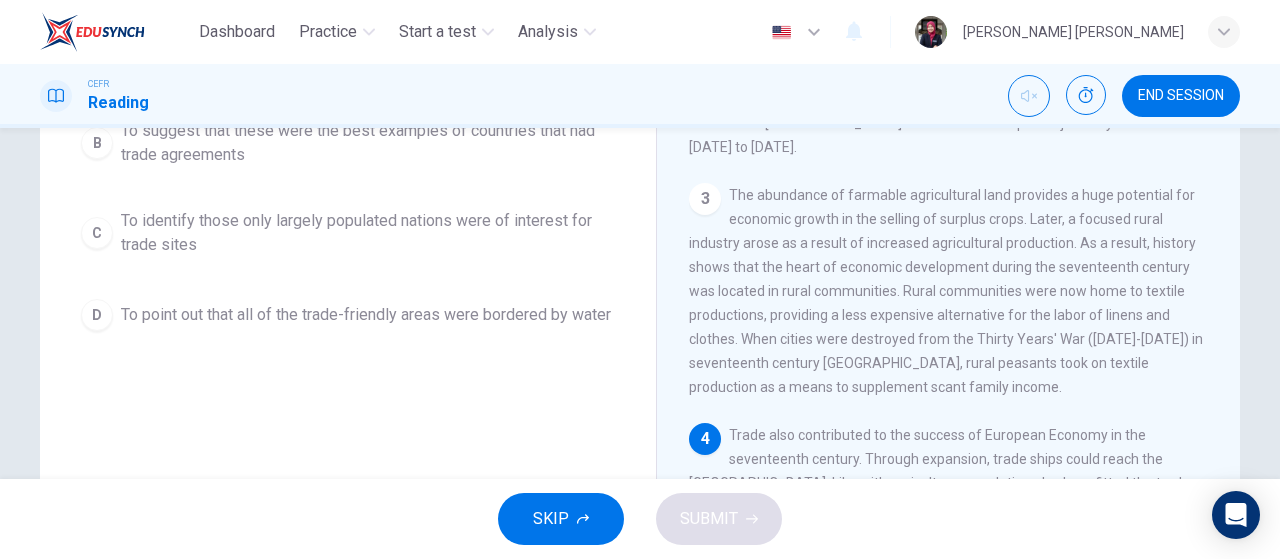 drag, startPoint x: 1231, startPoint y: 287, endPoint x: 1236, endPoint y: 304, distance: 17.720045 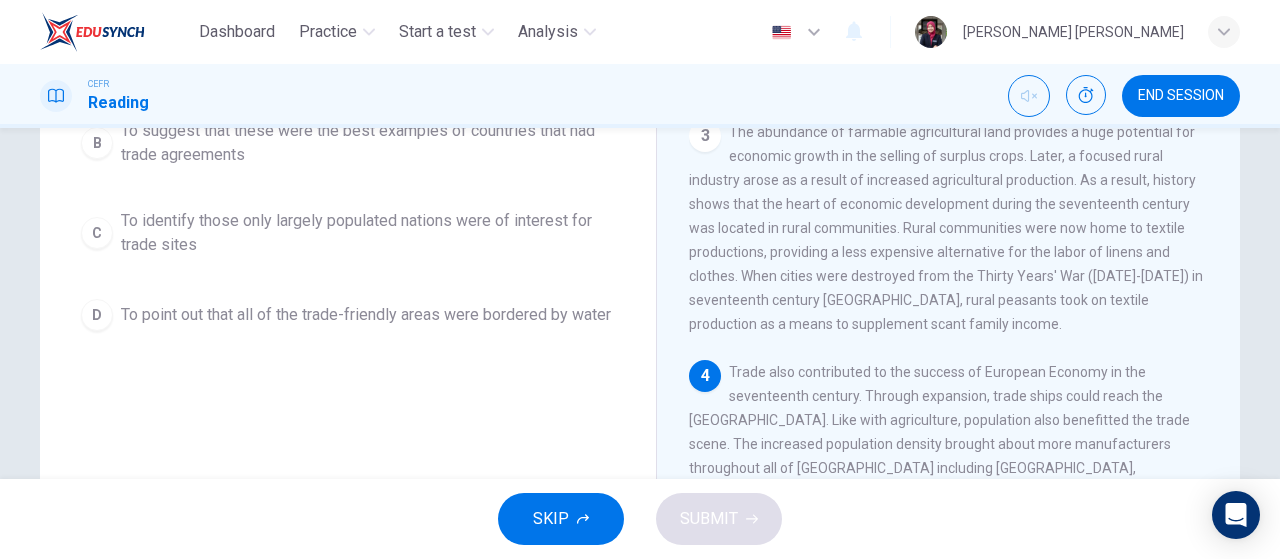 scroll, scrollTop: 250, scrollLeft: 0, axis: vertical 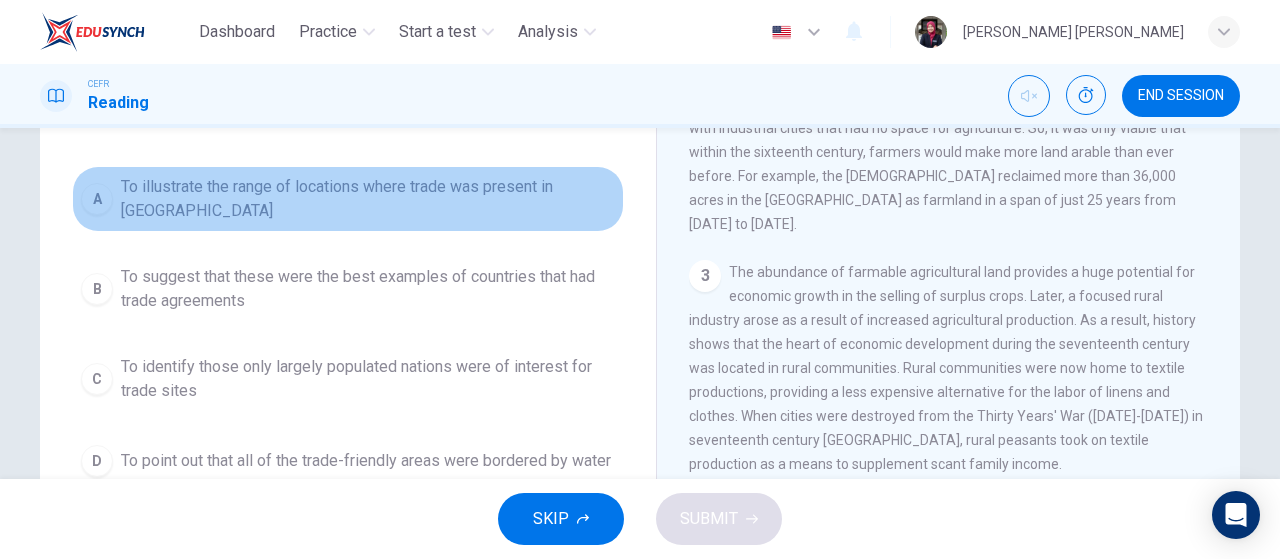click on "To illustrate the range of locations where trade was present in Europe" at bounding box center [368, 199] 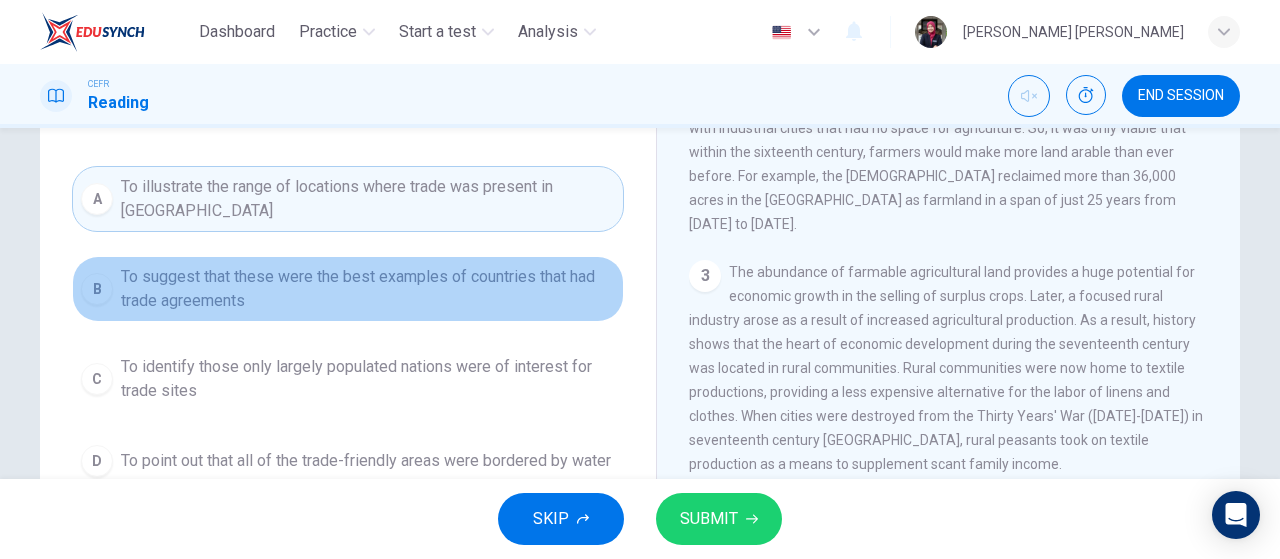 click on "To suggest that these were the best examples of countries that had trade agreements" at bounding box center (368, 289) 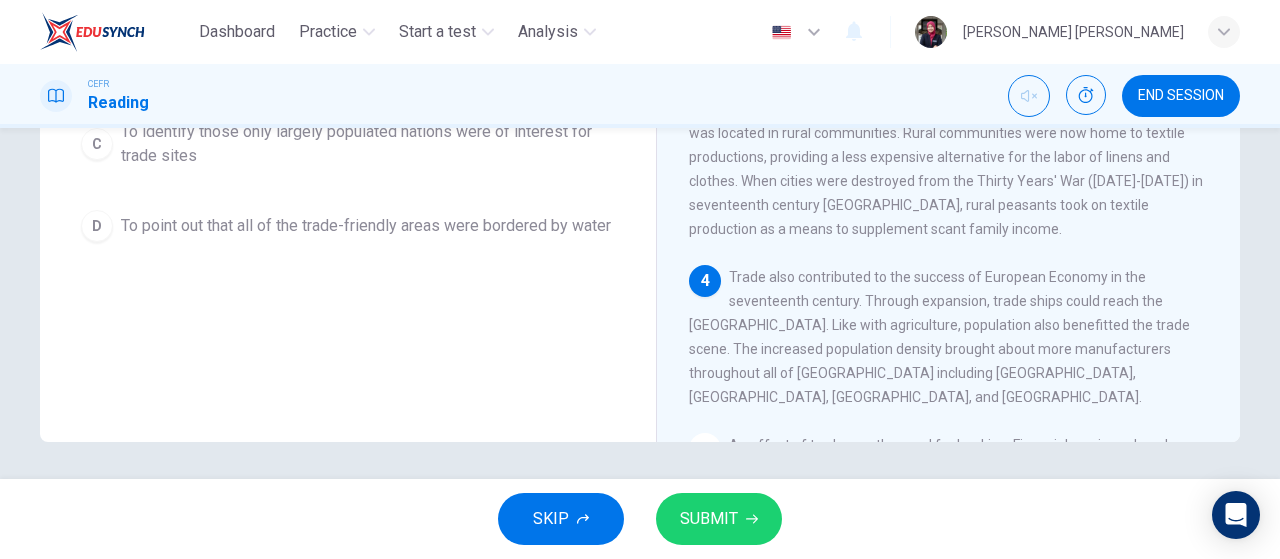 scroll, scrollTop: 424, scrollLeft: 0, axis: vertical 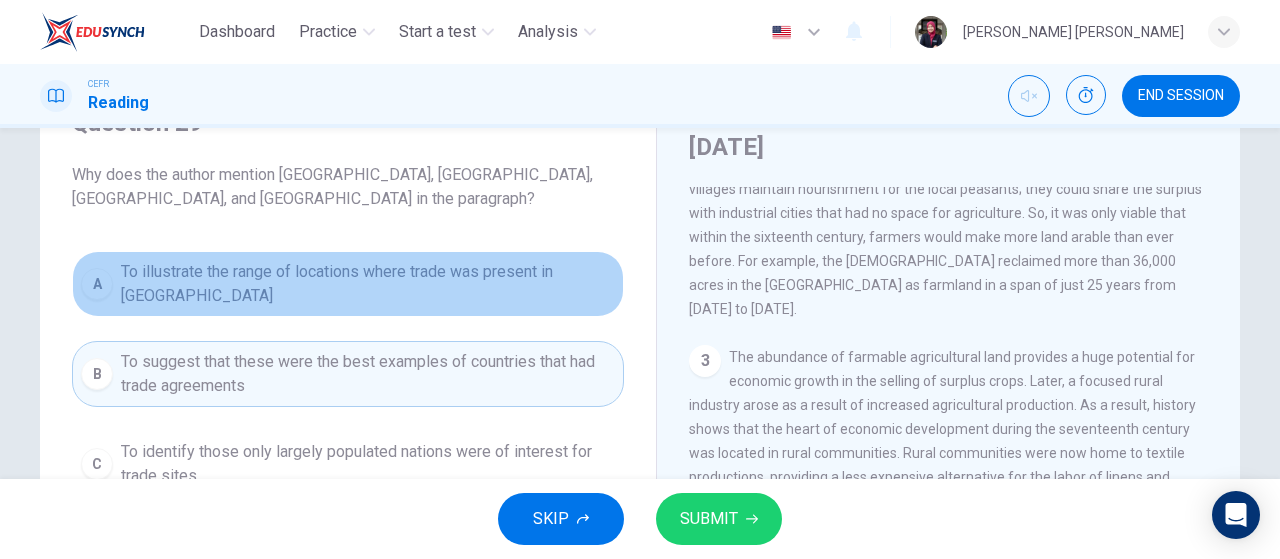 click on "To illustrate the range of locations where trade was present in Europe" at bounding box center (368, 284) 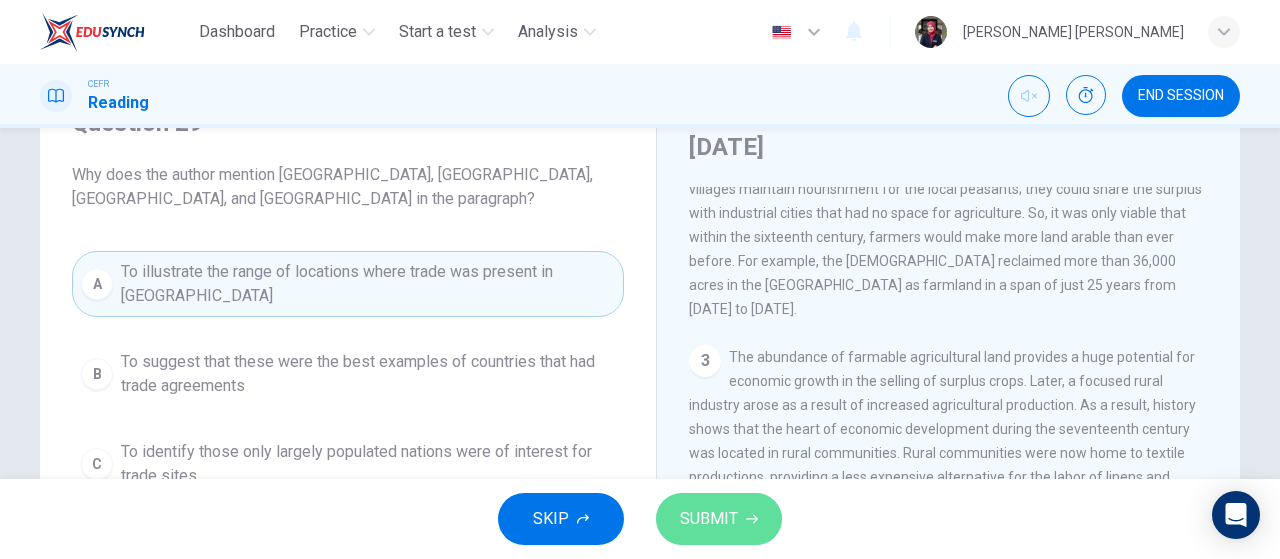 click on "SUBMIT" at bounding box center (709, 519) 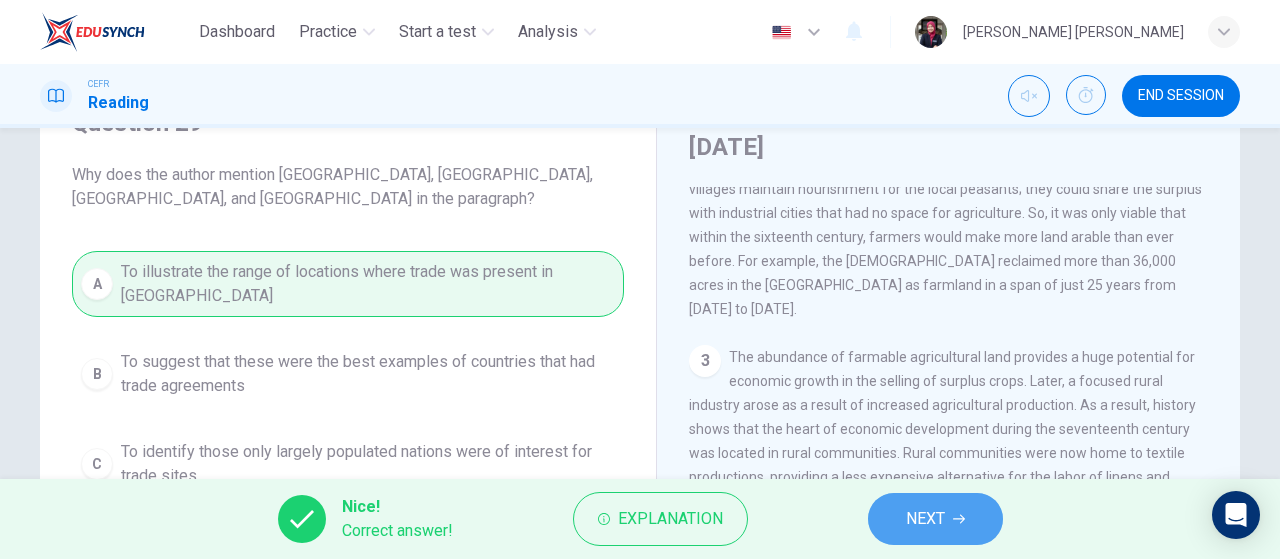 click on "NEXT" at bounding box center [925, 519] 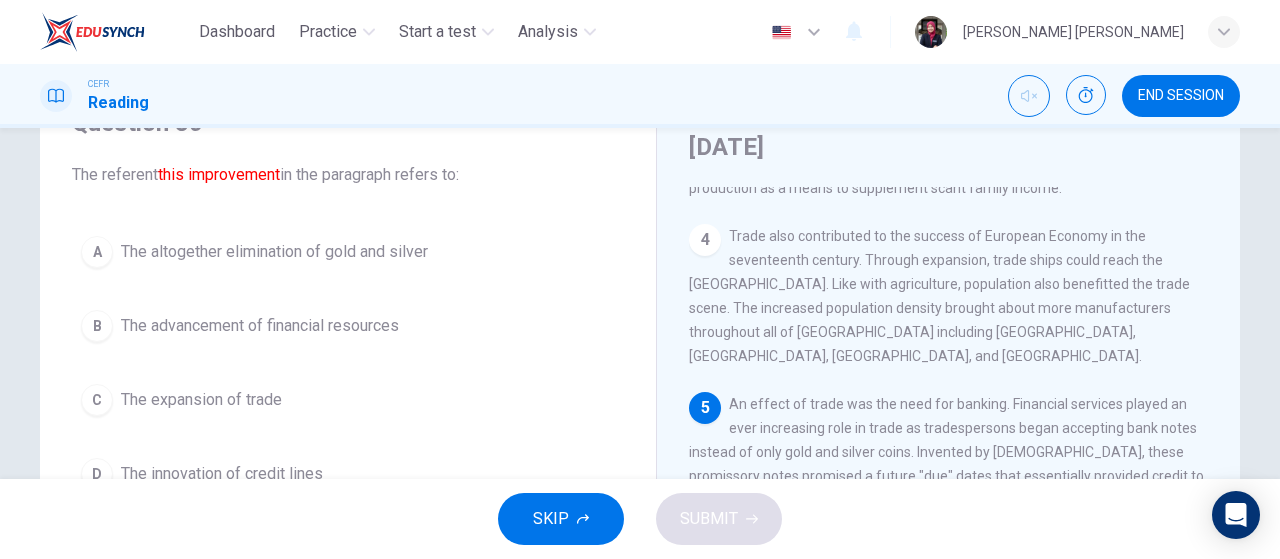 scroll, scrollTop: 612, scrollLeft: 0, axis: vertical 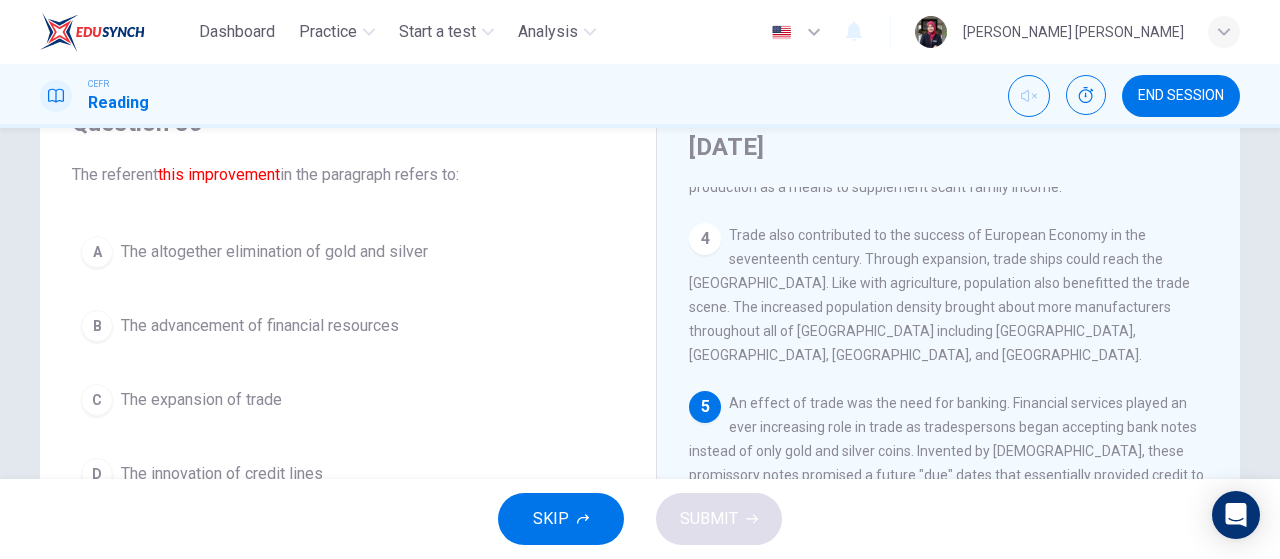 click on "D The innovation of credit lines" at bounding box center (348, 474) 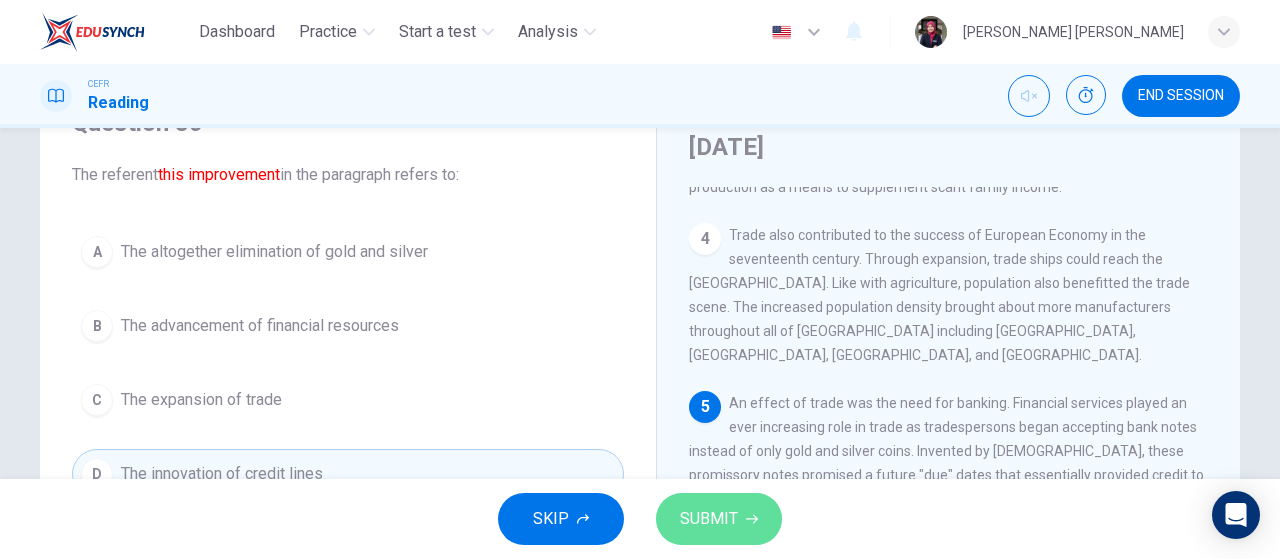 click on "SUBMIT" at bounding box center (719, 519) 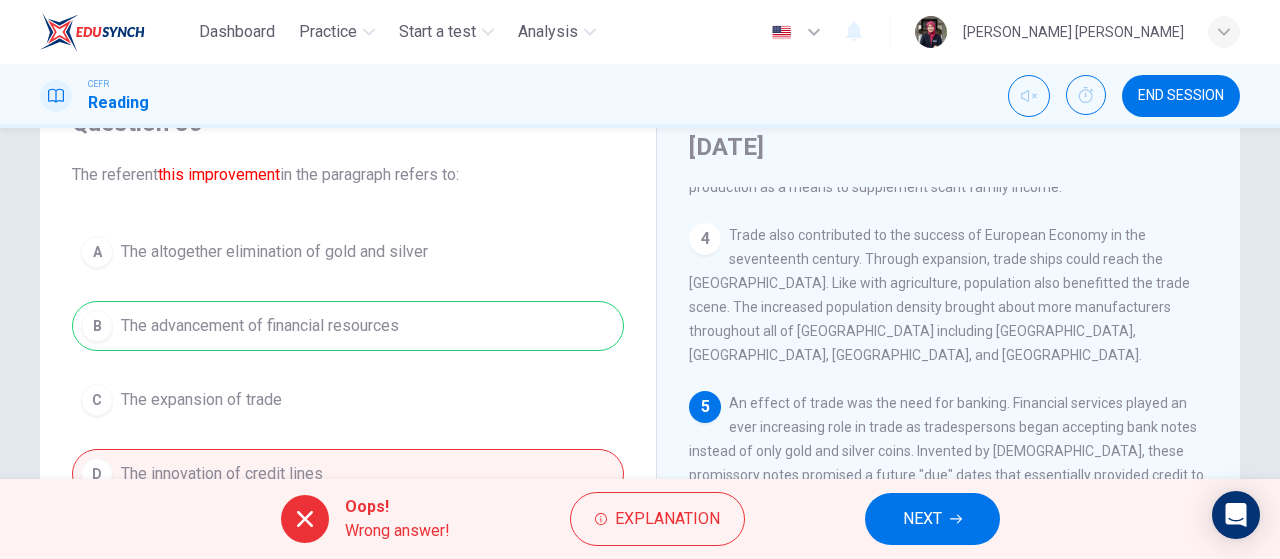 click on "NEXT" at bounding box center [932, 519] 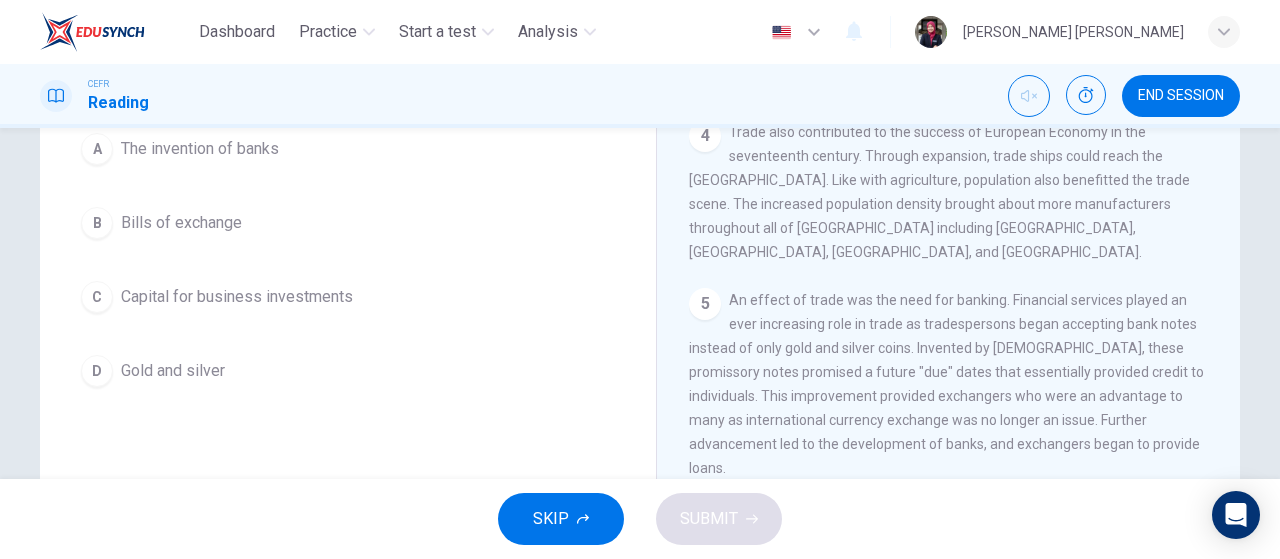 scroll, scrollTop: 209, scrollLeft: 0, axis: vertical 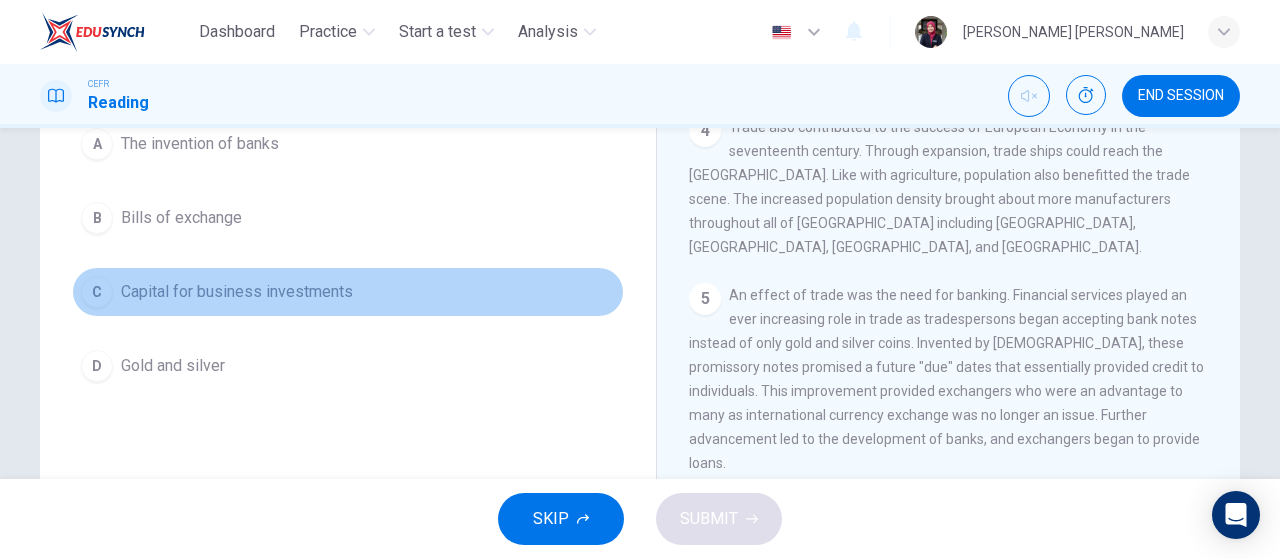 click on "C Capital for business investments" at bounding box center (348, 292) 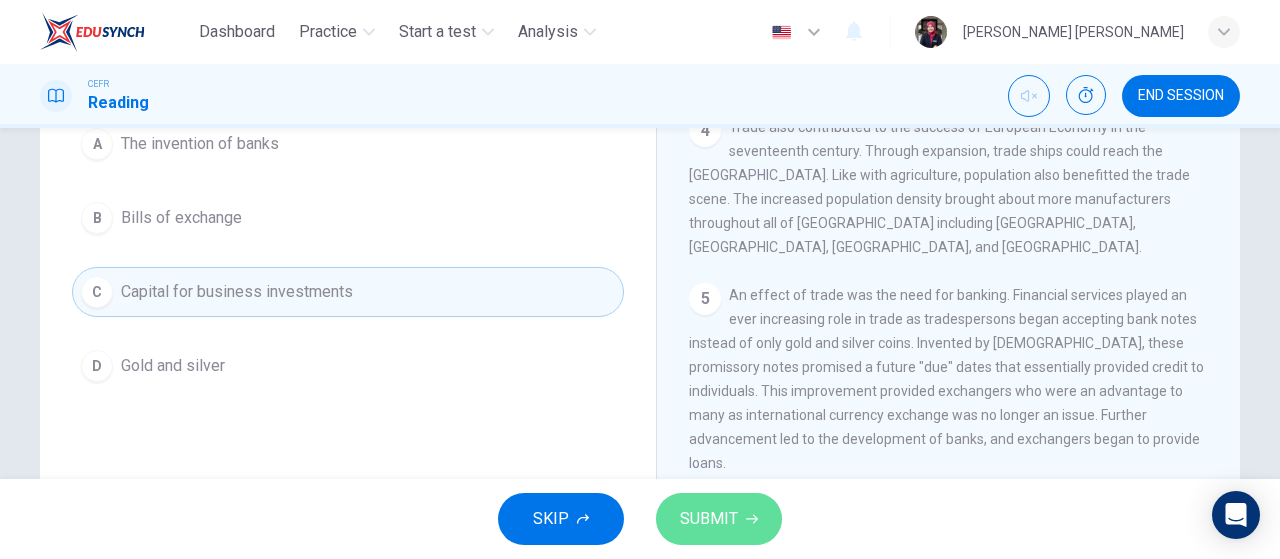 click on "SUBMIT" at bounding box center [719, 519] 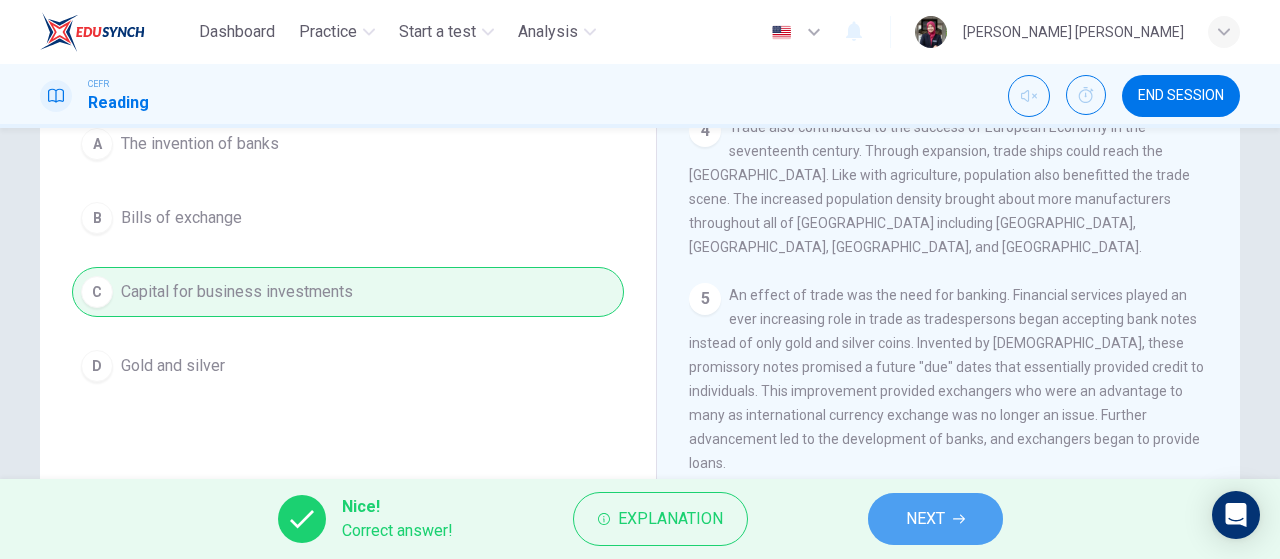 click on "NEXT" at bounding box center (935, 519) 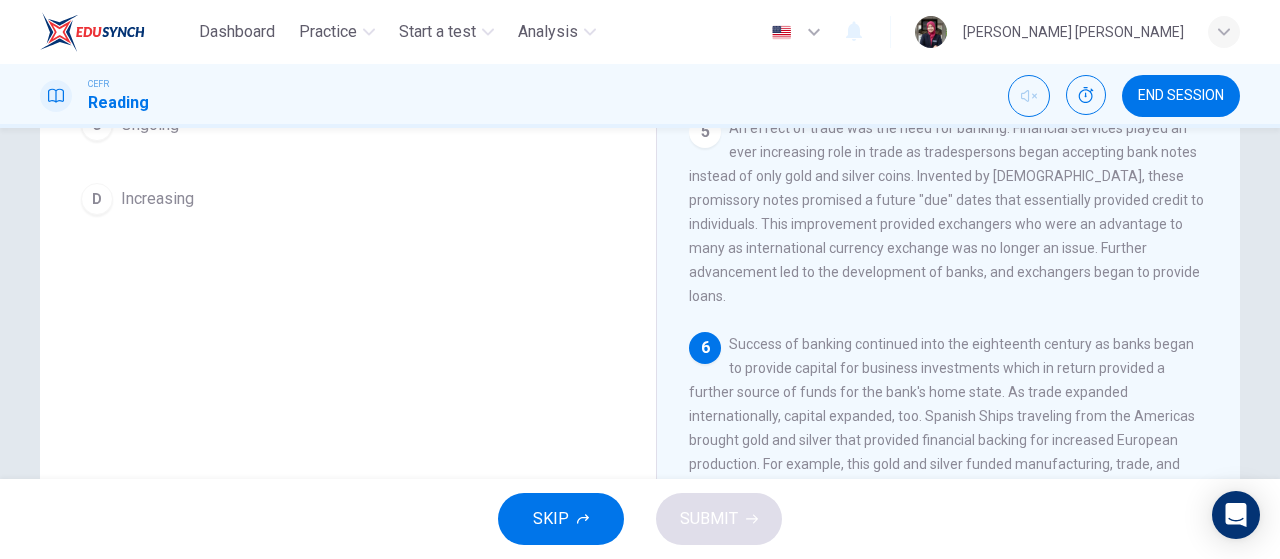 scroll, scrollTop: 423, scrollLeft: 0, axis: vertical 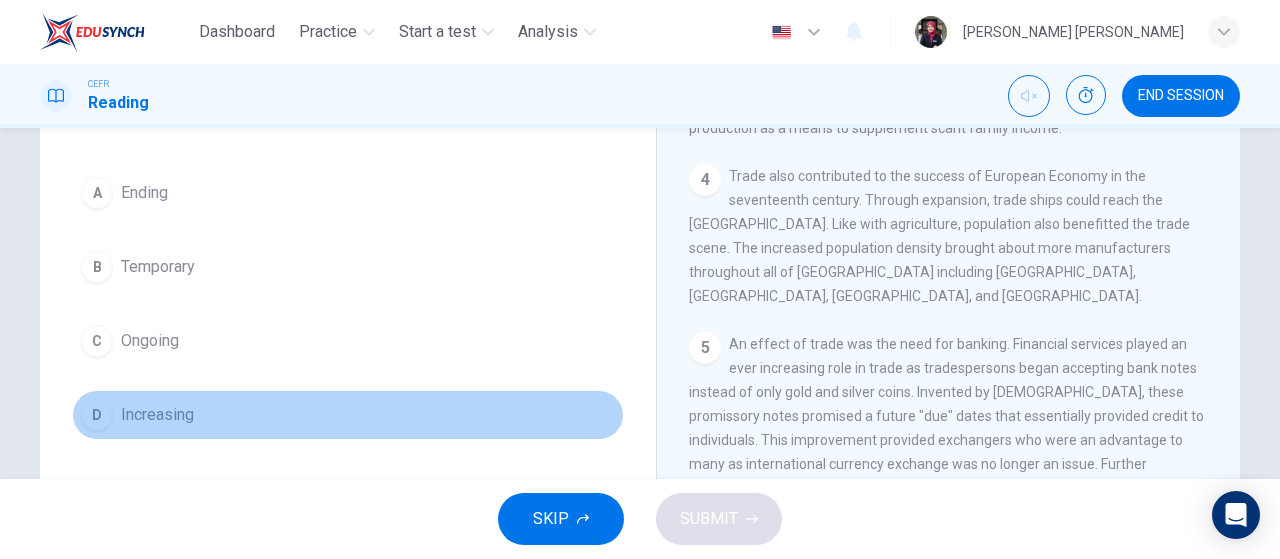 click on "D Increasing" at bounding box center (348, 415) 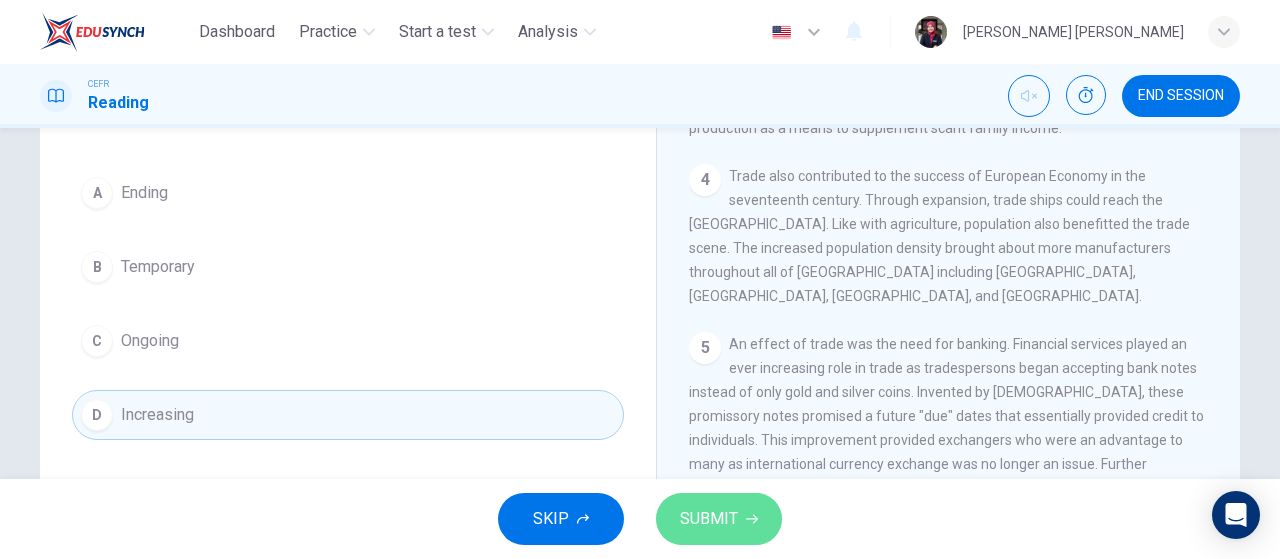 click on "SUBMIT" at bounding box center [709, 519] 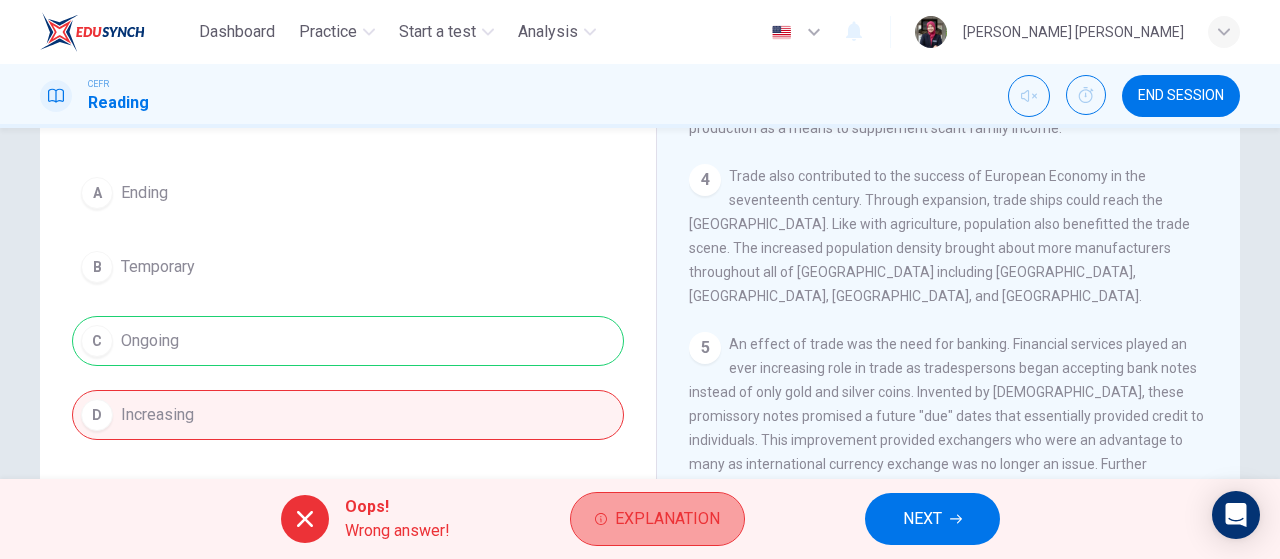 click on "Explanation" at bounding box center (667, 519) 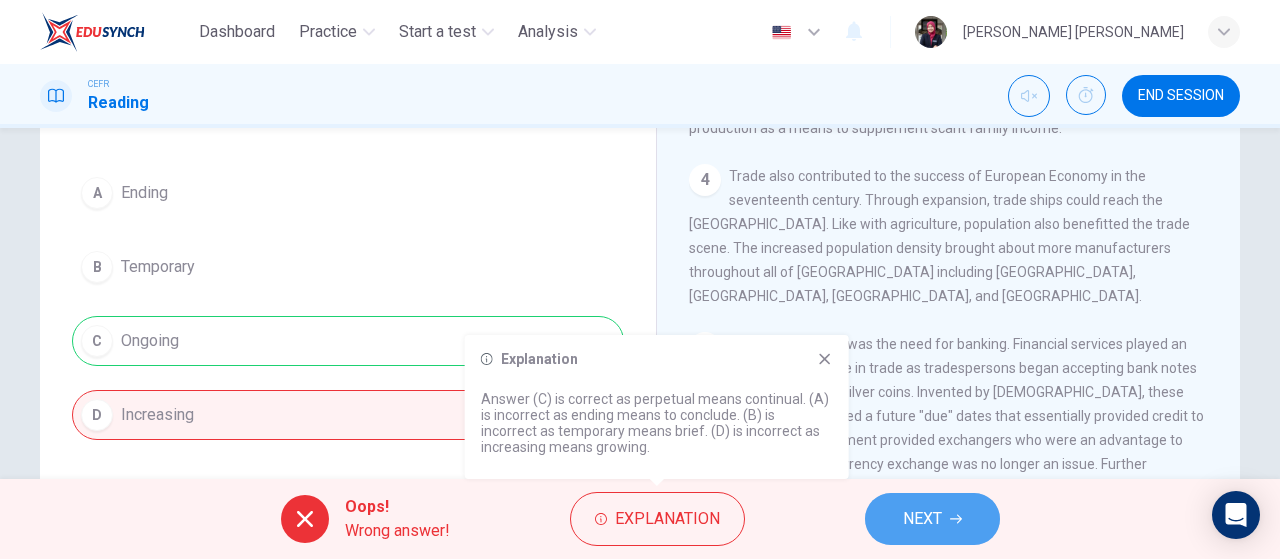 click on "NEXT" at bounding box center [932, 519] 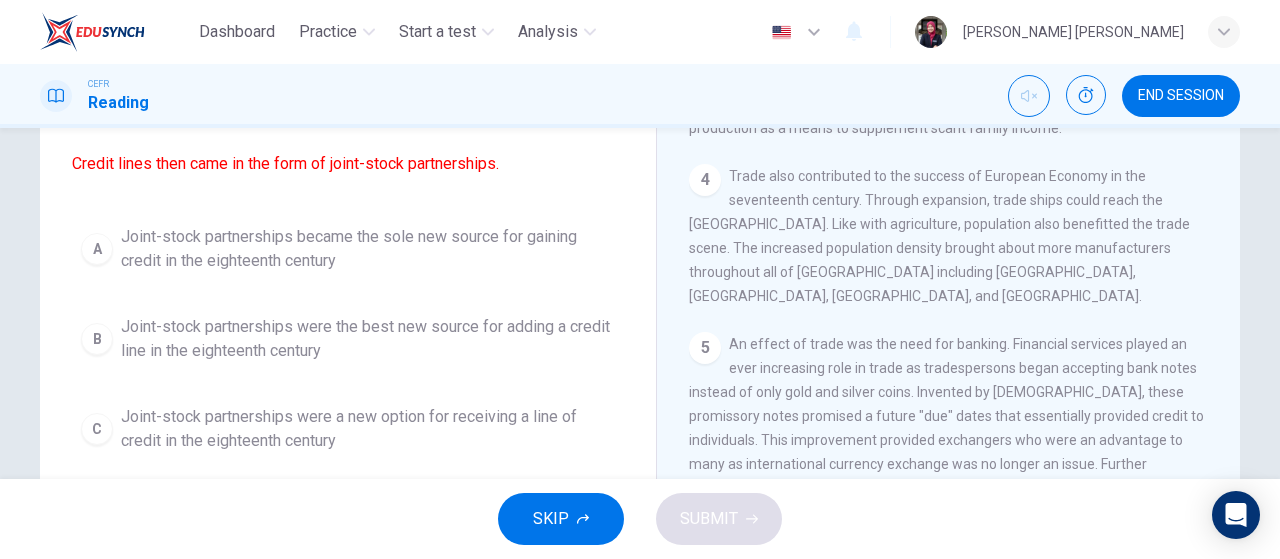 scroll, scrollTop: 232, scrollLeft: 0, axis: vertical 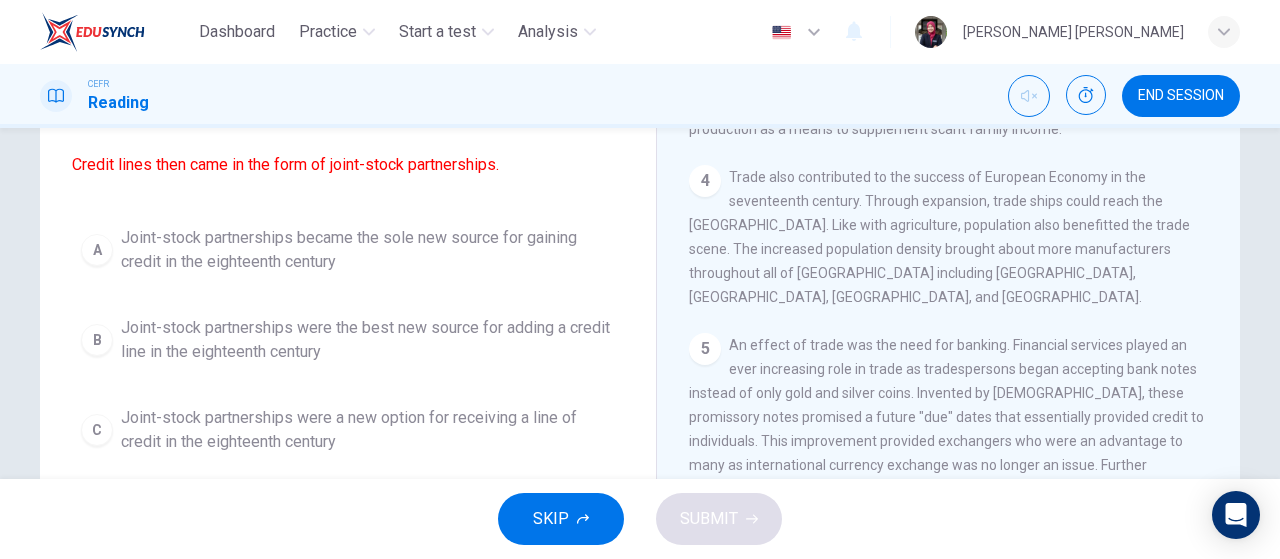 drag, startPoint x: 1263, startPoint y: 312, endPoint x: 405, endPoint y: 453, distance: 869.5085 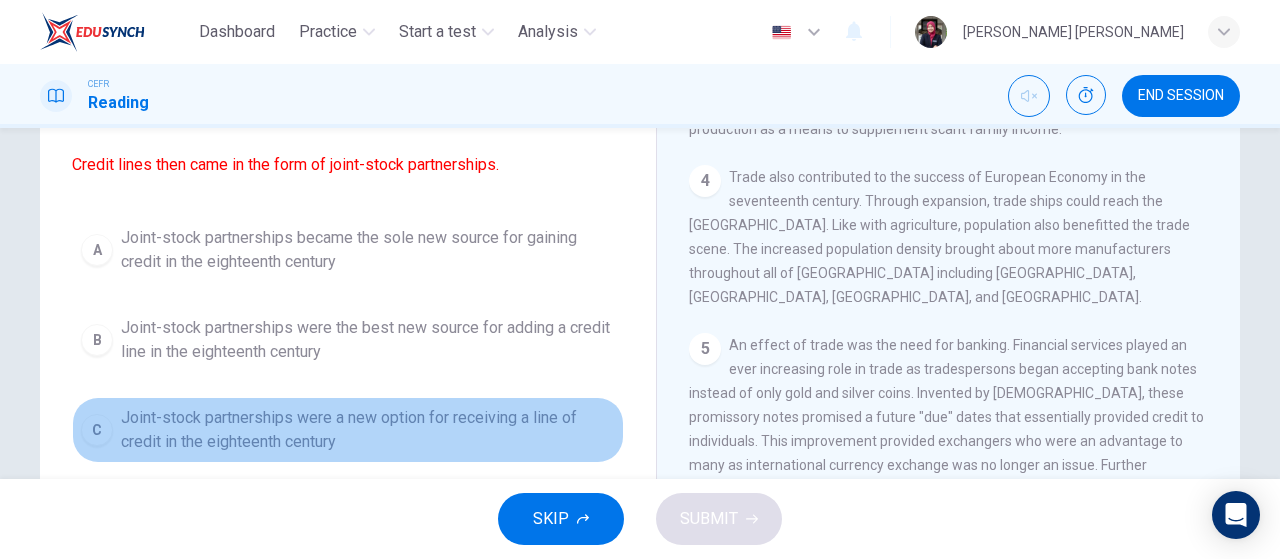 click on "Joint-stock partnerships were a new option for receiving a line of credit in the eighteenth century" at bounding box center (368, 430) 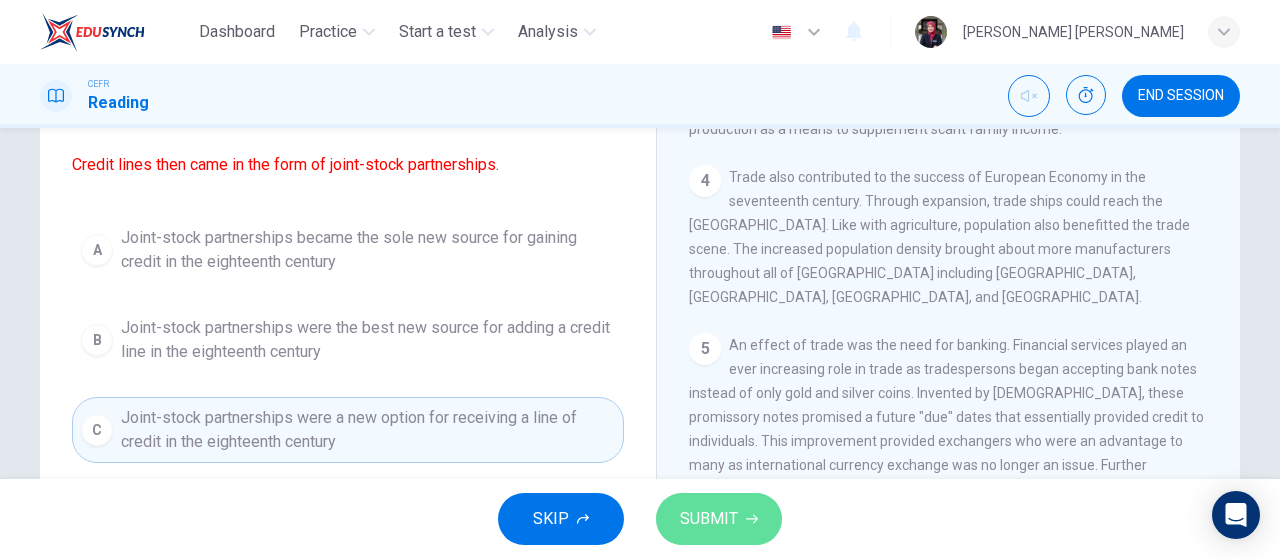 click on "SUBMIT" at bounding box center (709, 519) 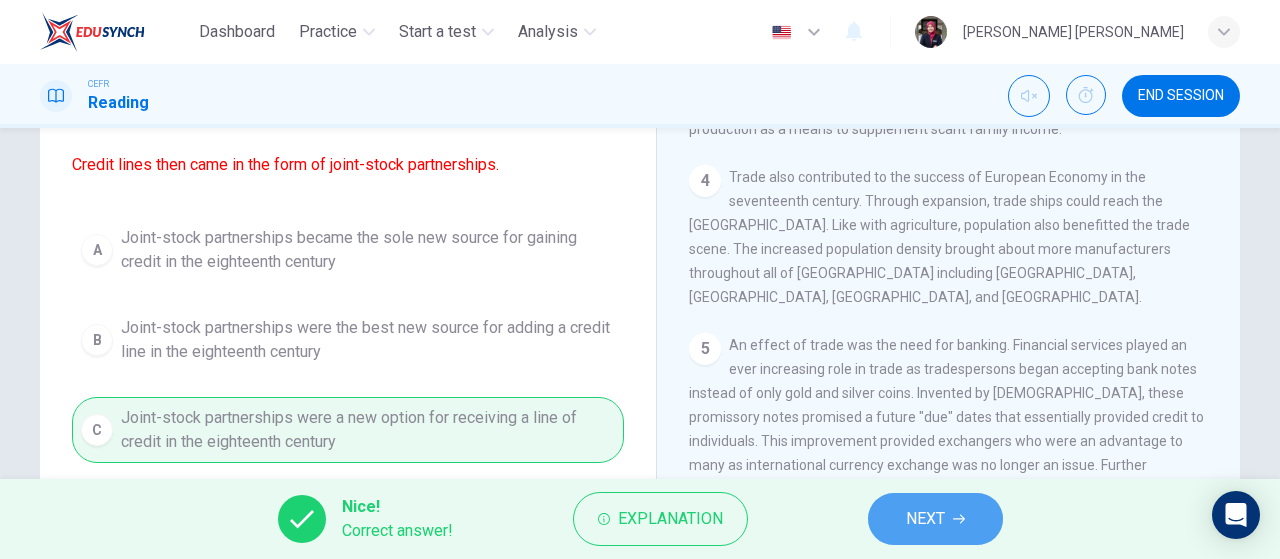 click on "NEXT" at bounding box center (925, 519) 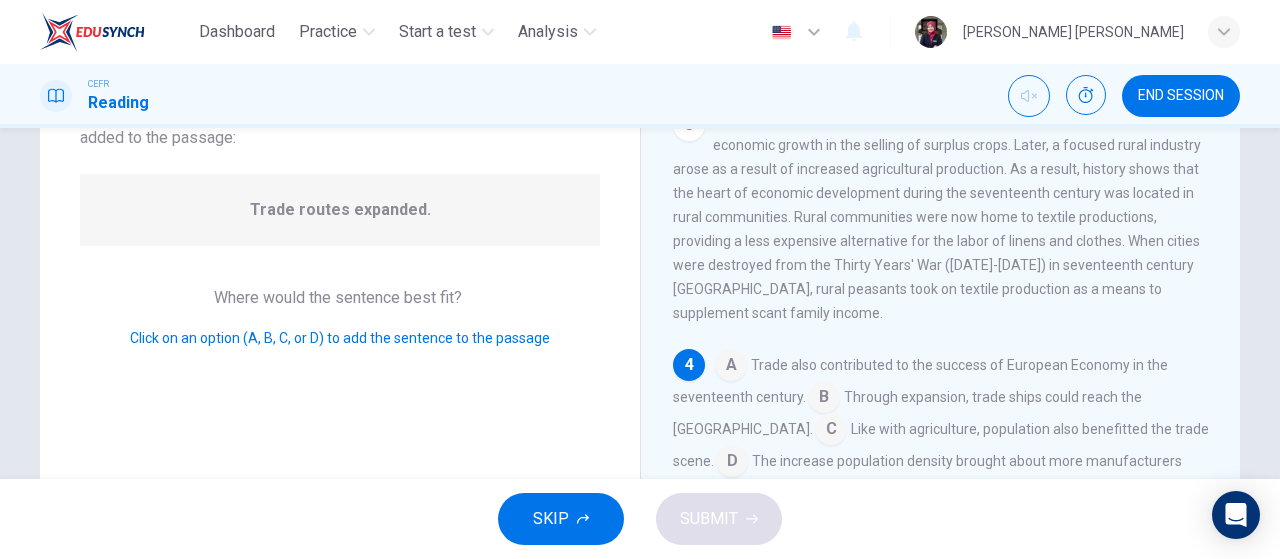 scroll, scrollTop: 416, scrollLeft: 0, axis: vertical 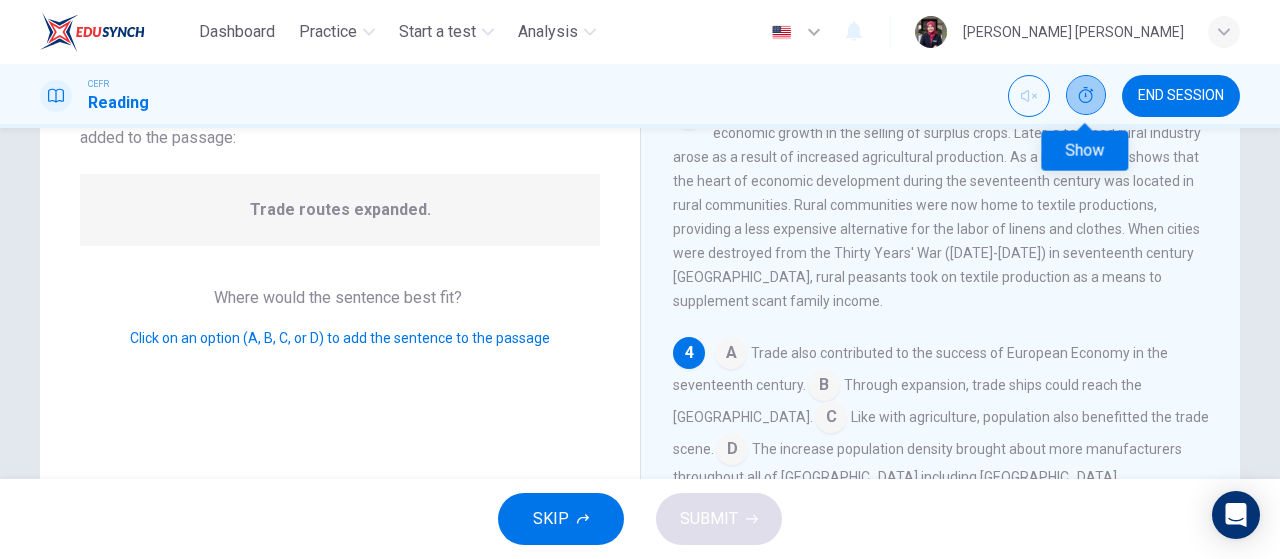 click at bounding box center [1086, 95] 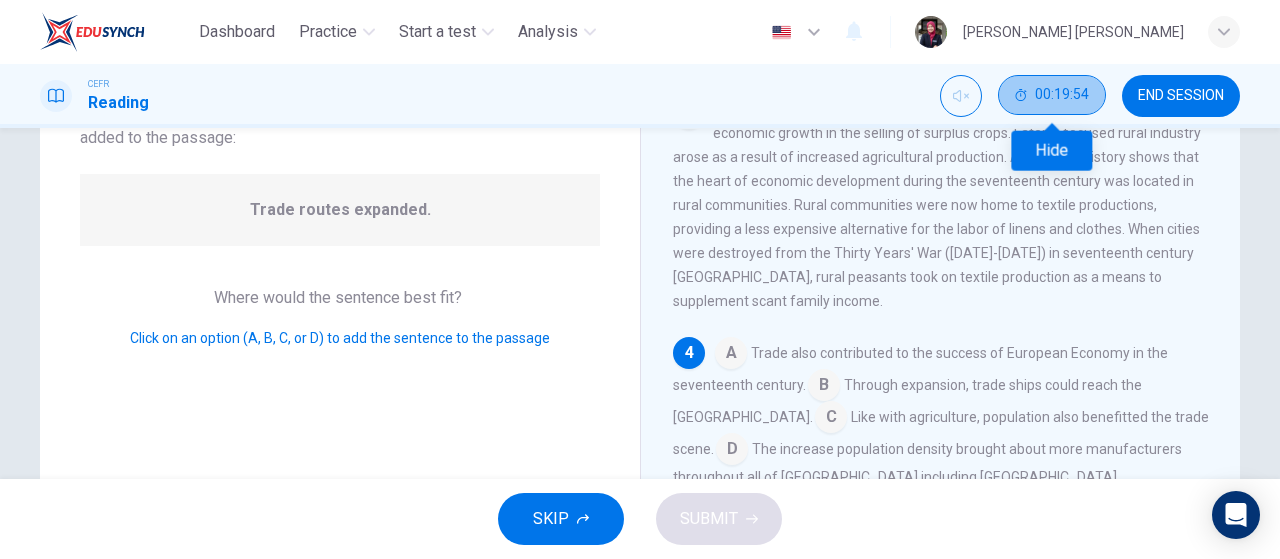 click on "00:19:54" at bounding box center [1052, 95] 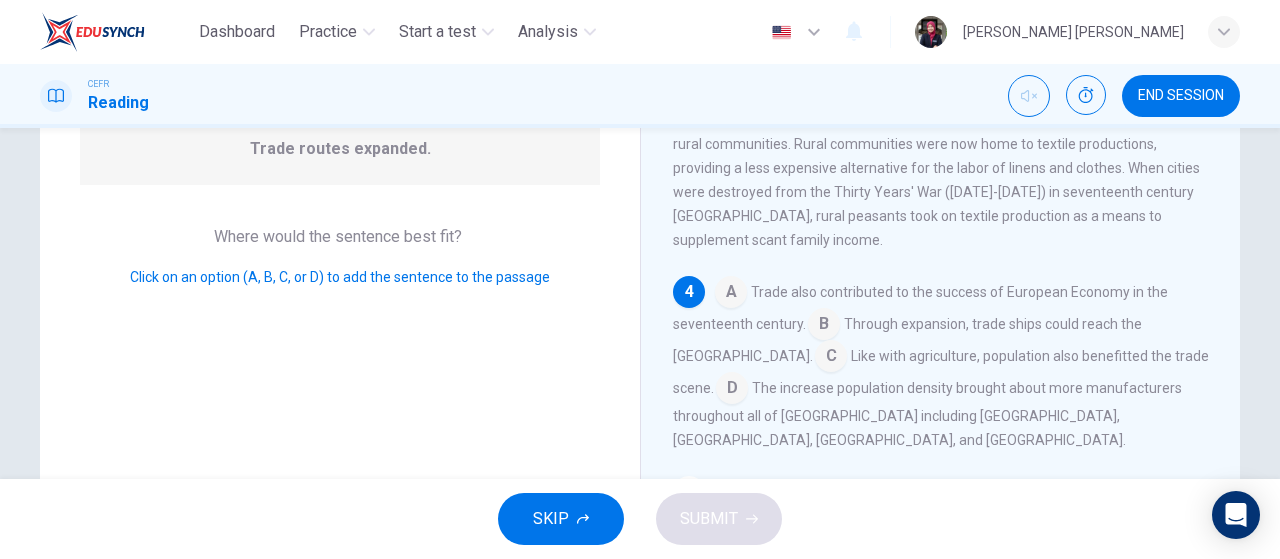 scroll, scrollTop: 229, scrollLeft: 0, axis: vertical 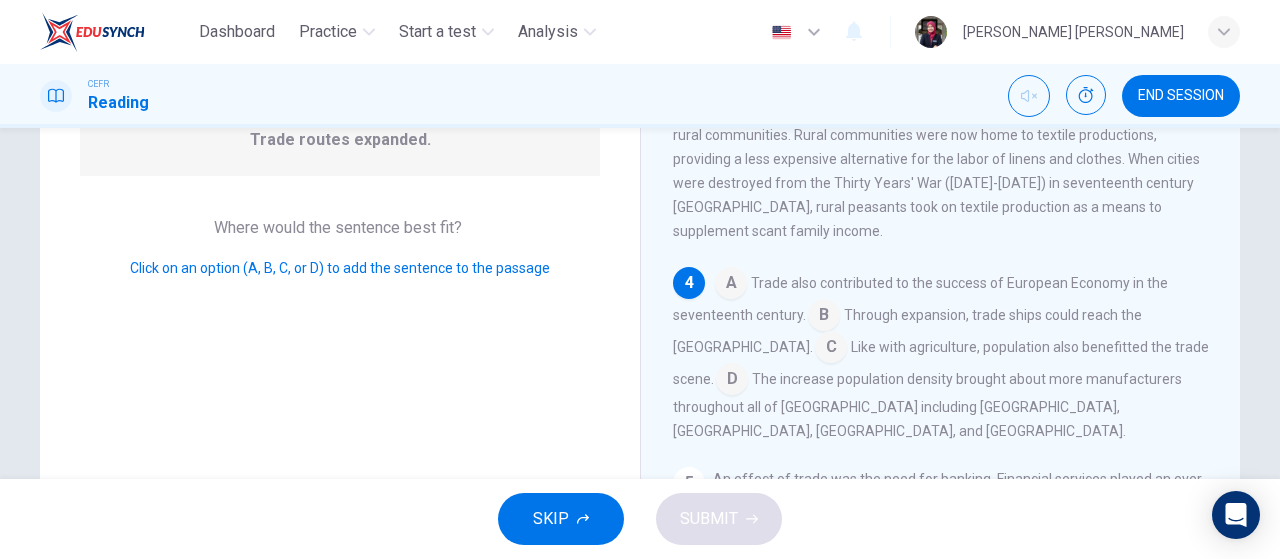 click at bounding box center [731, 285] 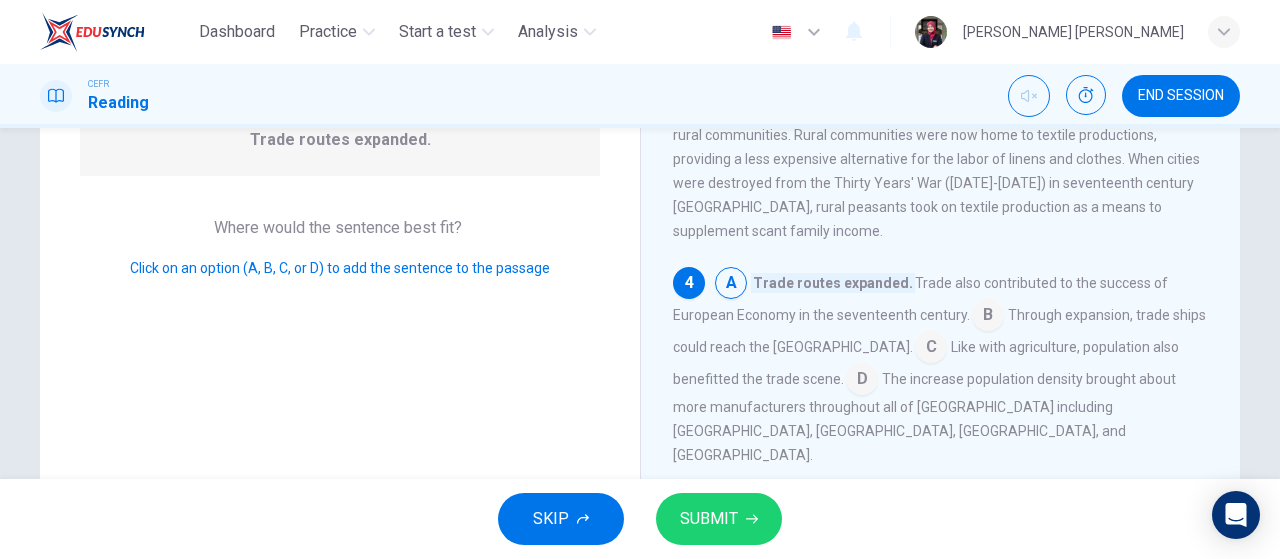 click at bounding box center [988, 317] 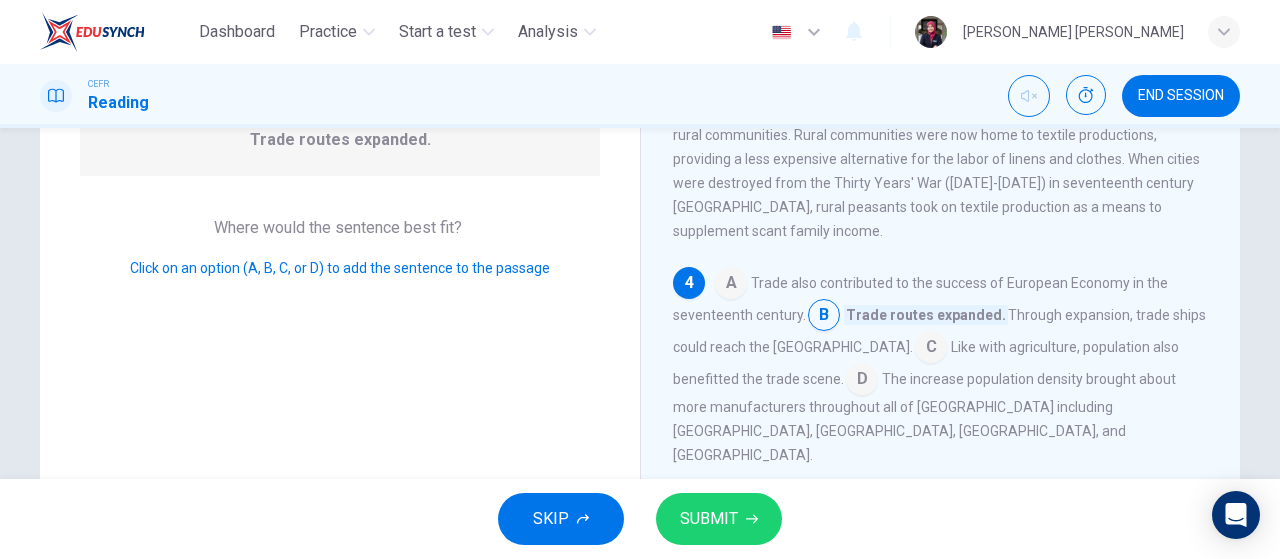 click at bounding box center (931, 349) 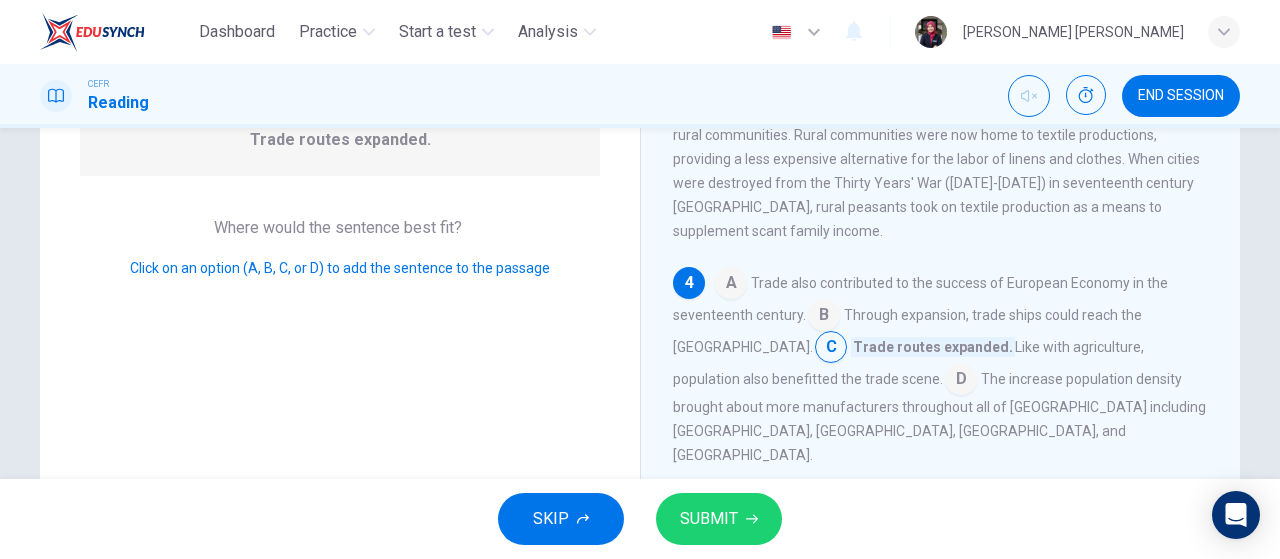click at bounding box center (961, 381) 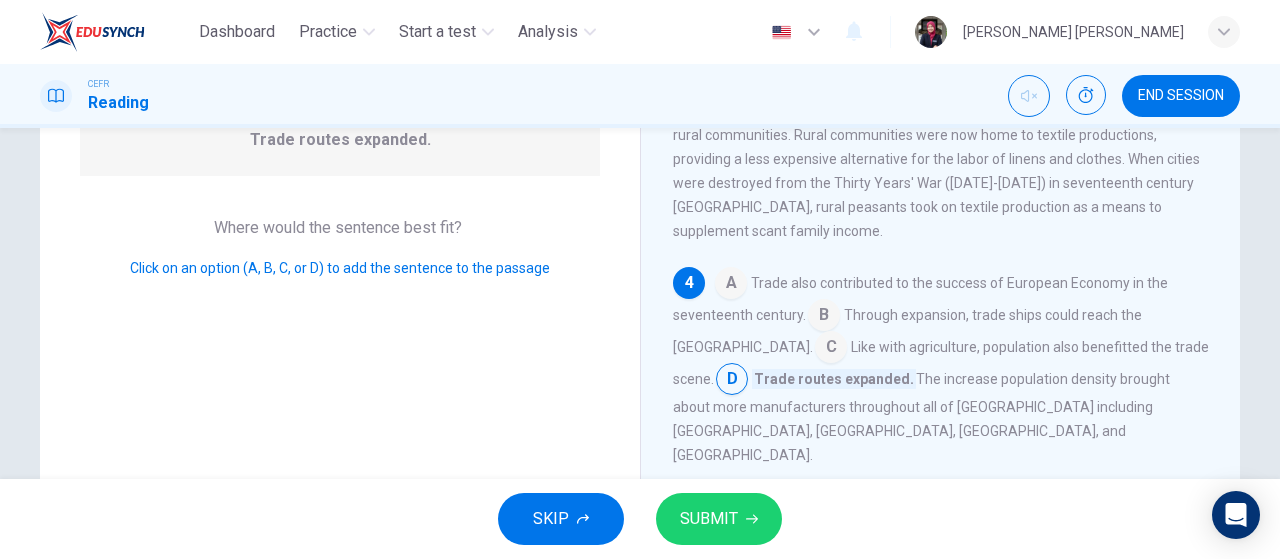 click at bounding box center [831, 349] 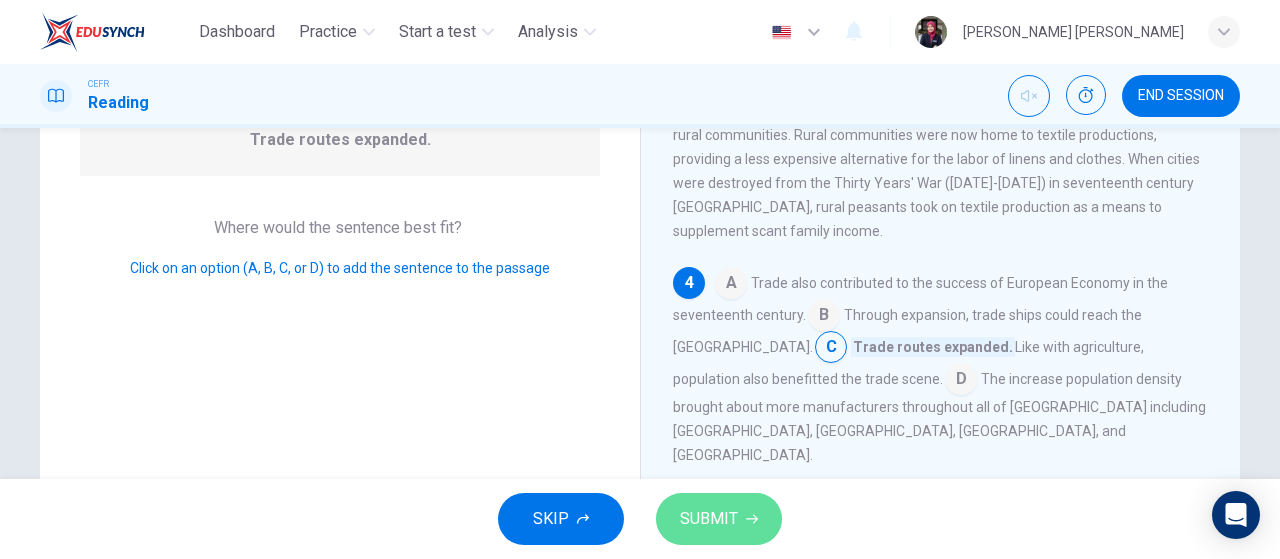 click on "SUBMIT" at bounding box center [719, 519] 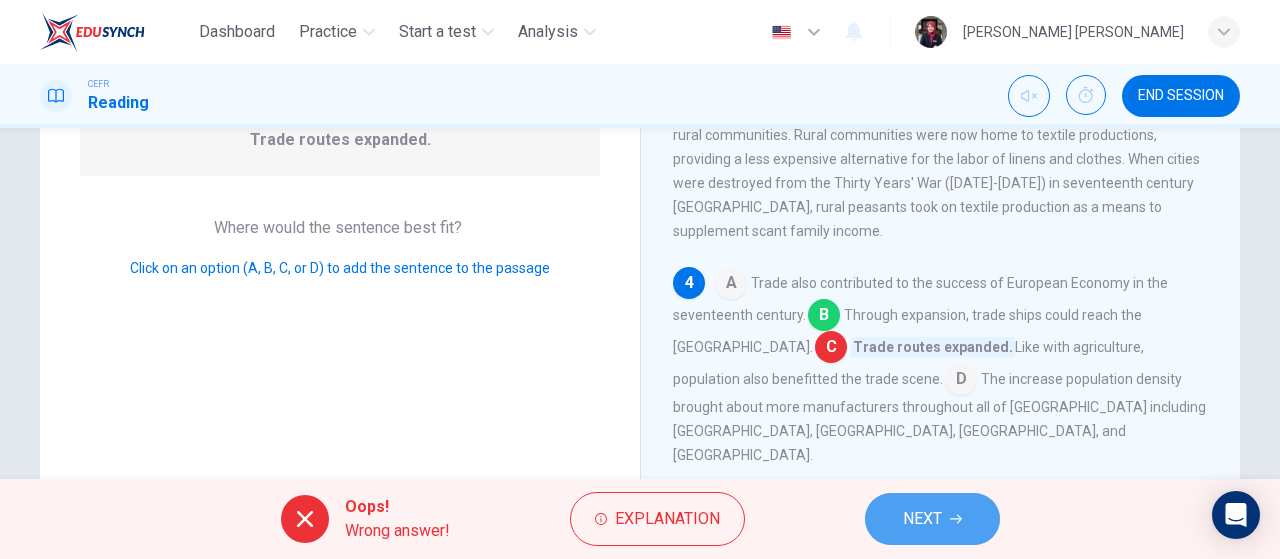 click on "NEXT" at bounding box center [922, 519] 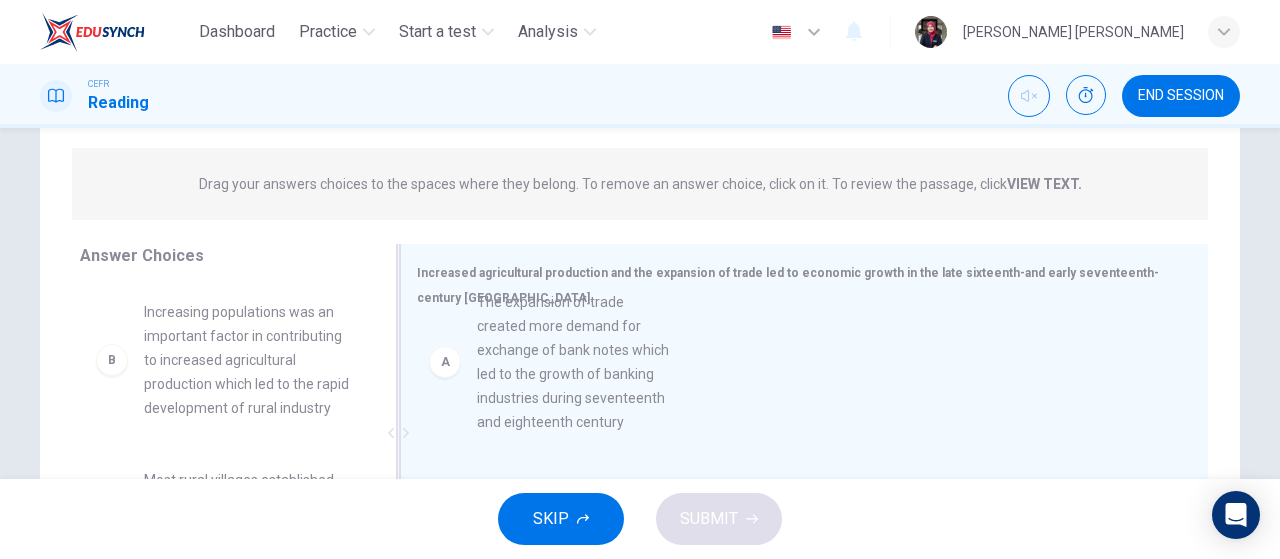 drag, startPoint x: 247, startPoint y: 363, endPoint x: 651, endPoint y: 356, distance: 404.06064 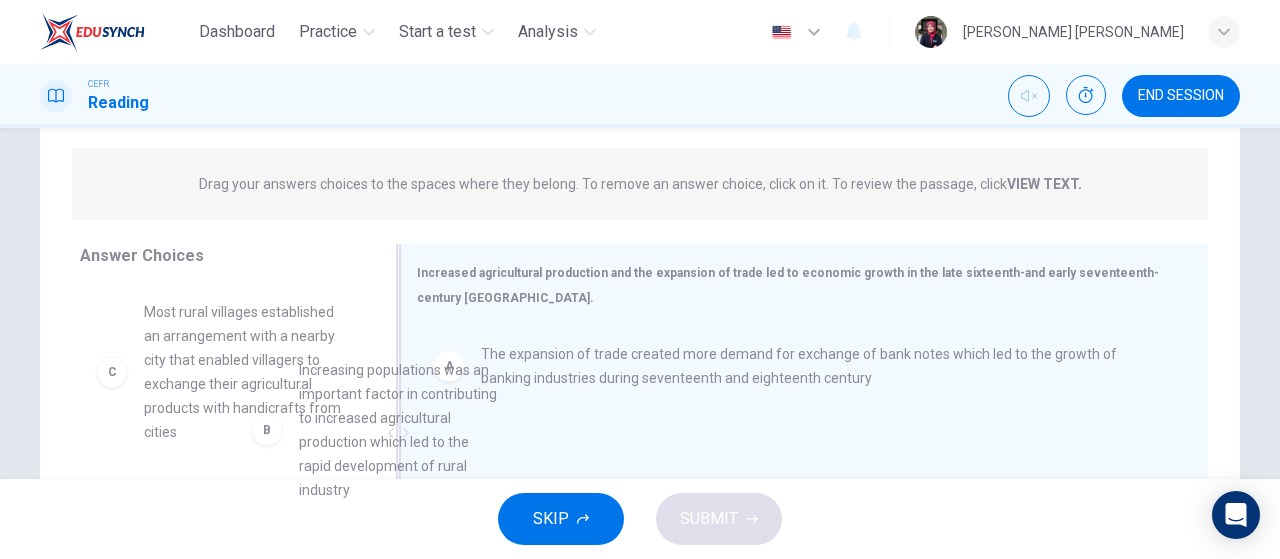 drag, startPoint x: 278, startPoint y: 372, endPoint x: 524, endPoint y: 451, distance: 258.37375 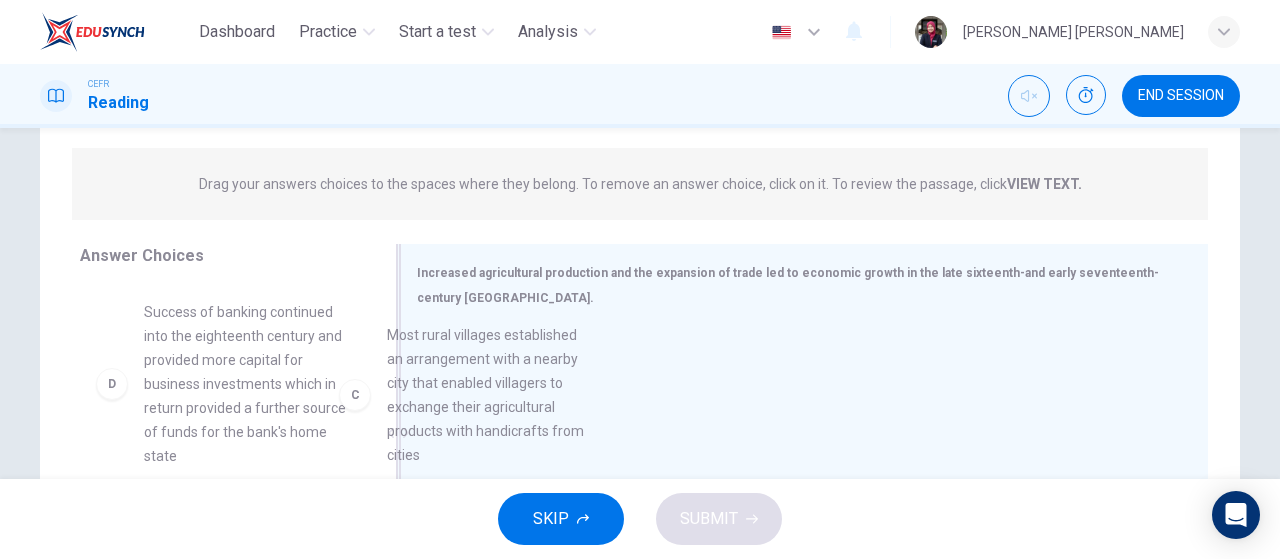 drag, startPoint x: 266, startPoint y: 367, endPoint x: 574, endPoint y: 404, distance: 310.21445 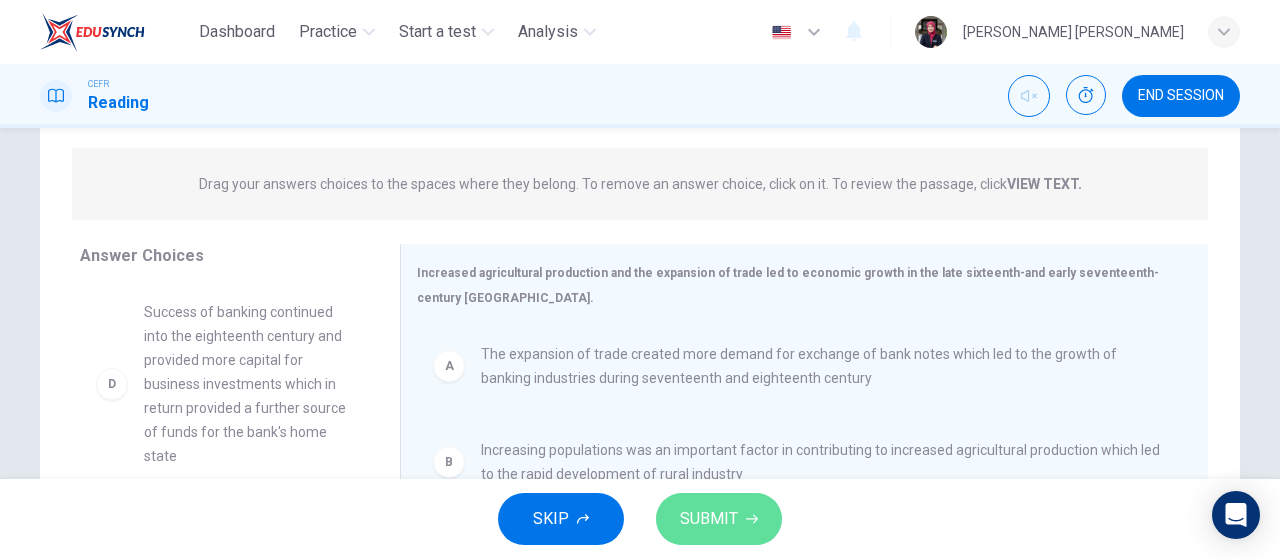 click on "SUBMIT" at bounding box center (719, 519) 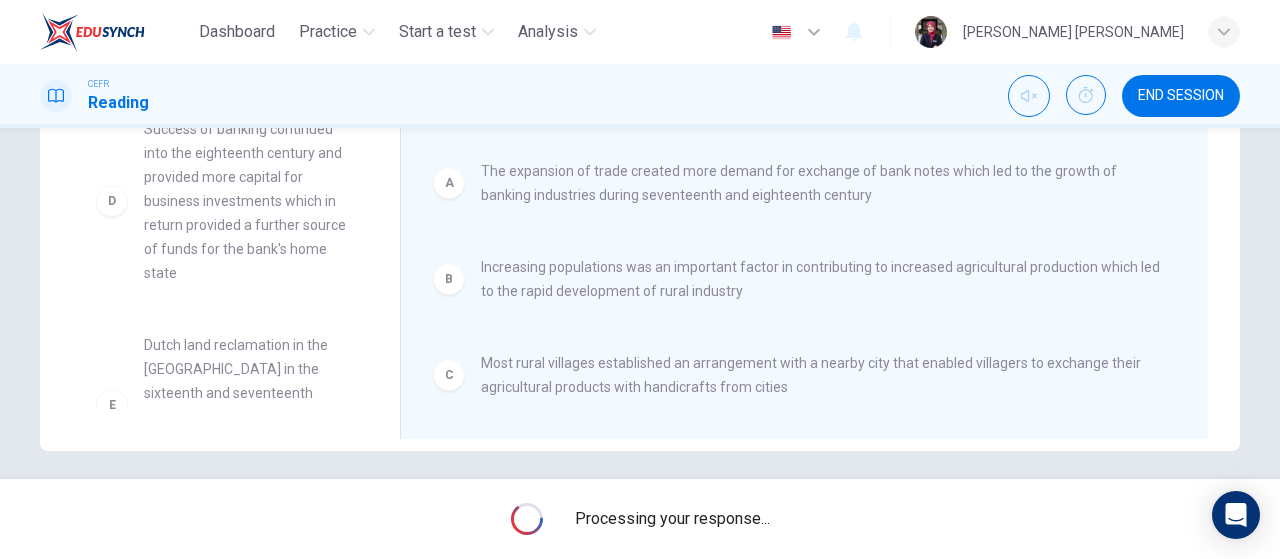 scroll, scrollTop: 413, scrollLeft: 0, axis: vertical 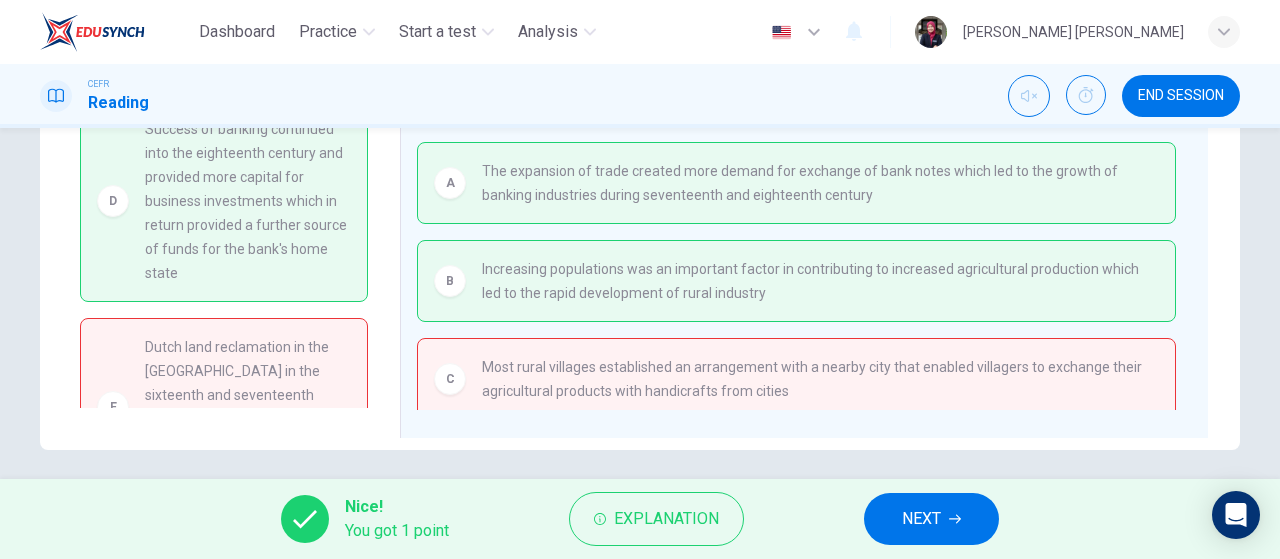 click on "NEXT" at bounding box center [931, 519] 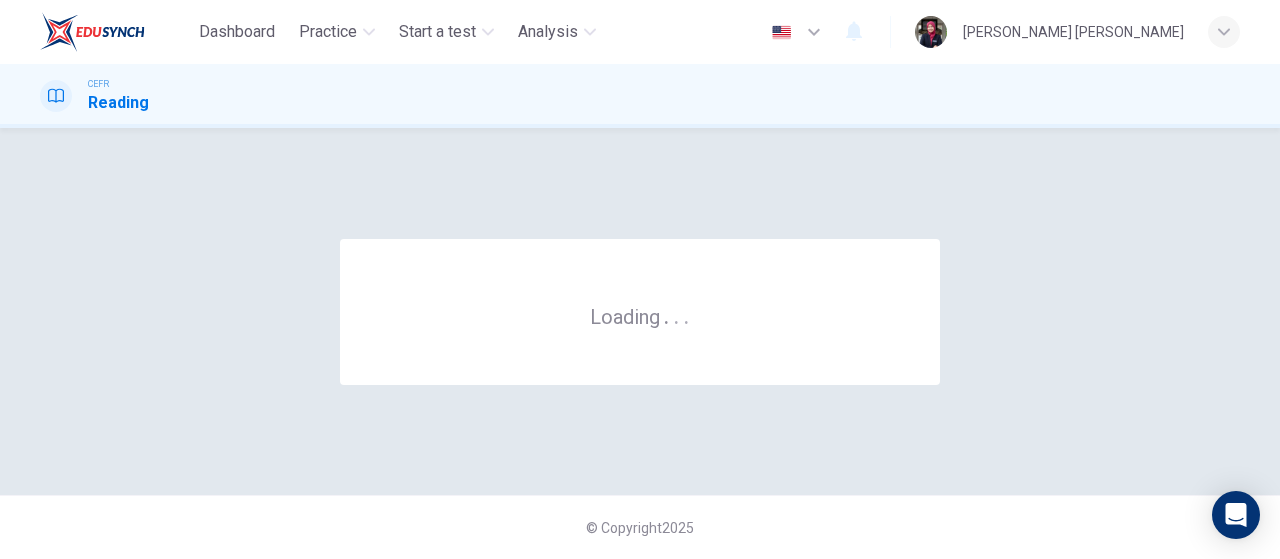 scroll, scrollTop: 0, scrollLeft: 0, axis: both 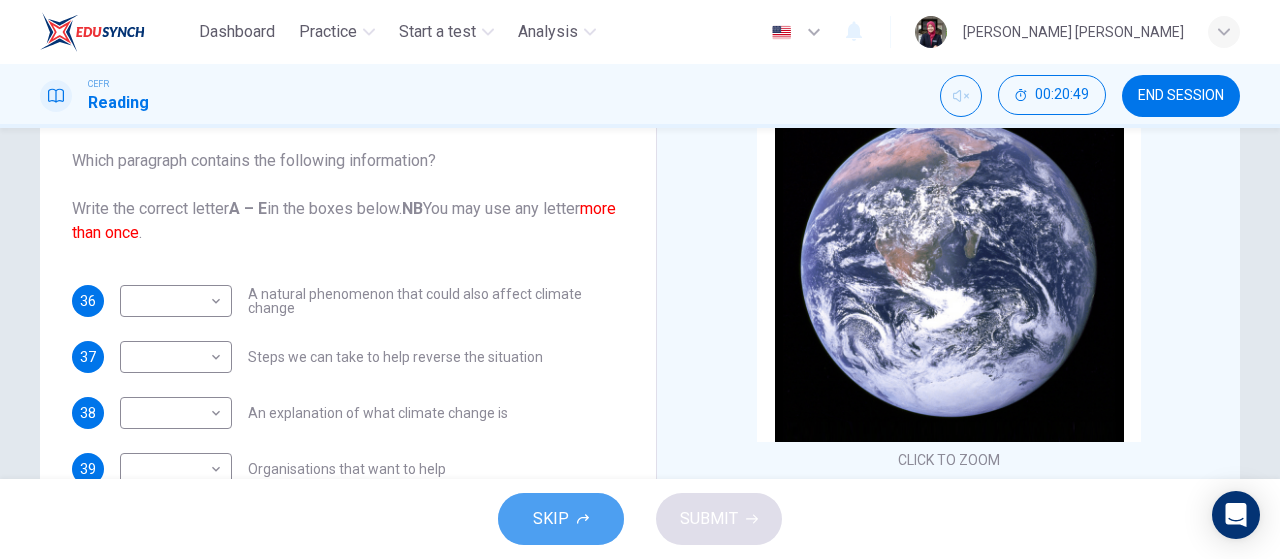 click on "SKIP" at bounding box center (551, 519) 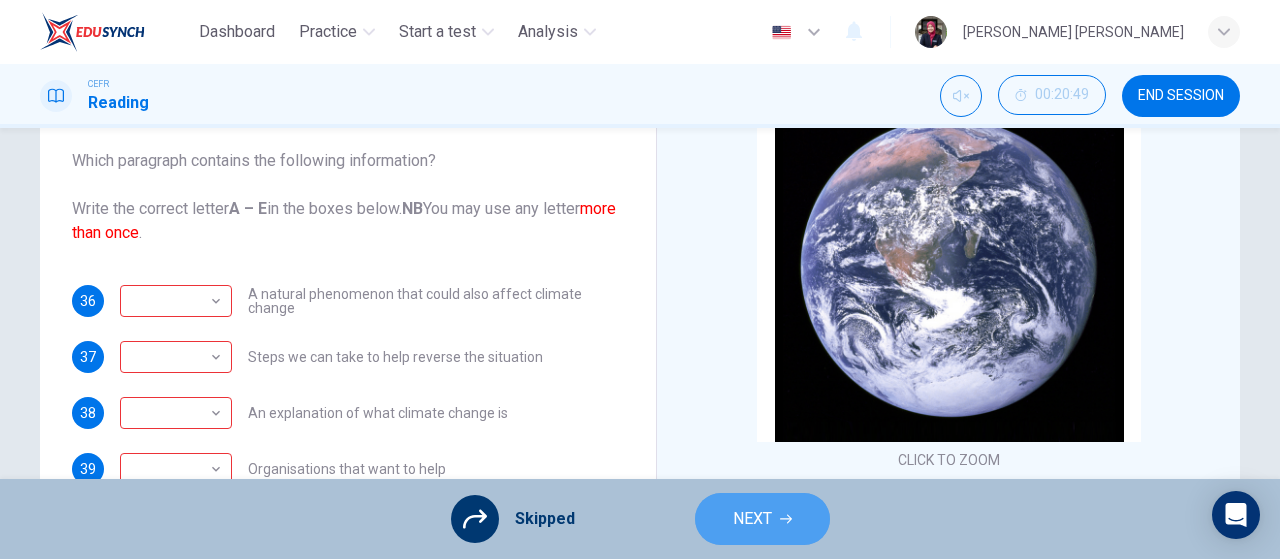 click on "NEXT" at bounding box center [752, 519] 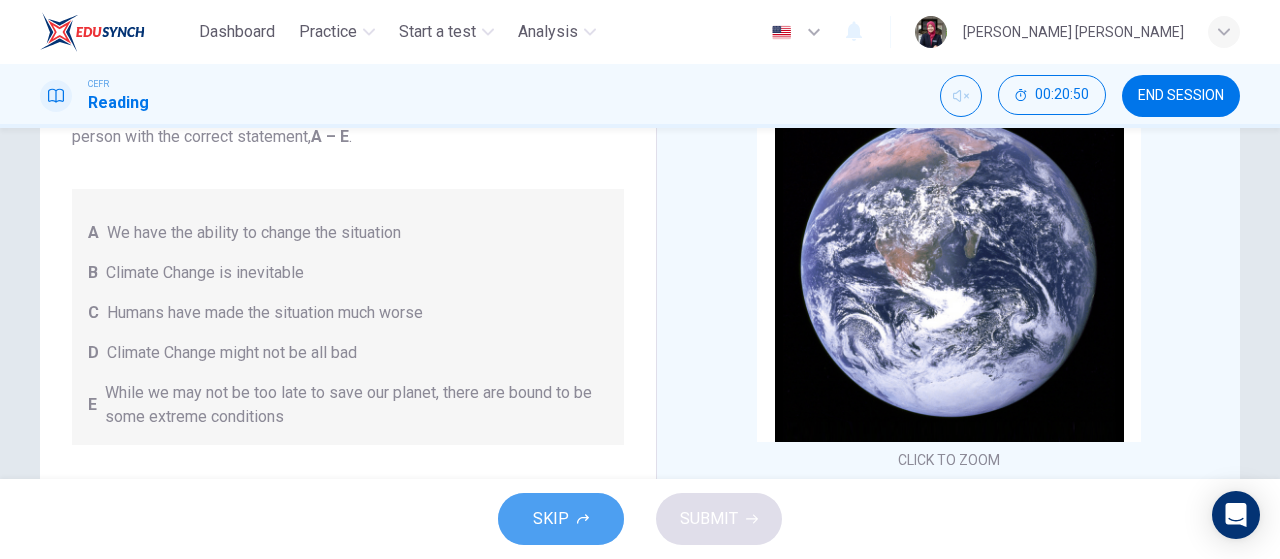 click on "SKIP" at bounding box center [551, 519] 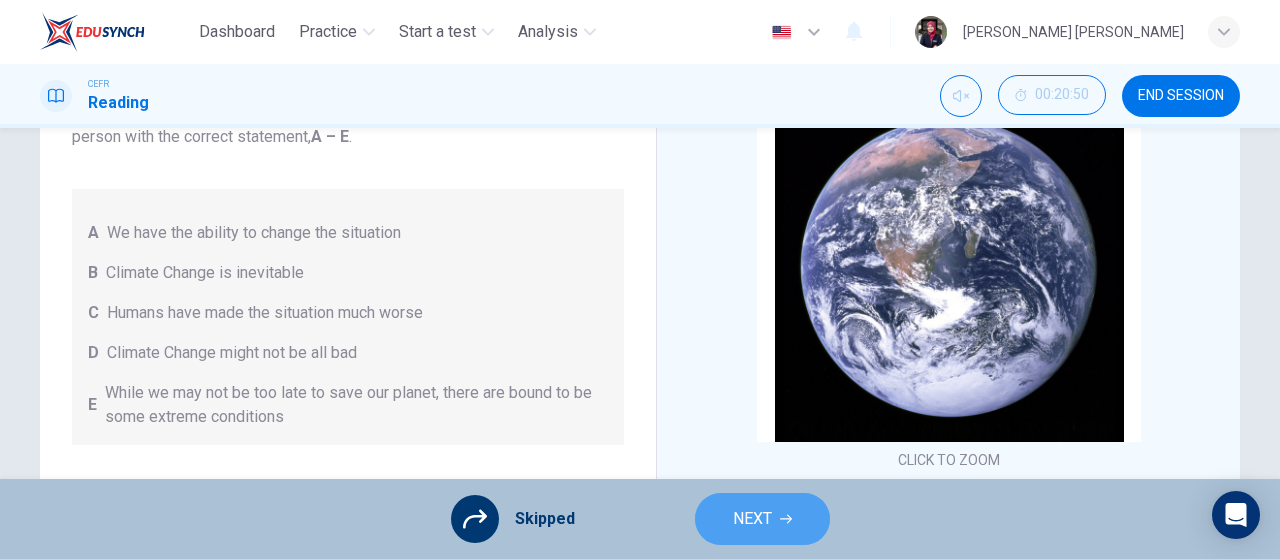 click on "NEXT" at bounding box center [762, 519] 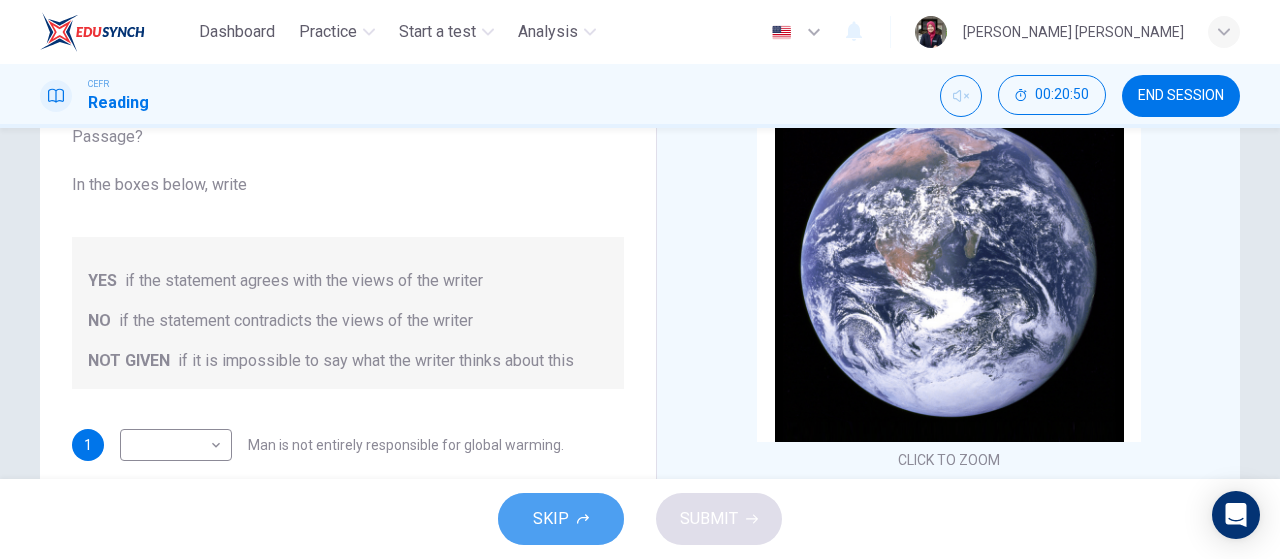 click on "SKIP" at bounding box center [561, 519] 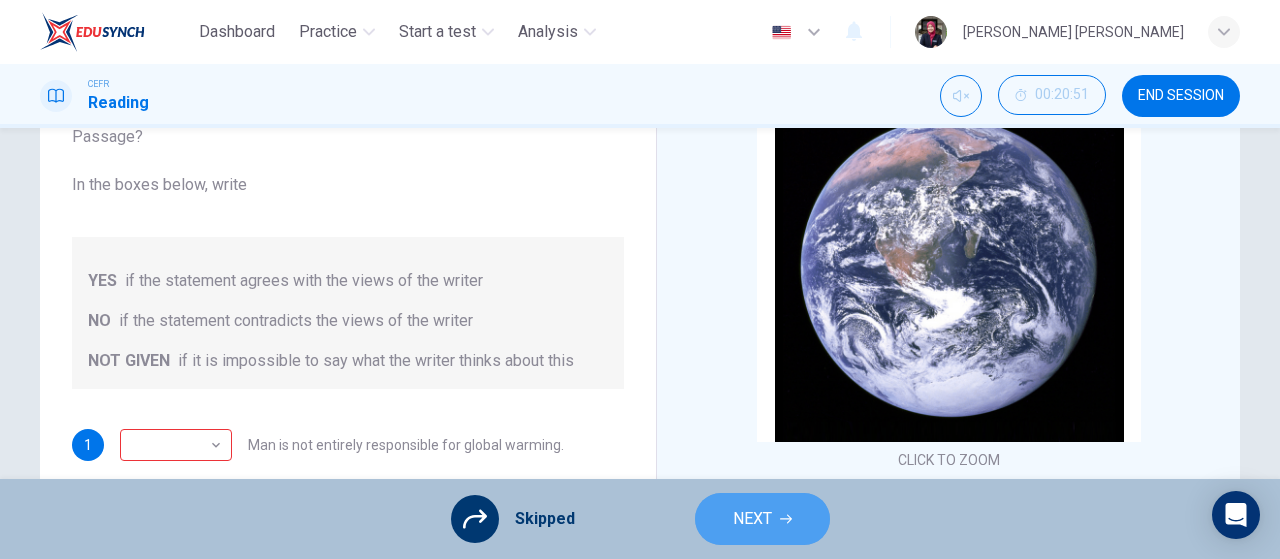 click on "NEXT" at bounding box center (762, 519) 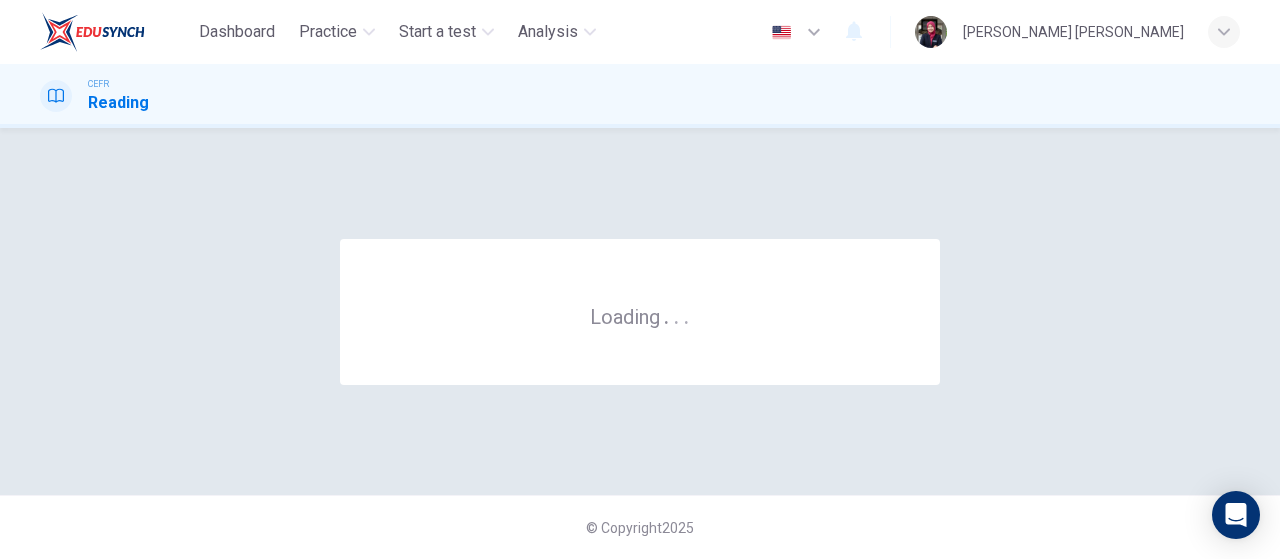 scroll, scrollTop: 0, scrollLeft: 0, axis: both 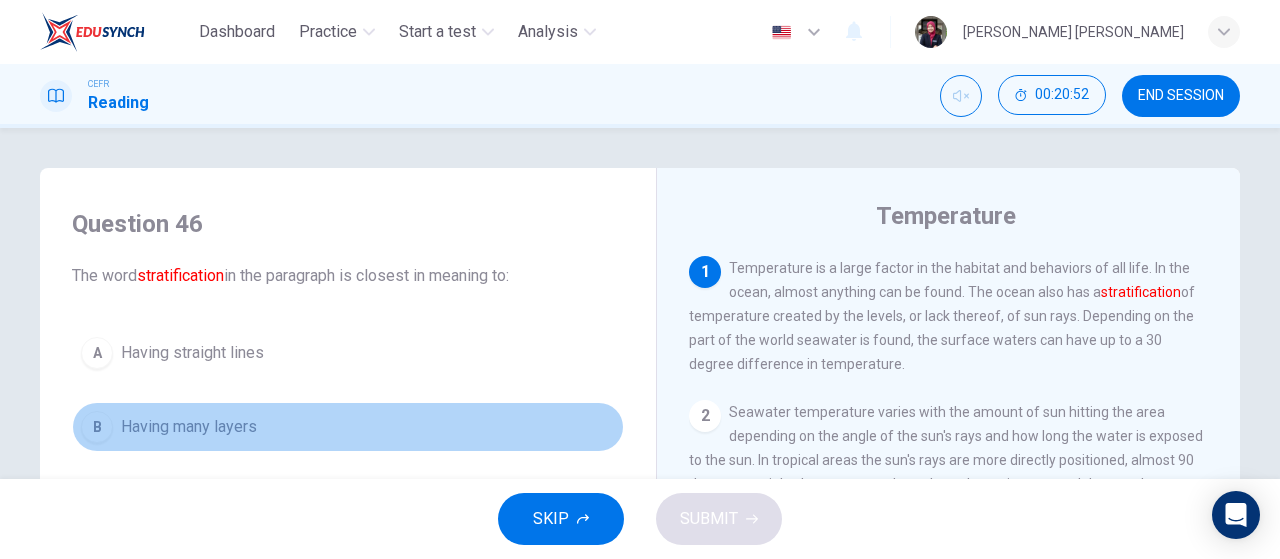 click on "B Having many layers" at bounding box center (348, 427) 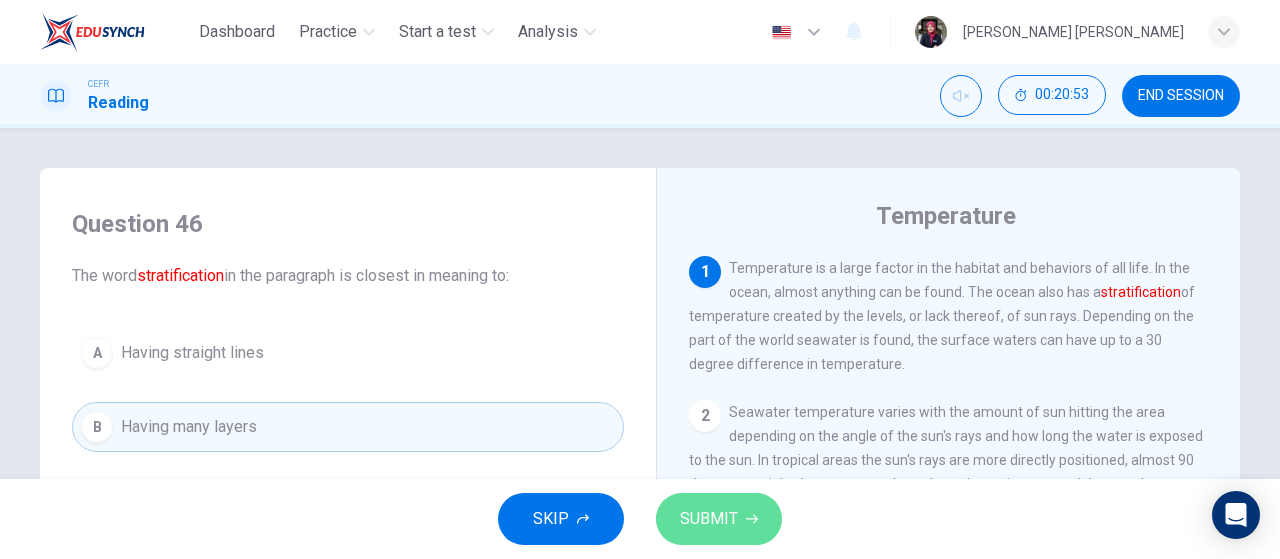 click on "SUBMIT" at bounding box center [719, 519] 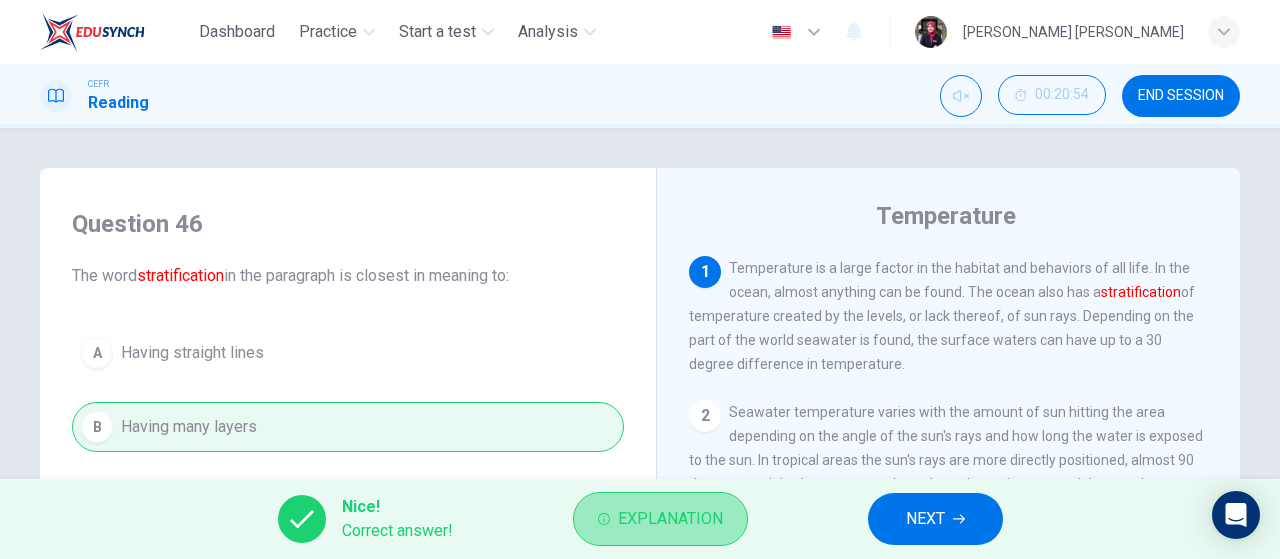 click on "Explanation" at bounding box center (660, 519) 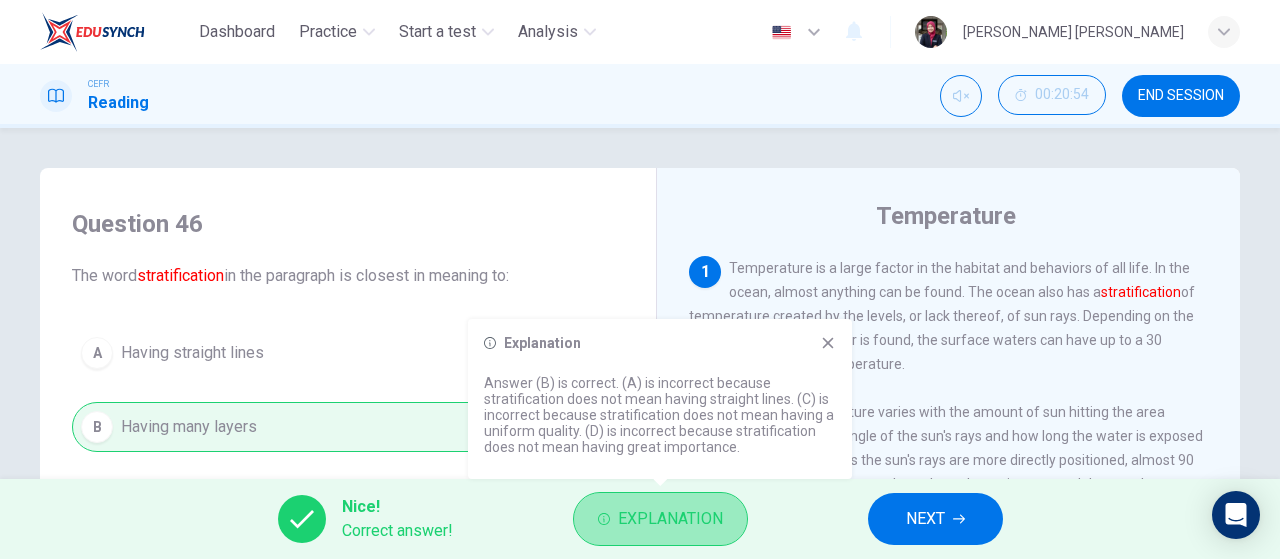 click on "Explanation" at bounding box center [660, 519] 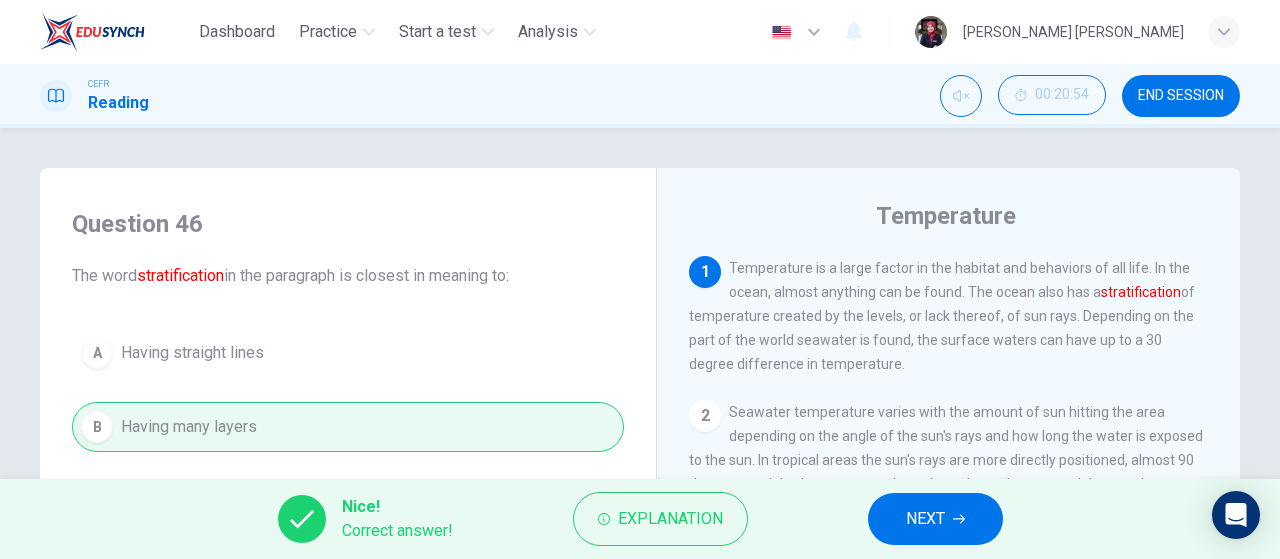 click on "NEXT" at bounding box center (935, 519) 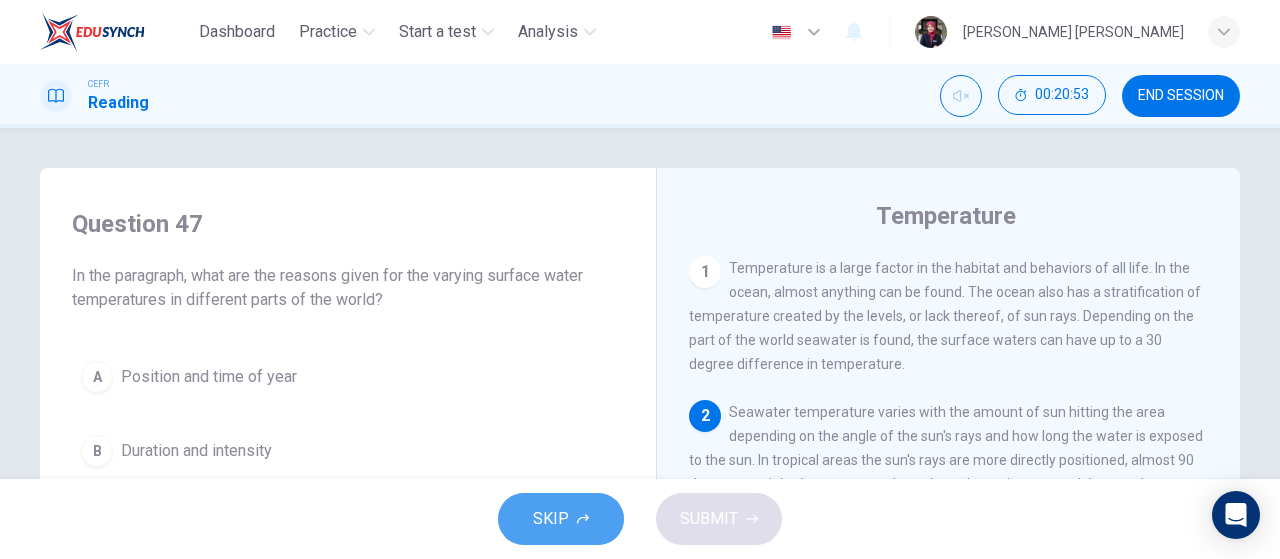 click on "SKIP" at bounding box center [561, 519] 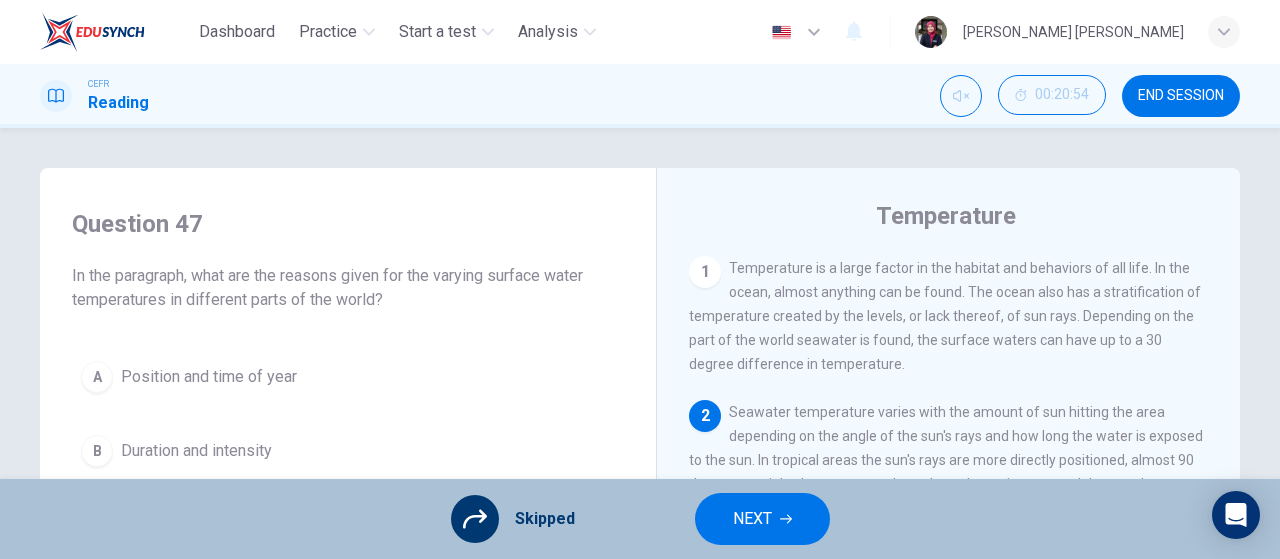 click on "Skipped NEXT" at bounding box center [640, 519] 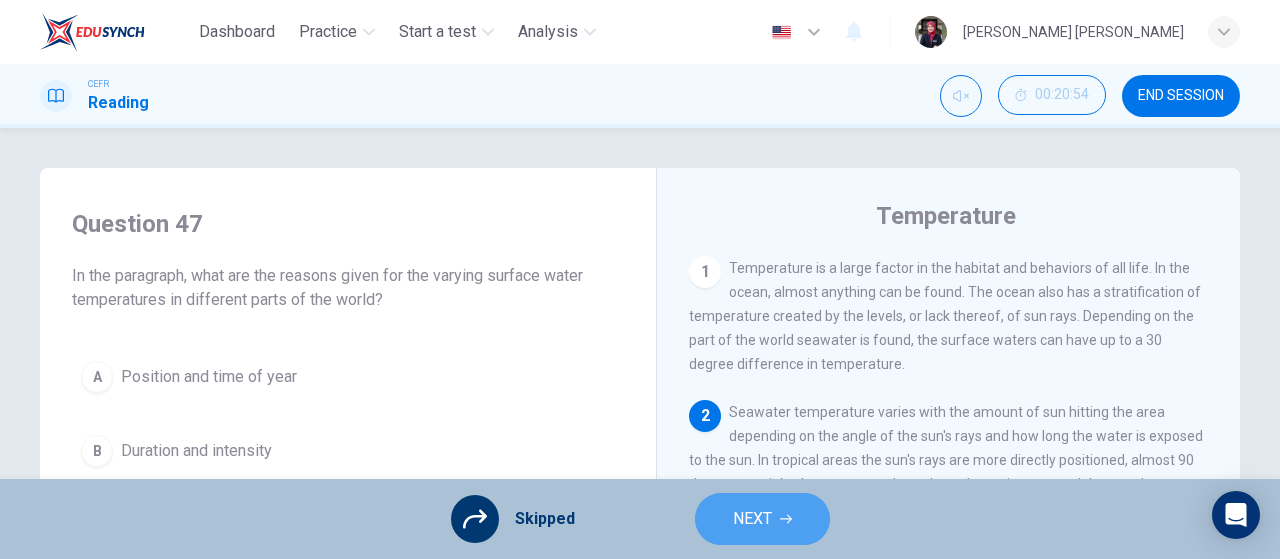 click on "NEXT" at bounding box center (762, 519) 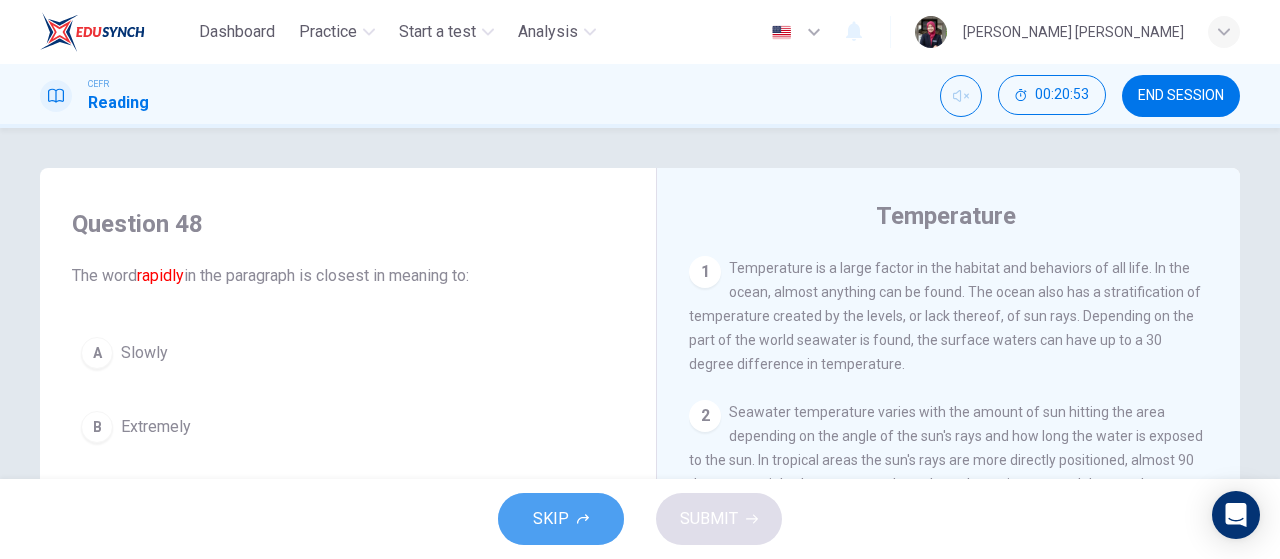 click on "SKIP" at bounding box center [551, 519] 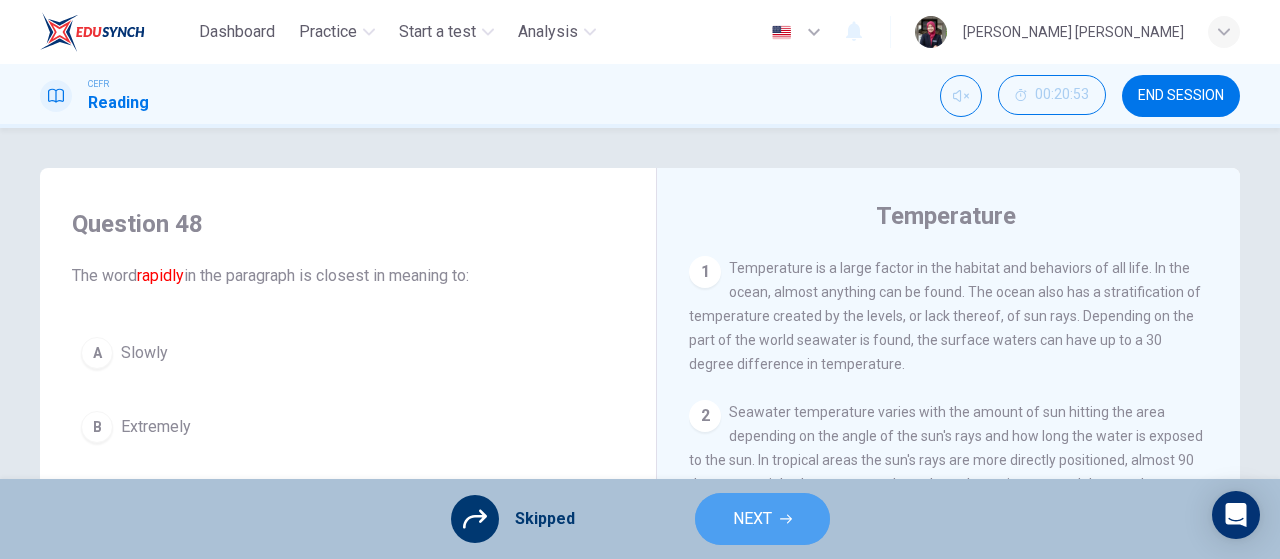 click on "NEXT" at bounding box center [762, 519] 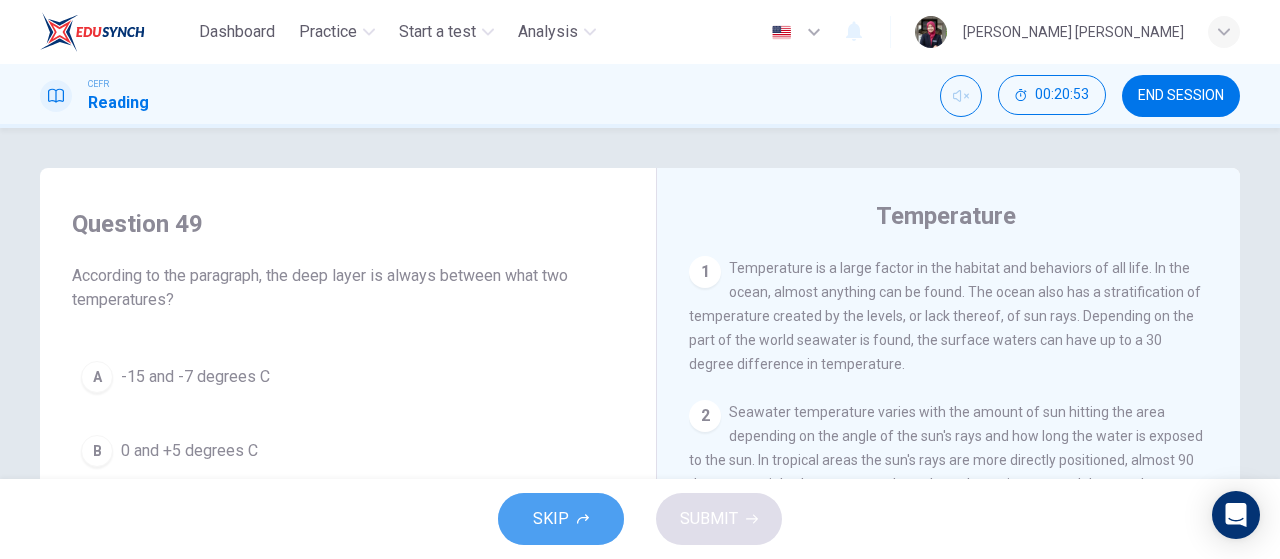 click on "SKIP" at bounding box center (561, 519) 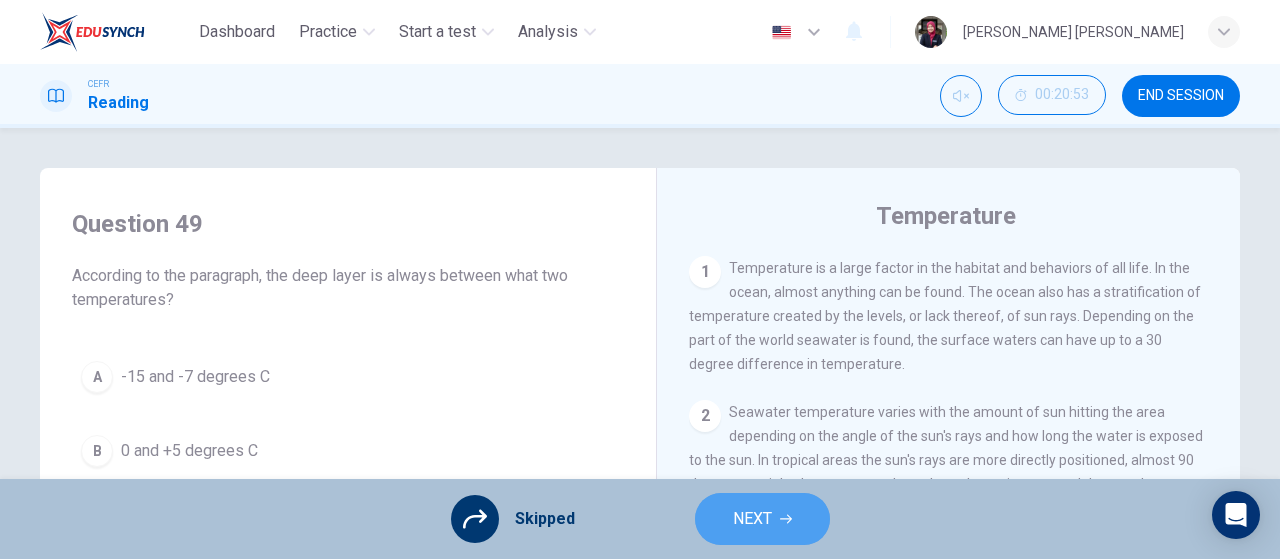 click on "NEXT" at bounding box center [752, 519] 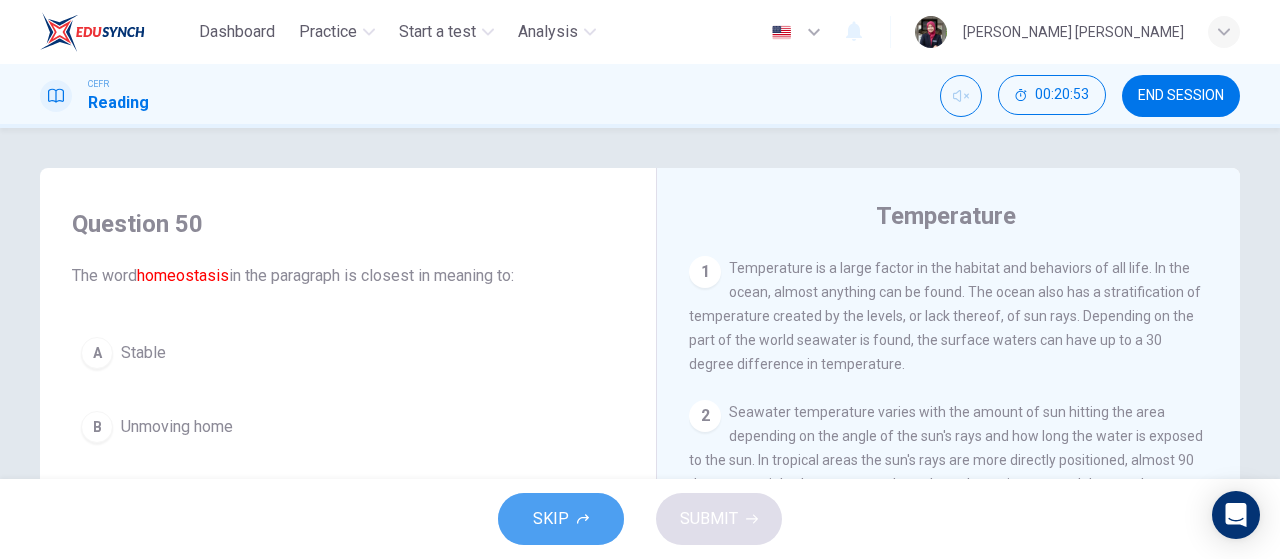 click on "SKIP" at bounding box center (551, 519) 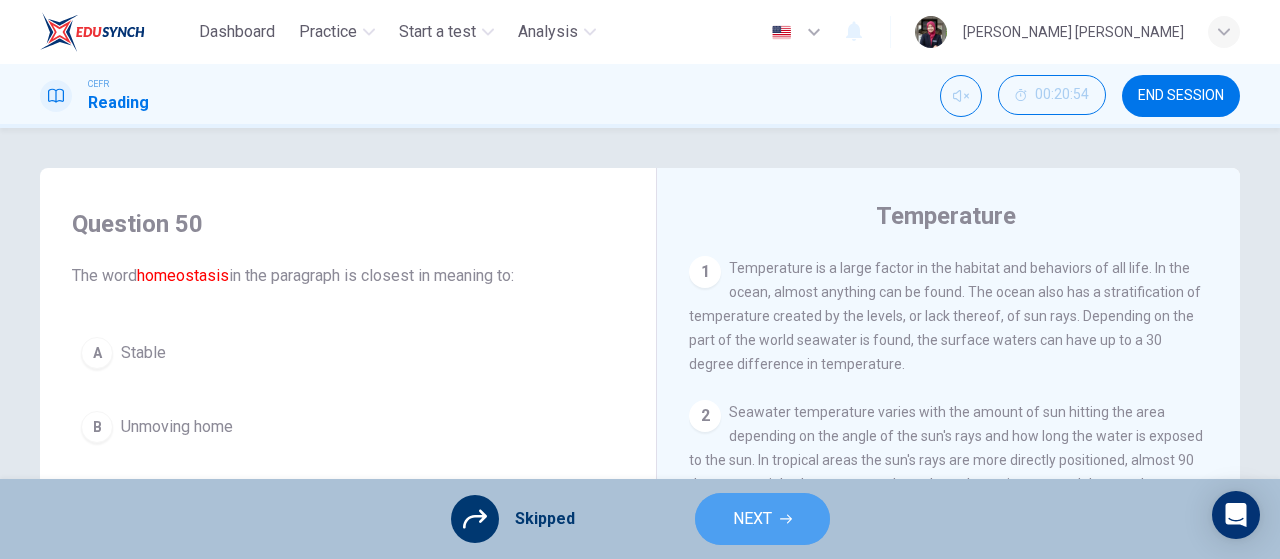 click on "NEXT" at bounding box center [762, 519] 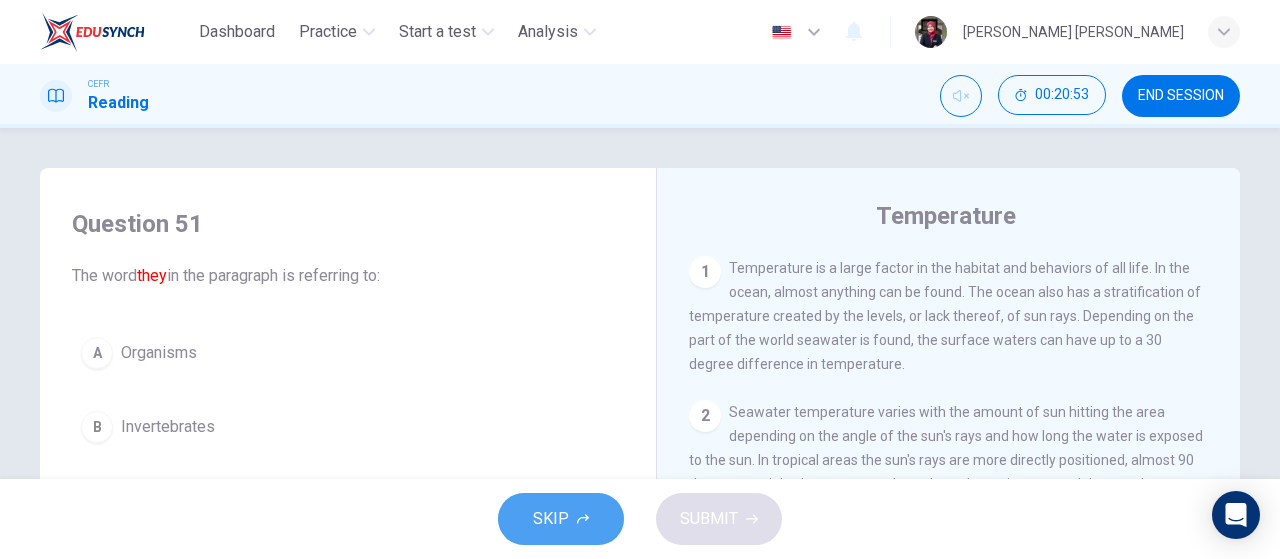 click on "SKIP" at bounding box center (551, 519) 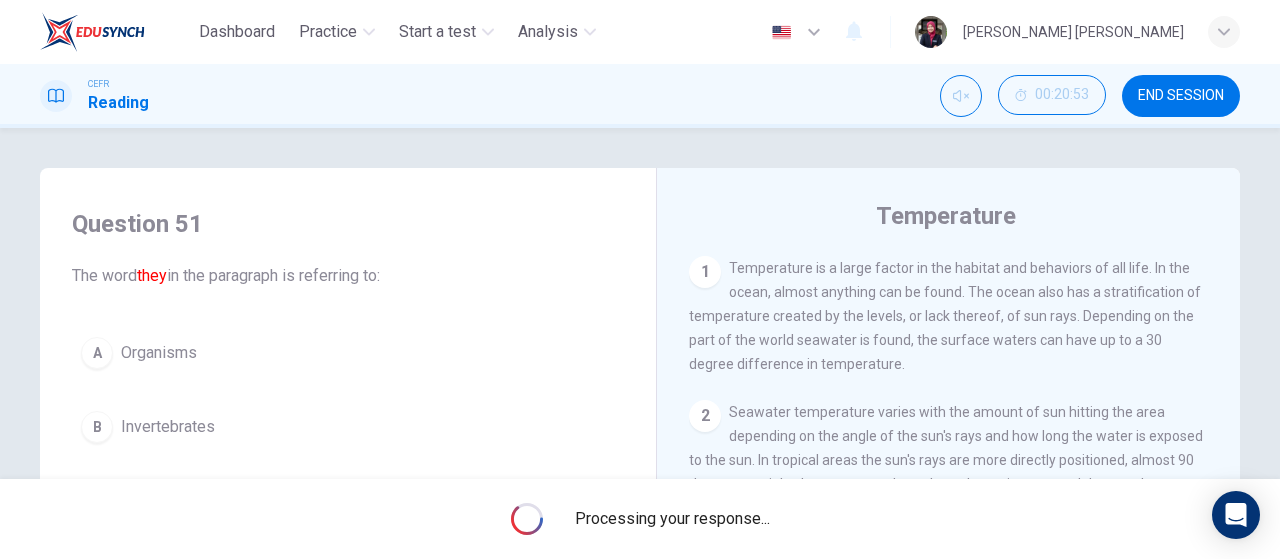 click on "Processing your response..." at bounding box center [672, 519] 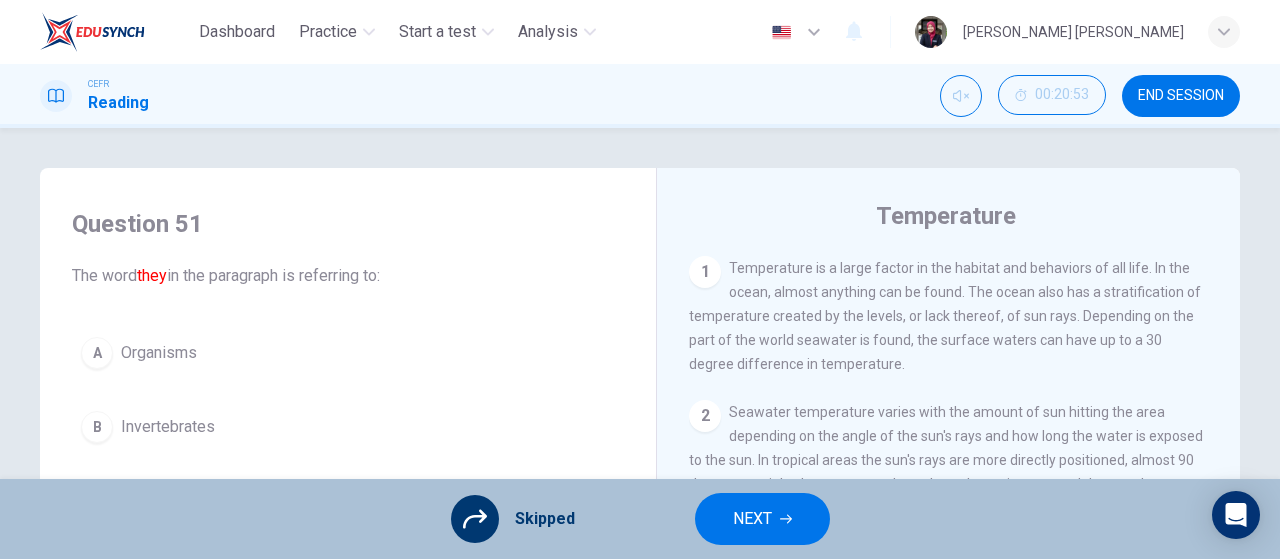 click on "NEXT" at bounding box center [762, 519] 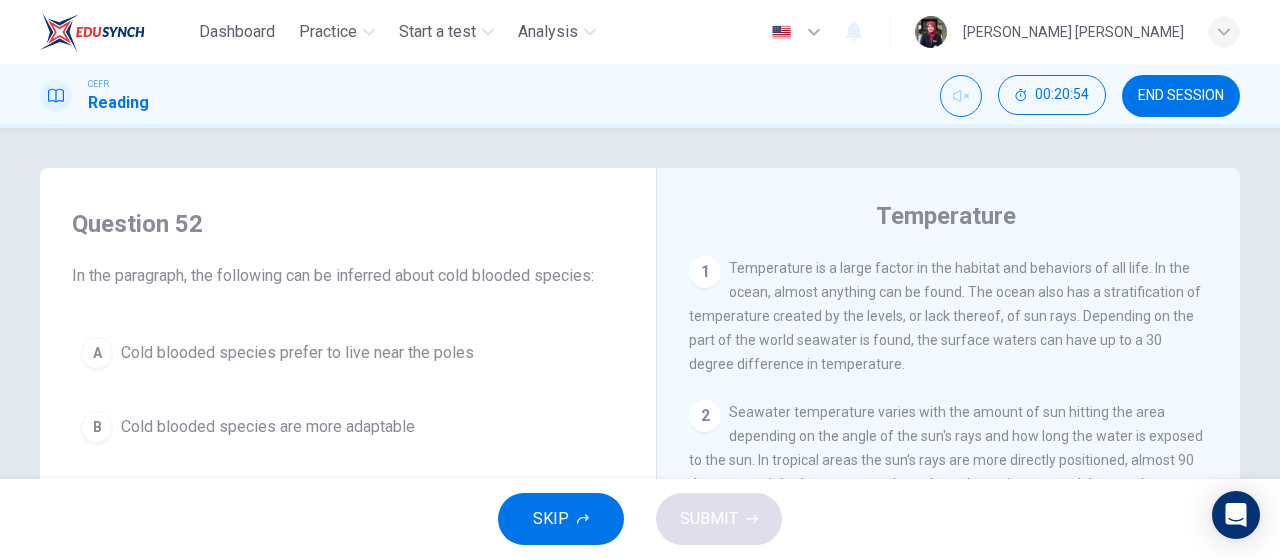 click on "SKIP" at bounding box center (551, 519) 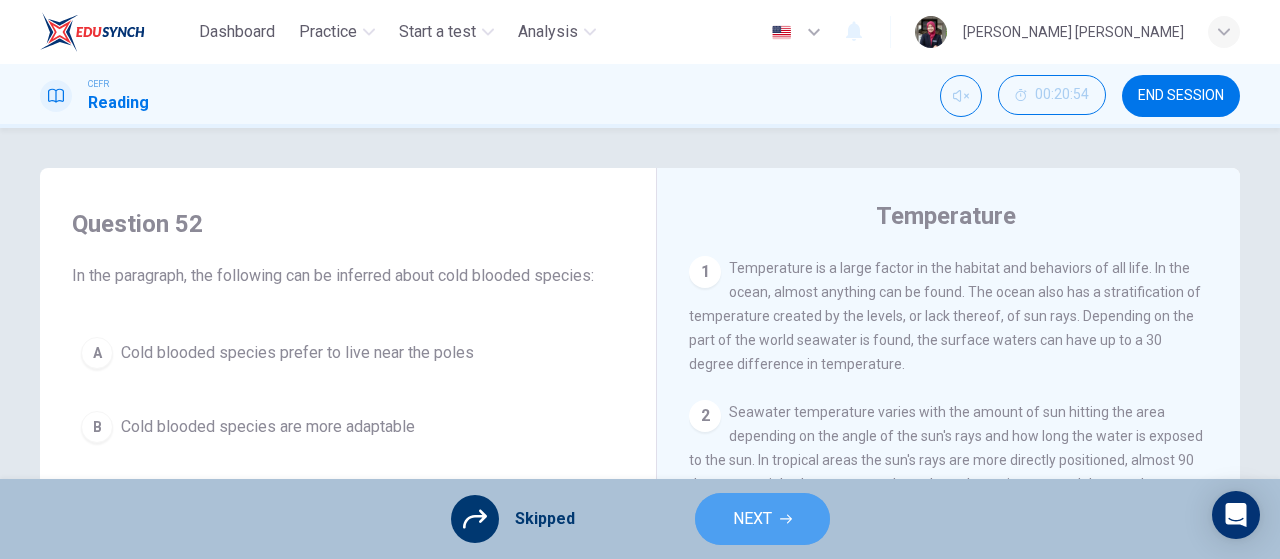 click on "NEXT" at bounding box center [762, 519] 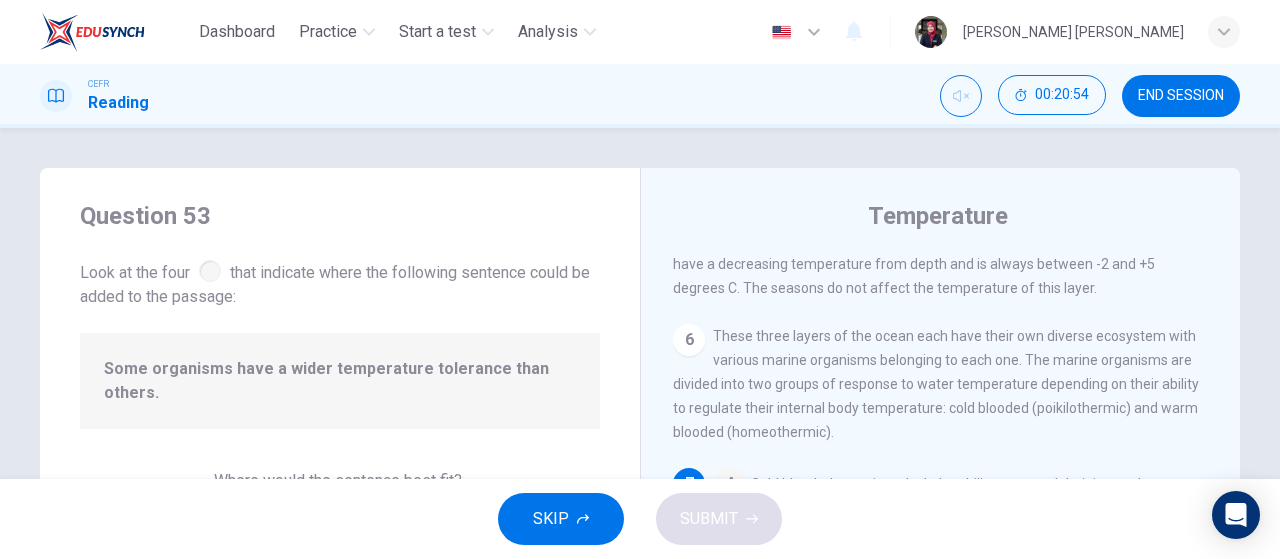 scroll, scrollTop: 774, scrollLeft: 0, axis: vertical 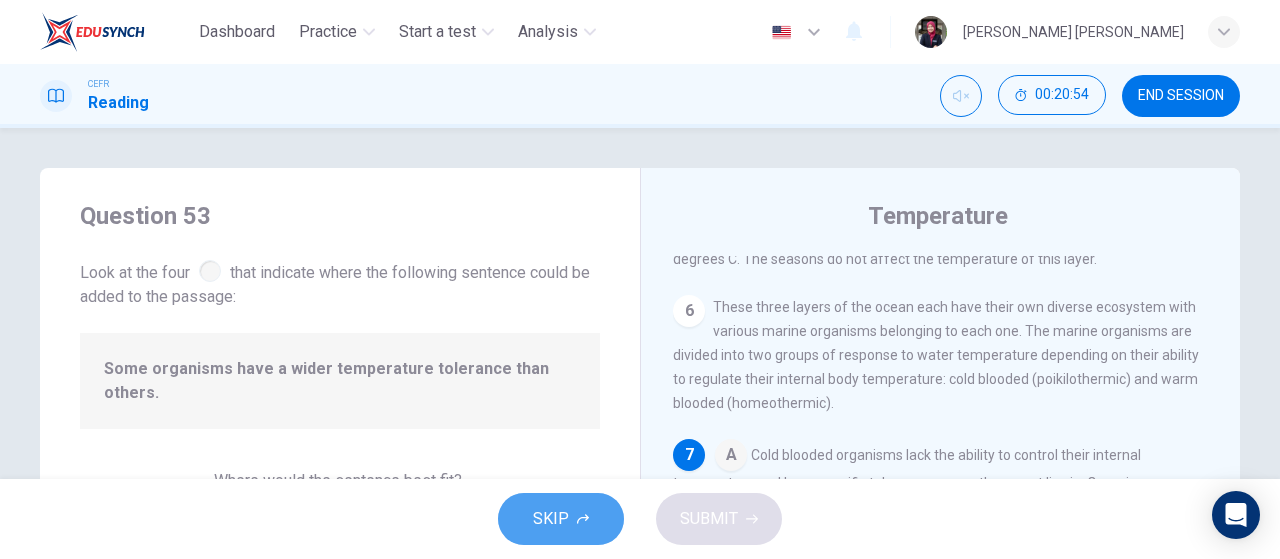 click on "SKIP" at bounding box center [551, 519] 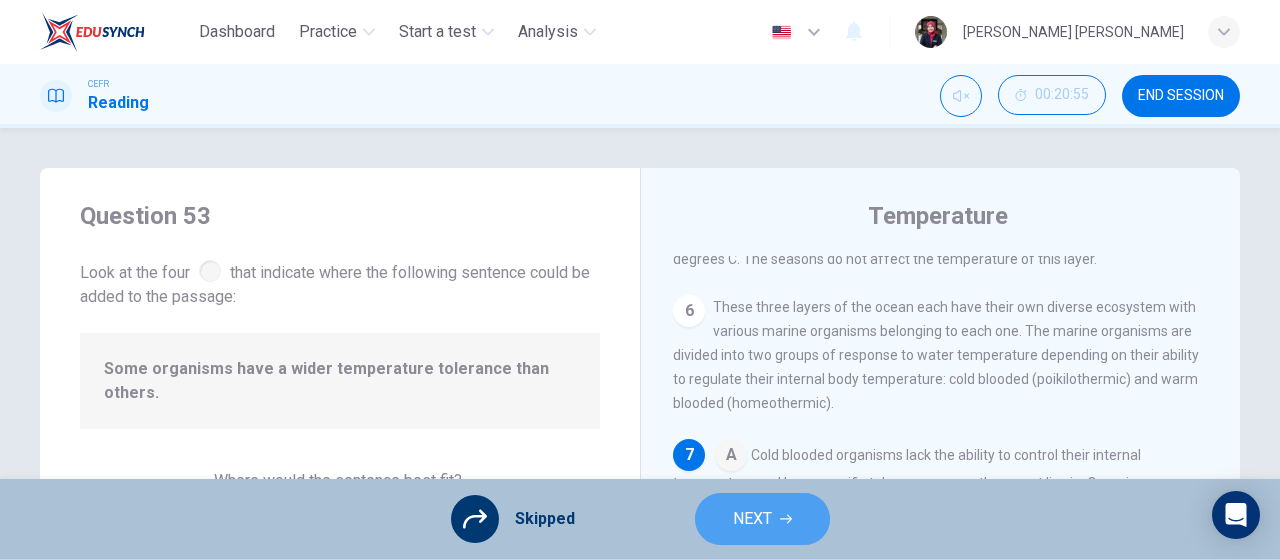 click on "NEXT" at bounding box center (762, 519) 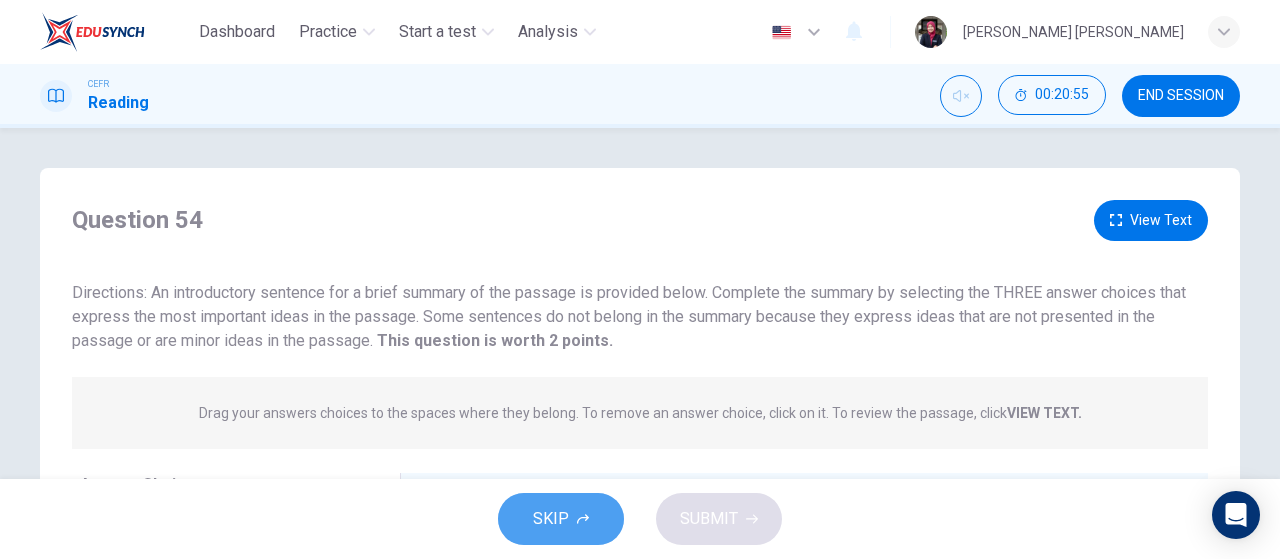 click on "SKIP" at bounding box center [561, 519] 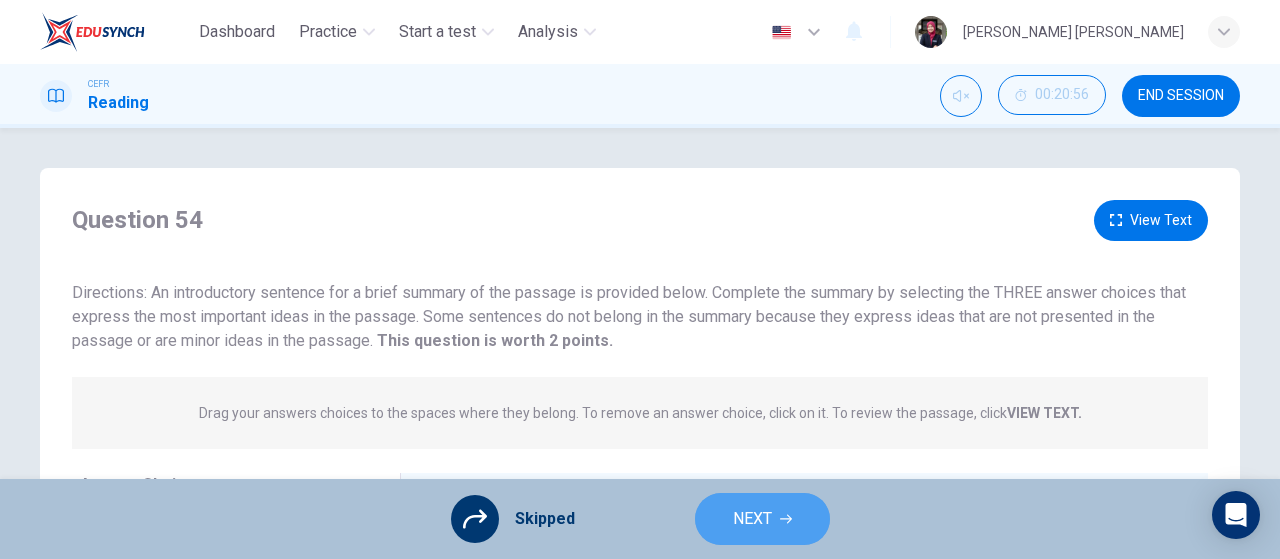 click on "NEXT" at bounding box center [762, 519] 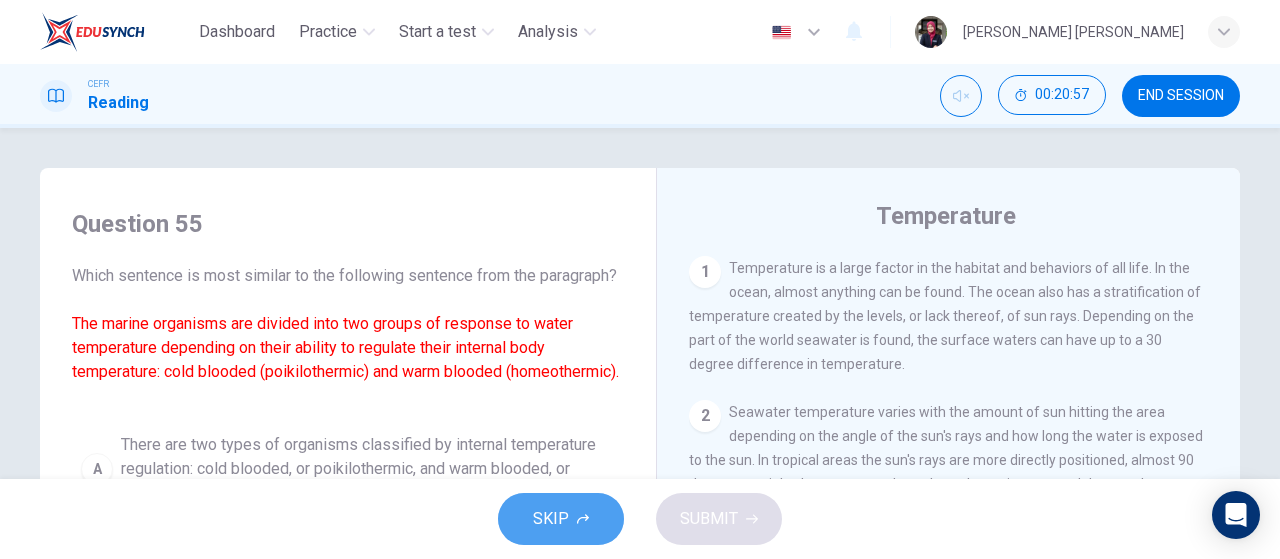click on "SKIP" at bounding box center [561, 519] 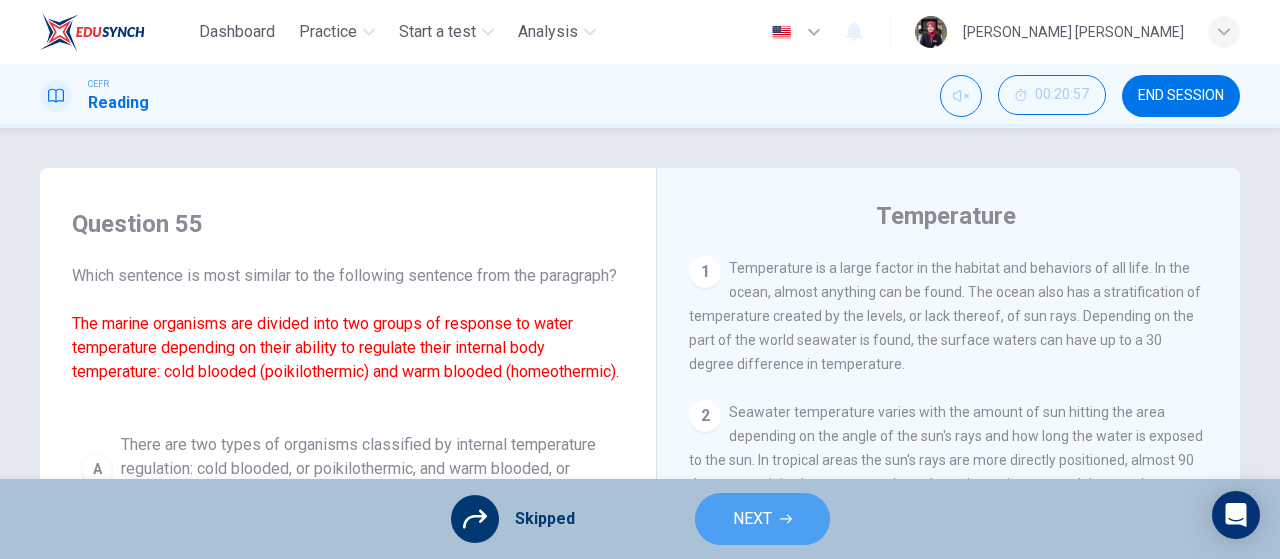 click on "NEXT" at bounding box center (762, 519) 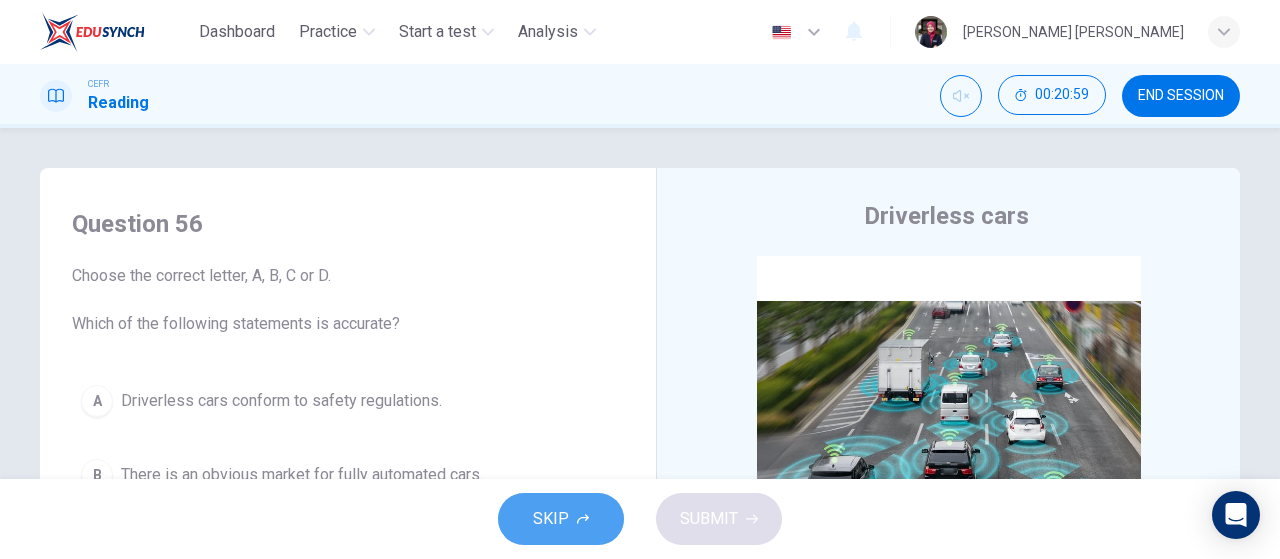 click on "SKIP" at bounding box center [561, 519] 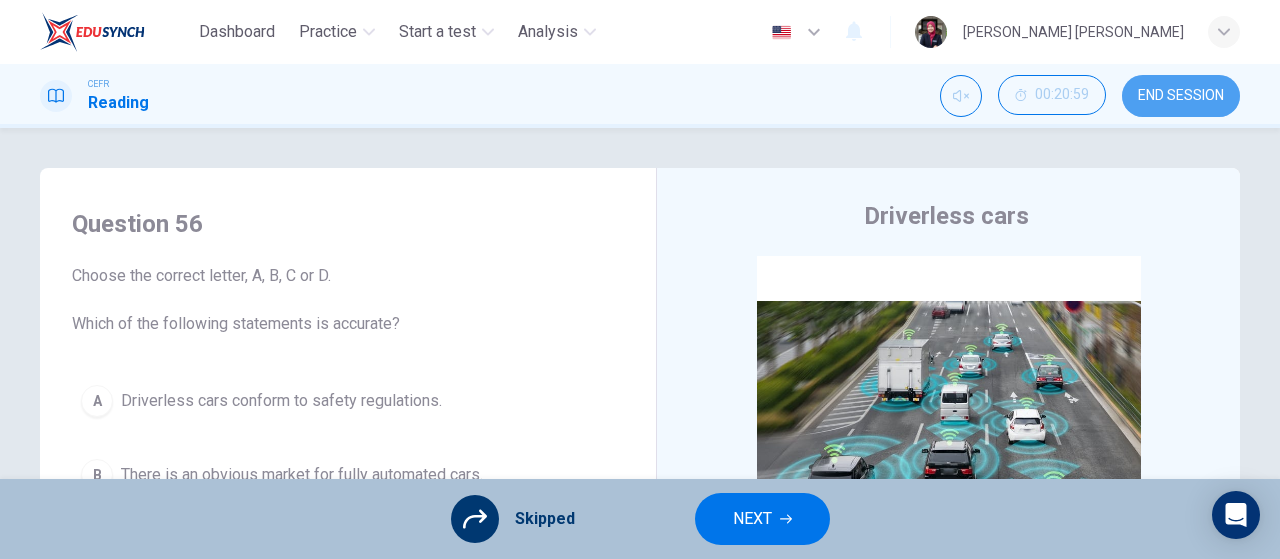 click on "END SESSION" at bounding box center [1181, 96] 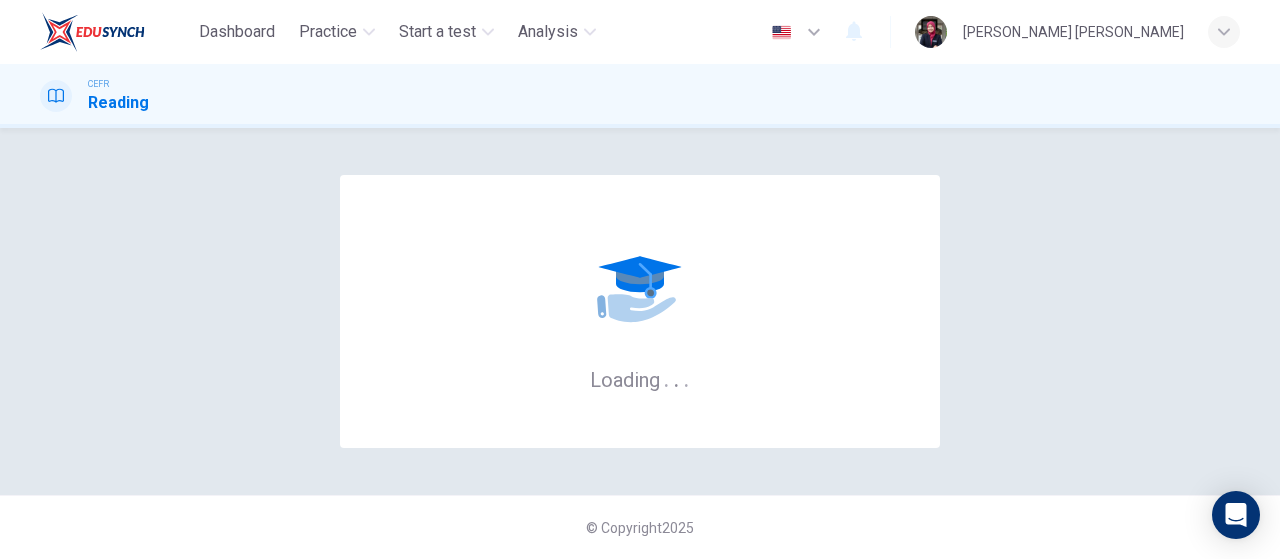 scroll, scrollTop: 0, scrollLeft: 0, axis: both 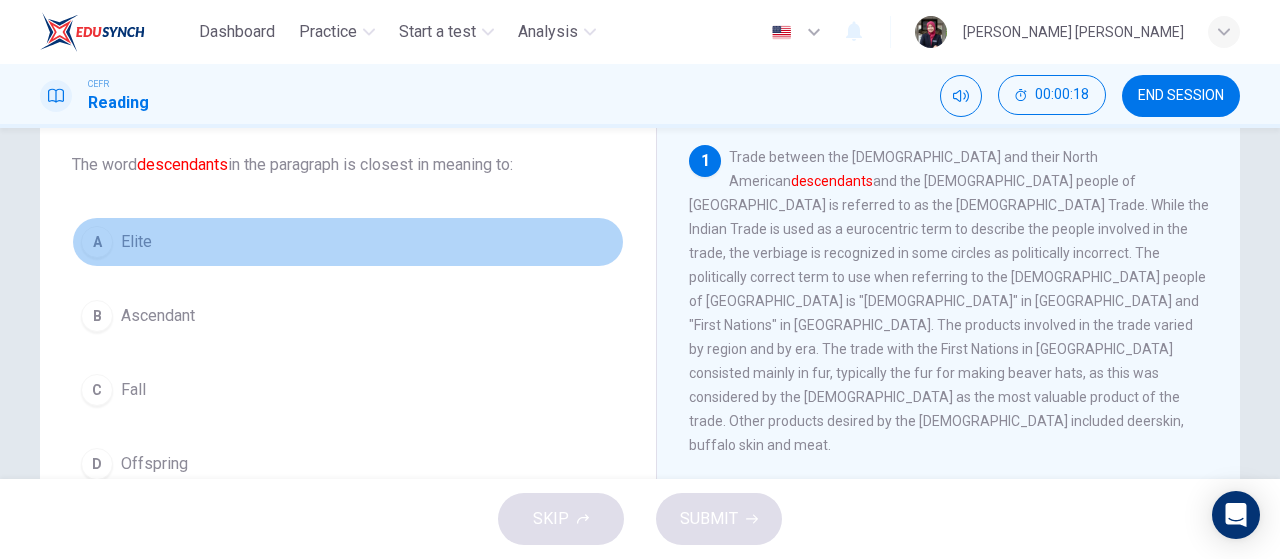 click on "A Elite" at bounding box center (348, 242) 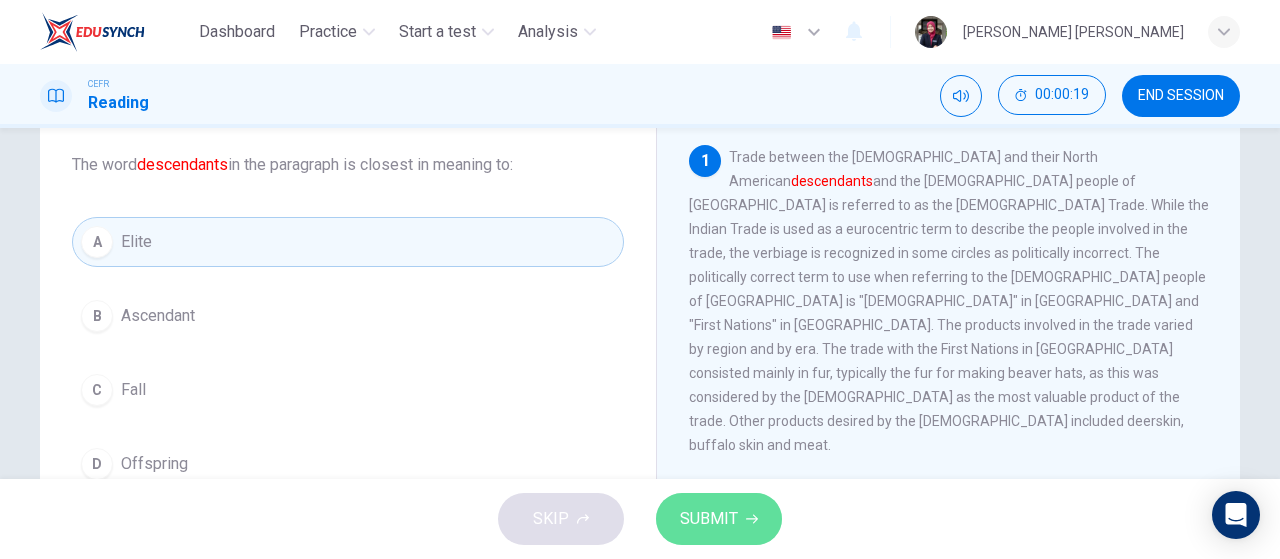 click 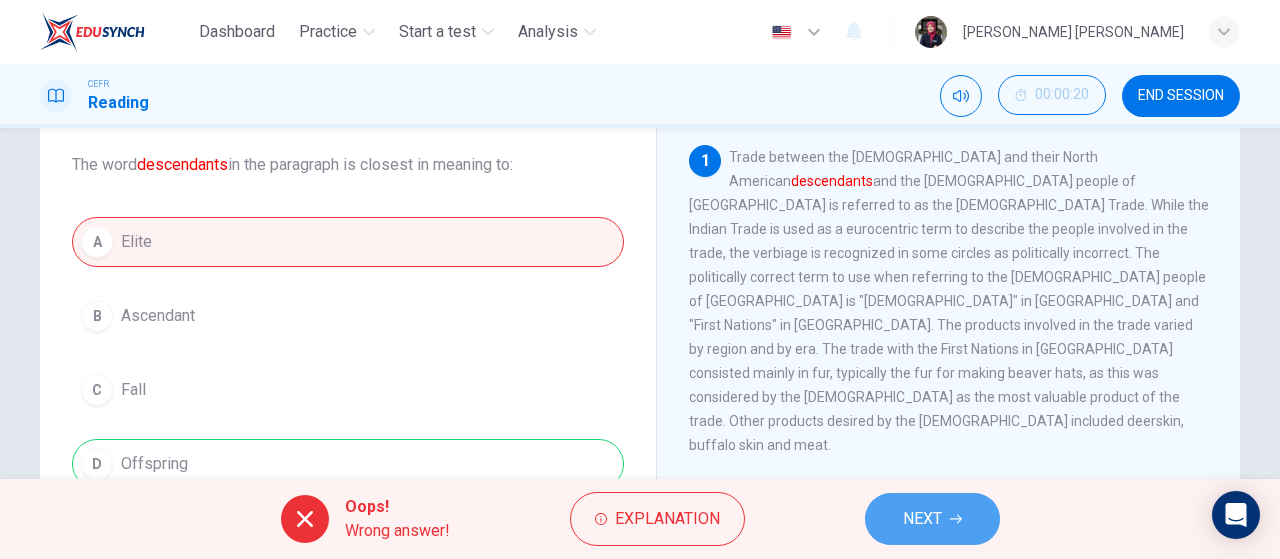 click 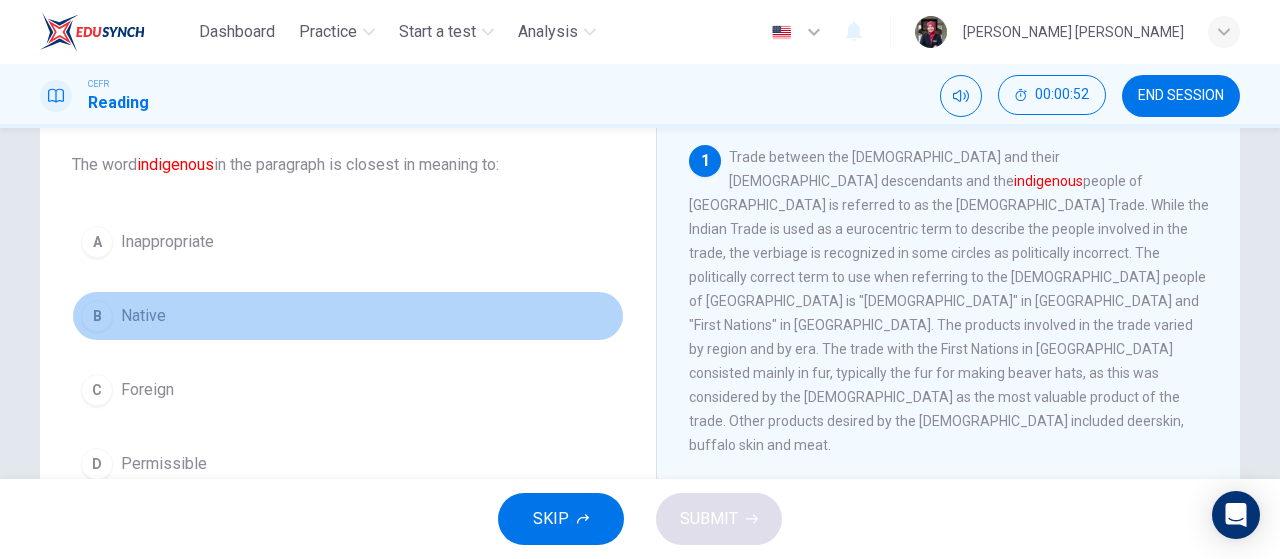 click on "B Native" at bounding box center [348, 316] 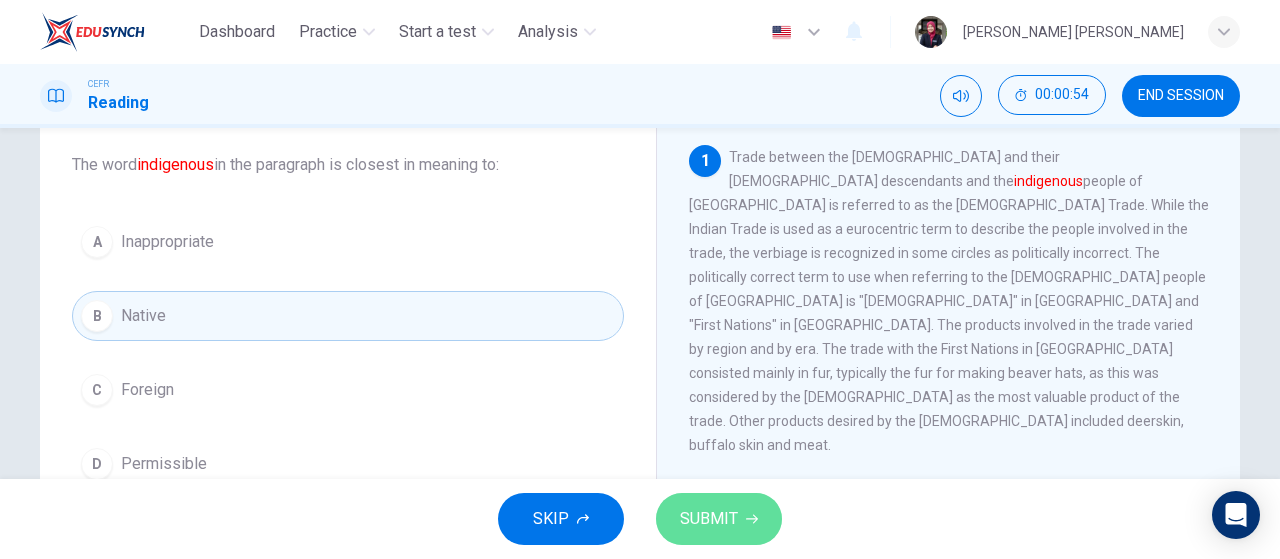 click on "SUBMIT" at bounding box center (709, 519) 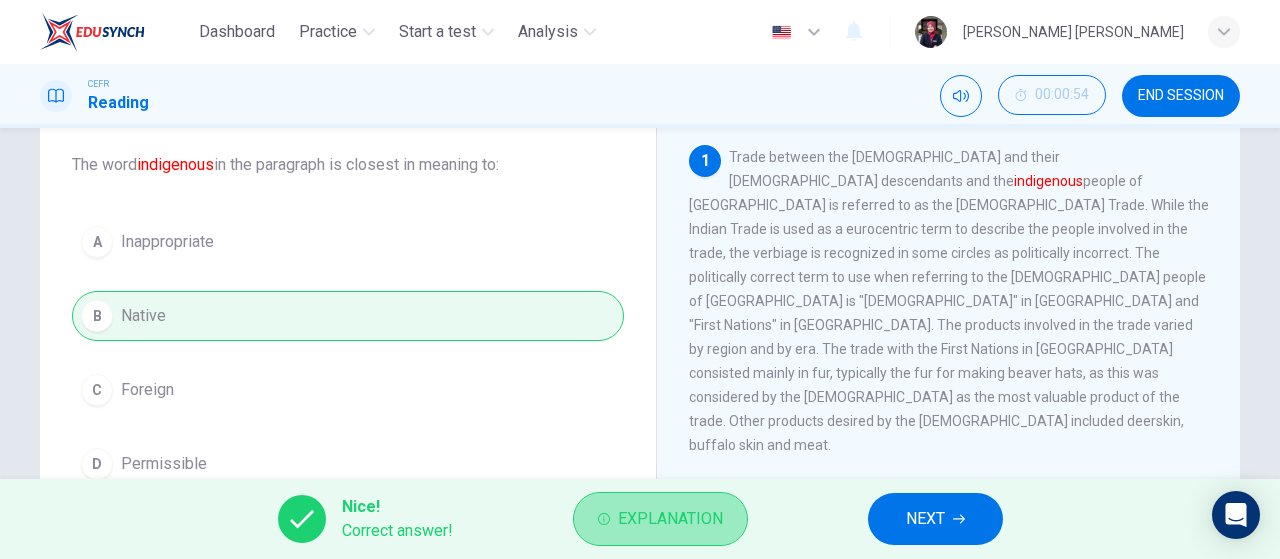 click on "Explanation" at bounding box center [660, 519] 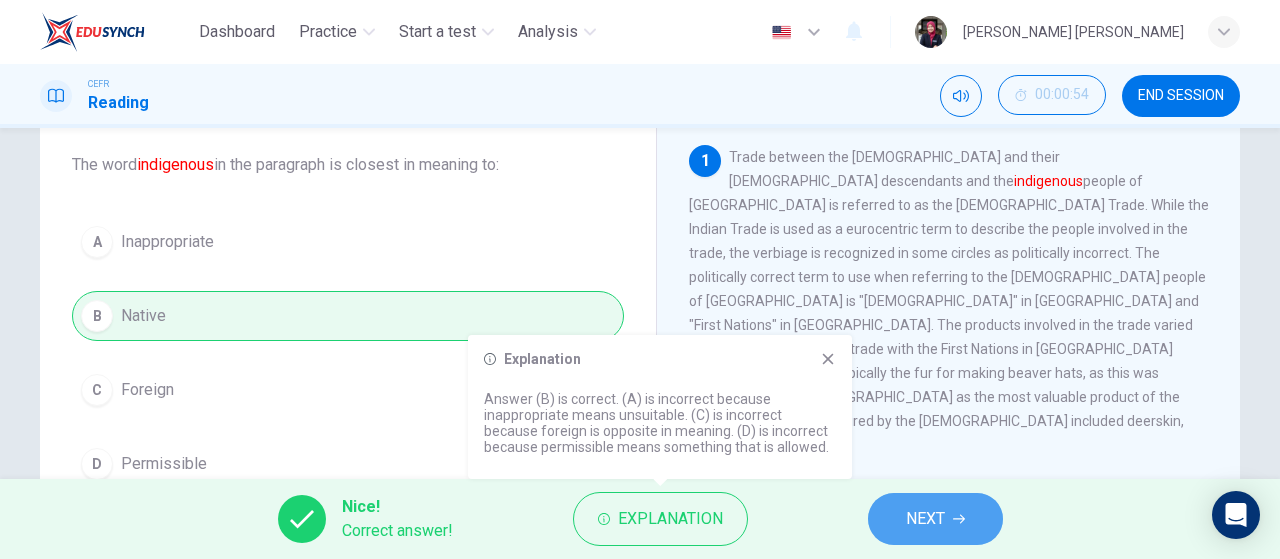 click on "NEXT" at bounding box center [935, 519] 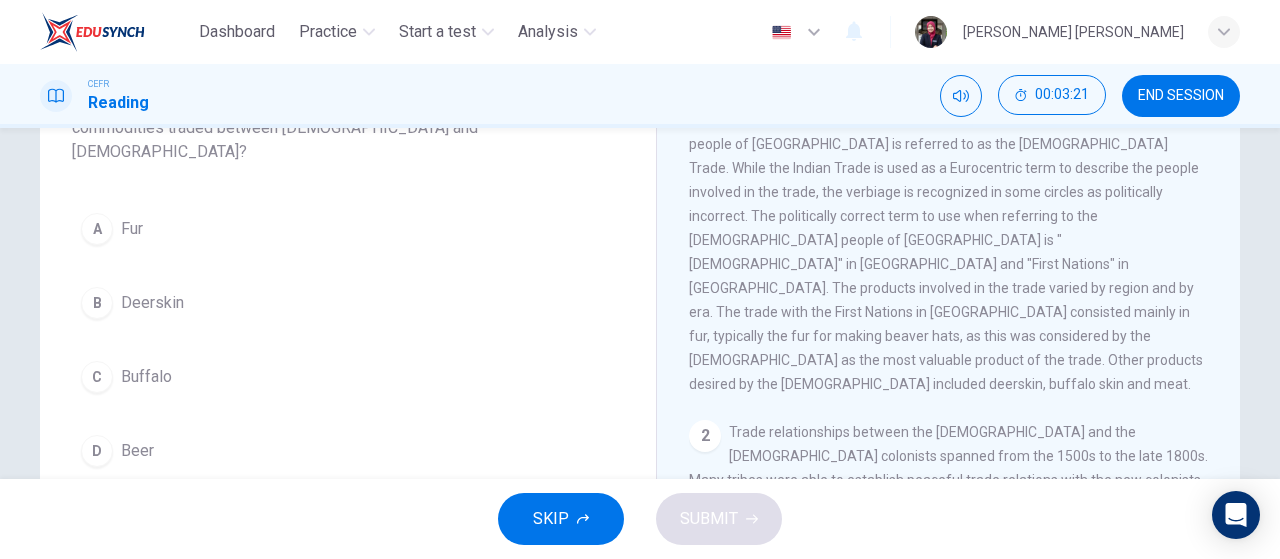 scroll, scrollTop: 162, scrollLeft: 0, axis: vertical 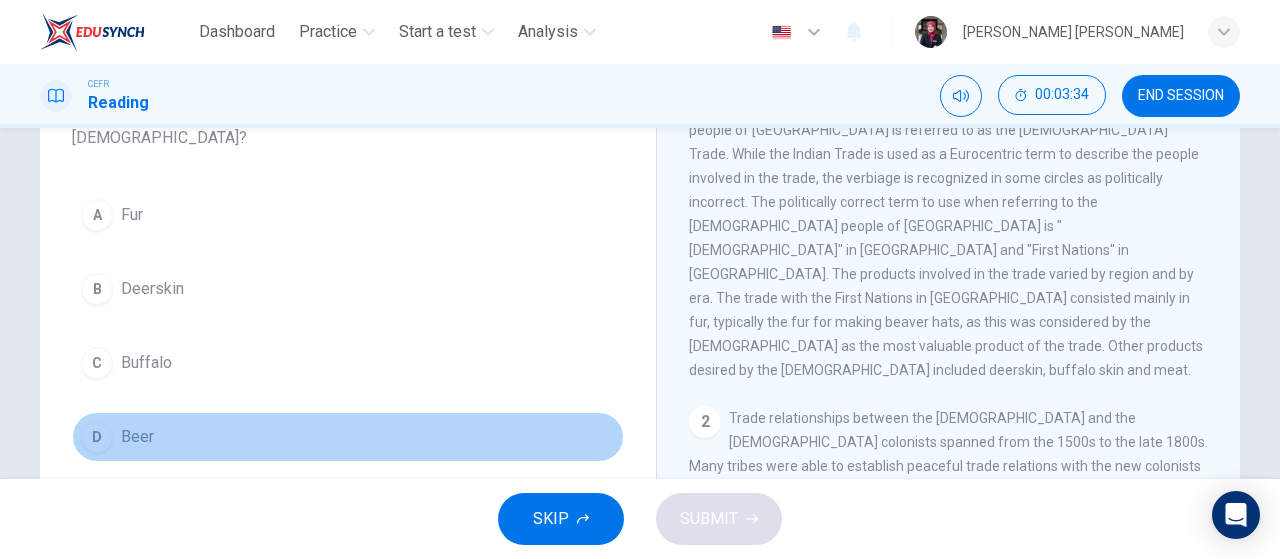 click on "D Beer" at bounding box center (348, 437) 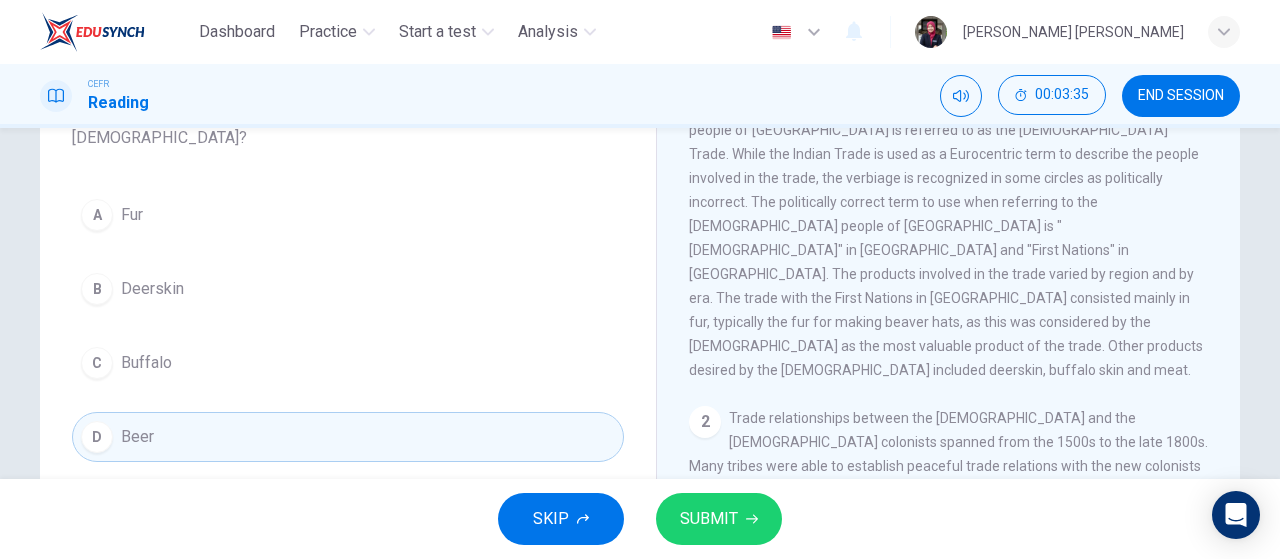click on "SUBMIT" at bounding box center (709, 519) 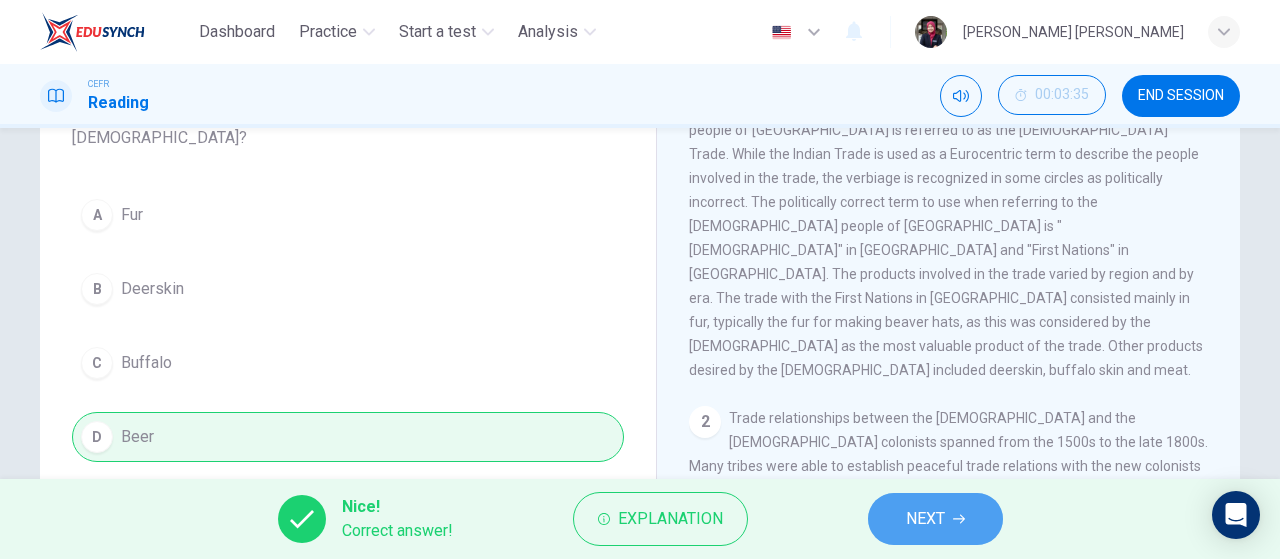 click on "NEXT" at bounding box center (935, 519) 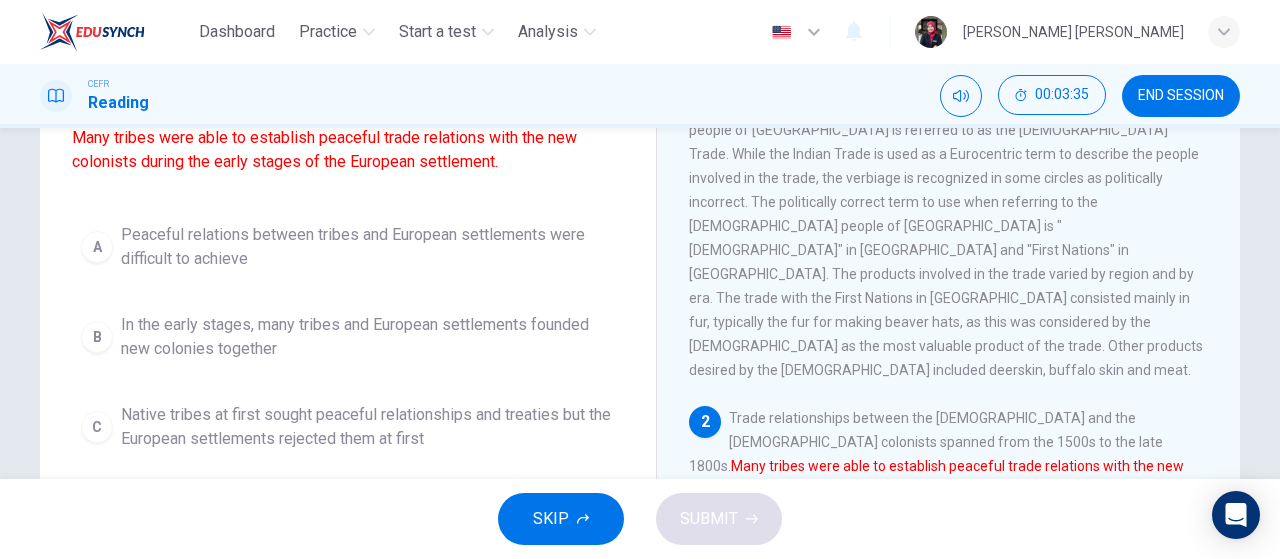 scroll, scrollTop: 258, scrollLeft: 0, axis: vertical 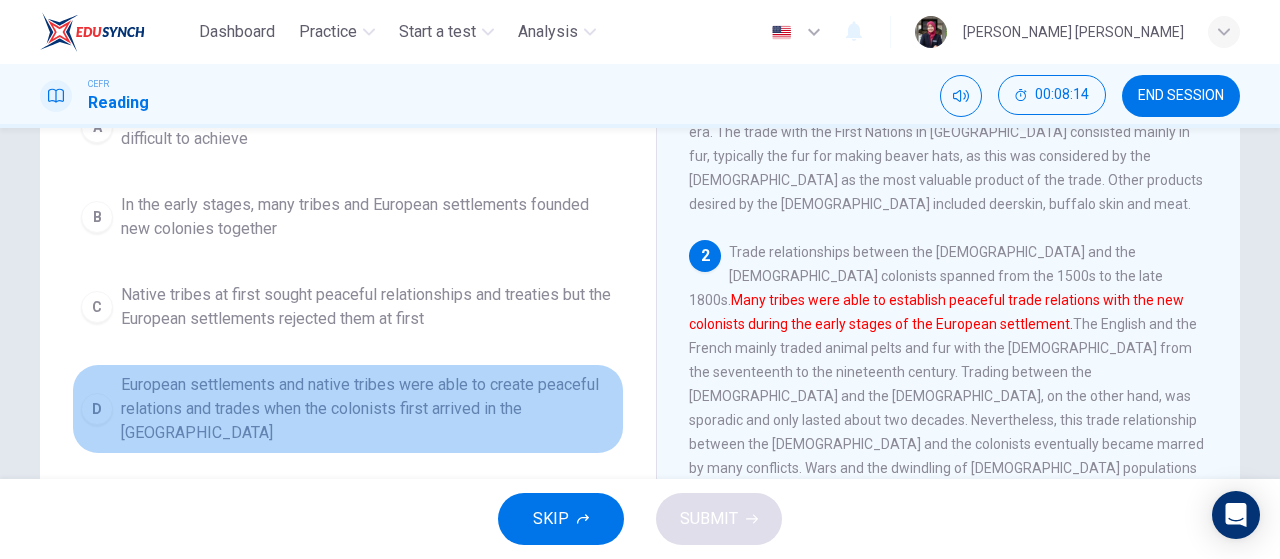 click on "European settlements and native tribes were able to create peaceful relations and trades when the colonists first arrived in the New World" at bounding box center (368, 409) 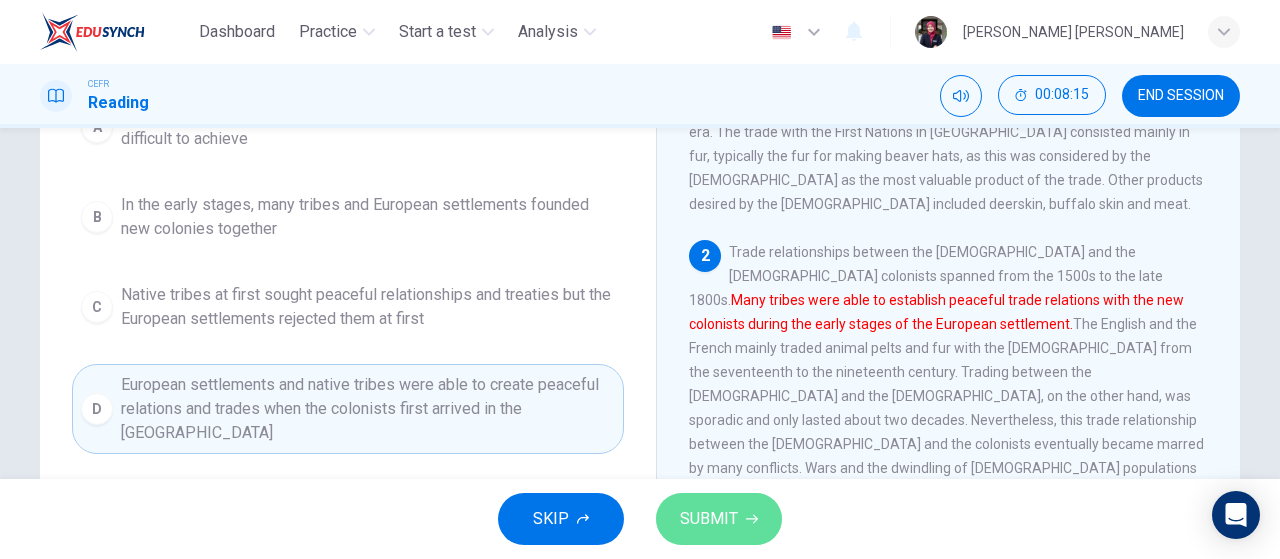 click on "SUBMIT" at bounding box center [709, 519] 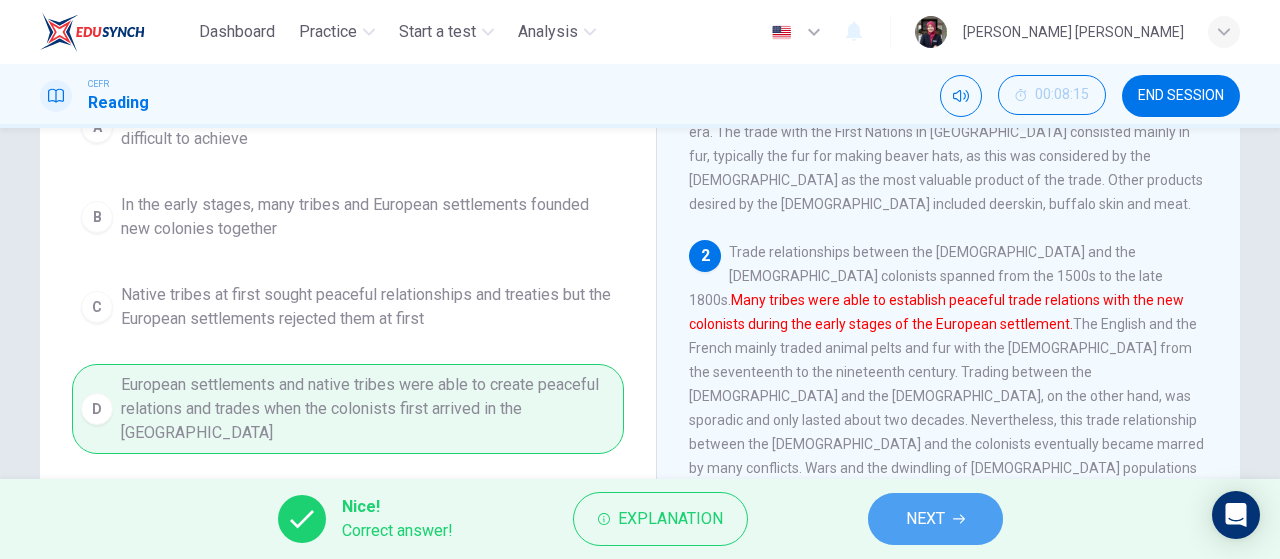 click on "NEXT" at bounding box center (935, 519) 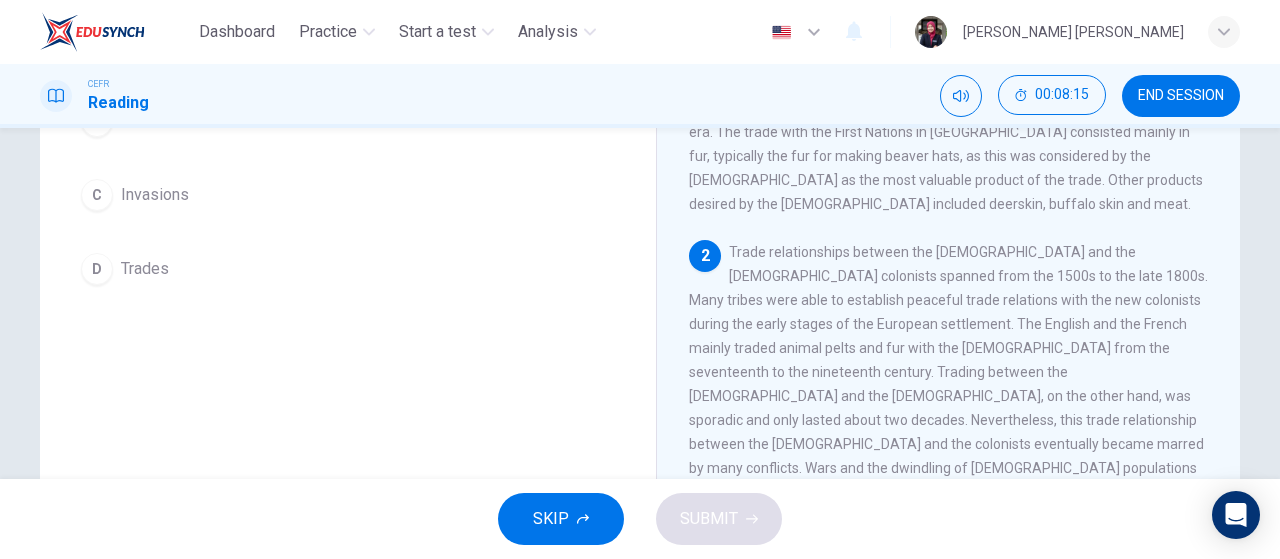 scroll, scrollTop: 210, scrollLeft: 0, axis: vertical 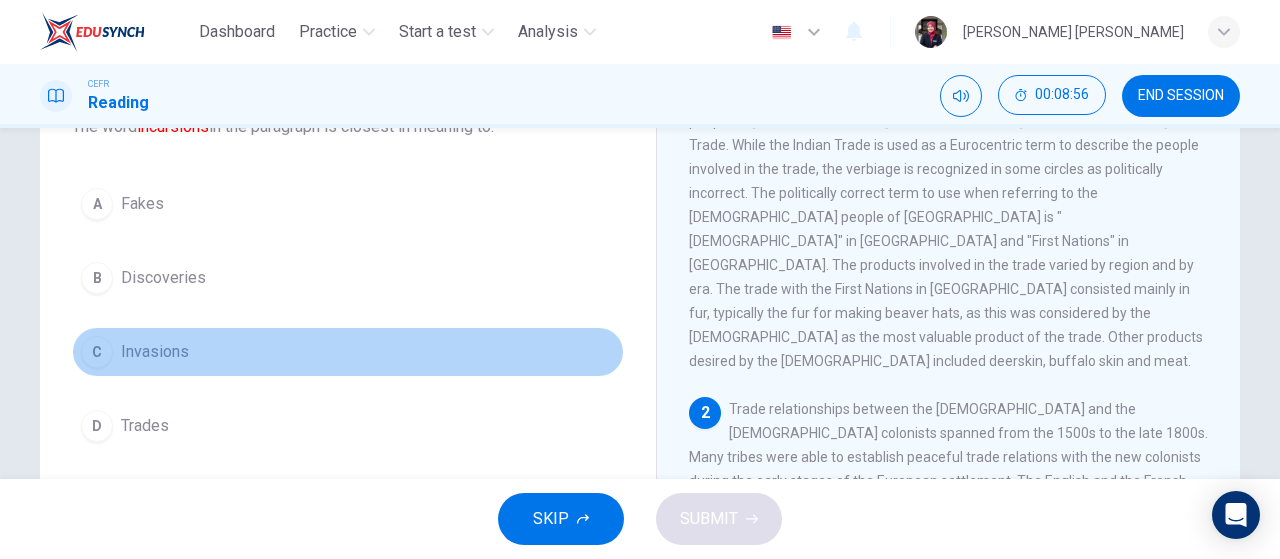 click on "C Invasions" at bounding box center [348, 352] 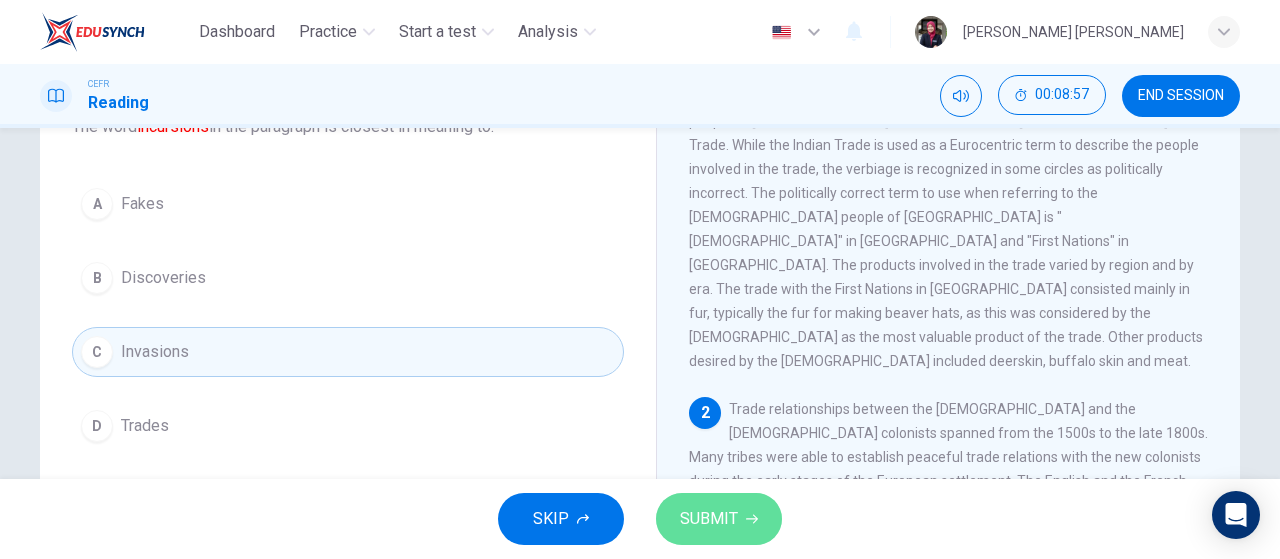 click on "SUBMIT" at bounding box center [719, 519] 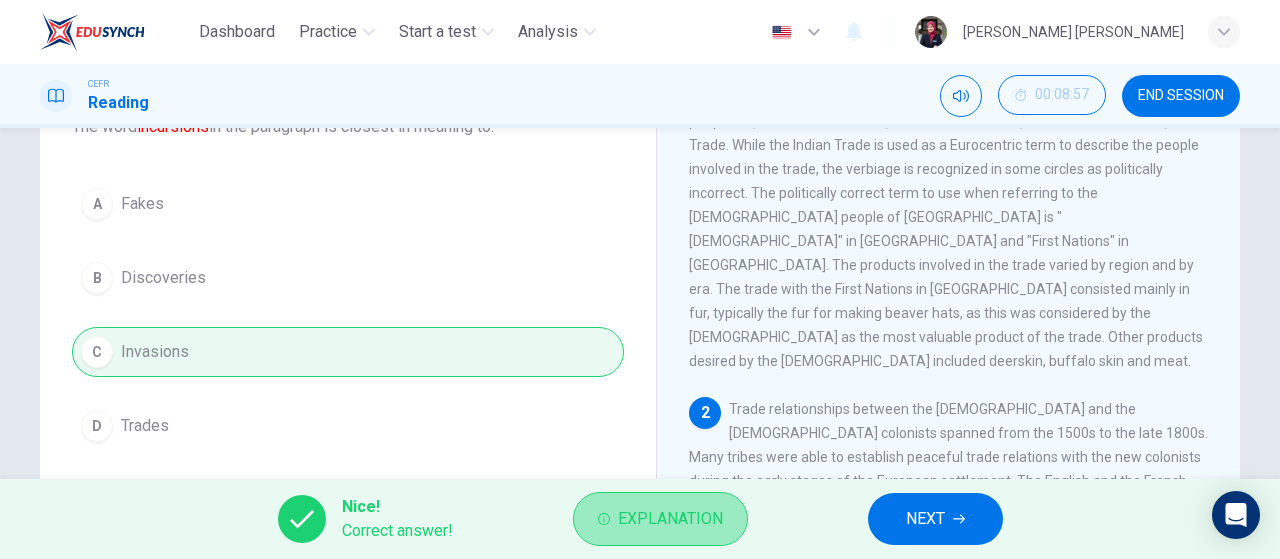 click on "Explanation" at bounding box center (670, 519) 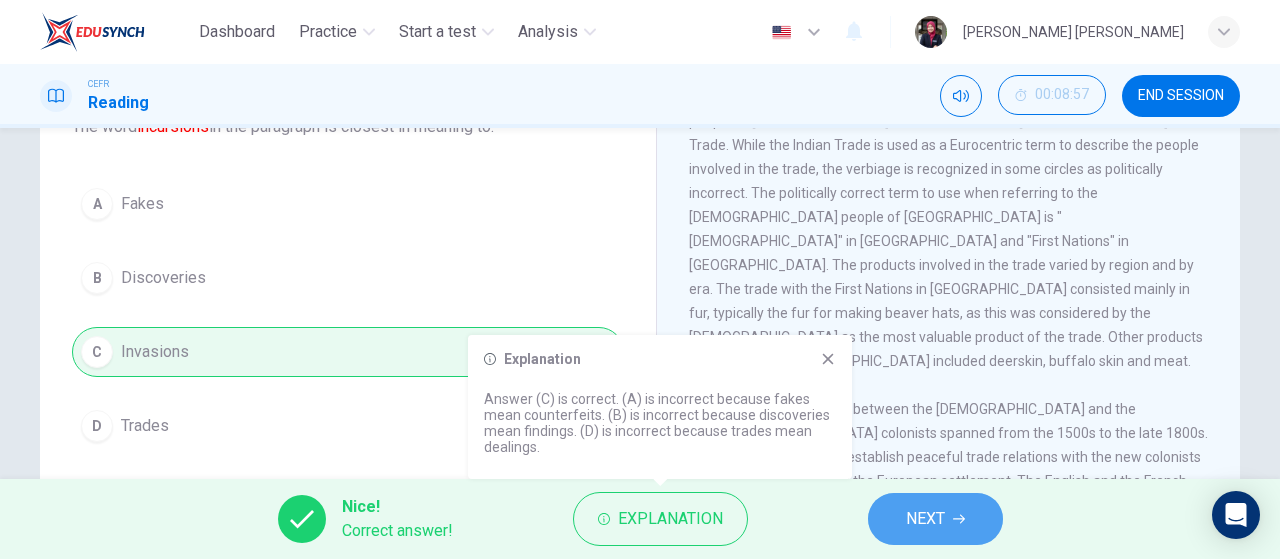 click on "NEXT" at bounding box center (925, 519) 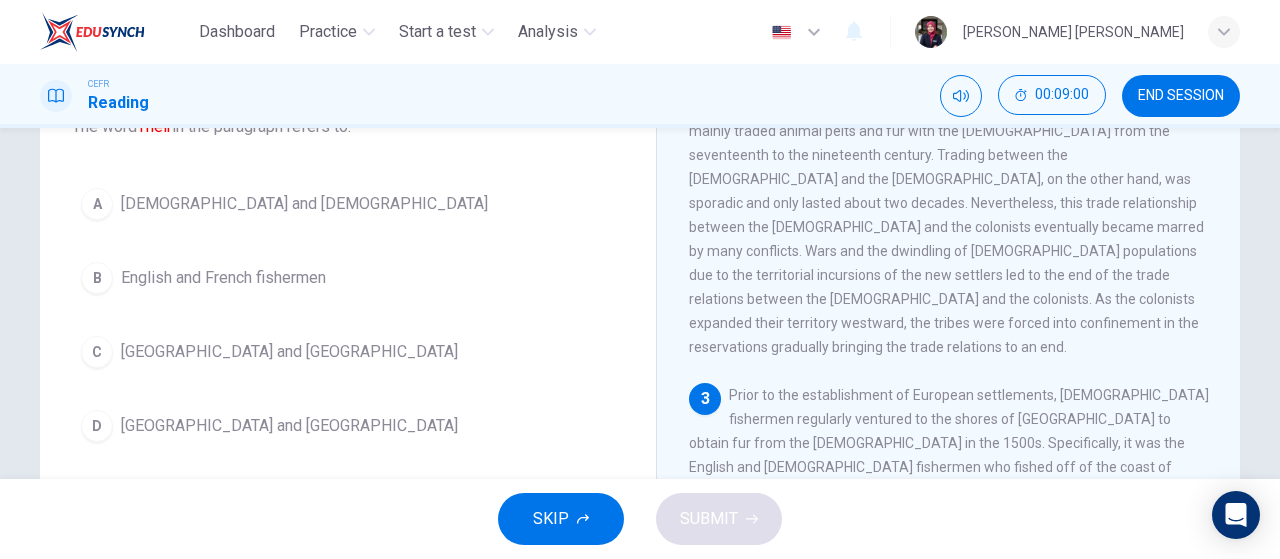 scroll, scrollTop: 522, scrollLeft: 0, axis: vertical 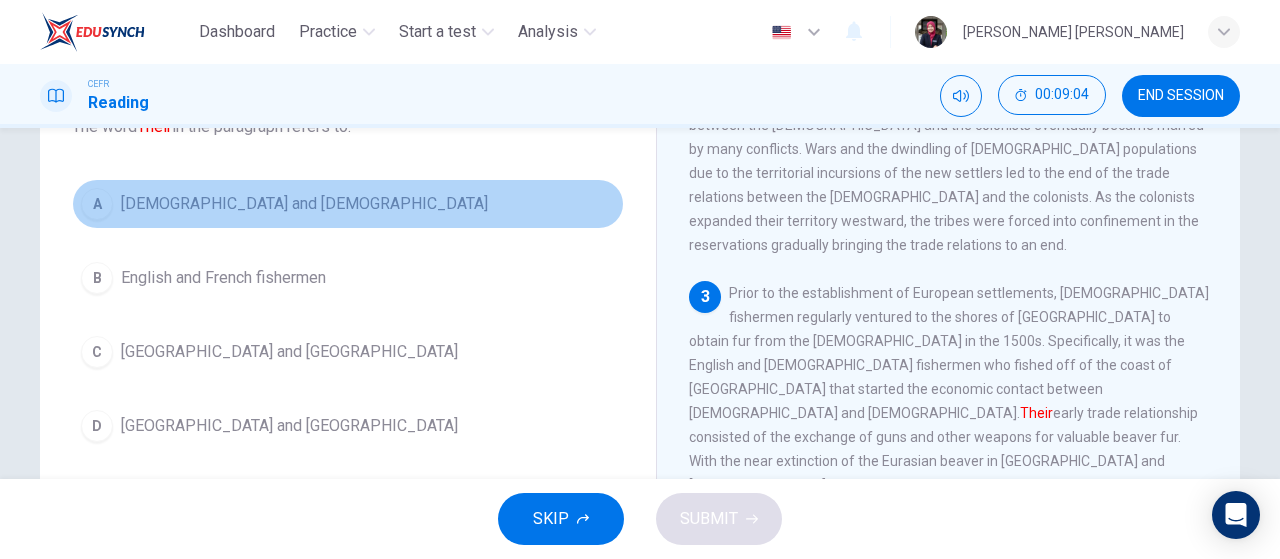 click on "A Native Americans and Europeans" at bounding box center (348, 204) 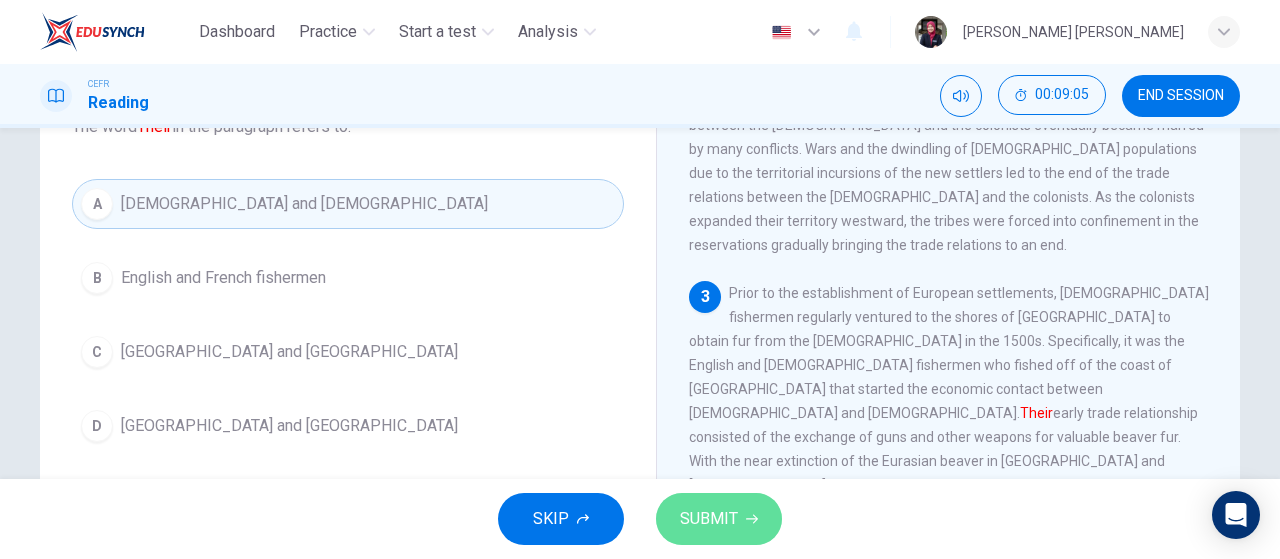 click on "SUBMIT" at bounding box center [719, 519] 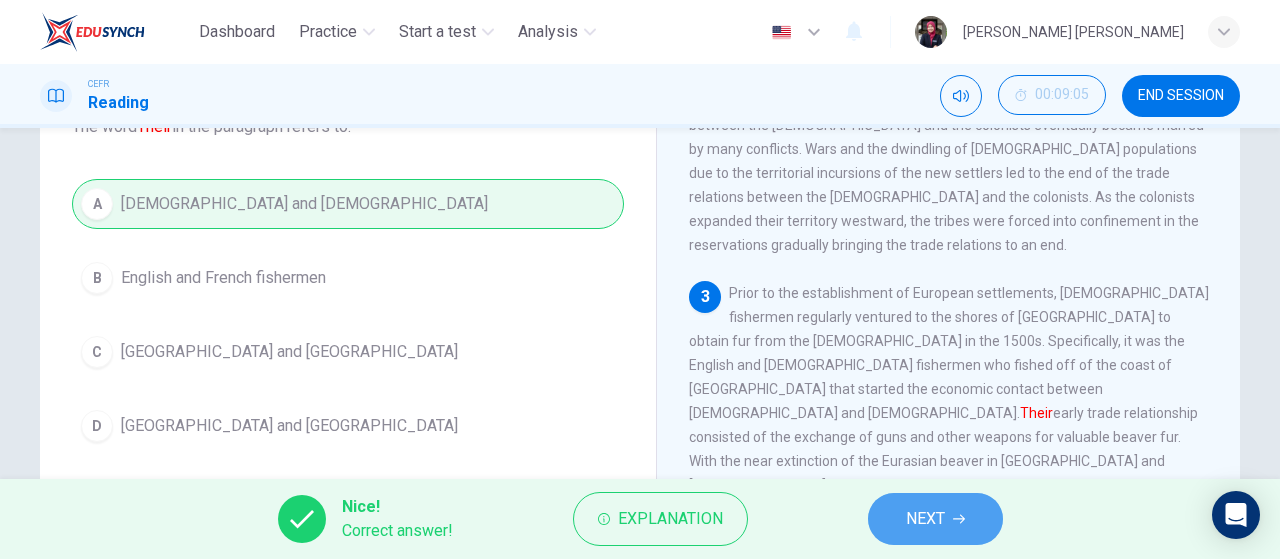 click on "NEXT" at bounding box center [925, 519] 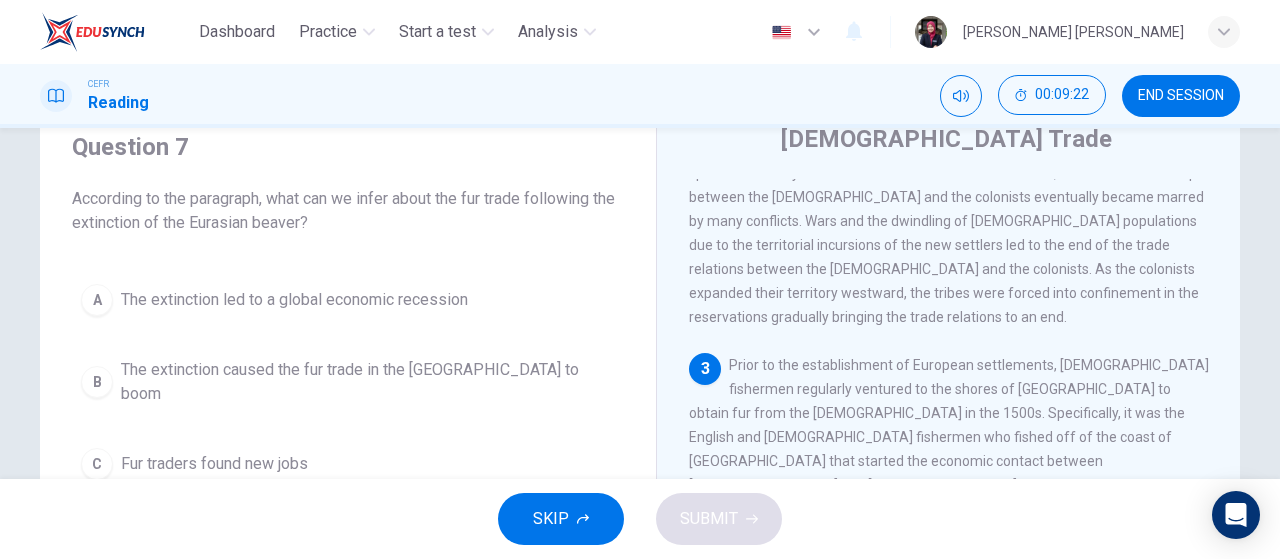 scroll, scrollTop: 84, scrollLeft: 0, axis: vertical 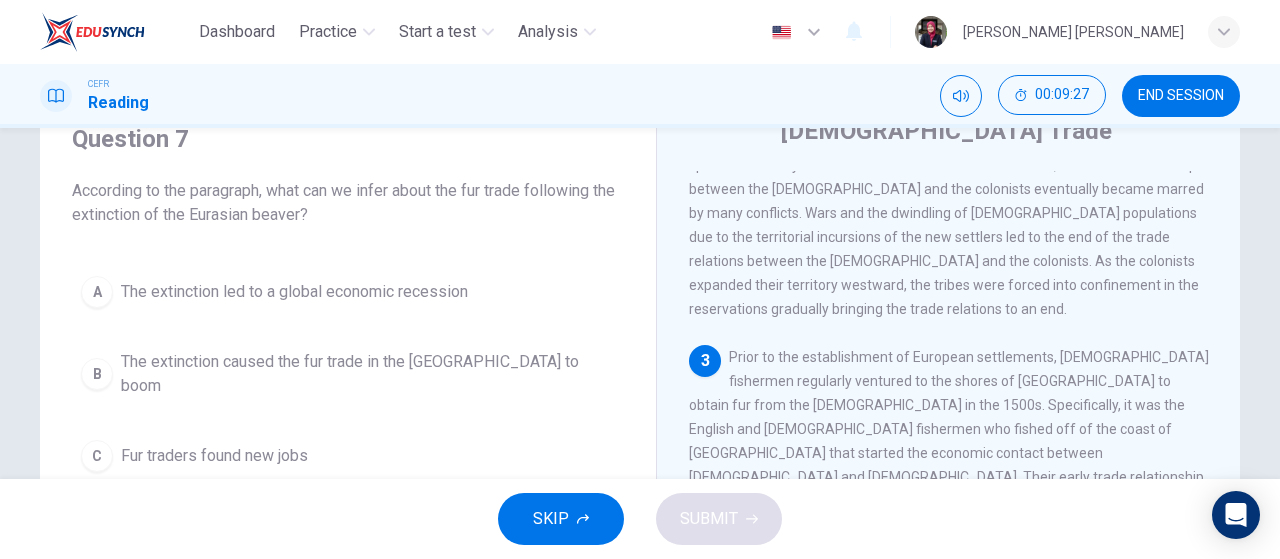 drag, startPoint x: 1266, startPoint y: 310, endPoint x: 1276, endPoint y: 344, distance: 35.44009 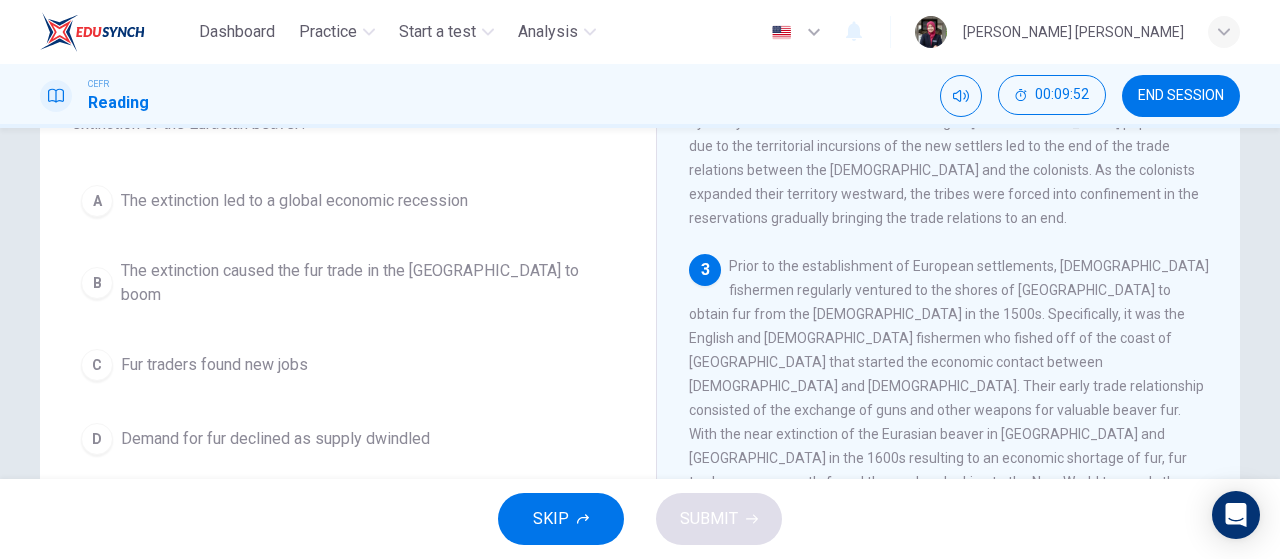 scroll, scrollTop: 174, scrollLeft: 0, axis: vertical 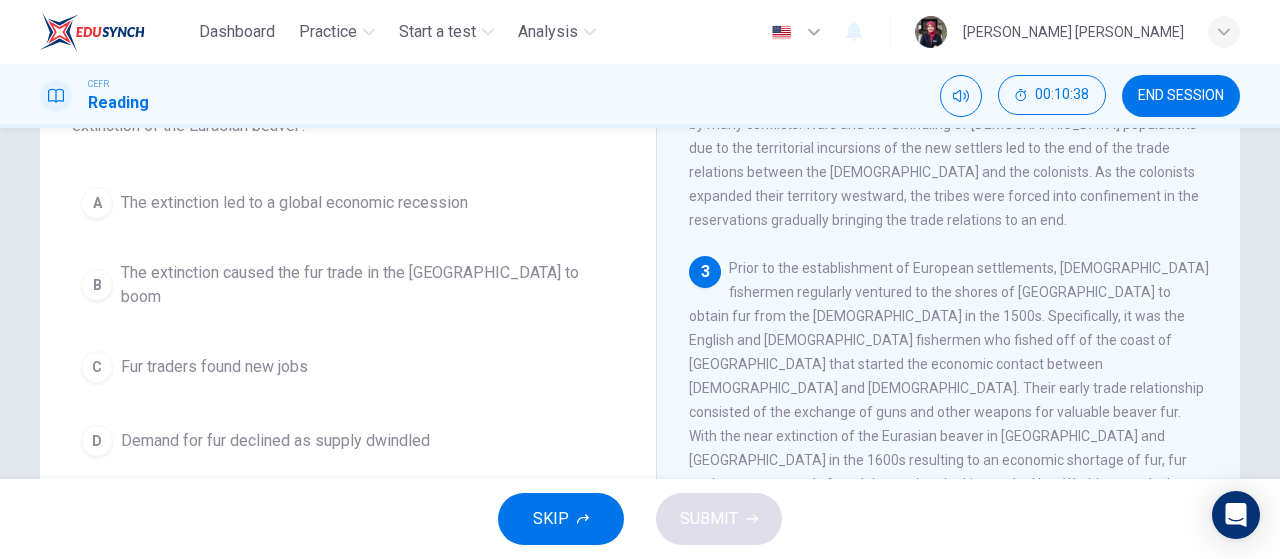 click on "A The extinction led to a global economic recession" at bounding box center [348, 203] 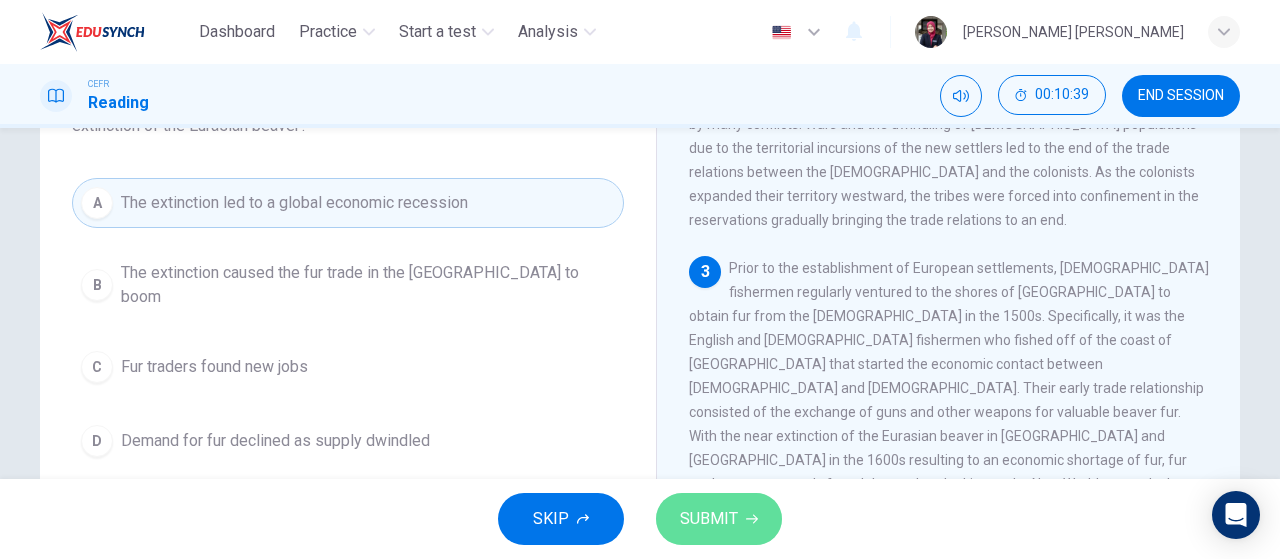 click on "SUBMIT" at bounding box center (709, 519) 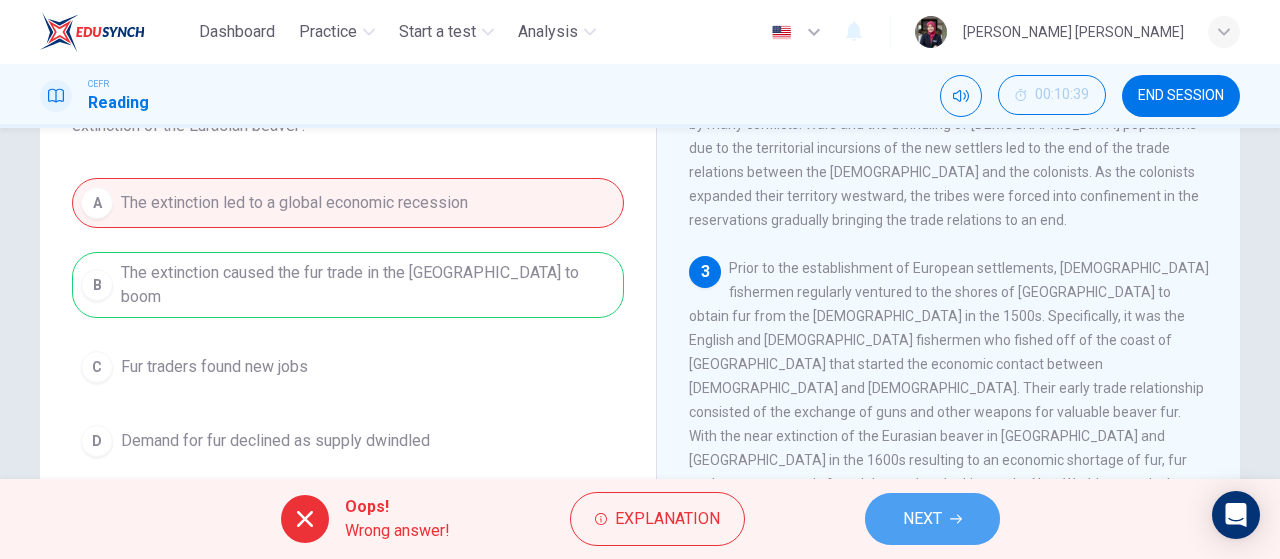 click on "NEXT" at bounding box center [932, 519] 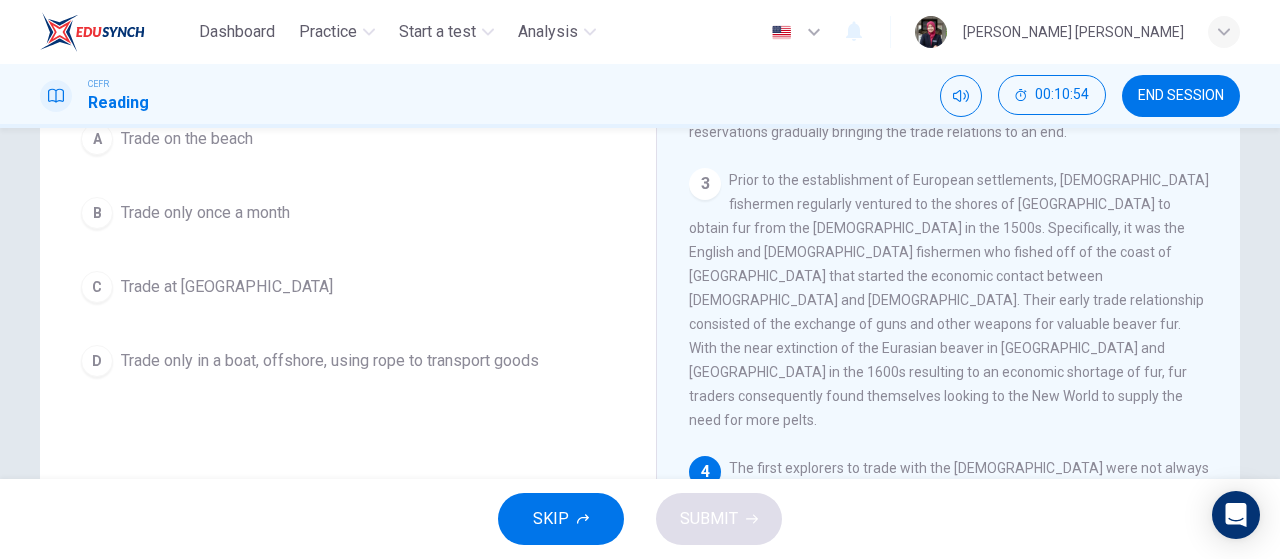 scroll, scrollTop: 263, scrollLeft: 0, axis: vertical 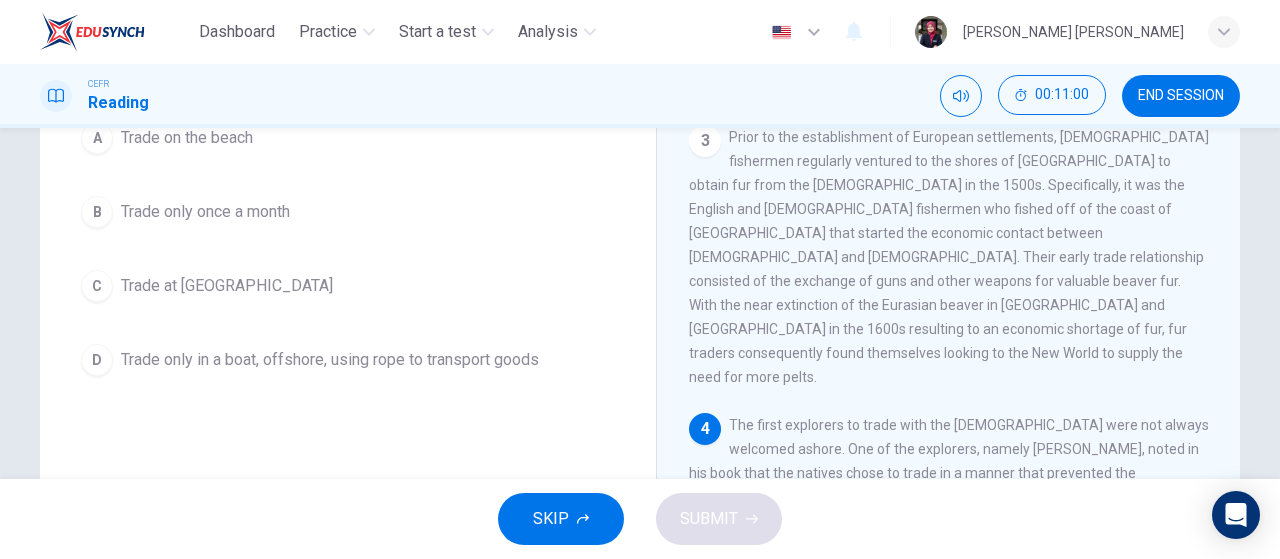 drag, startPoint x: 1218, startPoint y: 335, endPoint x: 1218, endPoint y: 351, distance: 16 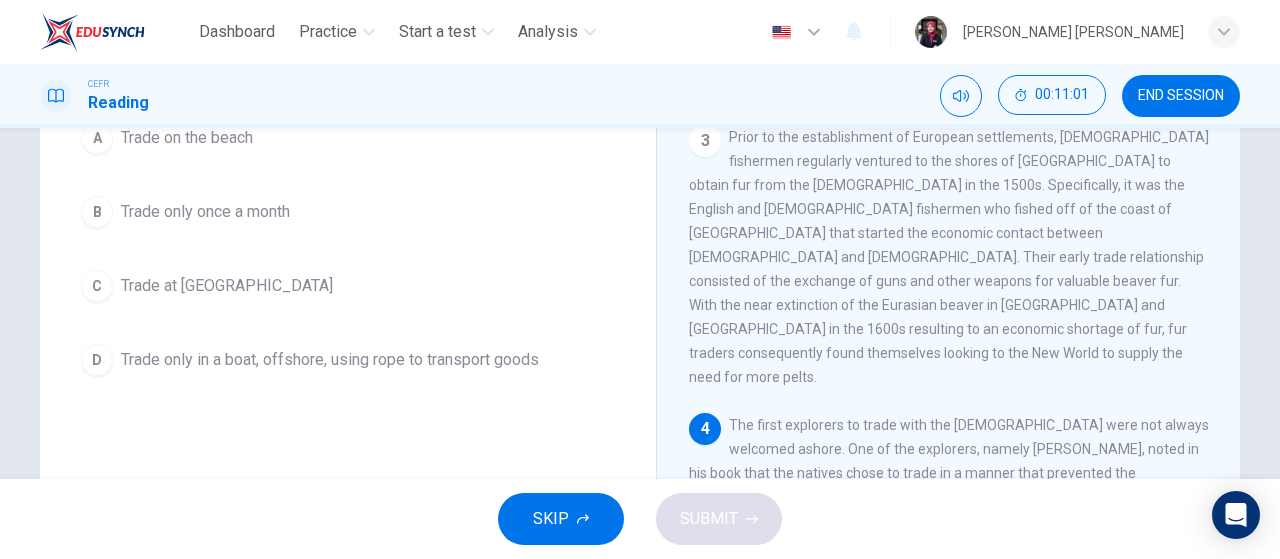 drag, startPoint x: 1218, startPoint y: 351, endPoint x: 1218, endPoint y: 369, distance: 18 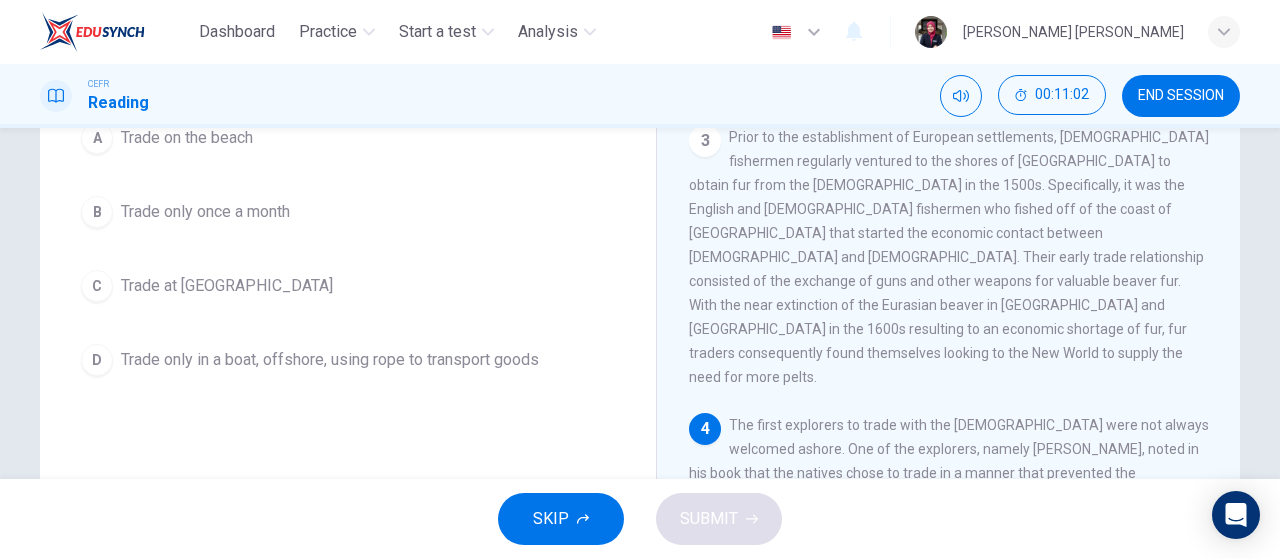 drag, startPoint x: 1218, startPoint y: 369, endPoint x: 1220, endPoint y: 408, distance: 39.051247 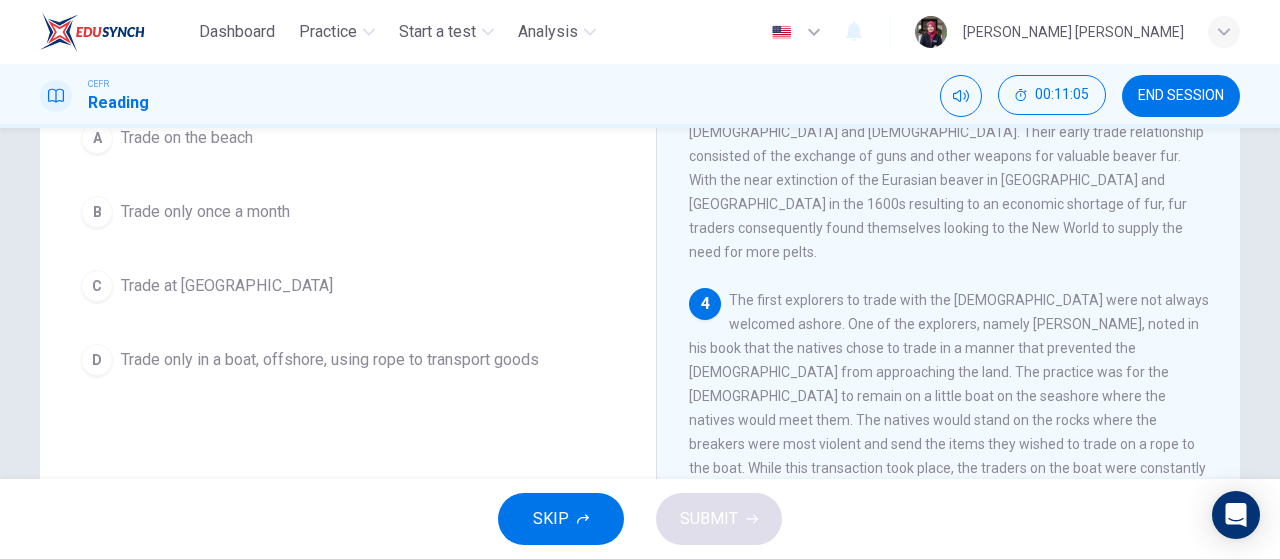 scroll, scrollTop: 691, scrollLeft: 0, axis: vertical 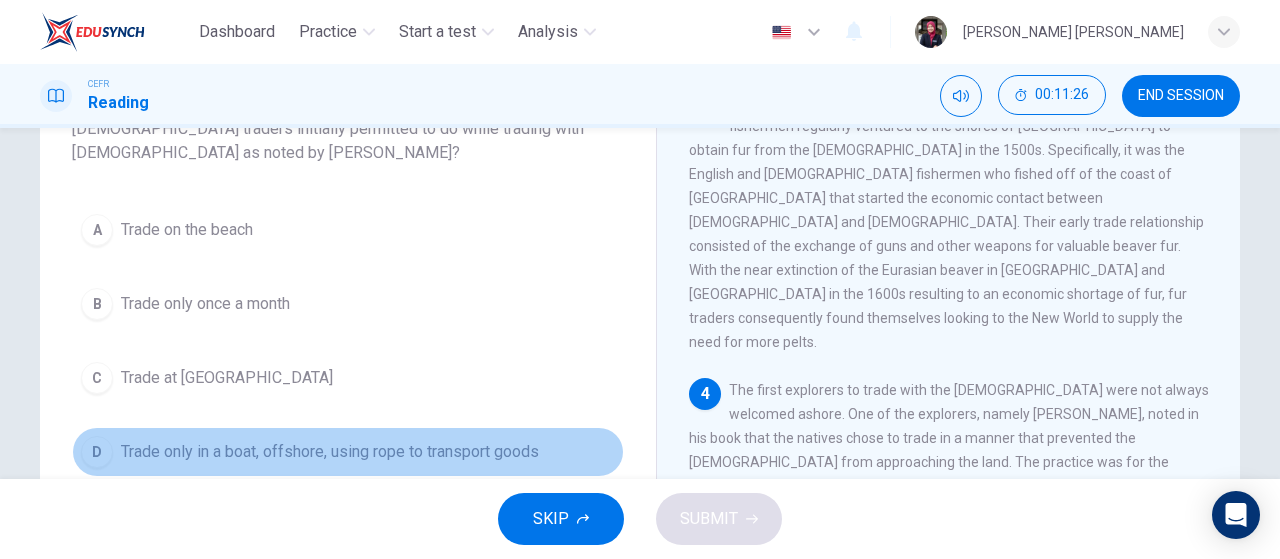 click on "Trade only in a boat, offshore, using rope to transport goods" at bounding box center (330, 452) 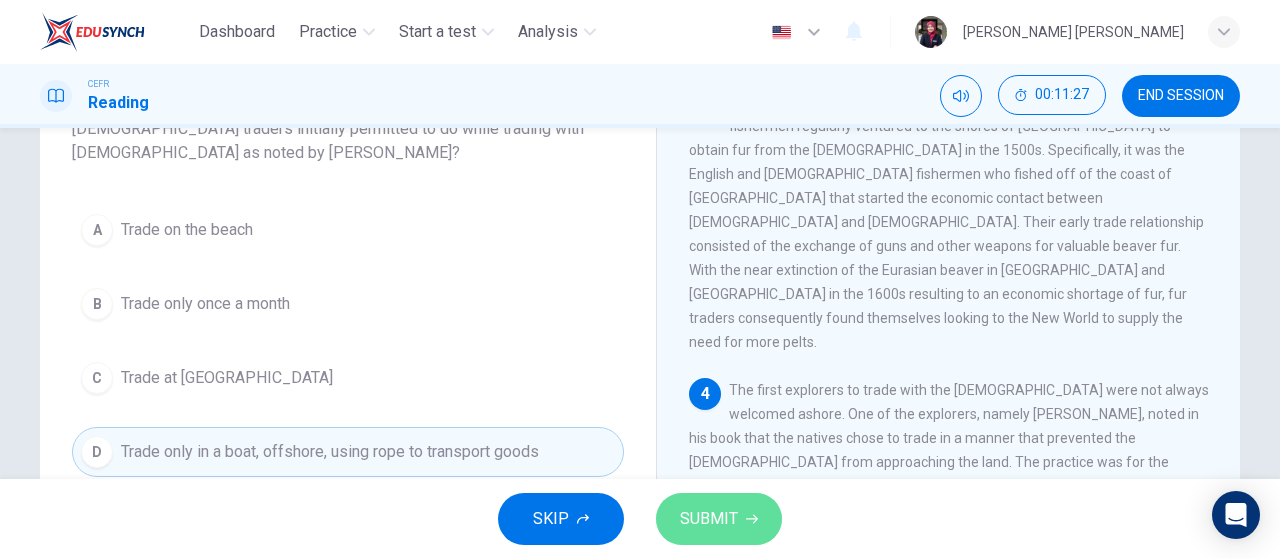 click on "SUBMIT" at bounding box center (719, 519) 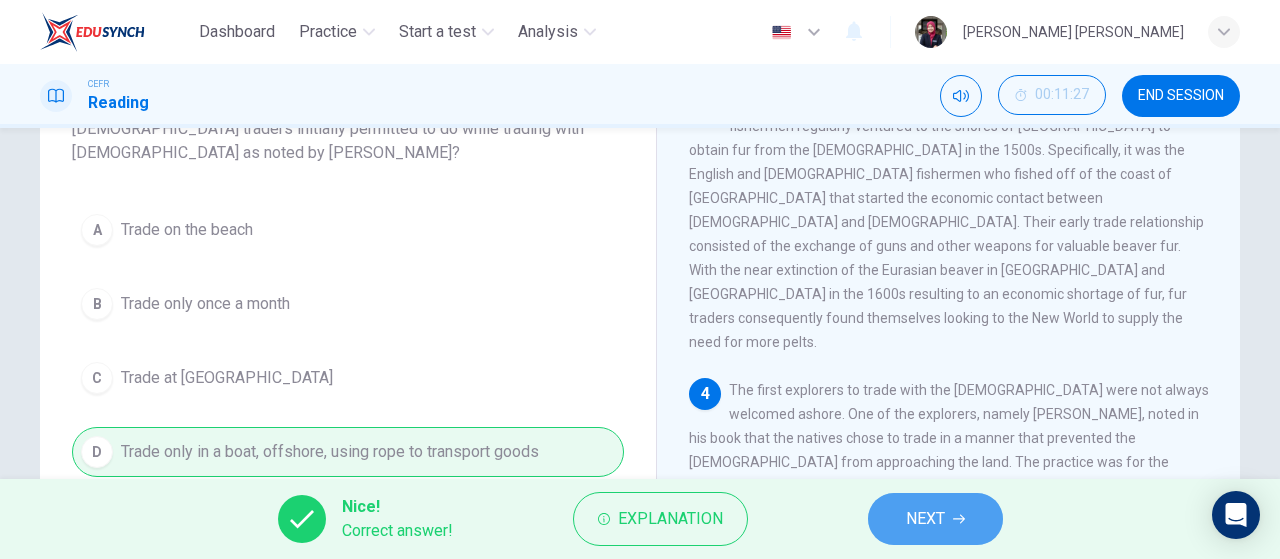 click on "NEXT" at bounding box center (935, 519) 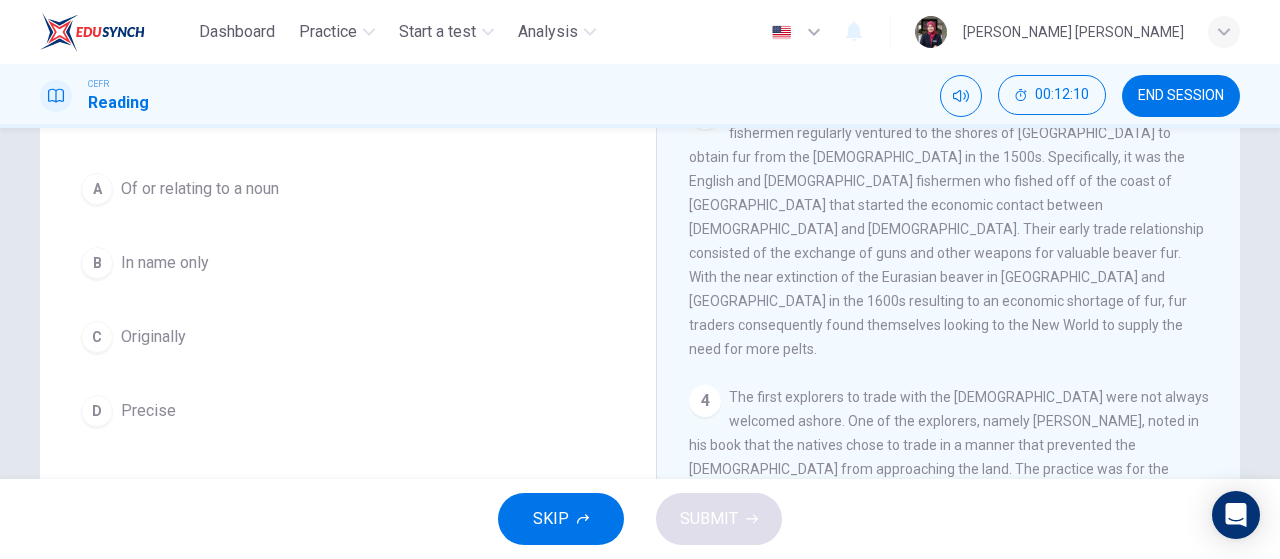 scroll, scrollTop: 150, scrollLeft: 0, axis: vertical 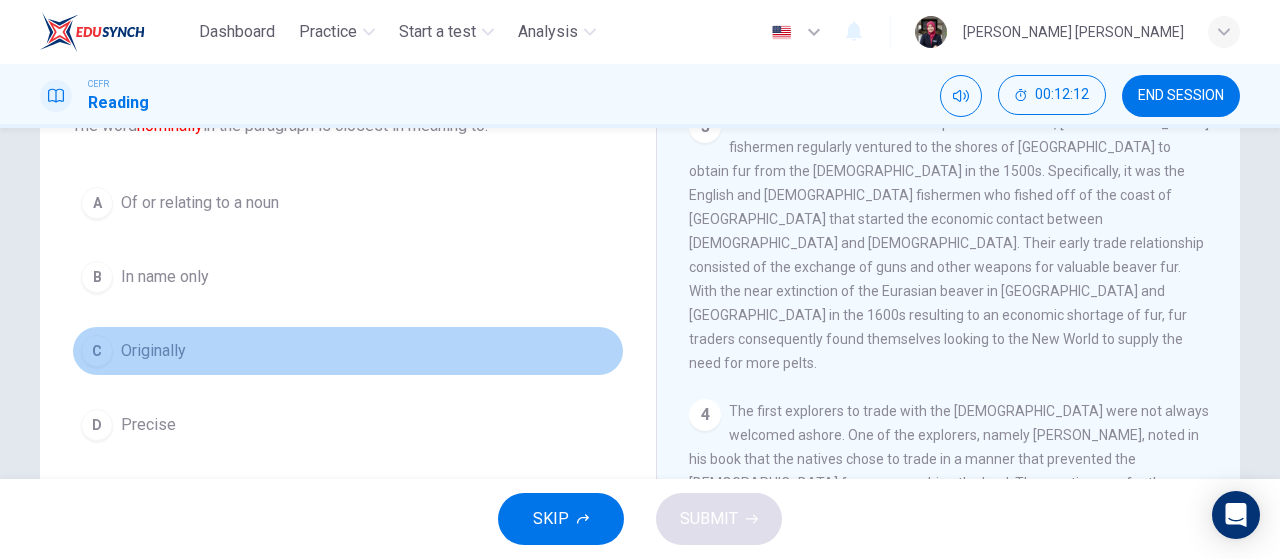 click on "C  Originally" at bounding box center (348, 351) 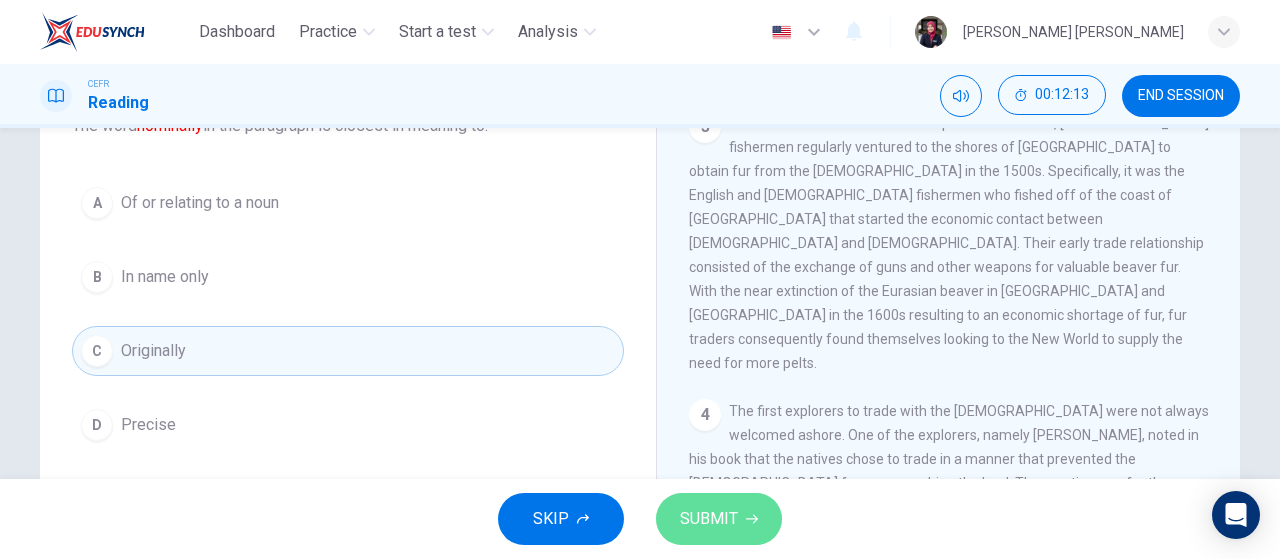 click on "SUBMIT" at bounding box center (709, 519) 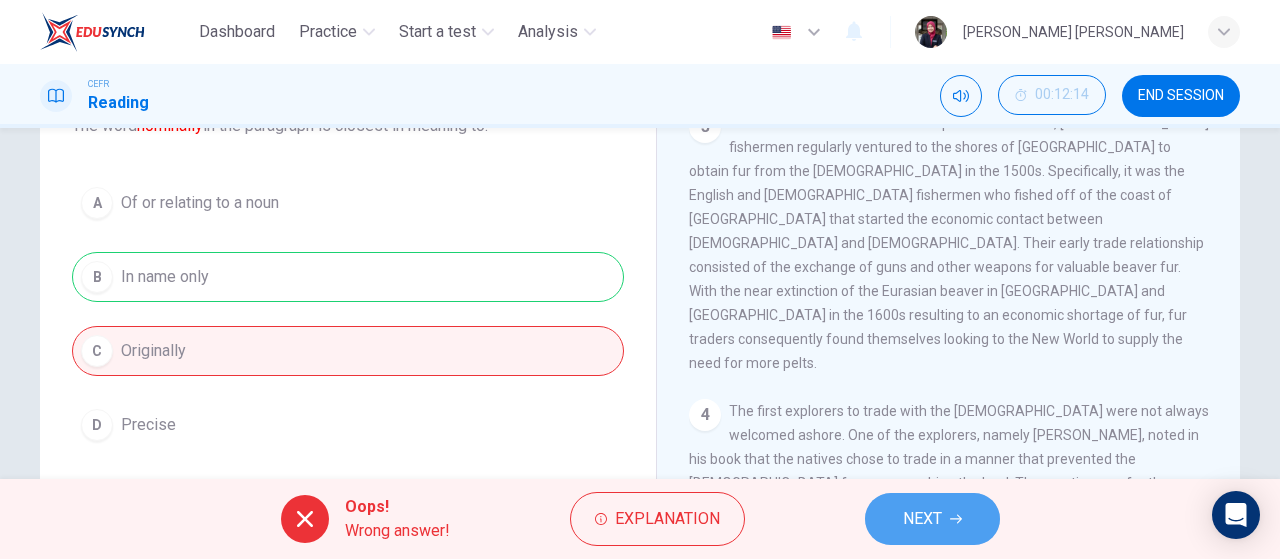 click on "NEXT" at bounding box center (932, 519) 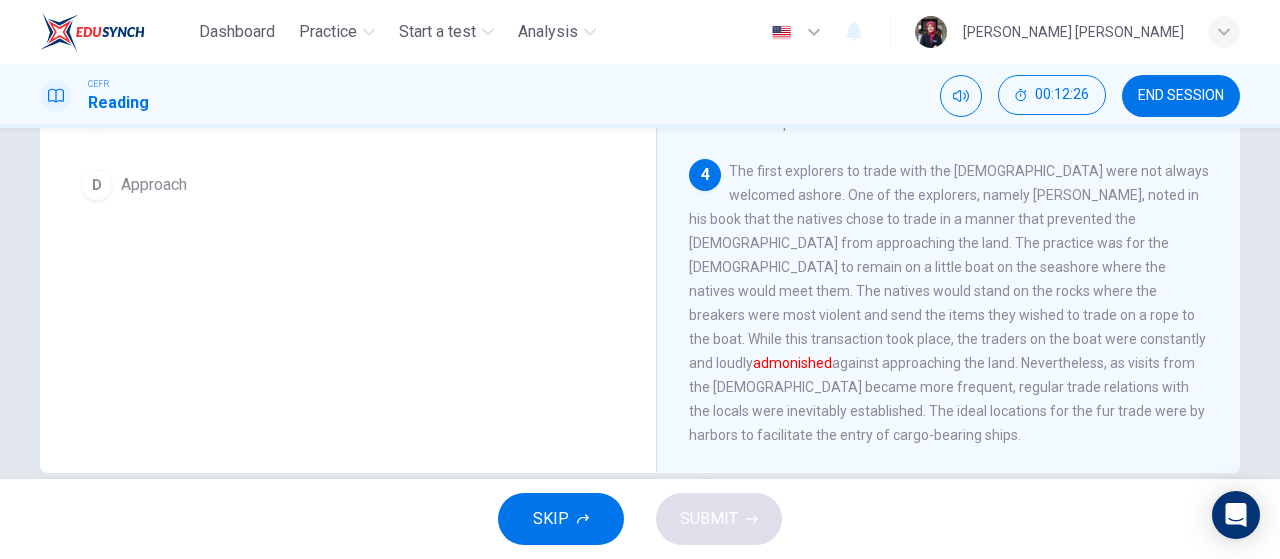 scroll, scrollTop: 388, scrollLeft: 0, axis: vertical 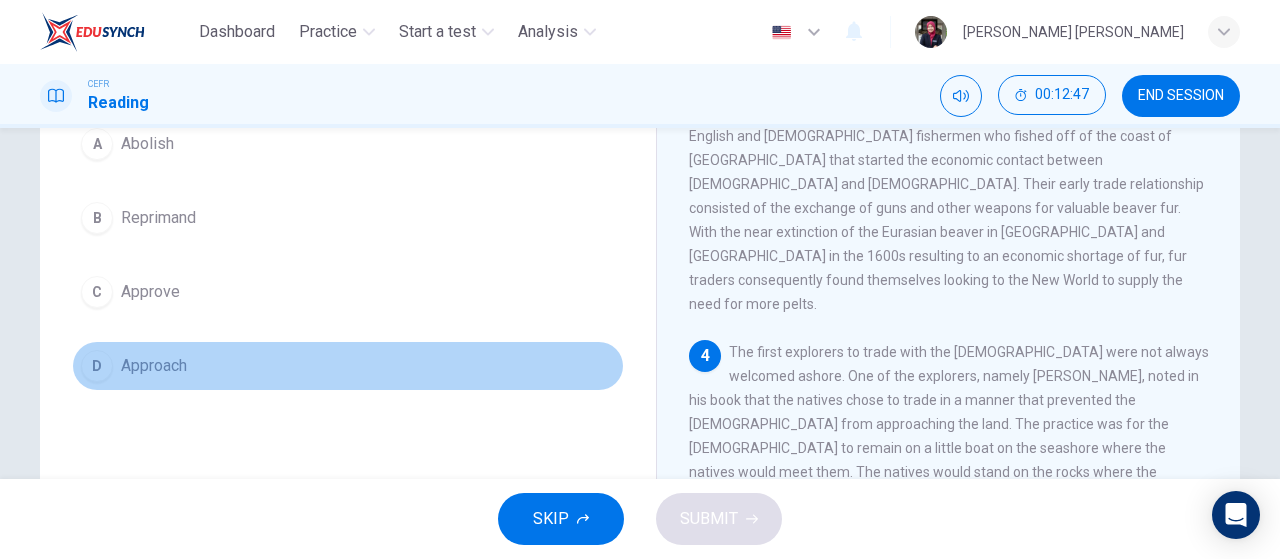 click on "D Approach" at bounding box center (348, 366) 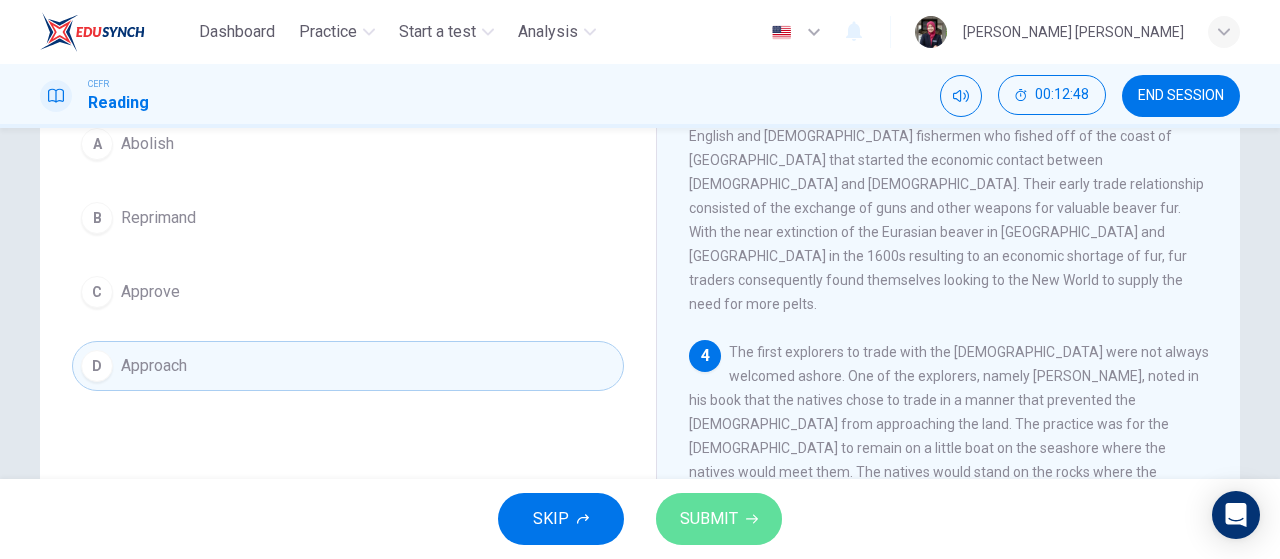click on "SUBMIT" at bounding box center [709, 519] 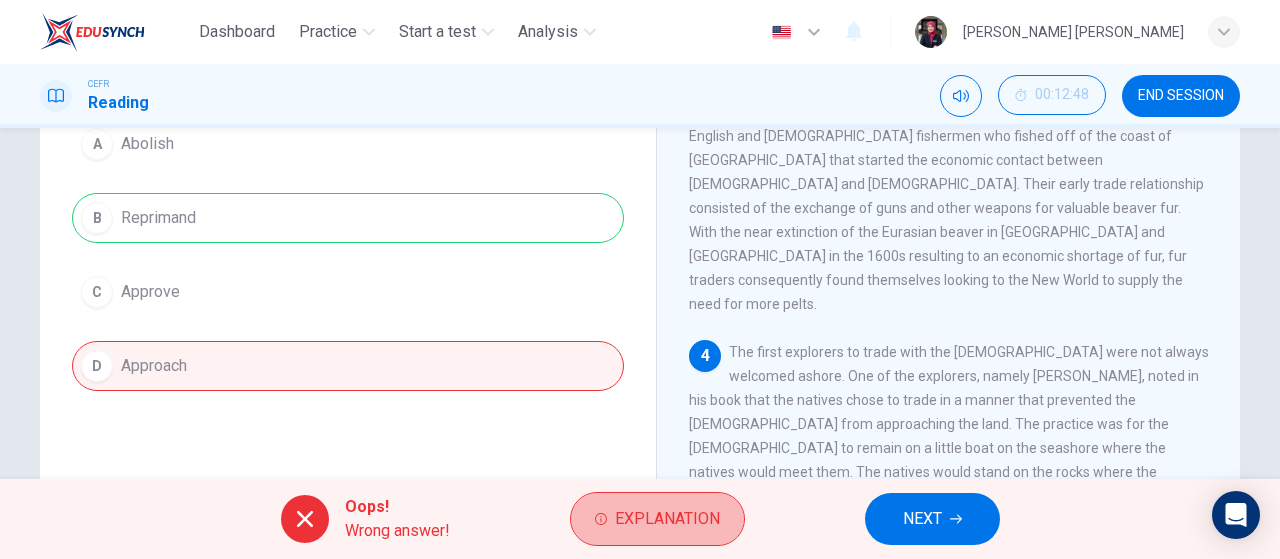 click on "Explanation" at bounding box center [667, 519] 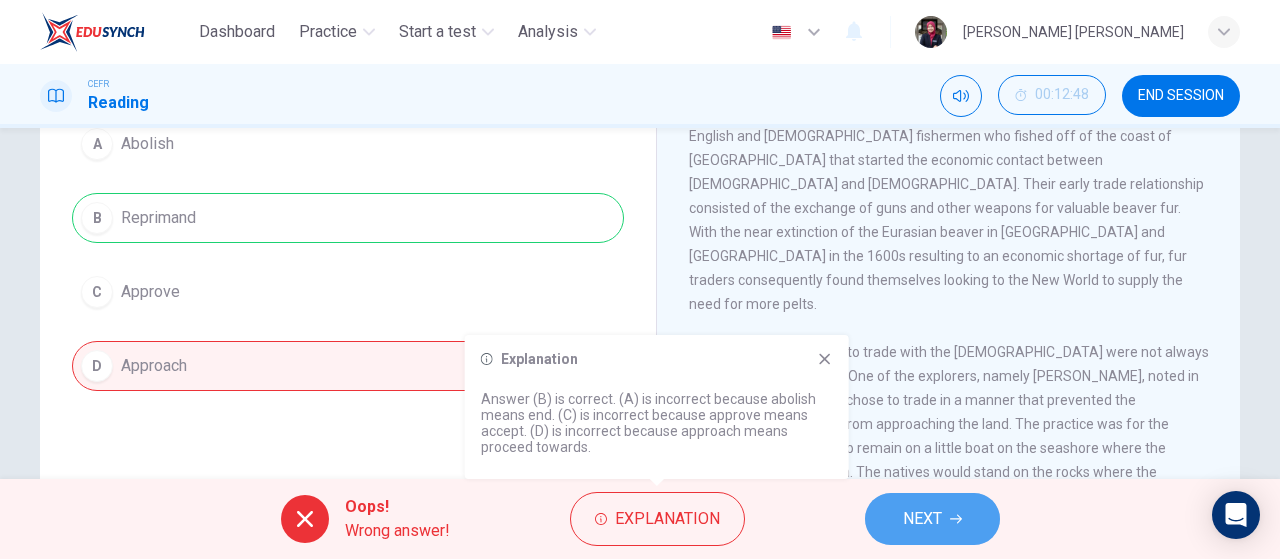 click on "NEXT" at bounding box center [922, 519] 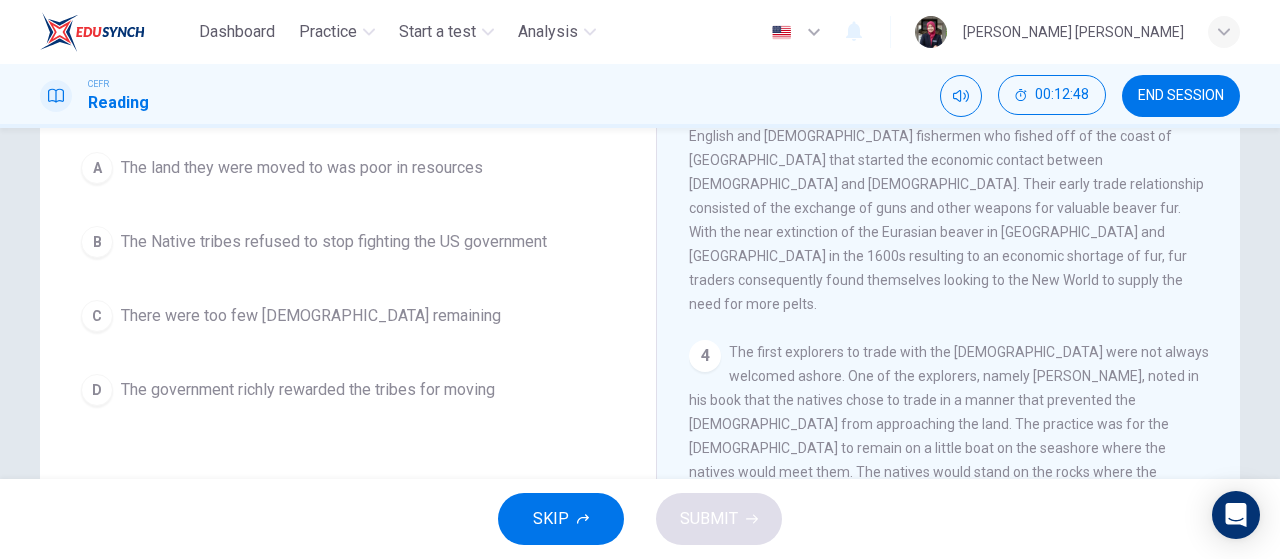 scroll, scrollTop: 233, scrollLeft: 0, axis: vertical 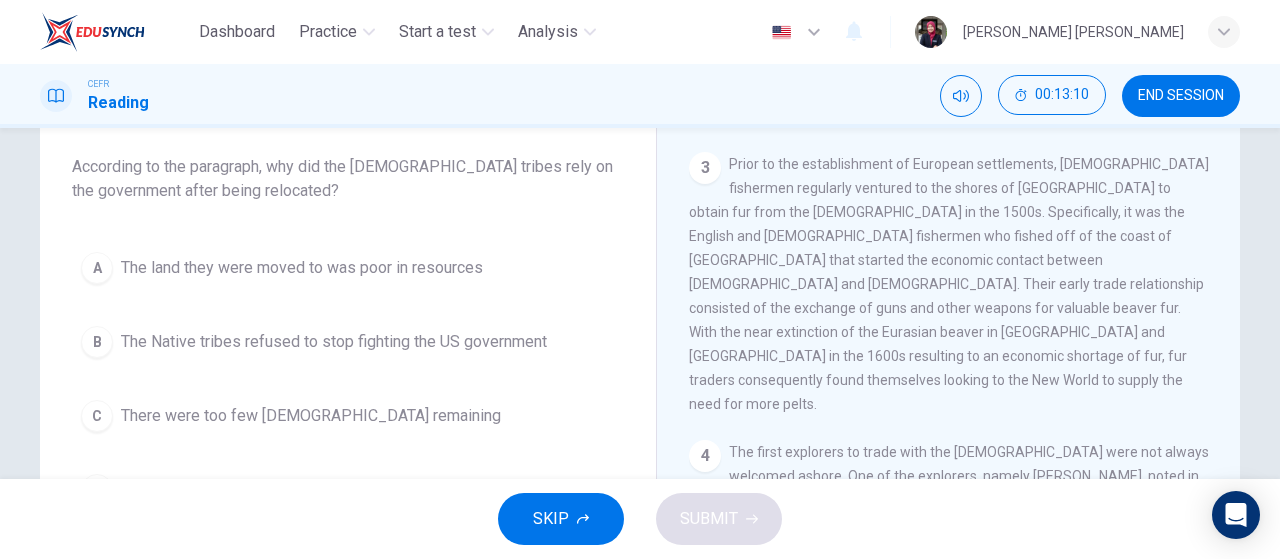 click on "A The land they were moved to was poor in resources B The Native tribes refused to stop fighting the US government C There were too few Native Americans remaining D The government richly rewarded the tribes for moving" at bounding box center (348, 379) 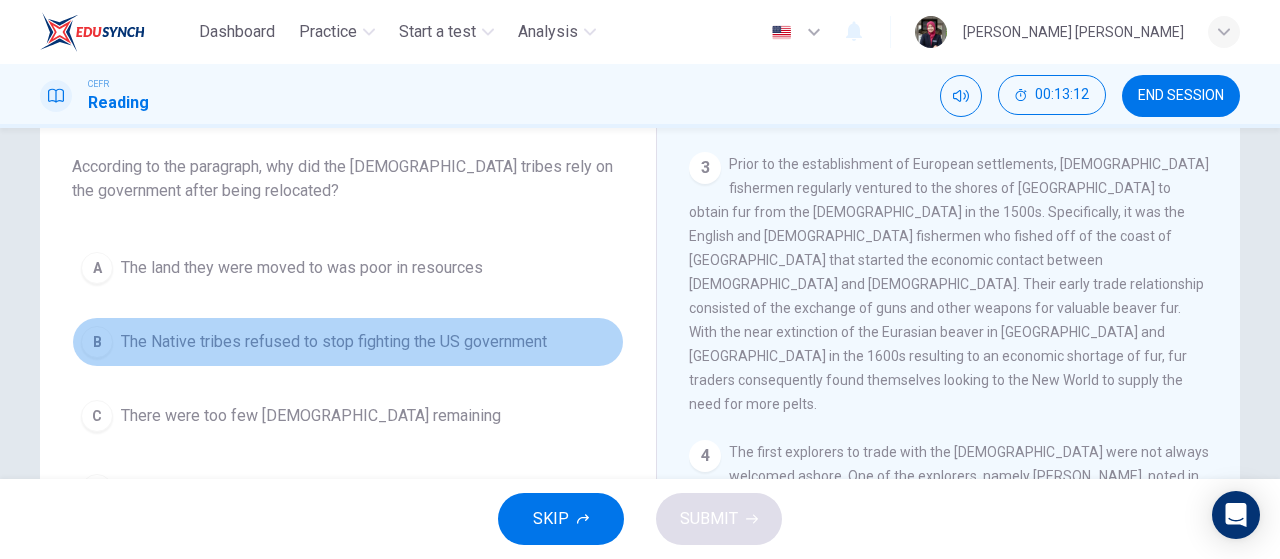 click on "The Native tribes refused to stop fighting the US government" at bounding box center [334, 342] 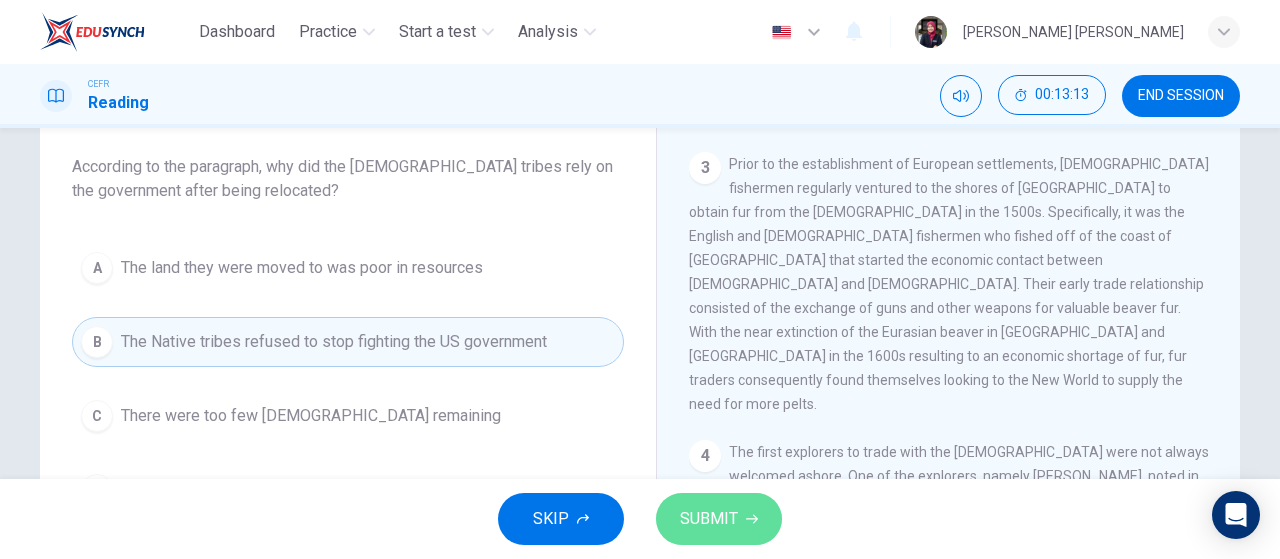 click on "SUBMIT" at bounding box center (709, 519) 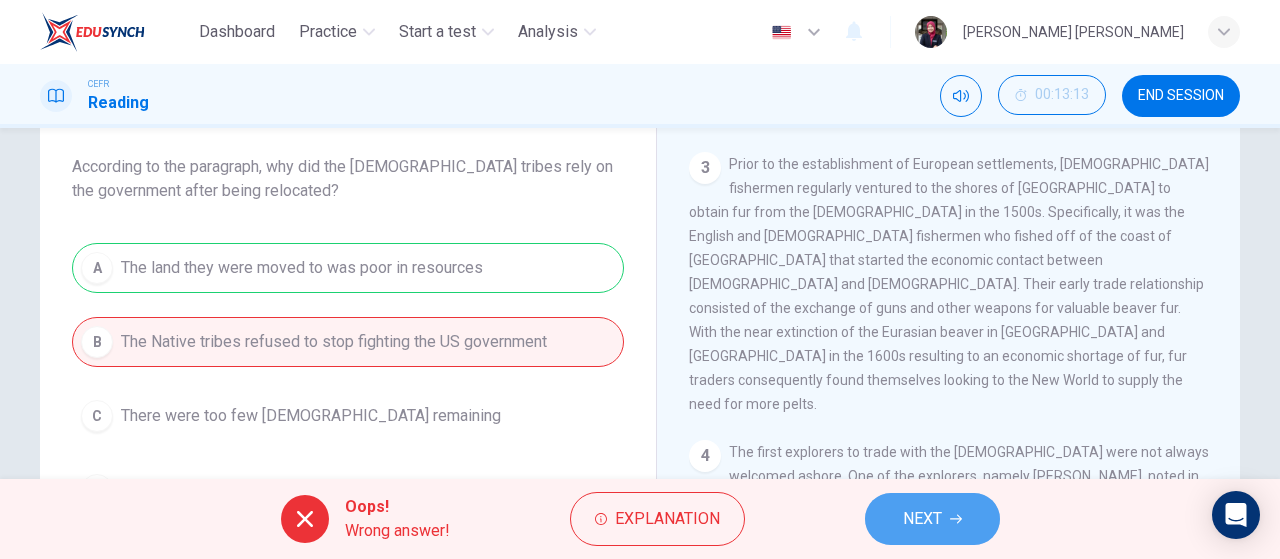 click on "NEXT" at bounding box center [922, 519] 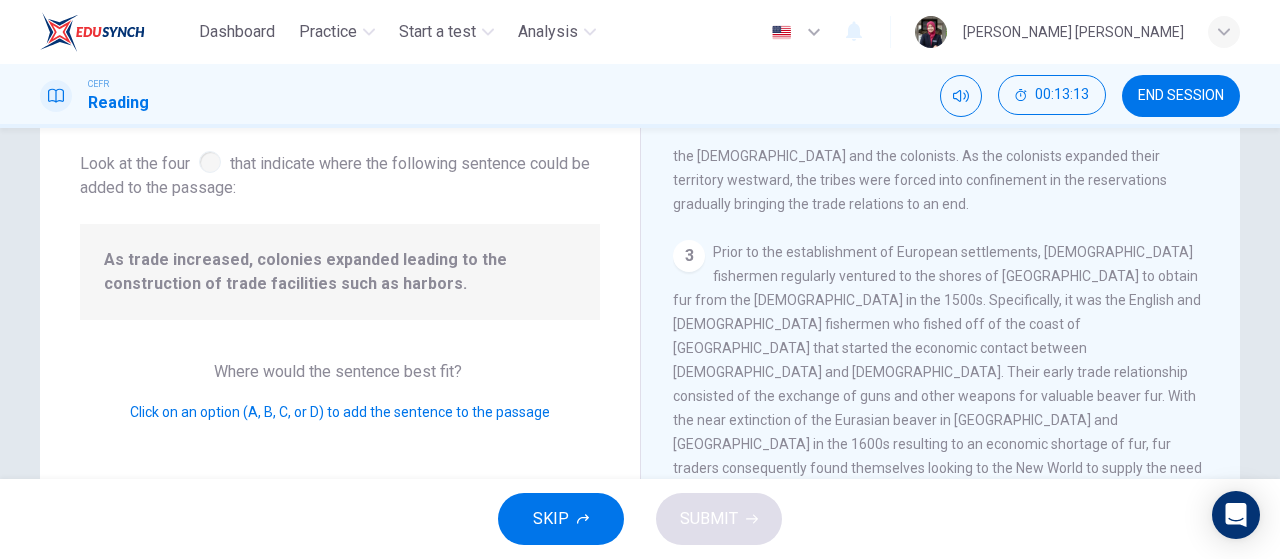 scroll, scrollTop: 806, scrollLeft: 0, axis: vertical 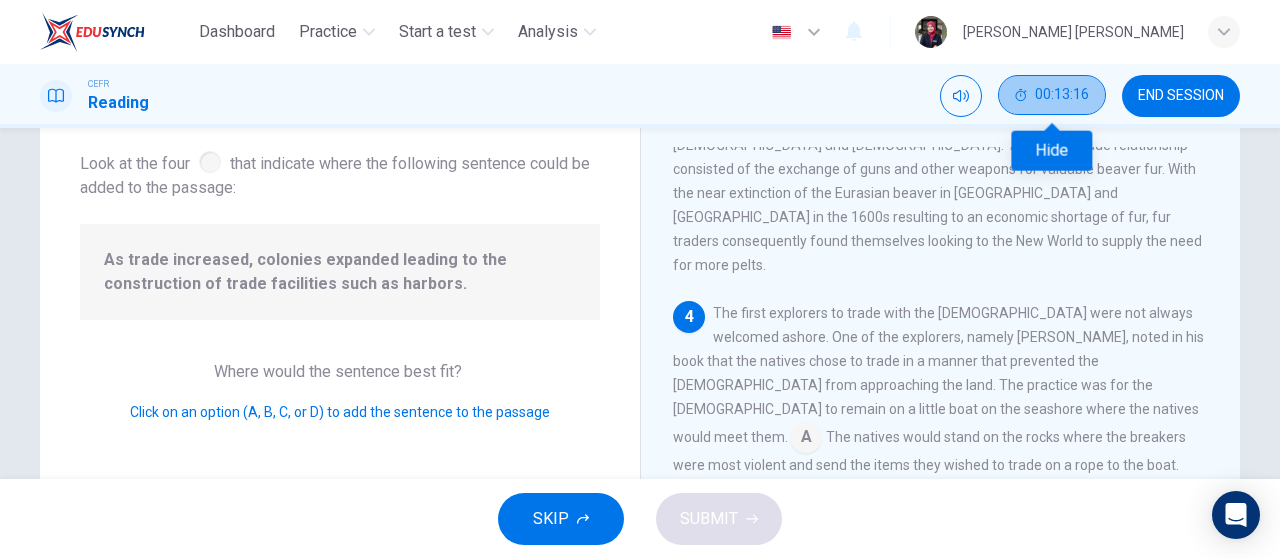 click on "00:13:16" at bounding box center [1052, 95] 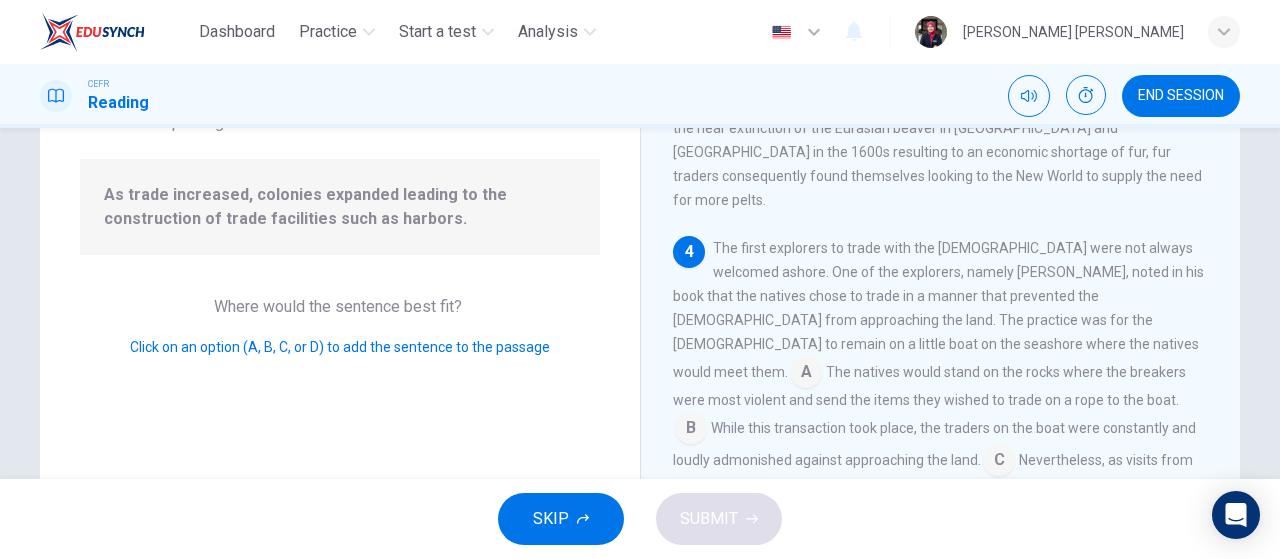 scroll, scrollTop: 173, scrollLeft: 0, axis: vertical 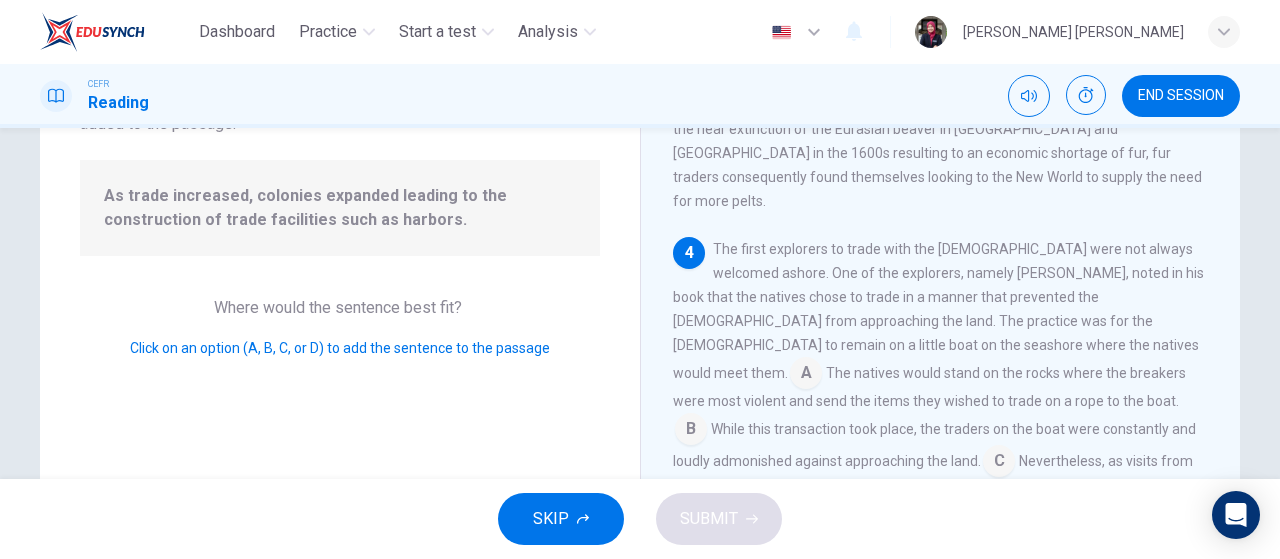click on "Nevertheless, as visits from the Europeans became more frequent, regular trade relations with the locals were inevitably established." at bounding box center (935, 489) 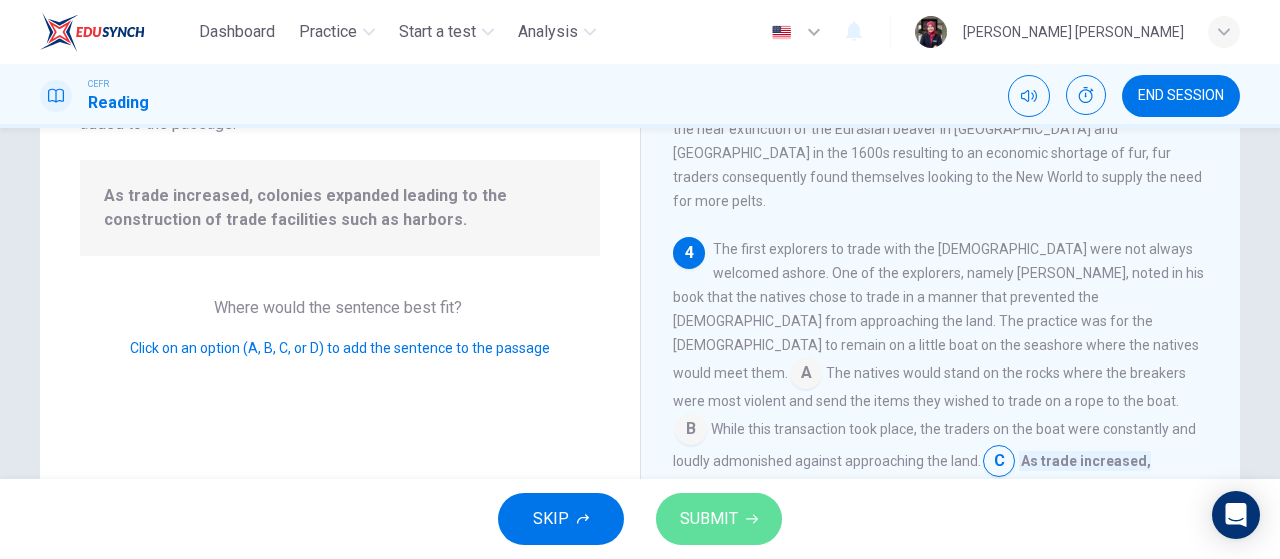 click on "SUBMIT" at bounding box center (709, 519) 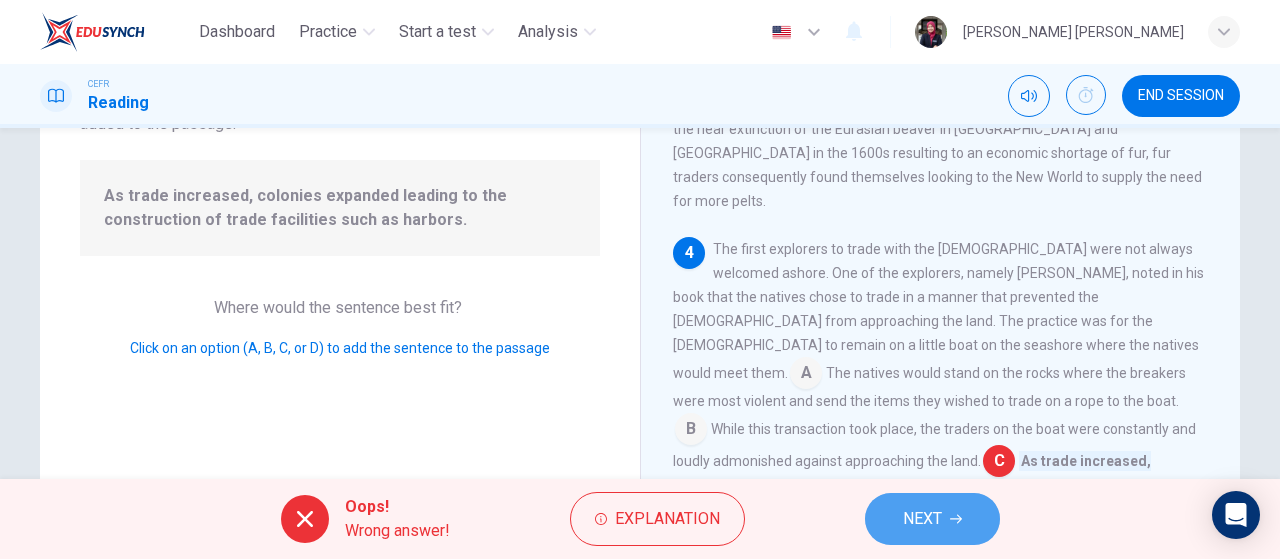 click on "NEXT" at bounding box center [922, 519] 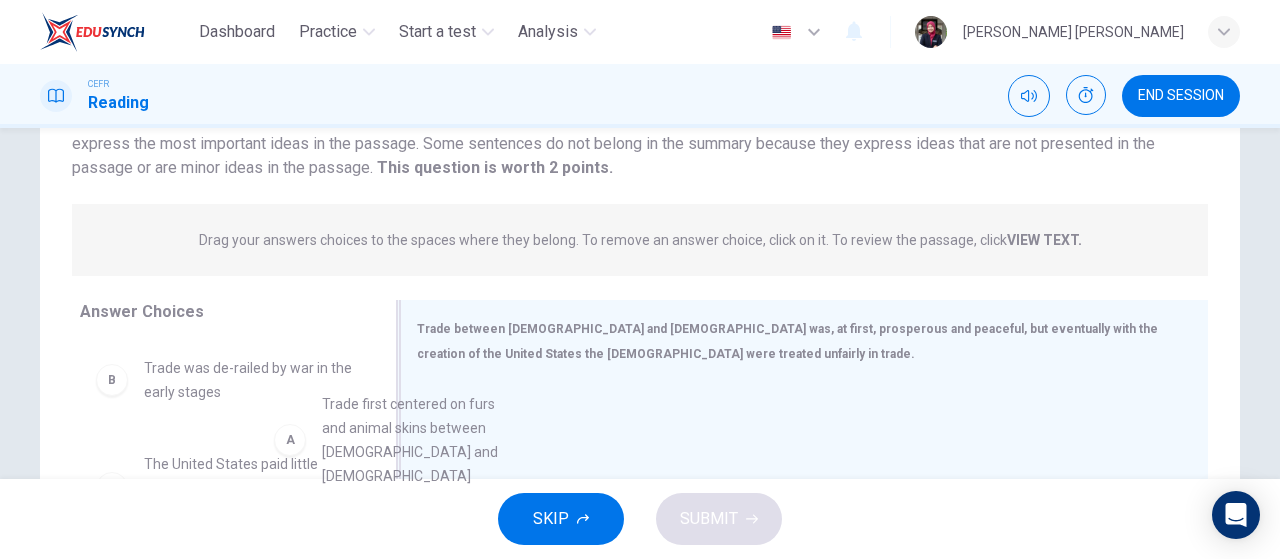 drag, startPoint x: 278, startPoint y: 395, endPoint x: 632, endPoint y: 441, distance: 356.9762 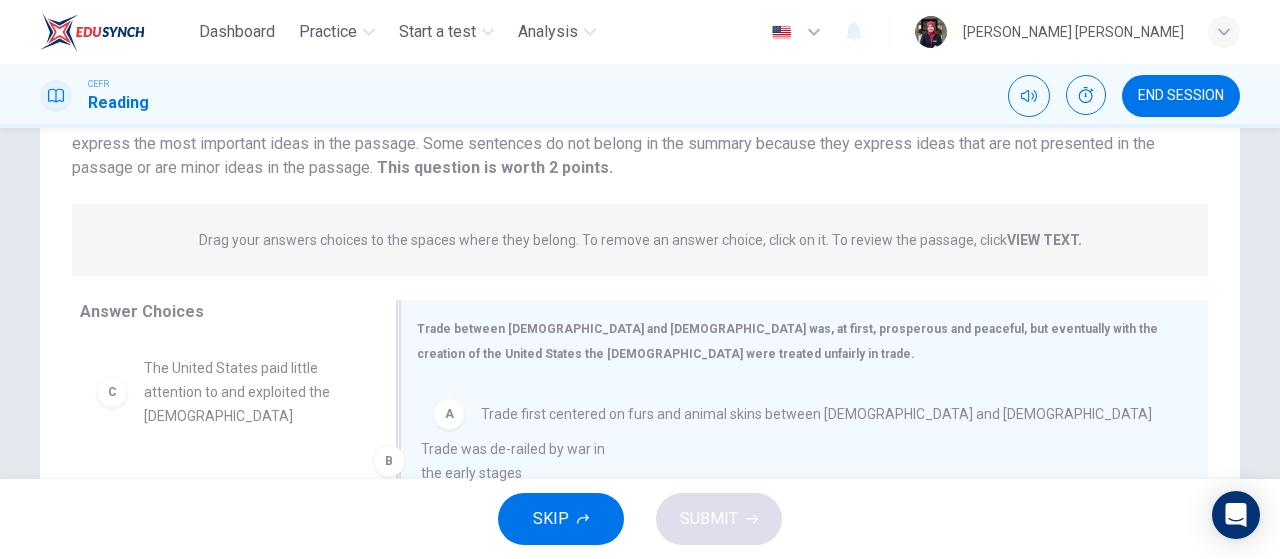 drag, startPoint x: 268, startPoint y: 377, endPoint x: 580, endPoint y: 463, distance: 323.6356 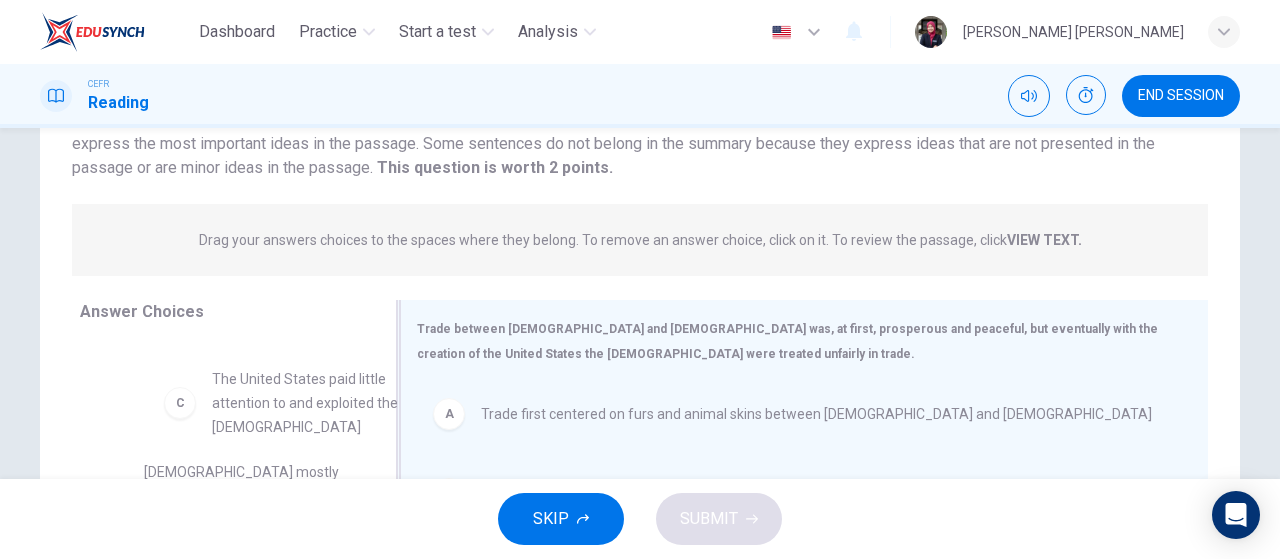 drag, startPoint x: 276, startPoint y: 397, endPoint x: 600, endPoint y: 457, distance: 329.50873 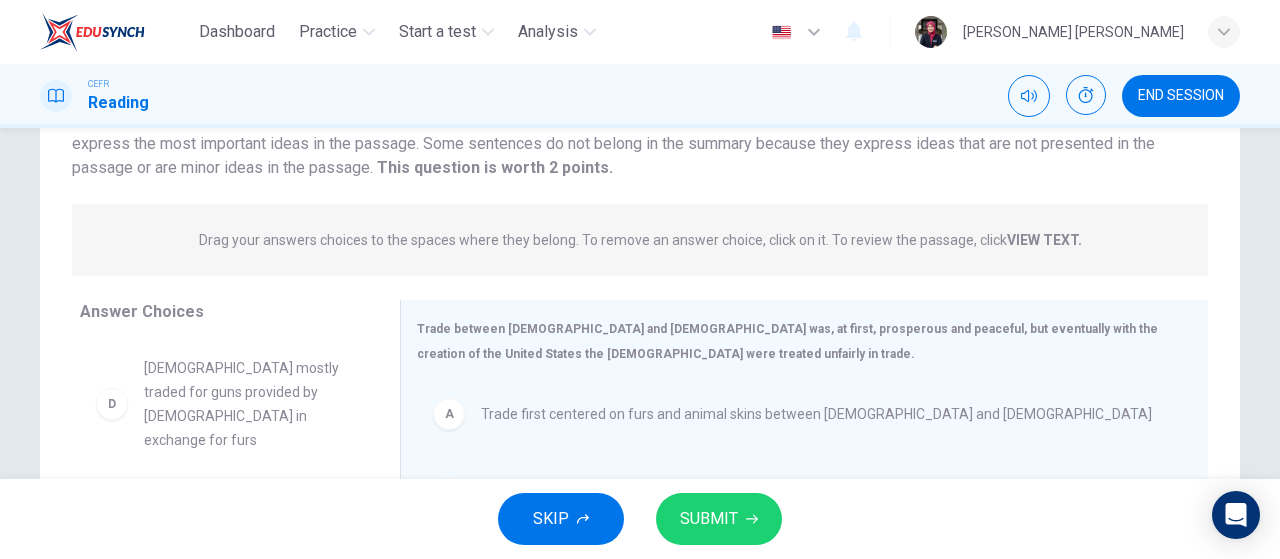 click on "SUBMIT" at bounding box center [709, 519] 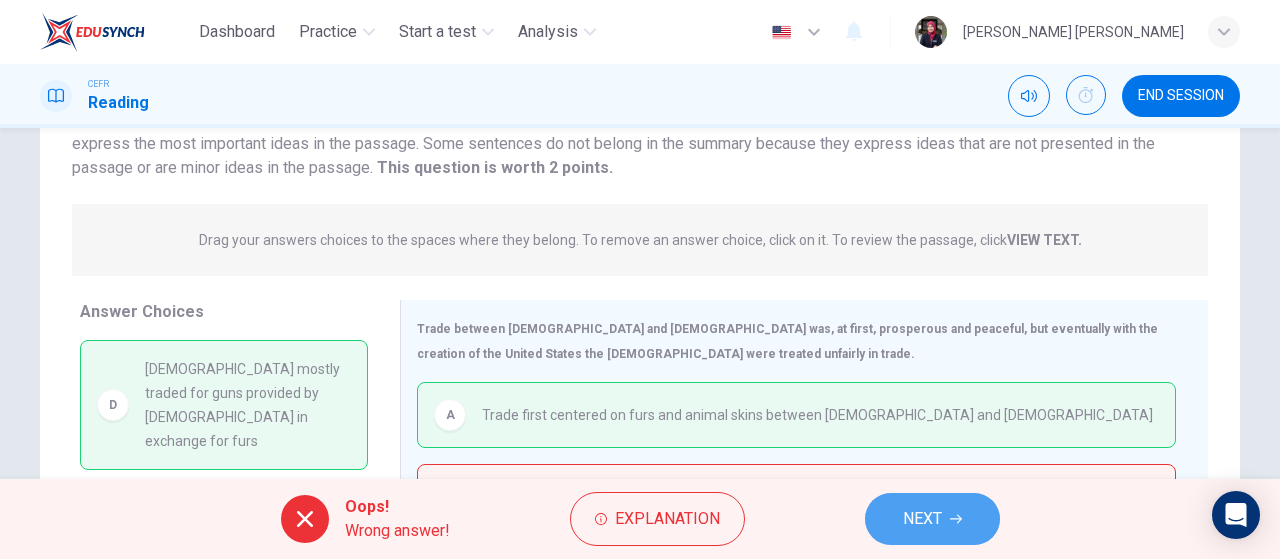 click on "NEXT" at bounding box center (922, 519) 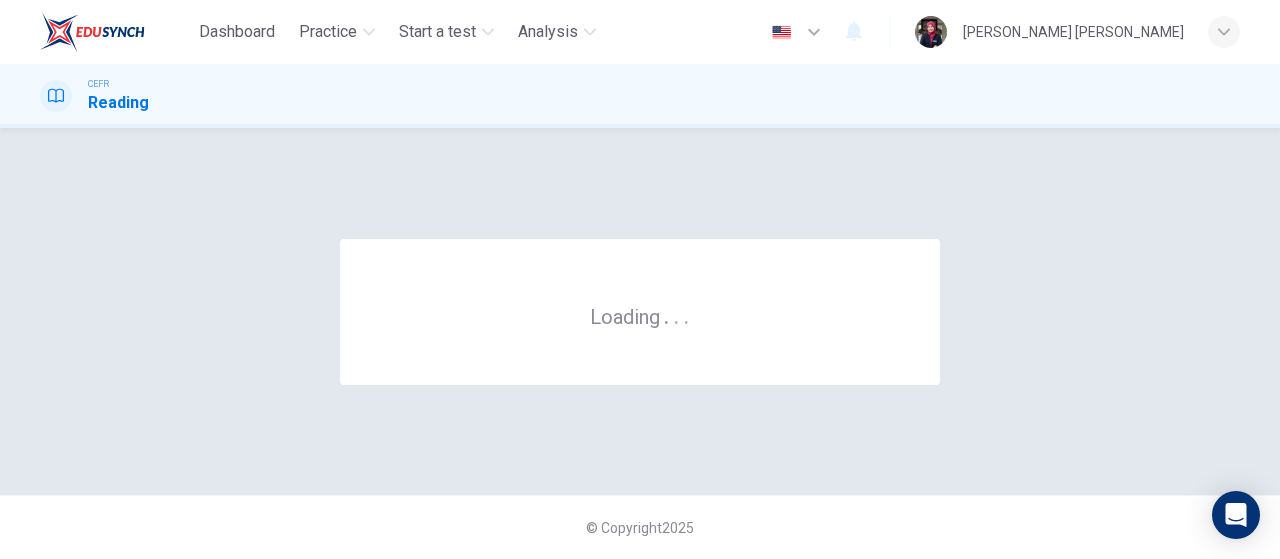 scroll, scrollTop: 0, scrollLeft: 0, axis: both 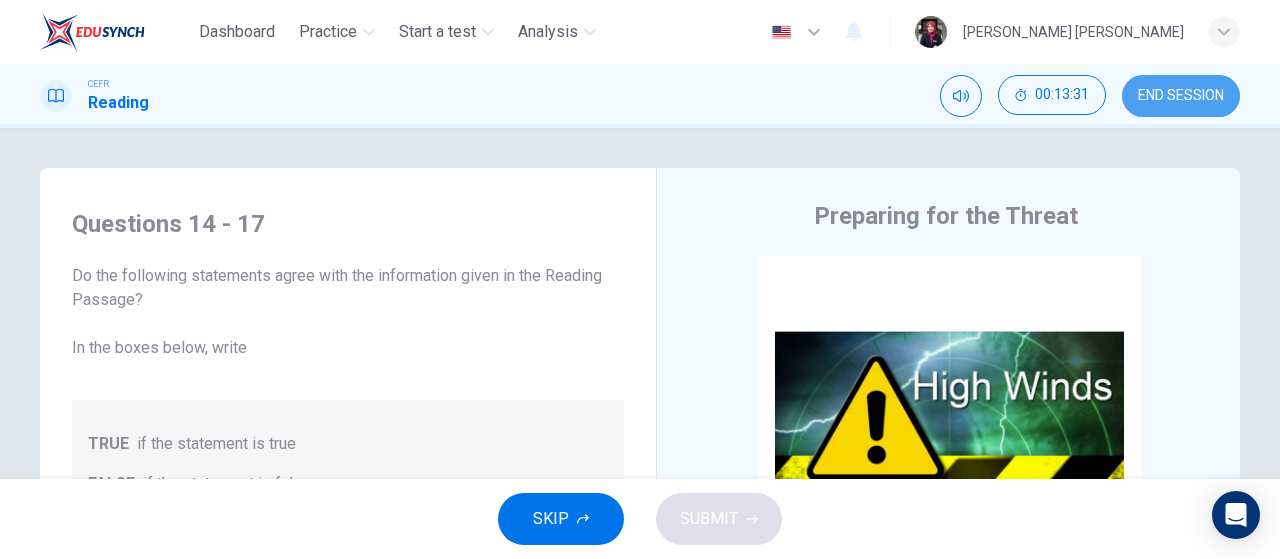 click on "END SESSION" at bounding box center [1181, 96] 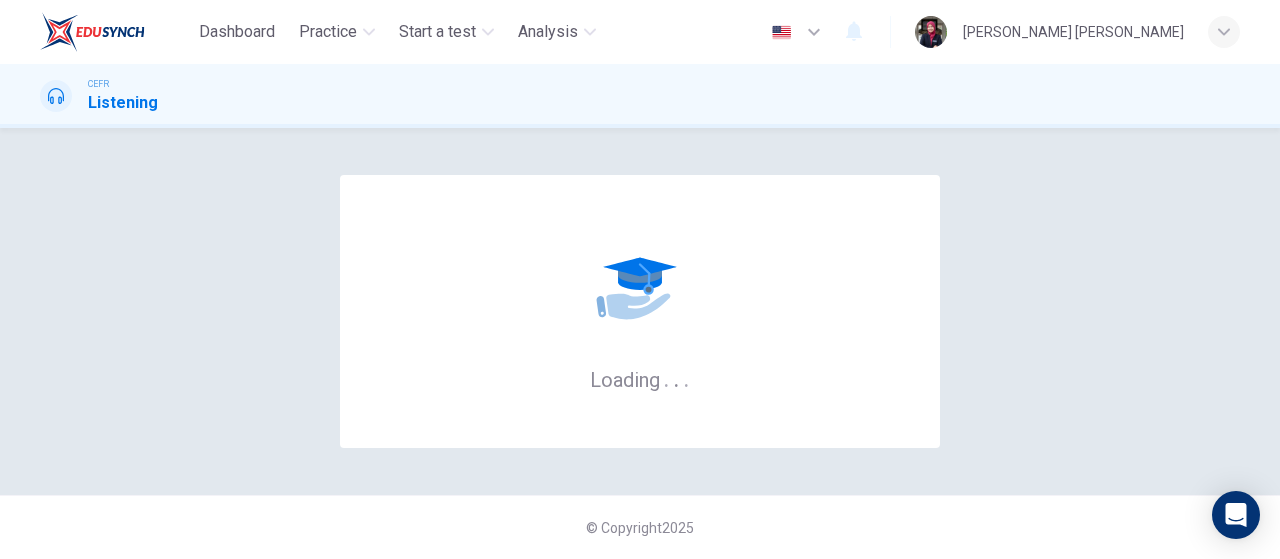 scroll, scrollTop: 0, scrollLeft: 0, axis: both 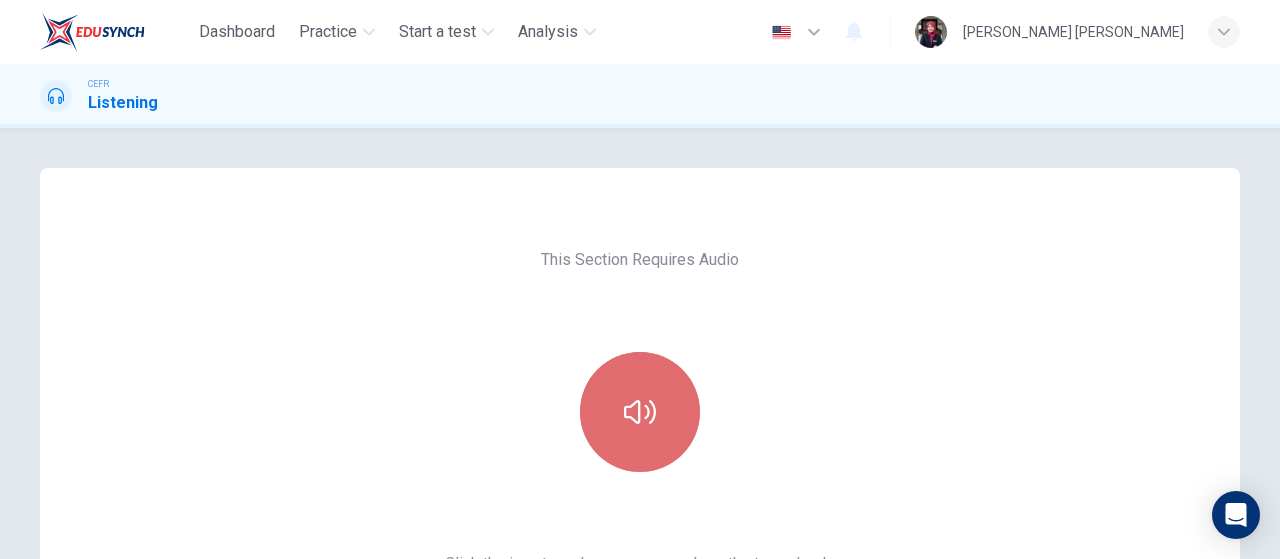 click at bounding box center [640, 412] 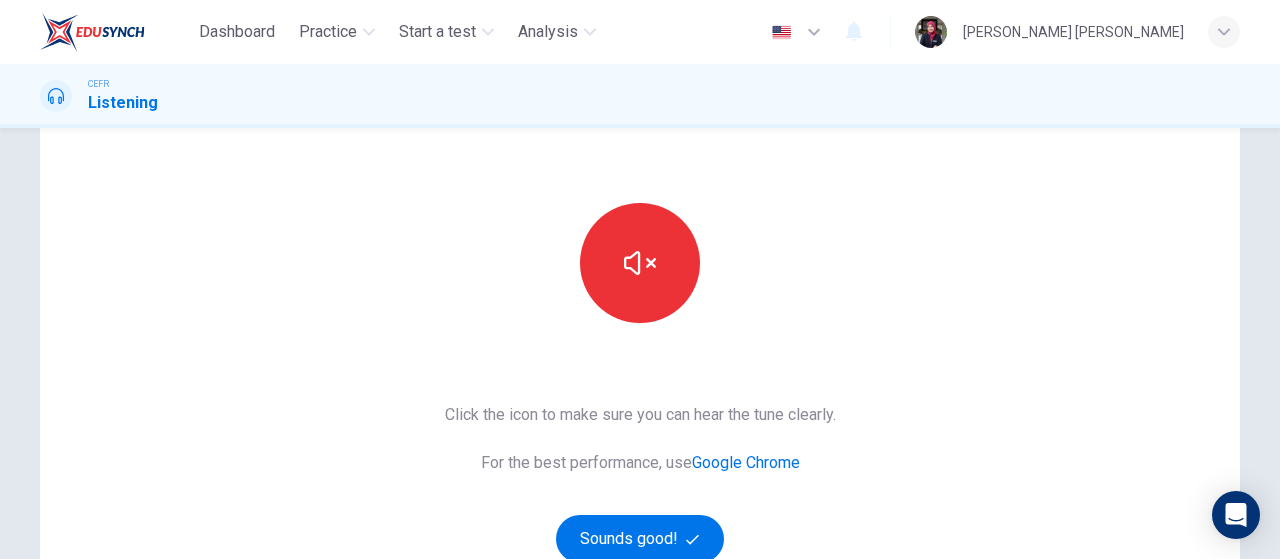 scroll, scrollTop: 208, scrollLeft: 0, axis: vertical 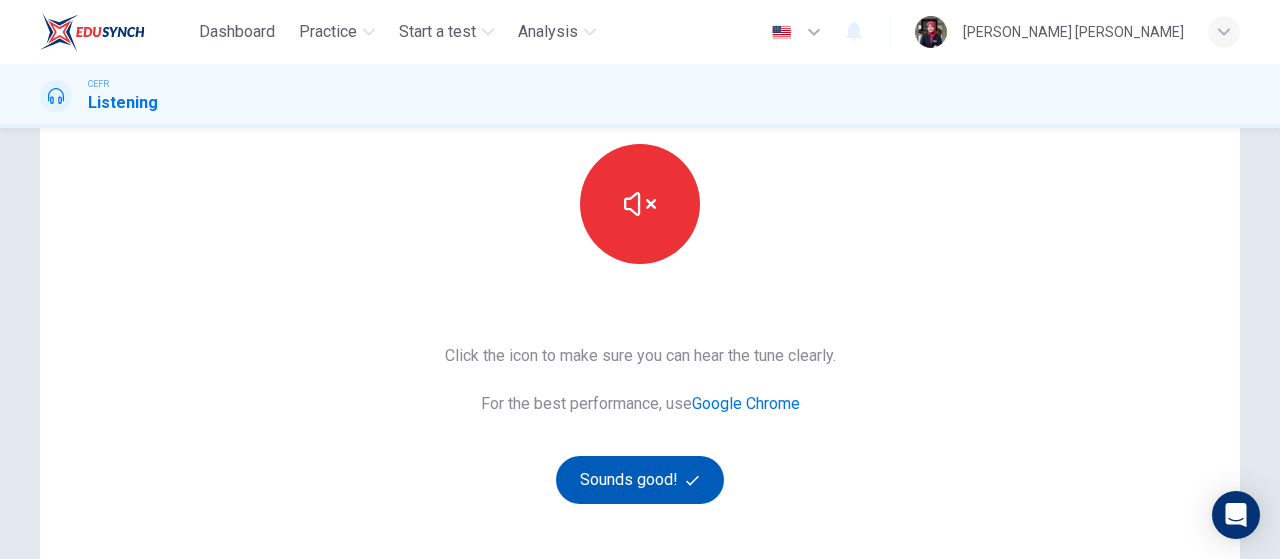 click on "Sounds good!" at bounding box center (640, 480) 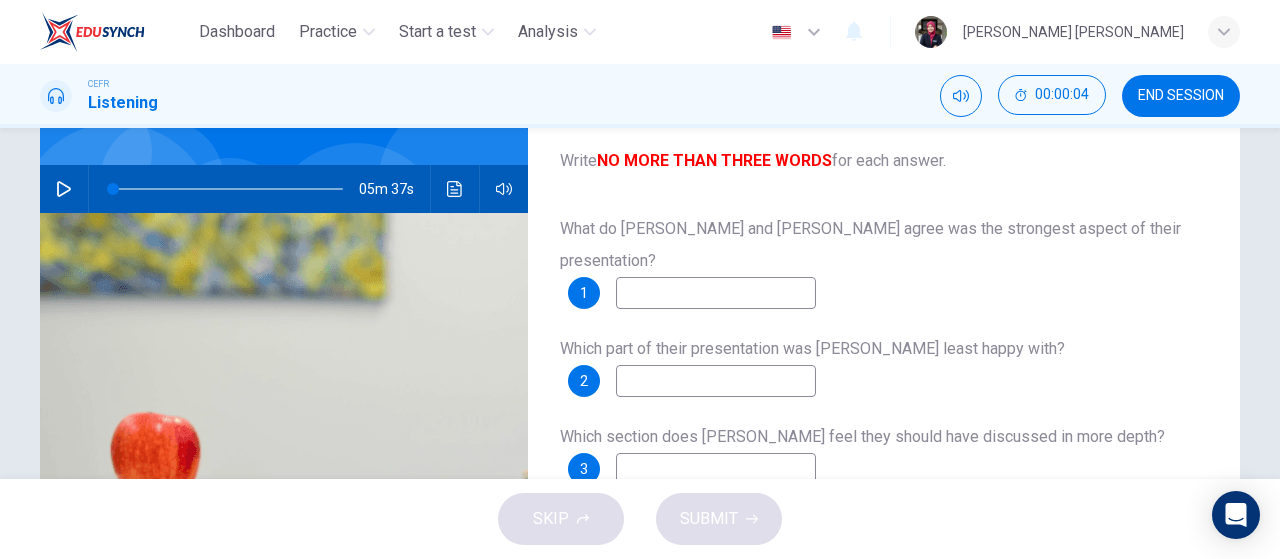 scroll, scrollTop: 166, scrollLeft: 0, axis: vertical 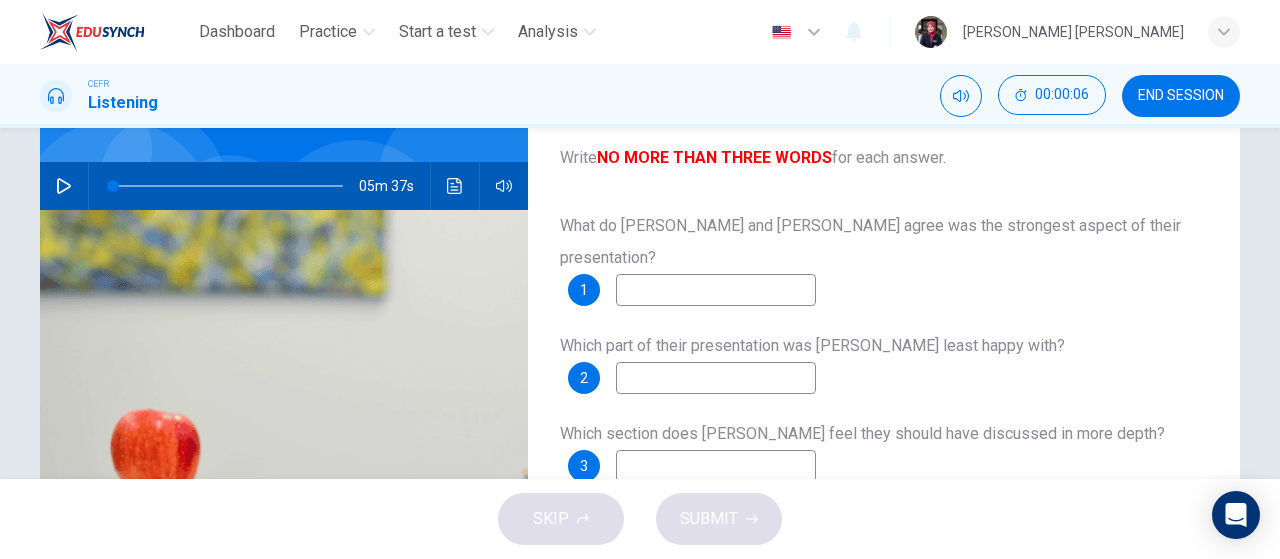 click at bounding box center [716, 290] 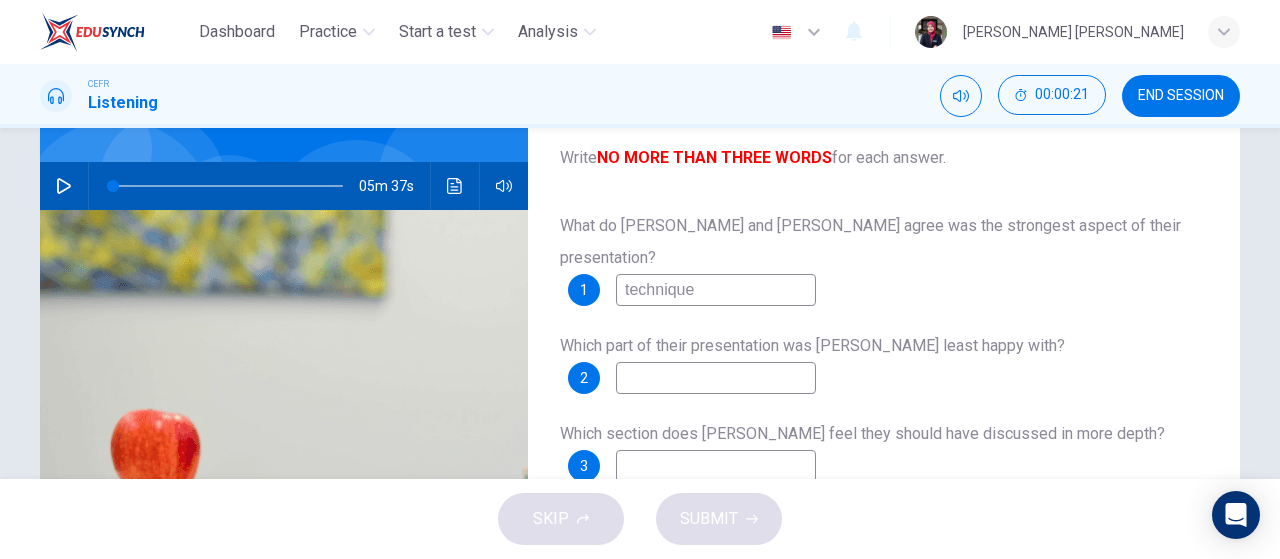 type on "technique" 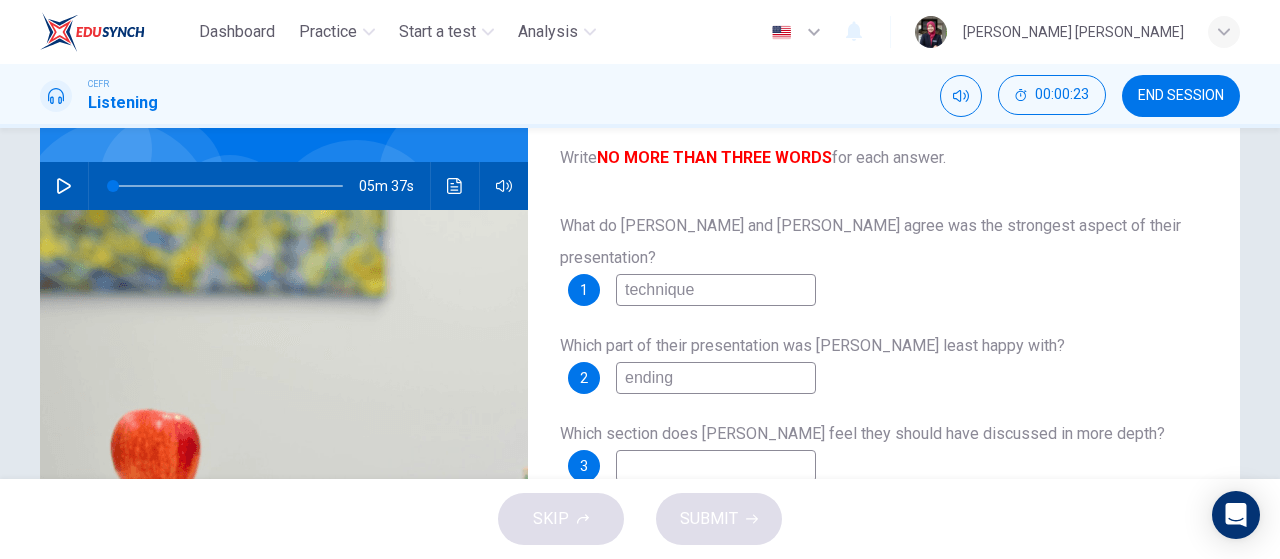 click at bounding box center (716, 466) 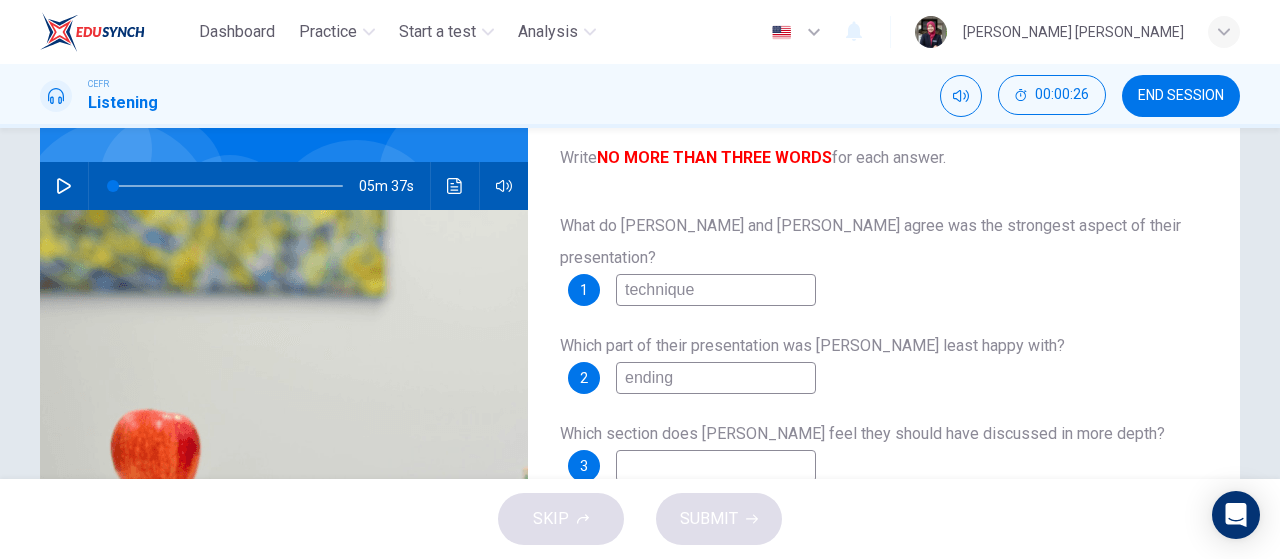 drag, startPoint x: 732, startPoint y: 345, endPoint x: 606, endPoint y: 356, distance: 126.47925 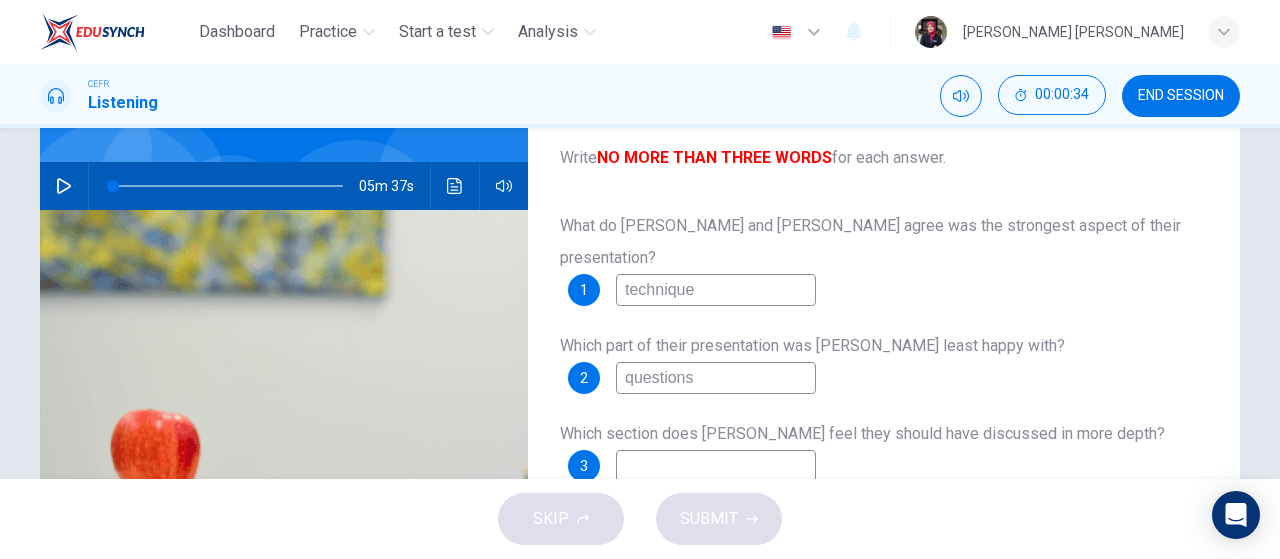 type on "questions" 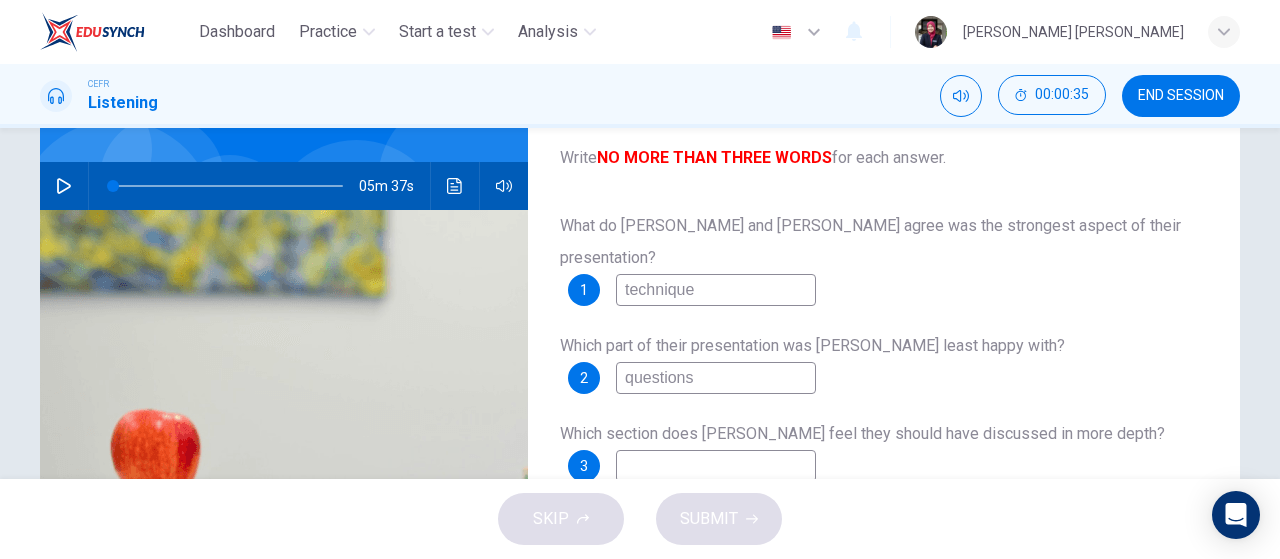 click at bounding box center [716, 466] 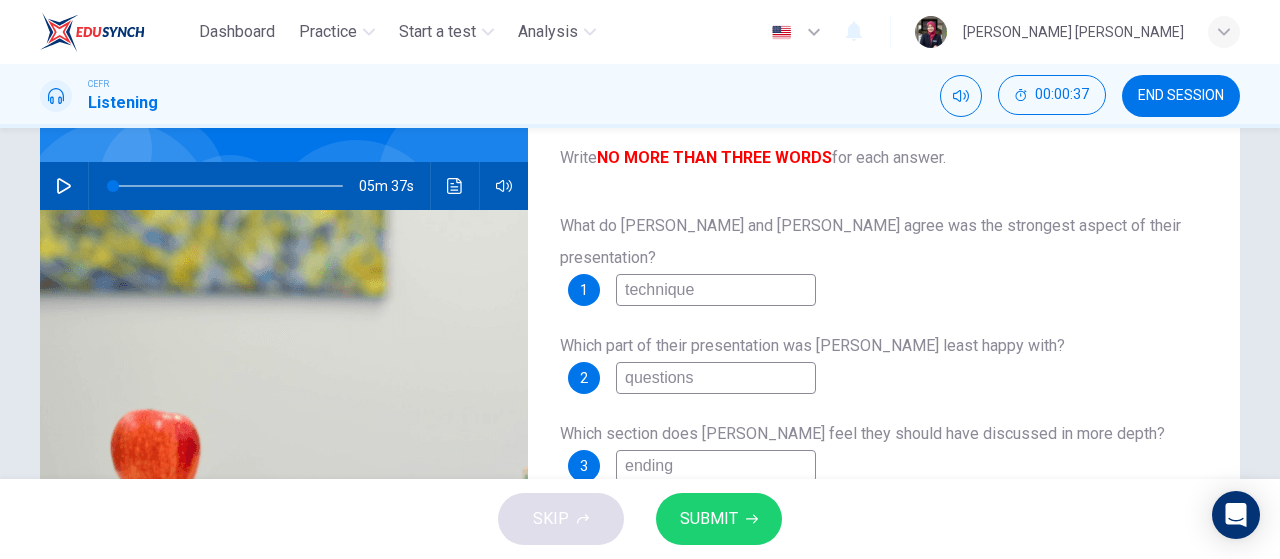 type on "ending" 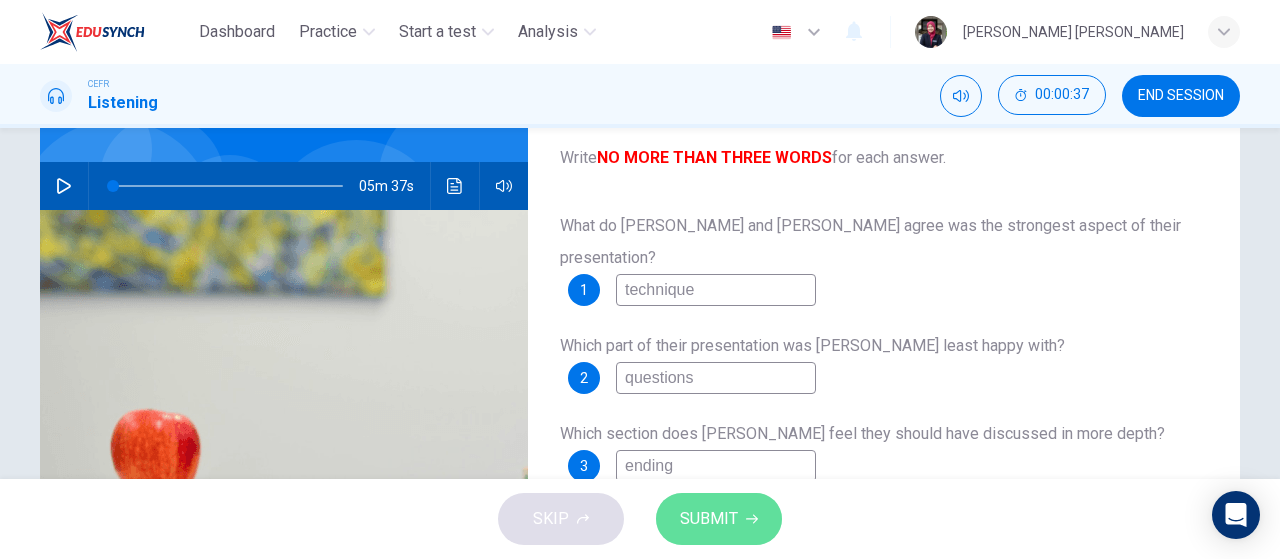 click on "SUBMIT" at bounding box center [709, 519] 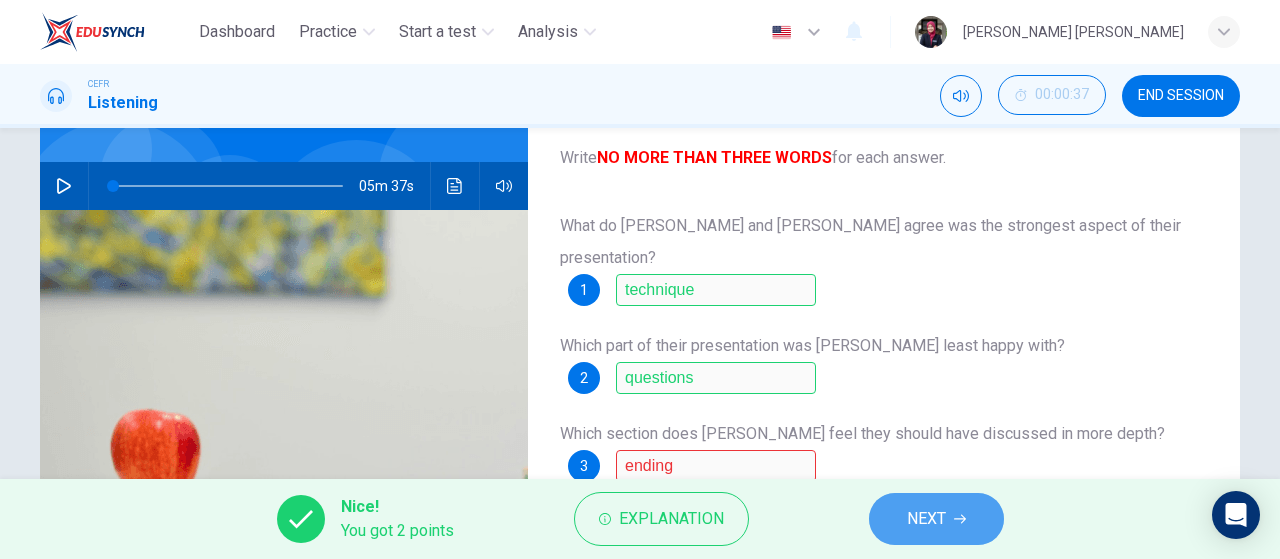 click on "NEXT" at bounding box center (936, 519) 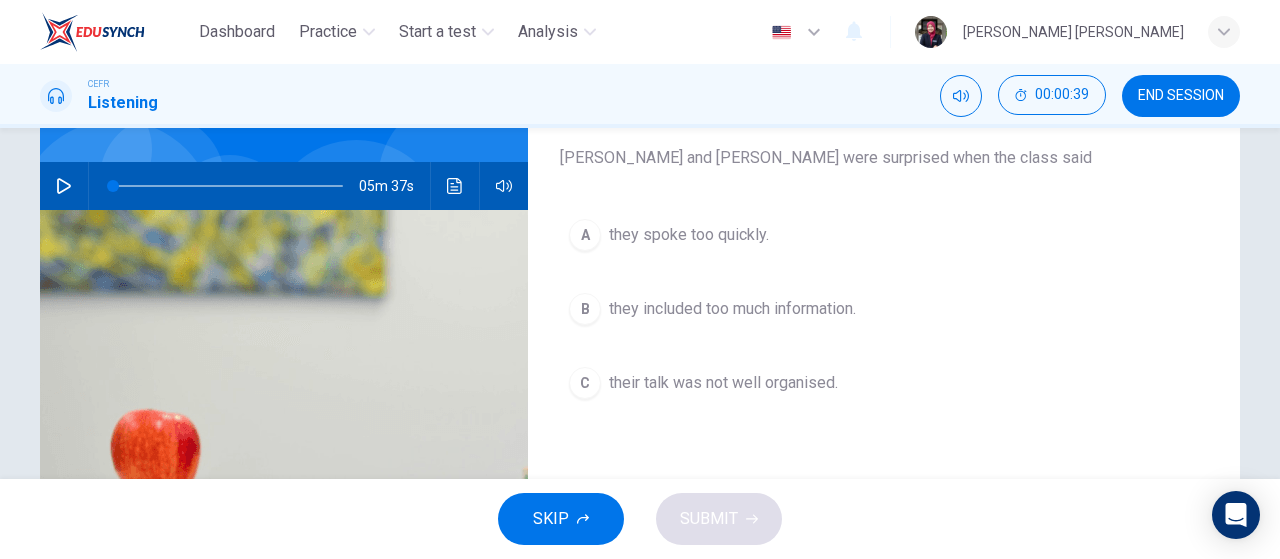 click on "Question 4 Choose the correct letter,  A ,  B , or  C . Sharon and Xiao Li were surprised when the class said A they spoke too quickly. B they included too much information. C their talk was not well organised." at bounding box center [884, 349] 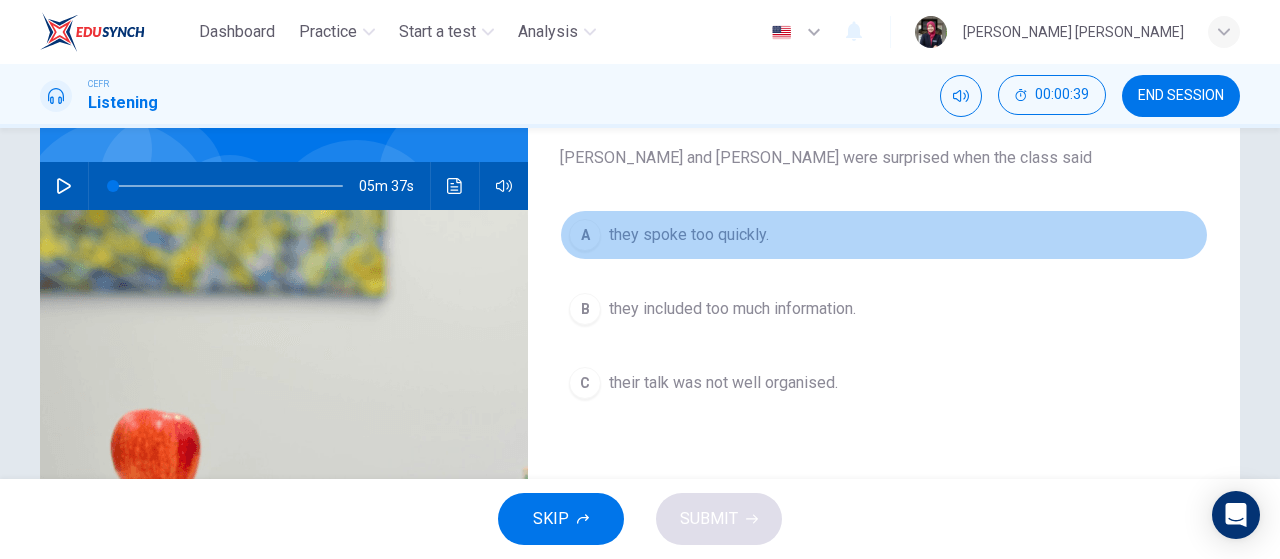click on "A they spoke too quickly." at bounding box center (884, 235) 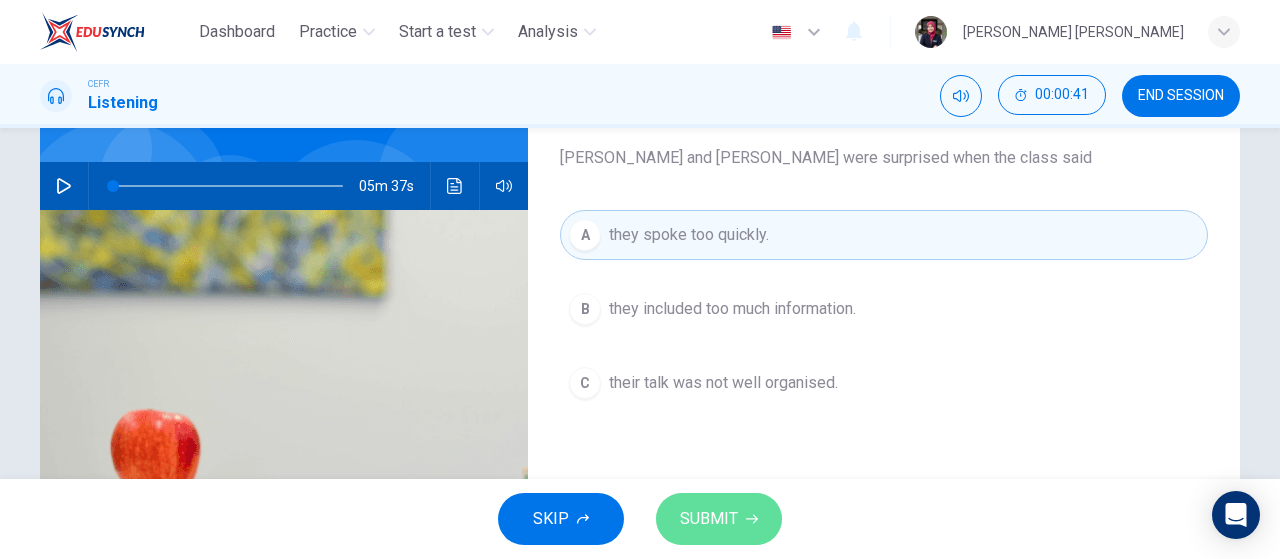 click 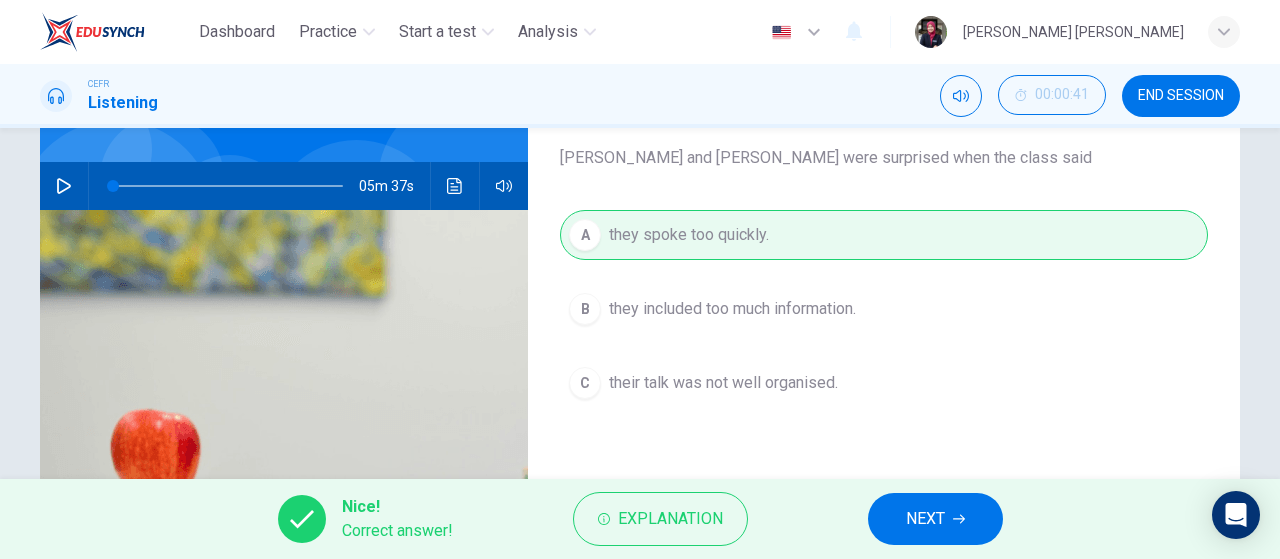 click on "Nice! Correct answer! Explanation NEXT" at bounding box center (640, 519) 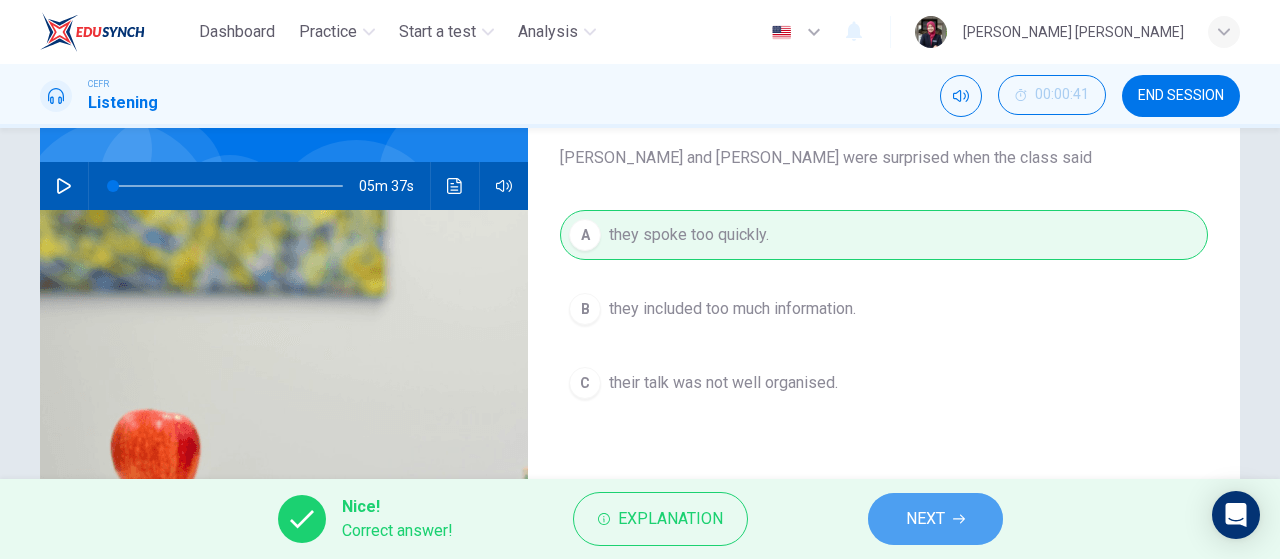 click on "NEXT" at bounding box center (925, 519) 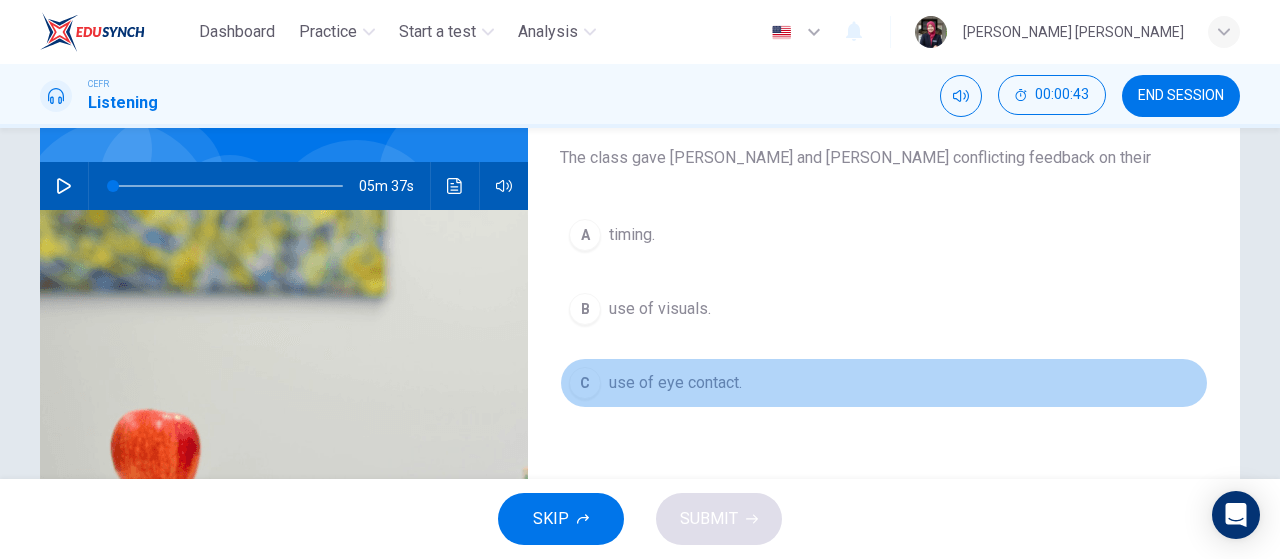 click on "C use of eye contact." at bounding box center [884, 383] 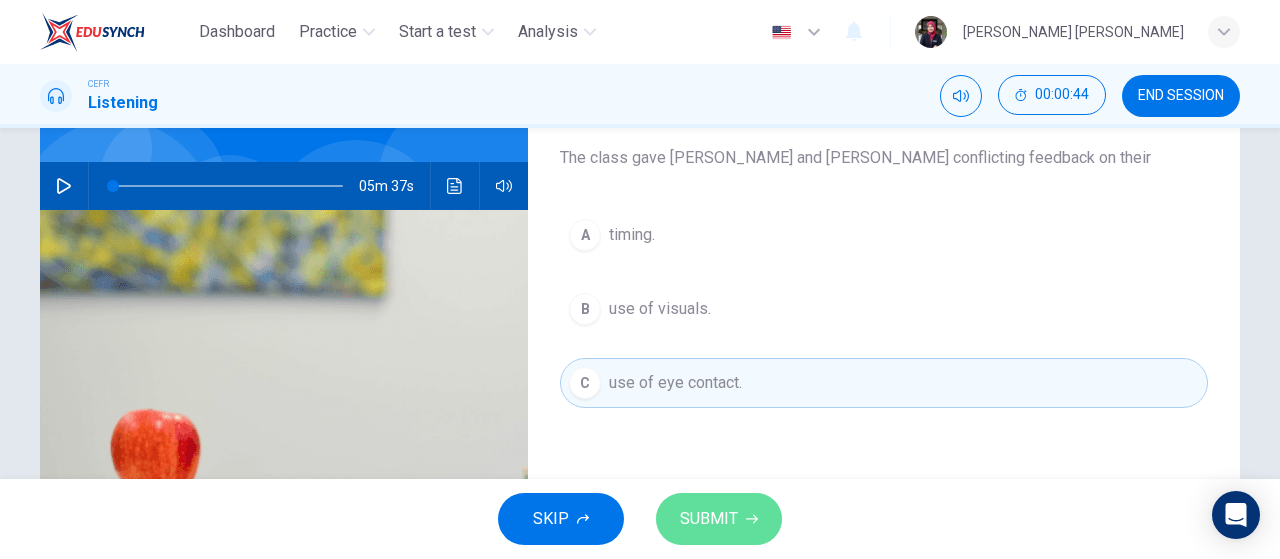 click on "SUBMIT" at bounding box center [719, 519] 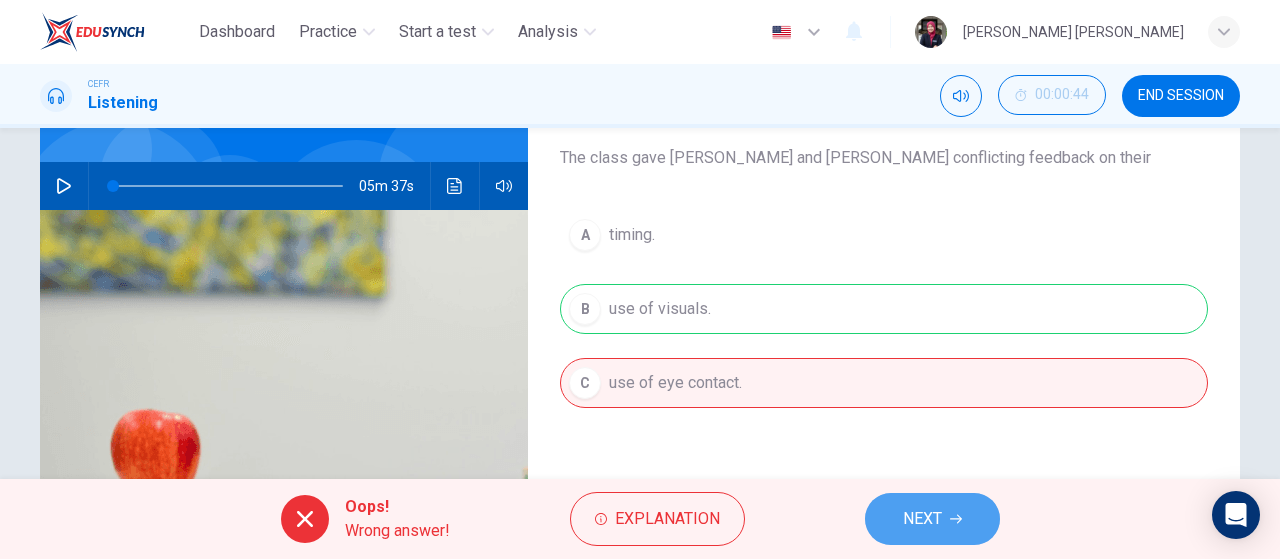 click on "NEXT" at bounding box center (932, 519) 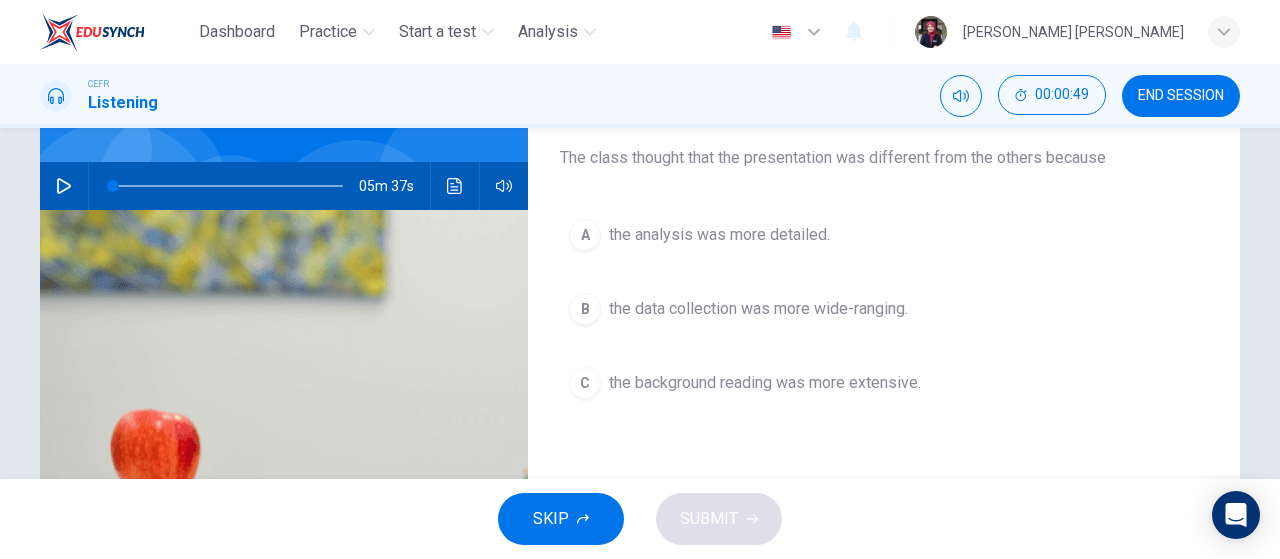 click on "A the analysis was more detailed." at bounding box center (884, 235) 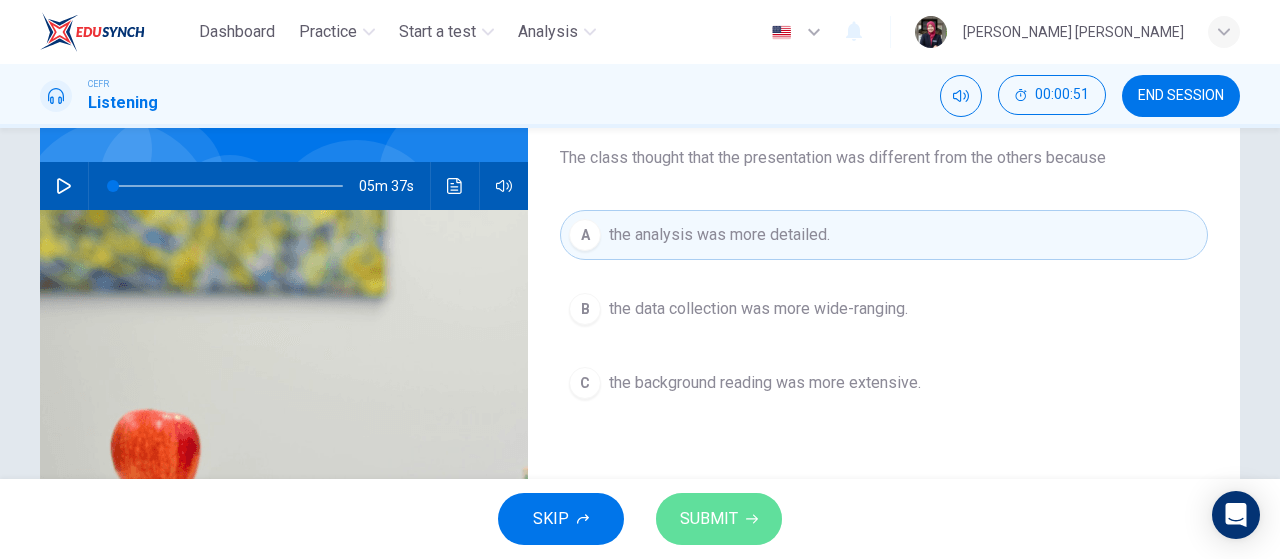 click on "SUBMIT" at bounding box center [709, 519] 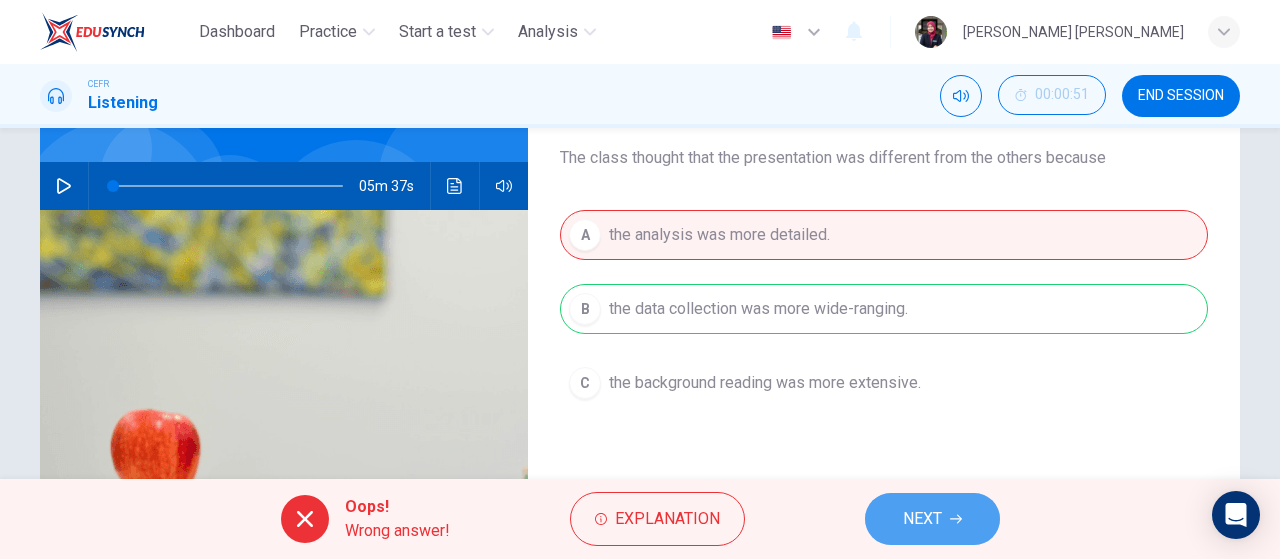 click on "NEXT" at bounding box center [922, 519] 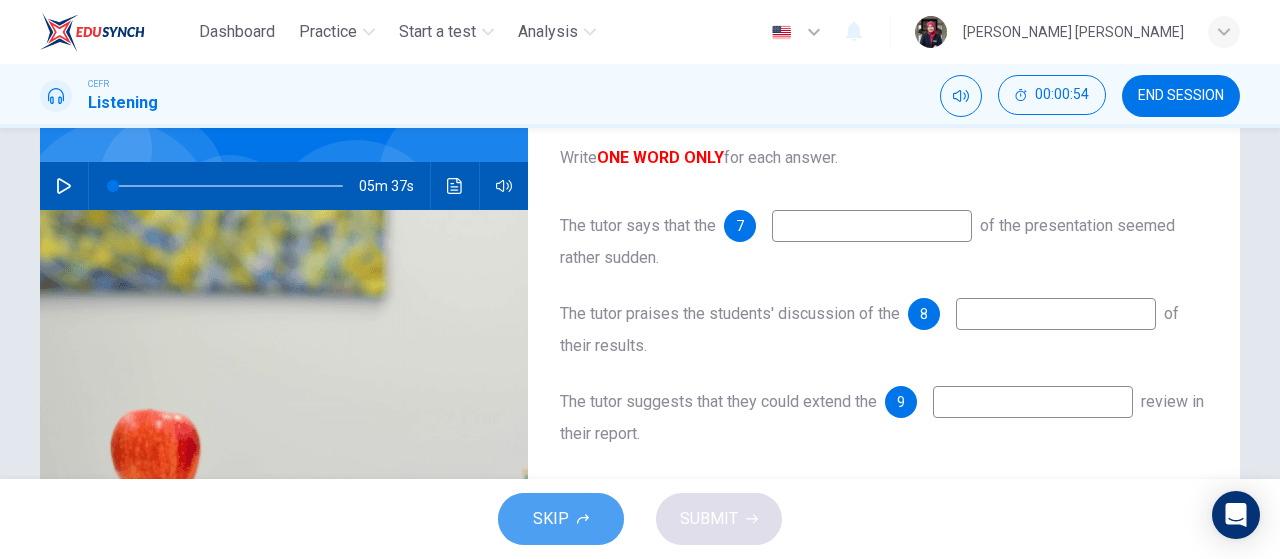click on "SKIP" at bounding box center [561, 519] 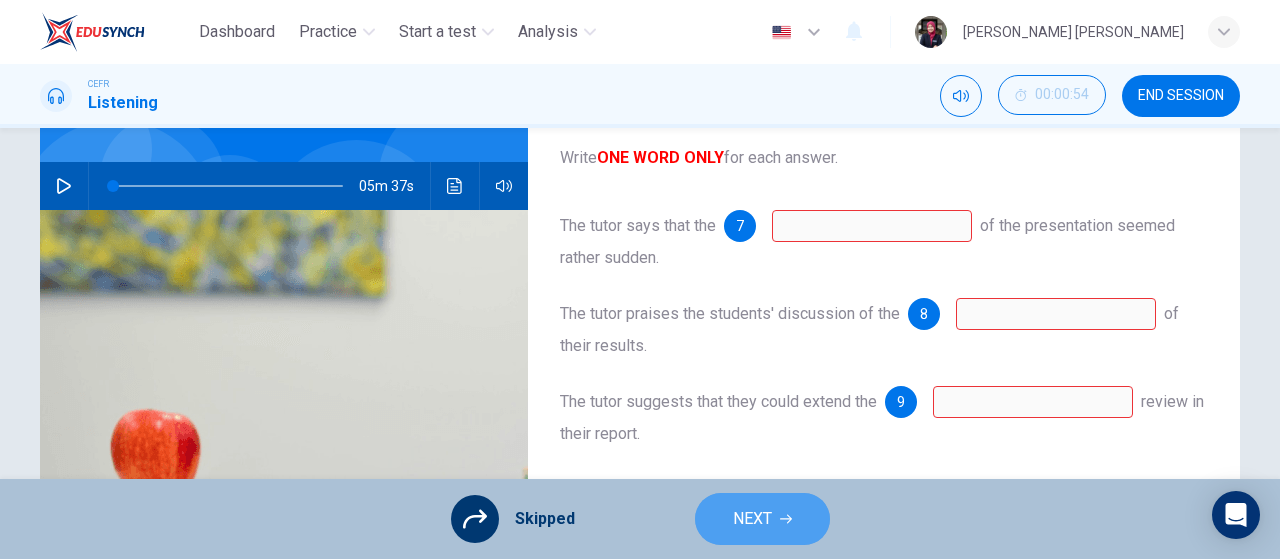 click on "NEXT" at bounding box center (752, 519) 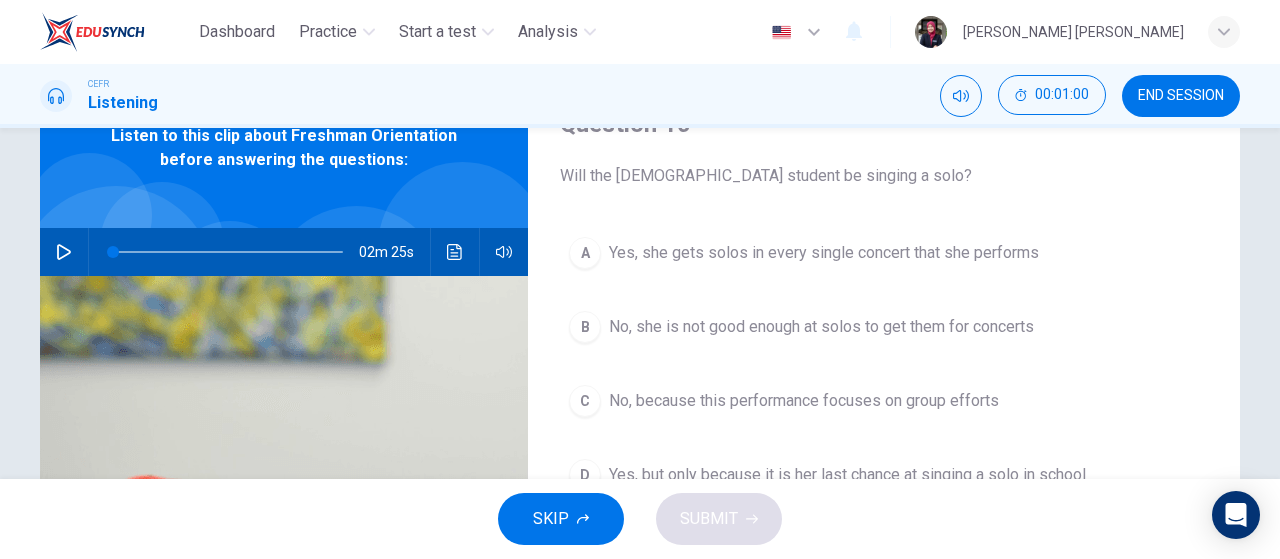 scroll, scrollTop: 84, scrollLeft: 0, axis: vertical 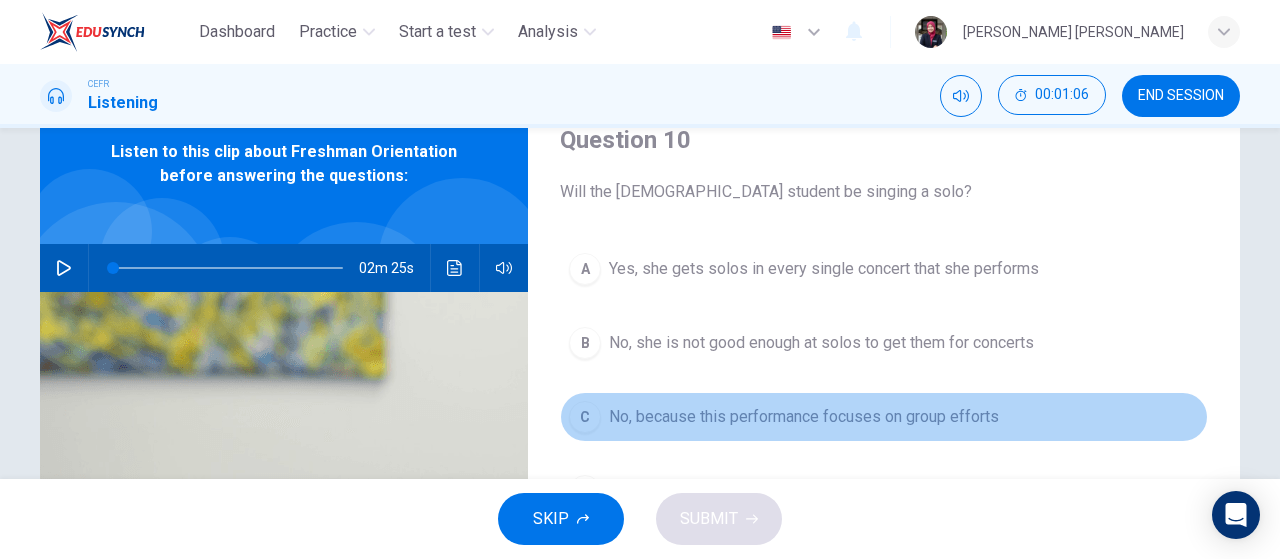 click on "No, because this performance focuses on group efforts" at bounding box center (804, 417) 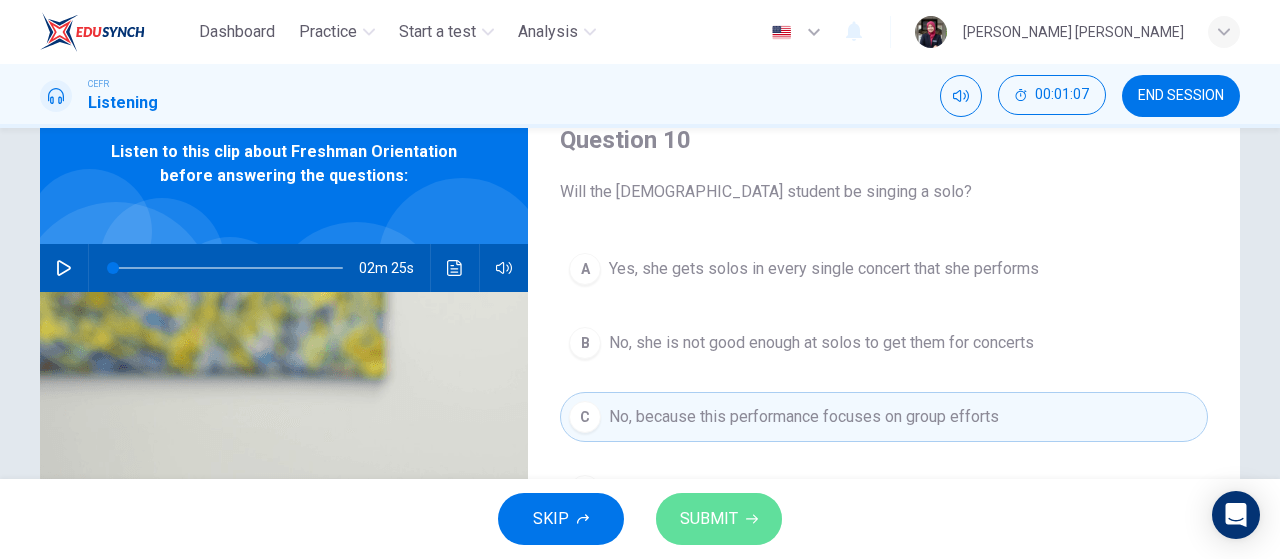 click on "SUBMIT" at bounding box center (709, 519) 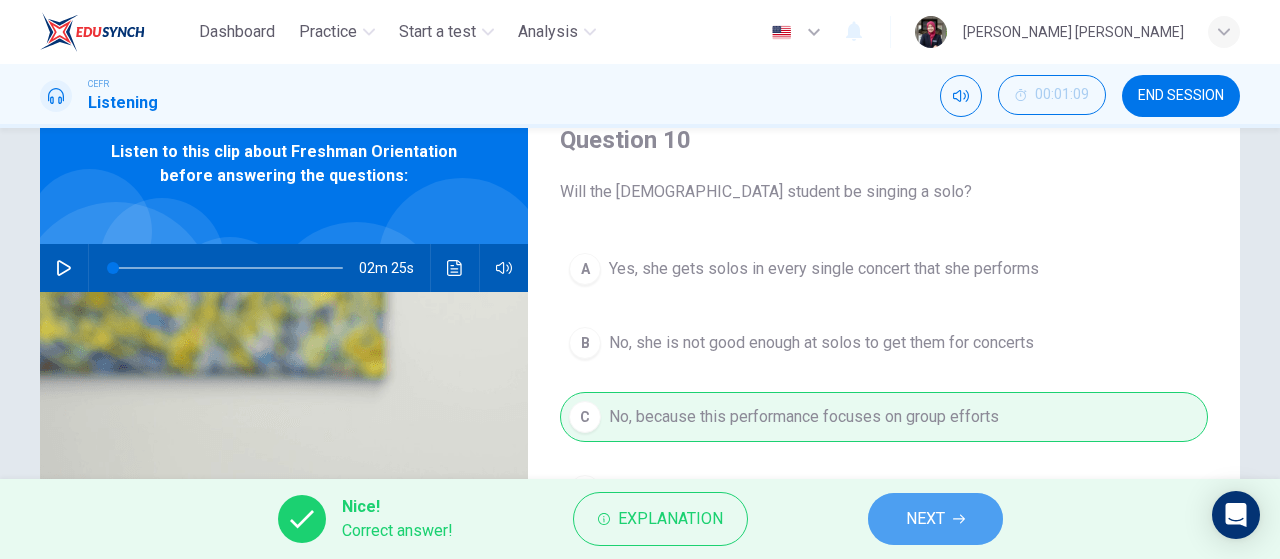 click on "NEXT" at bounding box center [925, 519] 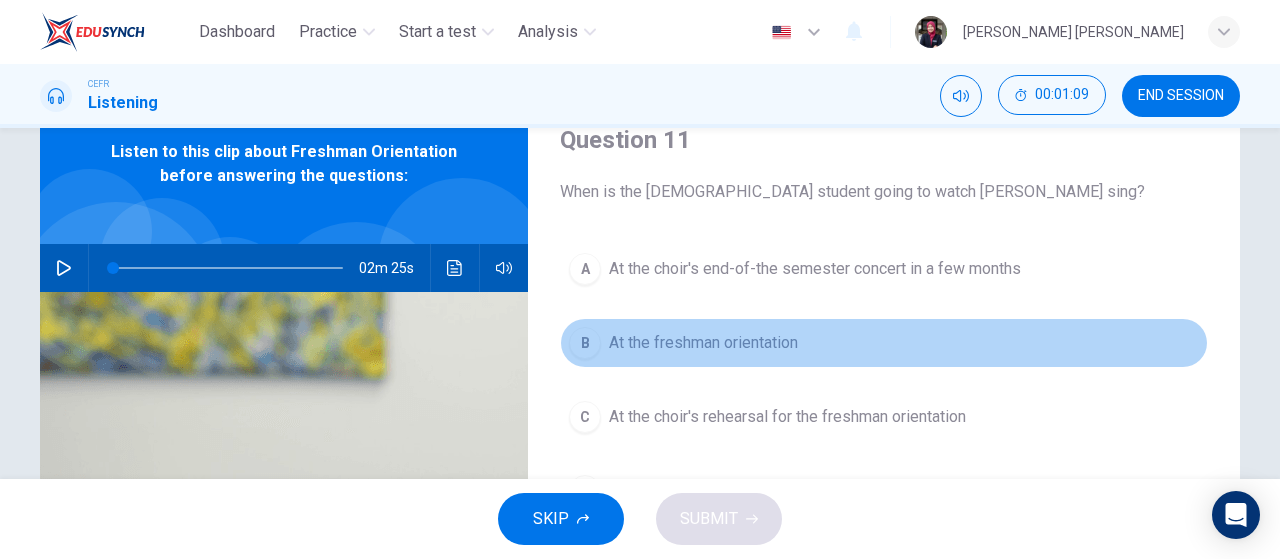 click on "B At the freshman orientation" at bounding box center [884, 343] 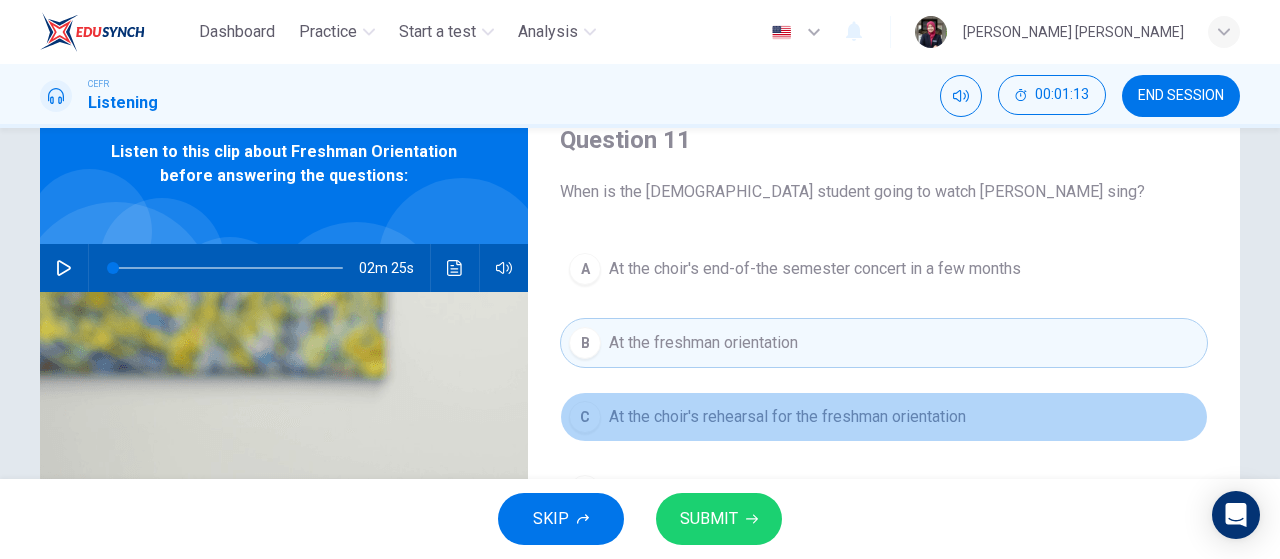 click on "At the choir's rehearsal for the freshman orientation" at bounding box center [787, 417] 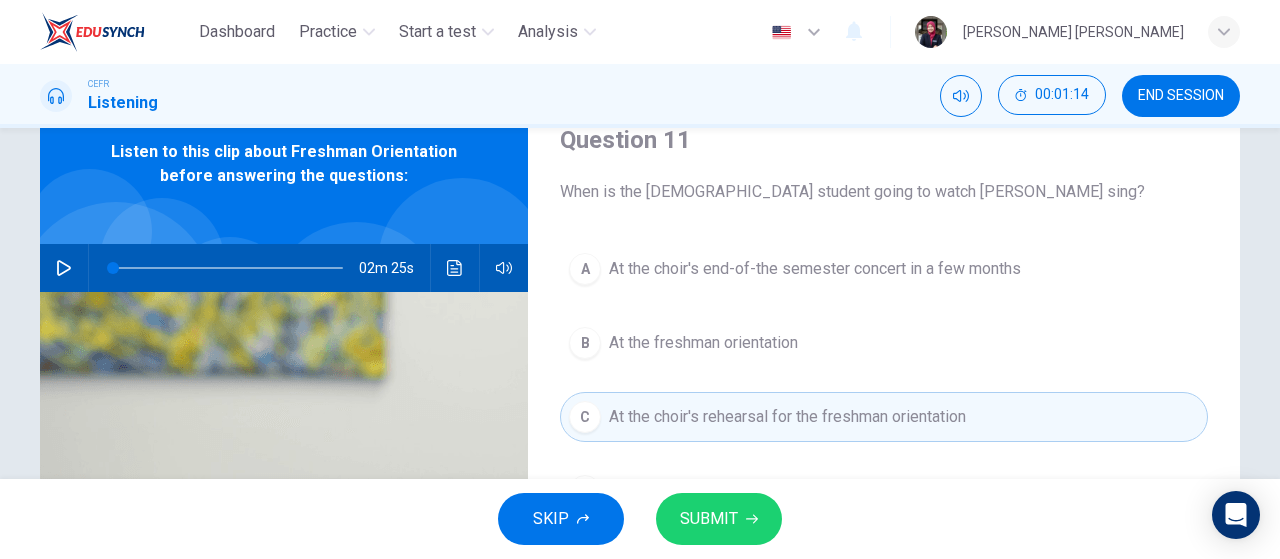 click on "SUBMIT" at bounding box center [709, 519] 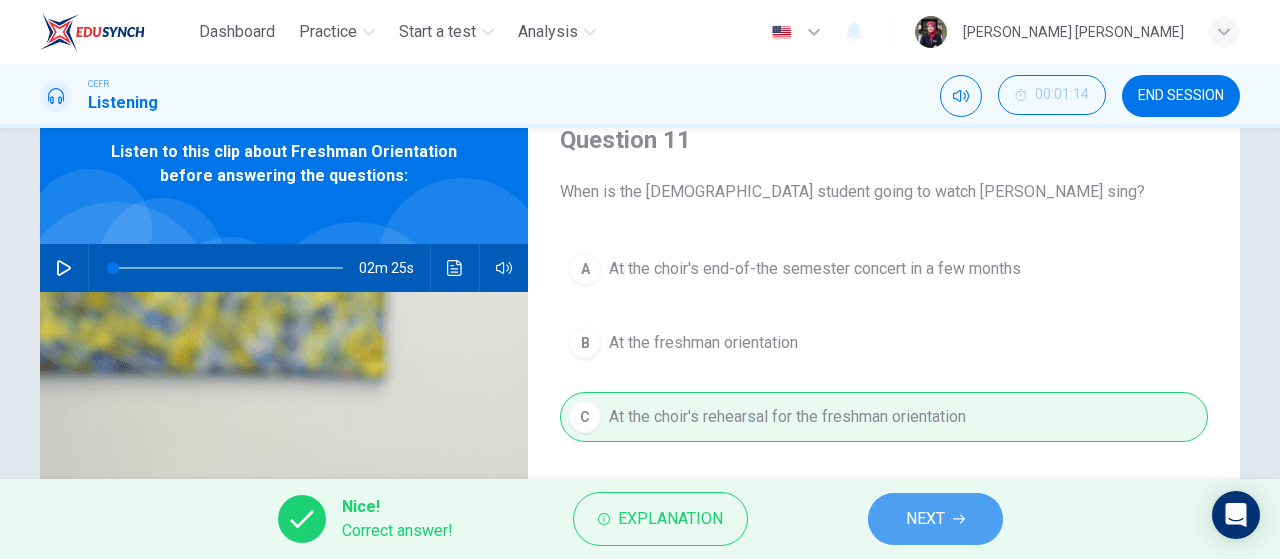 click on "NEXT" at bounding box center (925, 519) 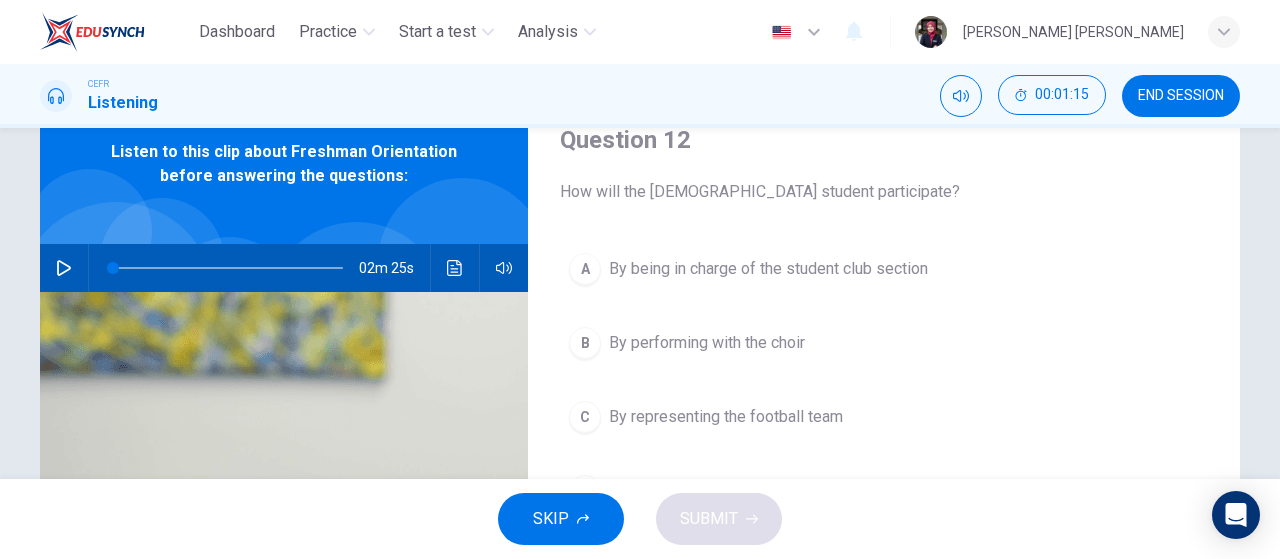 click on "A By being in charge of the student club section" at bounding box center (884, 269) 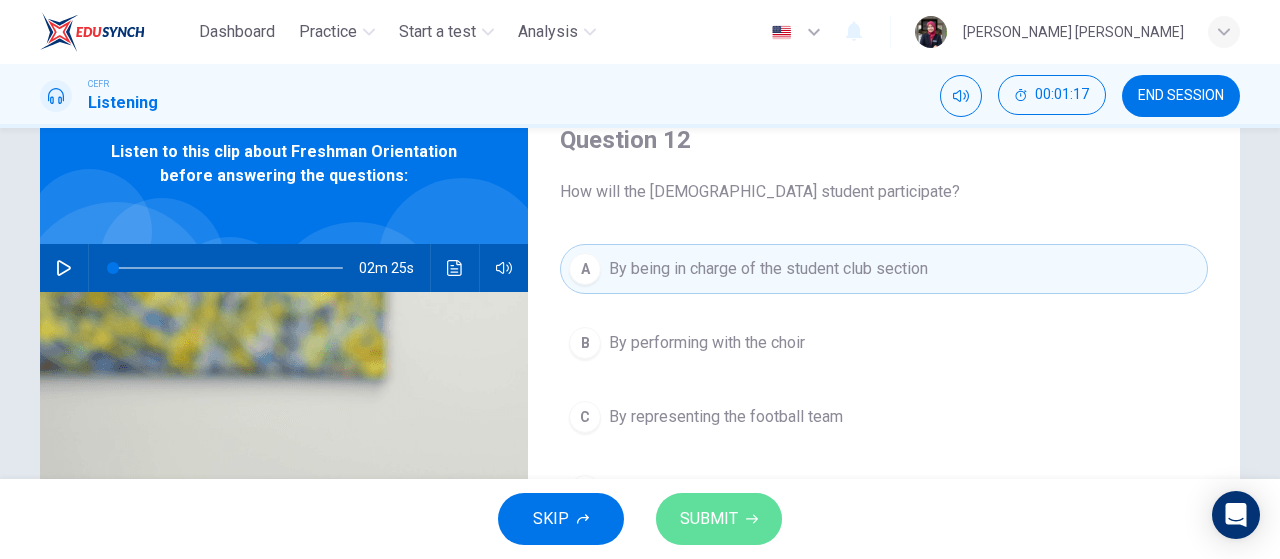click on "SUBMIT" at bounding box center [719, 519] 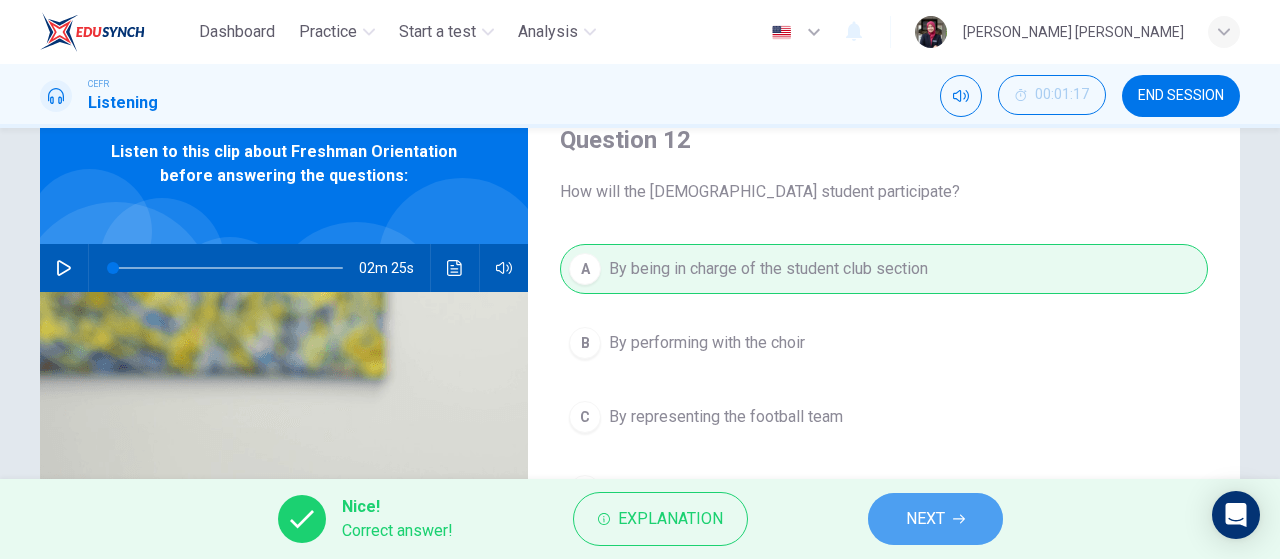 click on "NEXT" at bounding box center [925, 519] 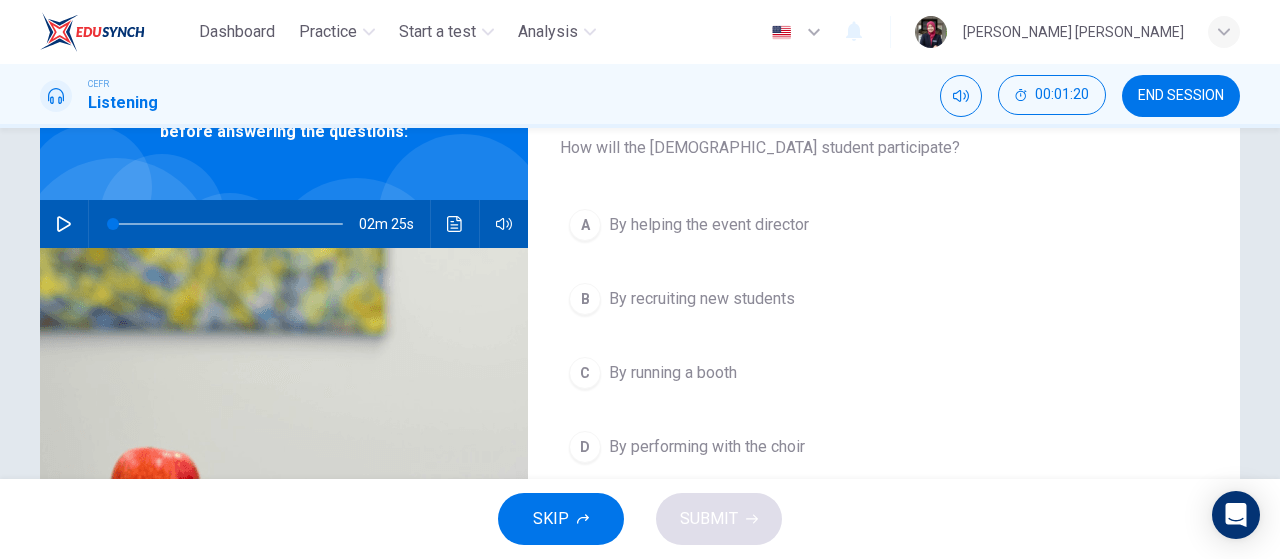 scroll, scrollTop: 180, scrollLeft: 0, axis: vertical 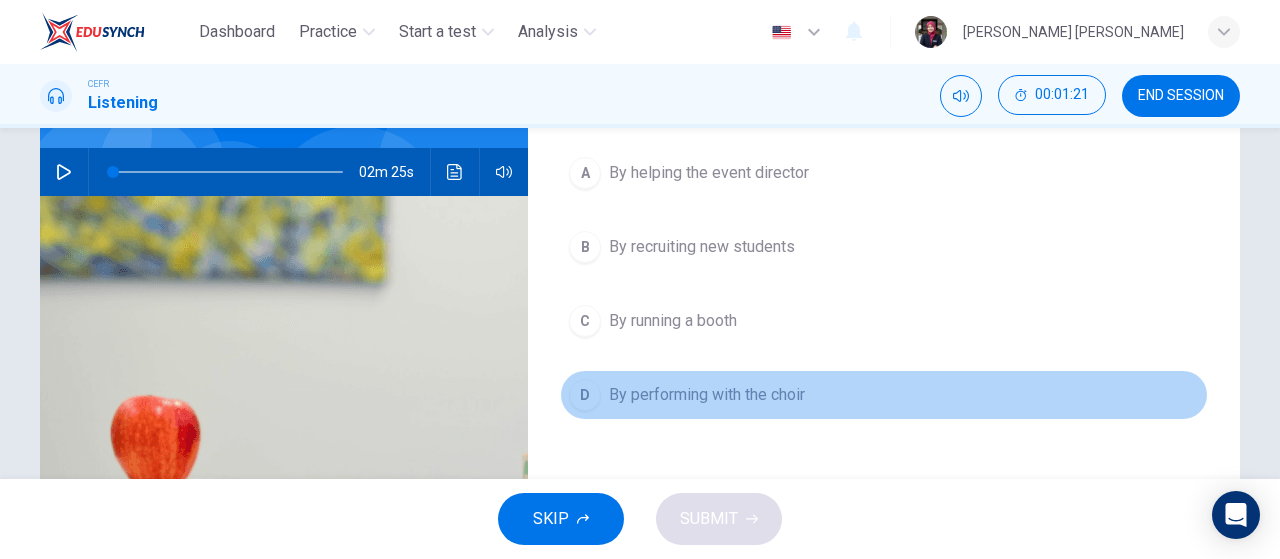 click on "D By performing with the choir" at bounding box center (884, 395) 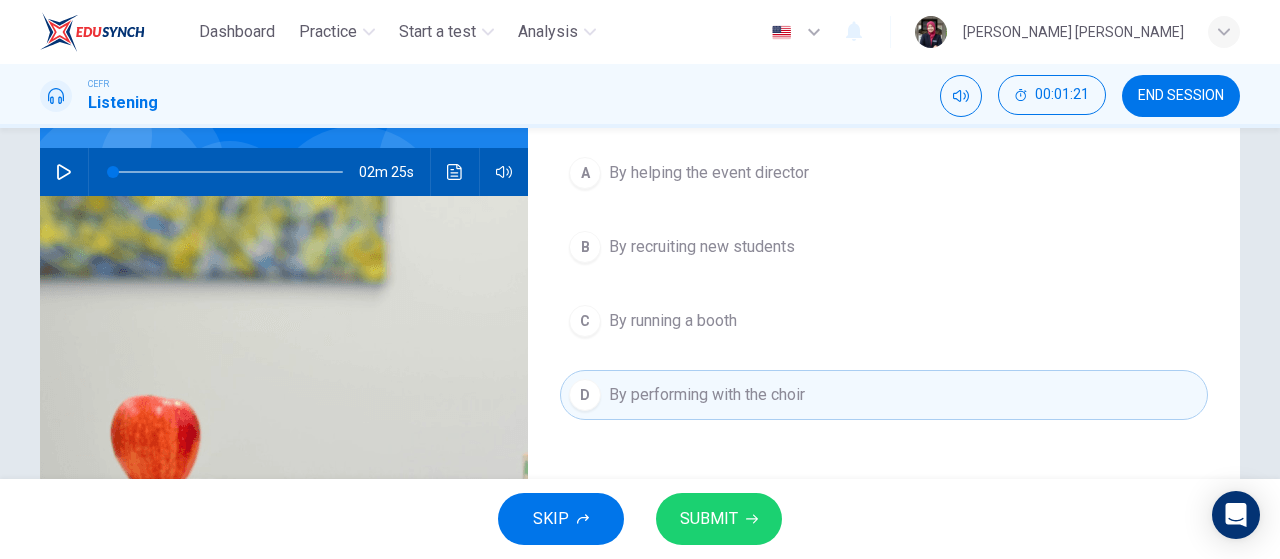 click on "SUBMIT" at bounding box center (709, 519) 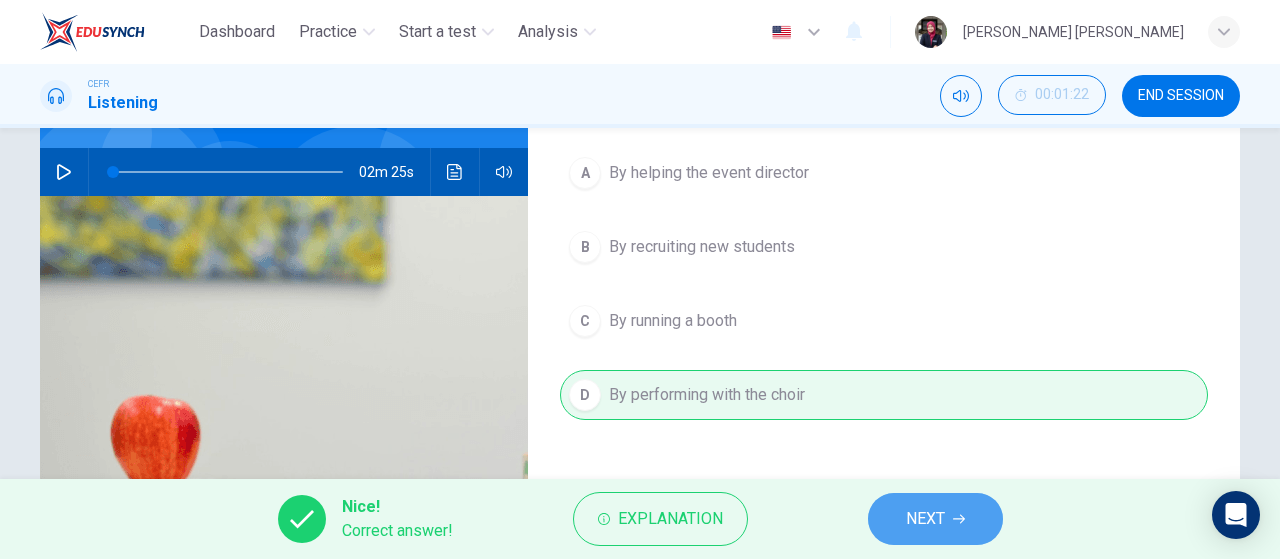 click on "NEXT" at bounding box center [925, 519] 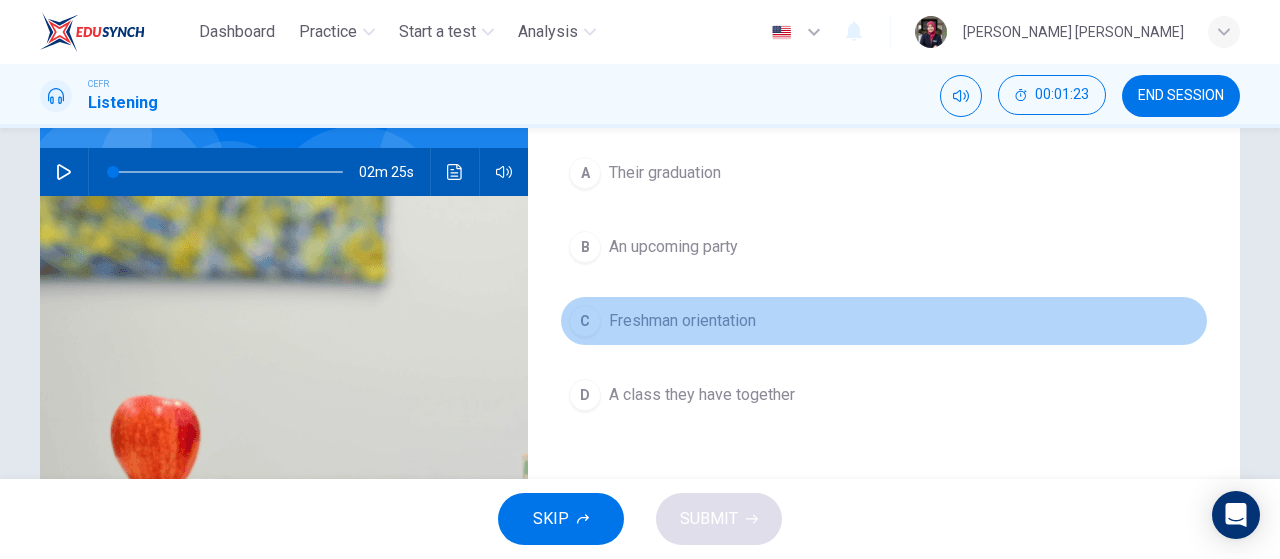 click on "C Freshman orientation" at bounding box center (884, 321) 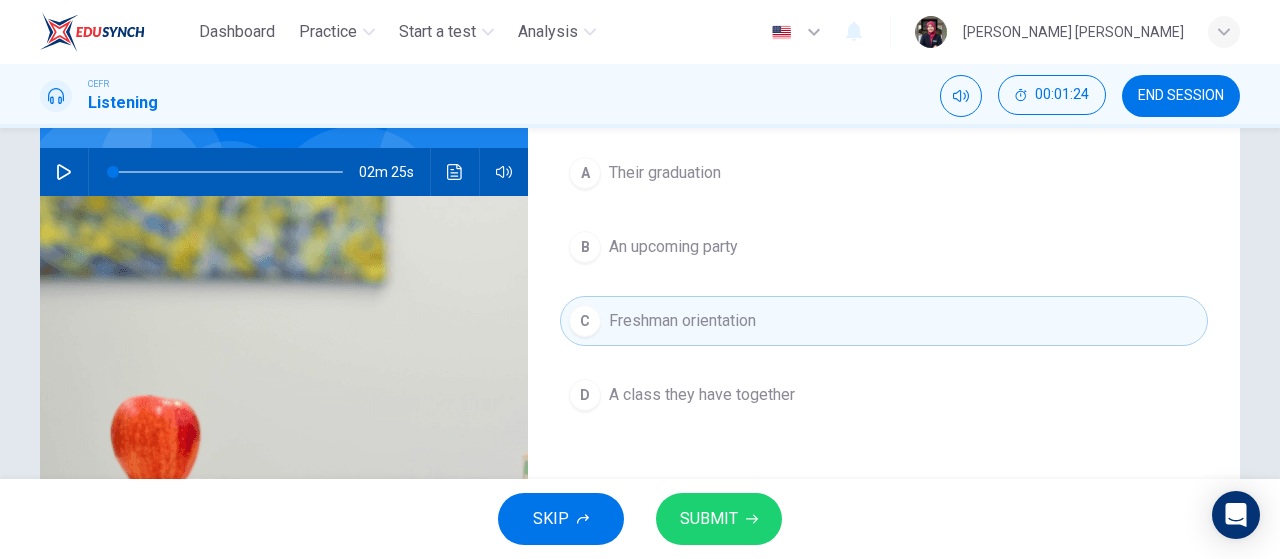 click on "SKIP SUBMIT" at bounding box center (640, 519) 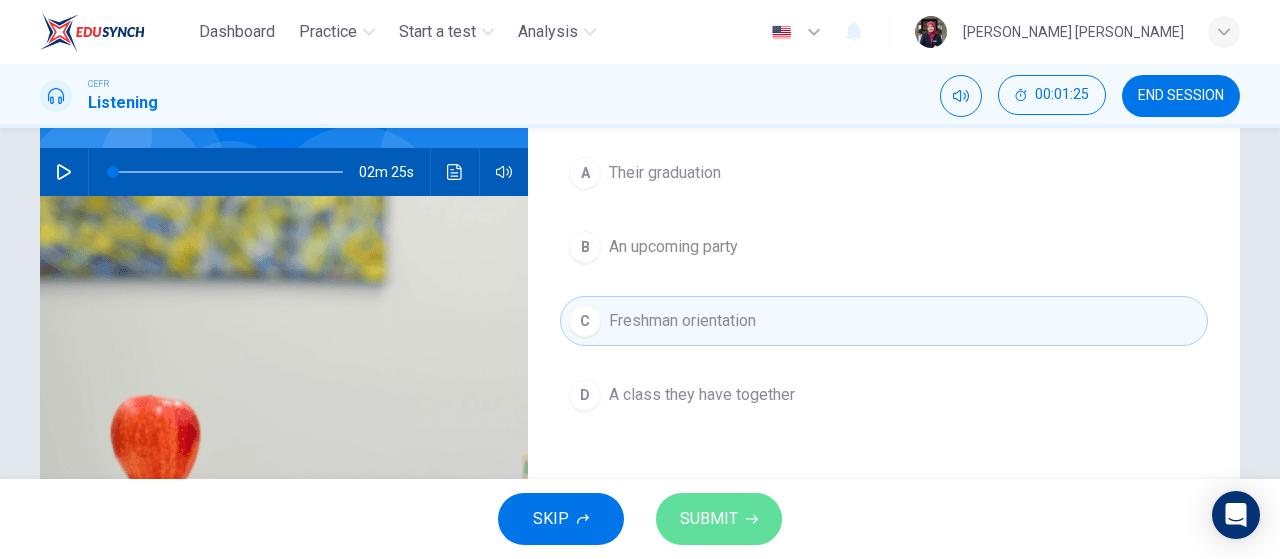 click on "SUBMIT" at bounding box center (719, 519) 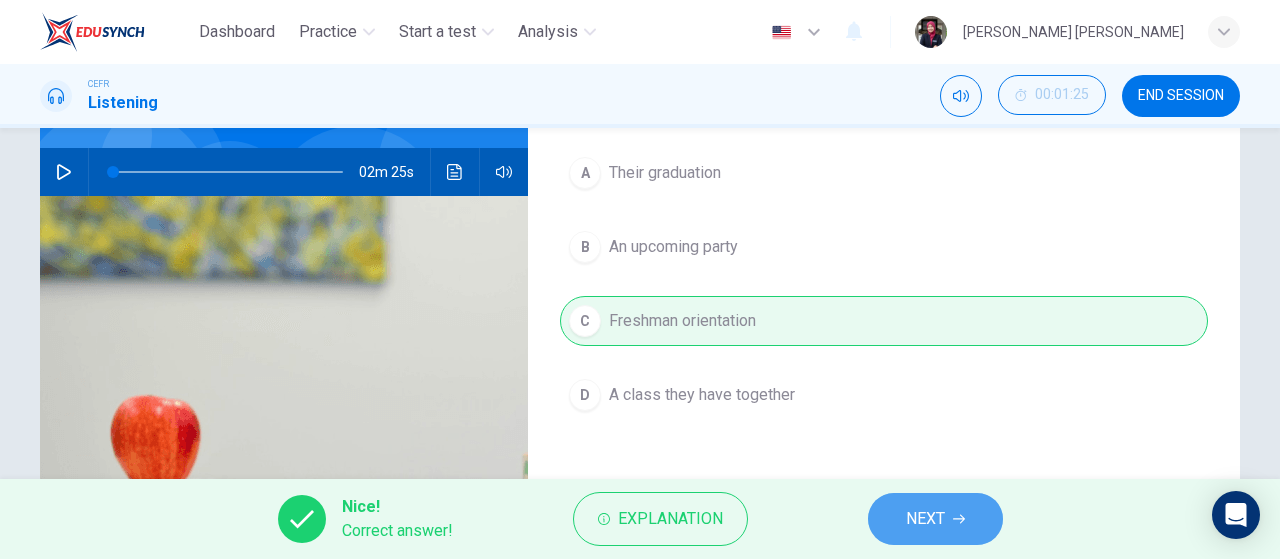 click on "NEXT" at bounding box center (935, 519) 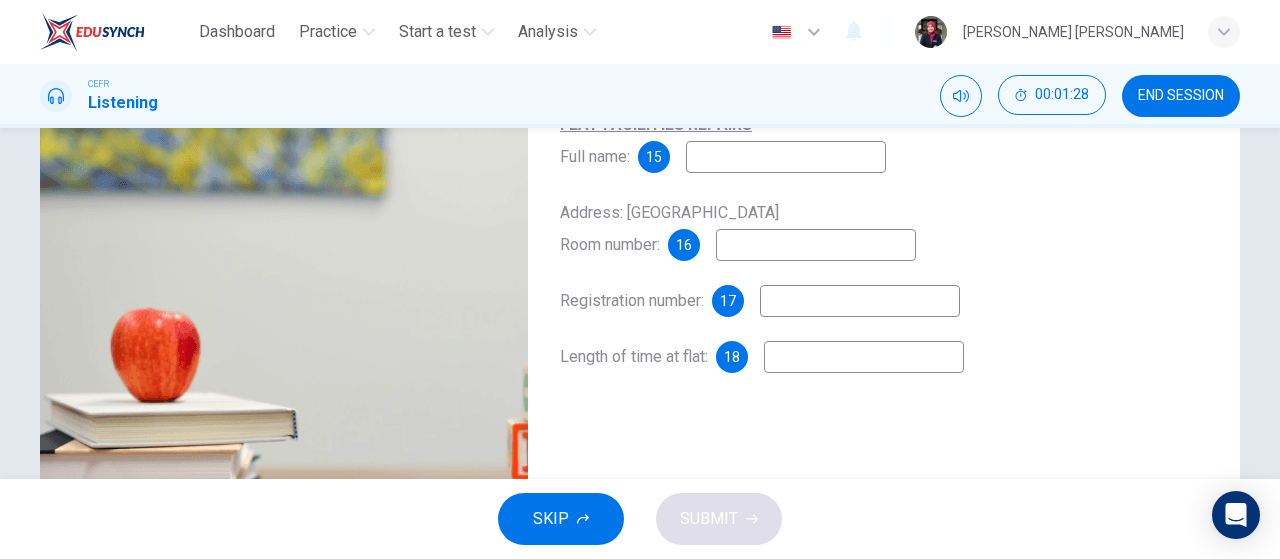 scroll, scrollTop: 0, scrollLeft: 0, axis: both 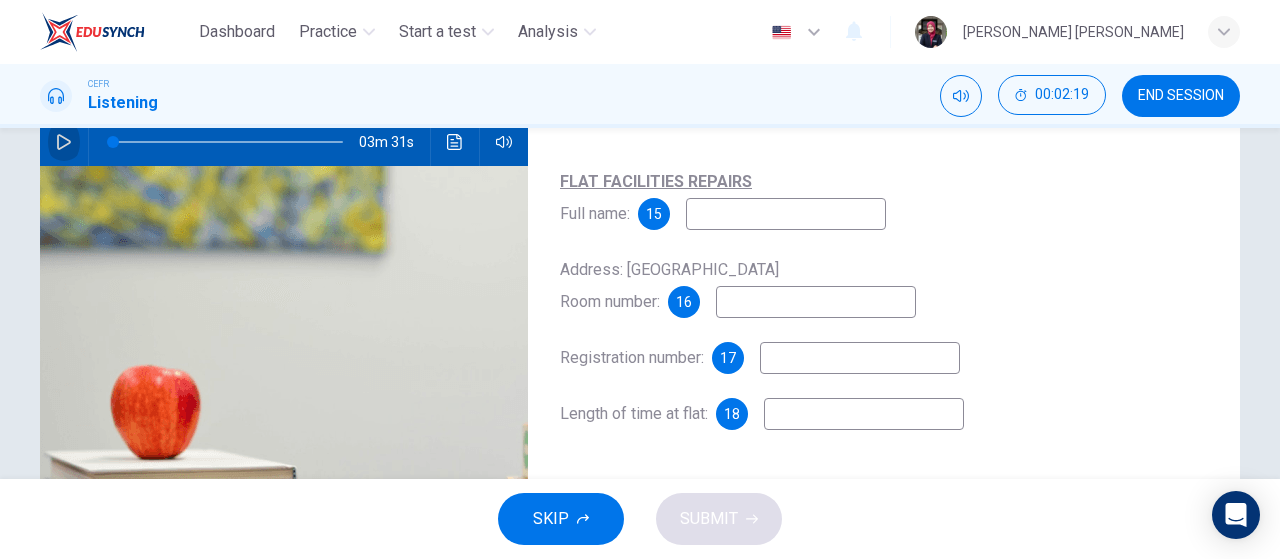 click 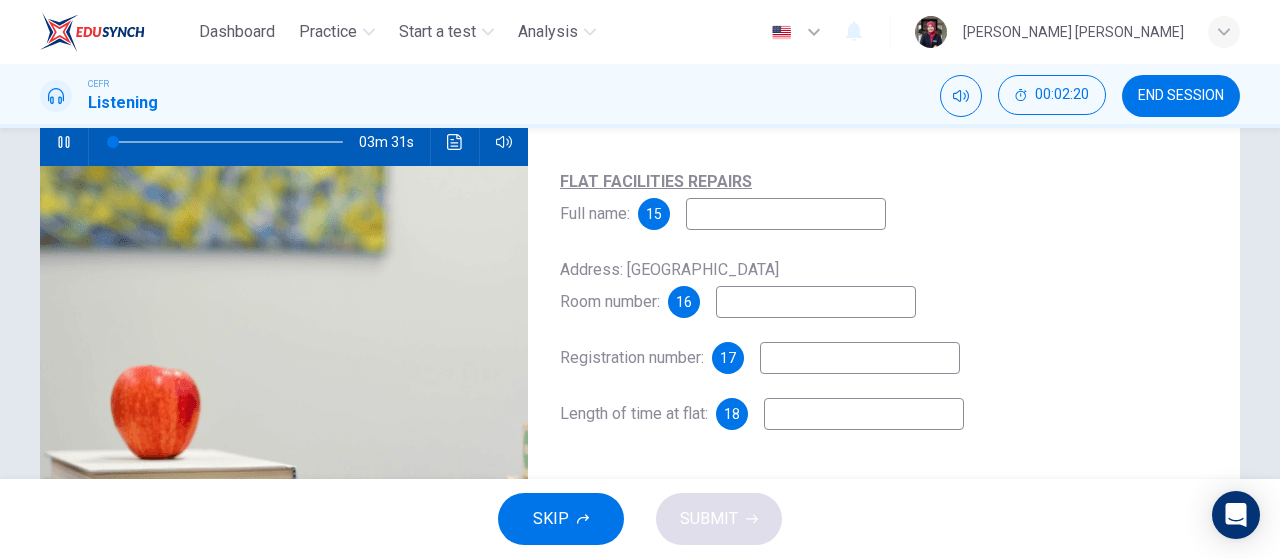 type 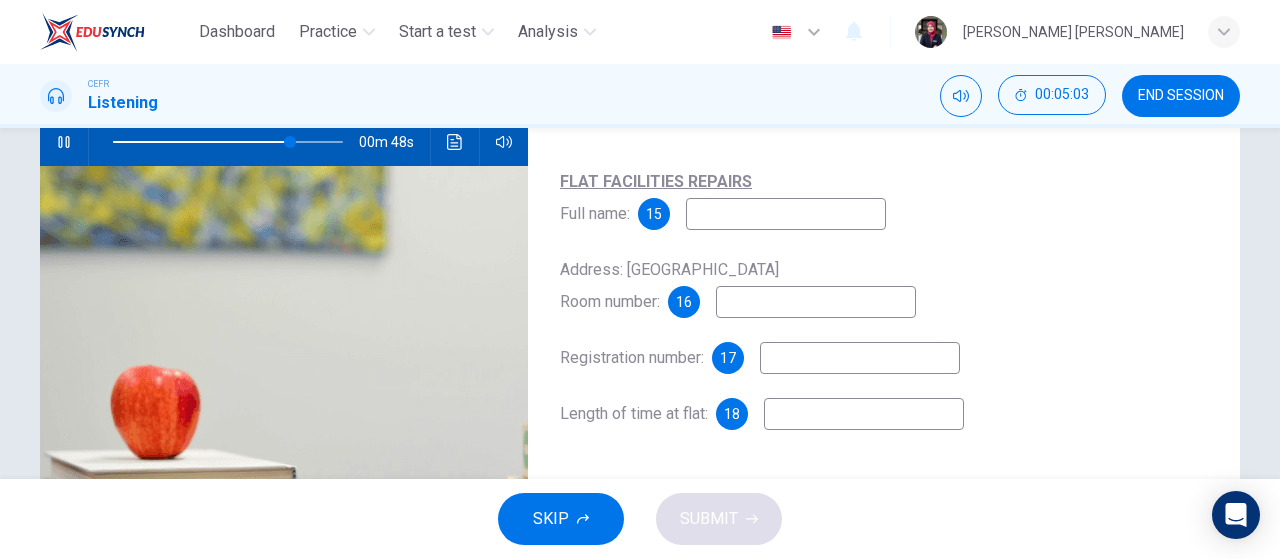 click at bounding box center (228, 142) 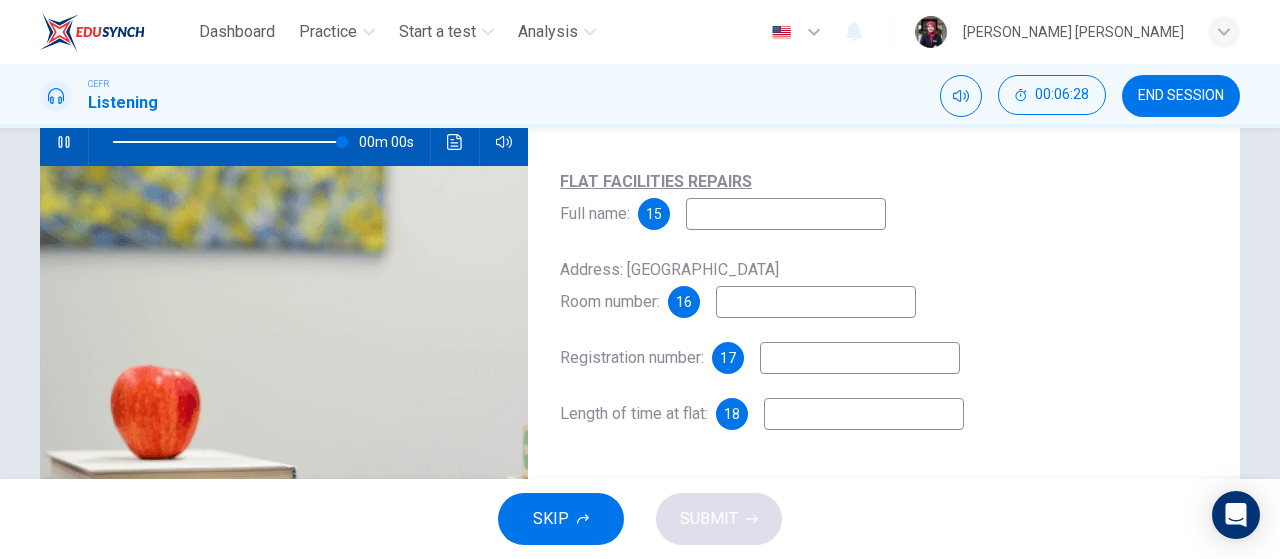 type on "0" 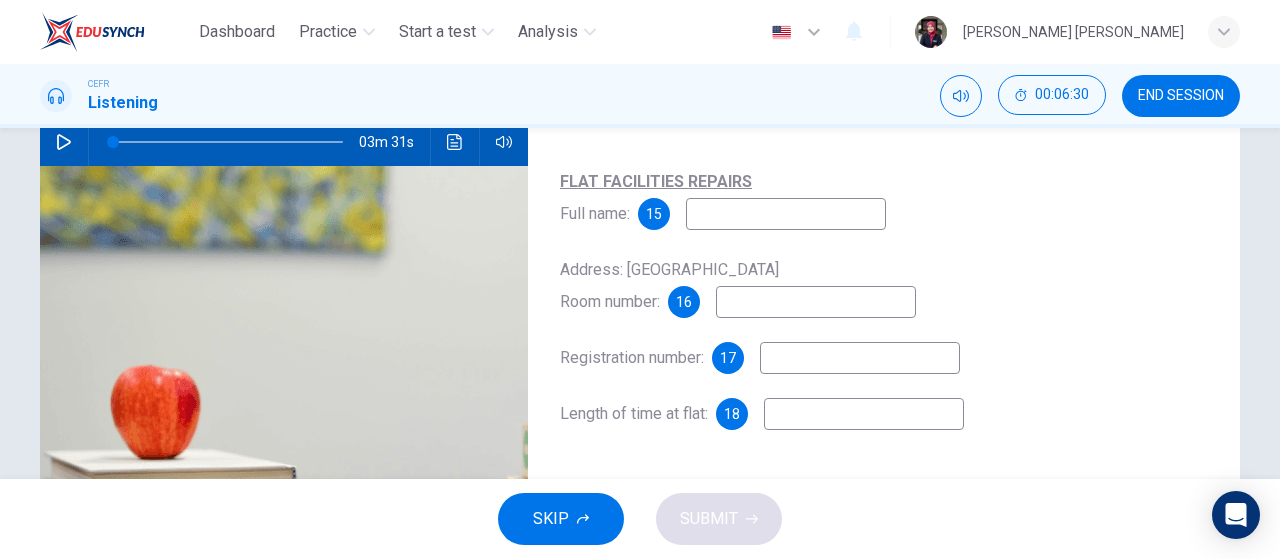 click at bounding box center [786, 214] 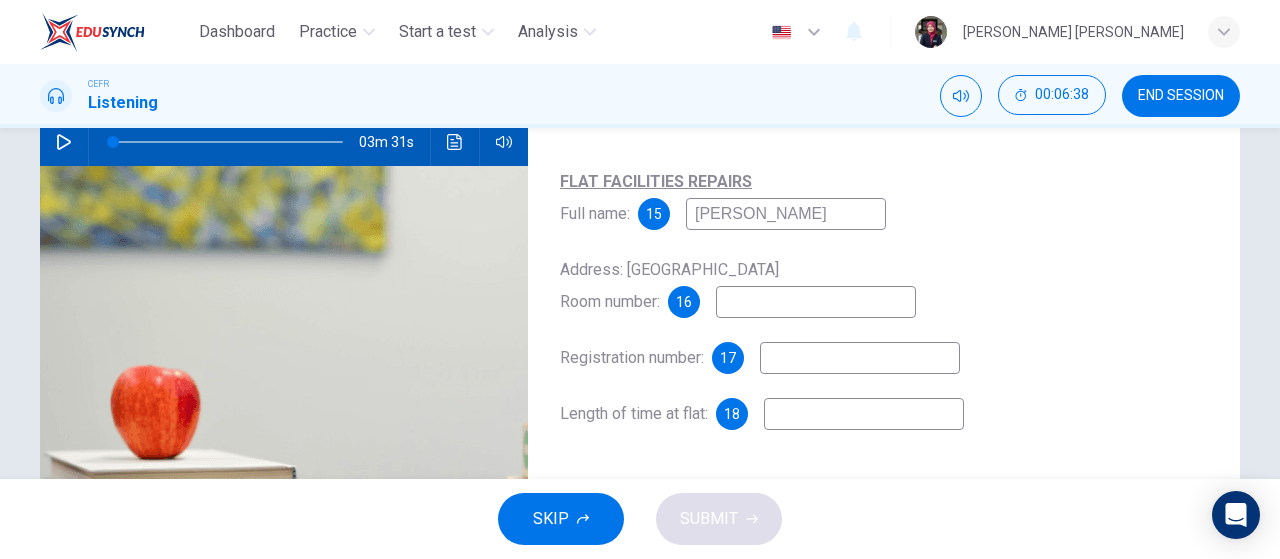 type on "Kevin Grind" 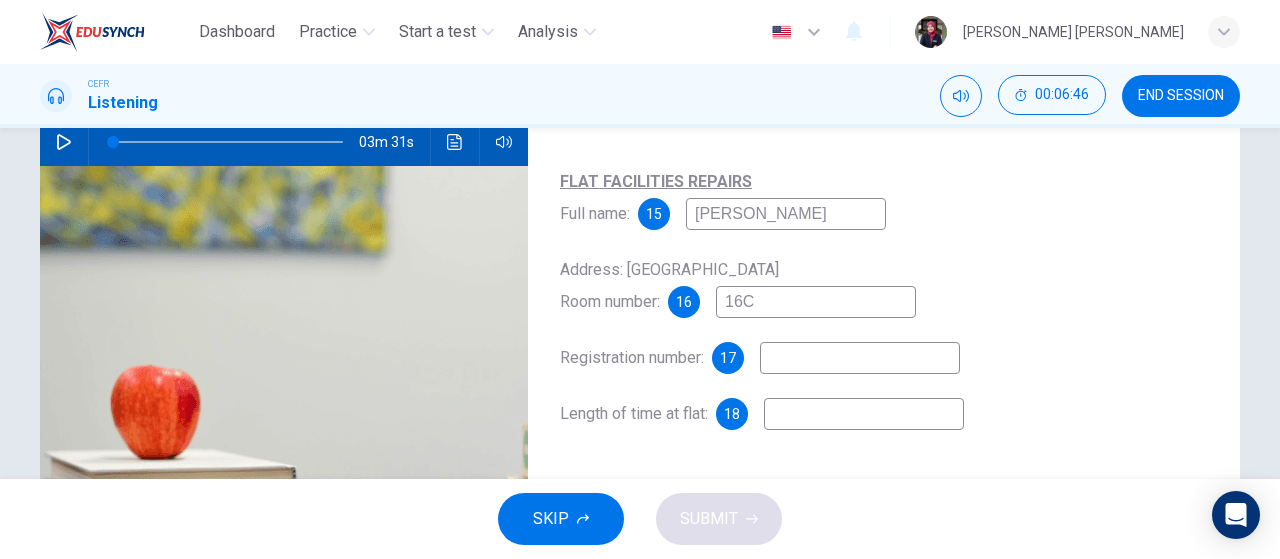 type on "16C" 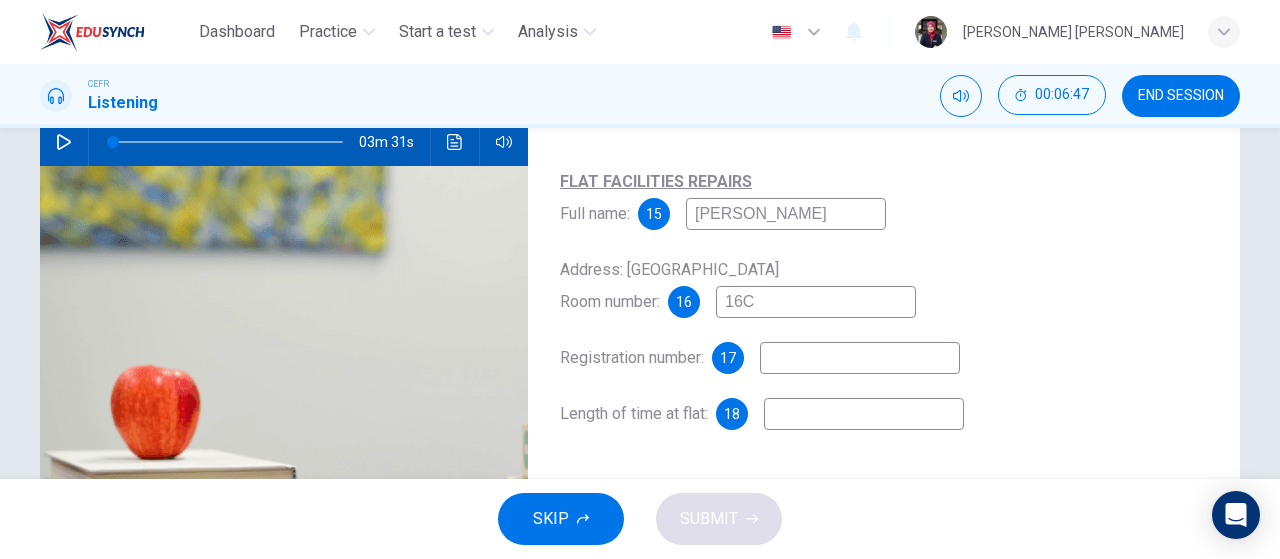 click at bounding box center [860, 358] 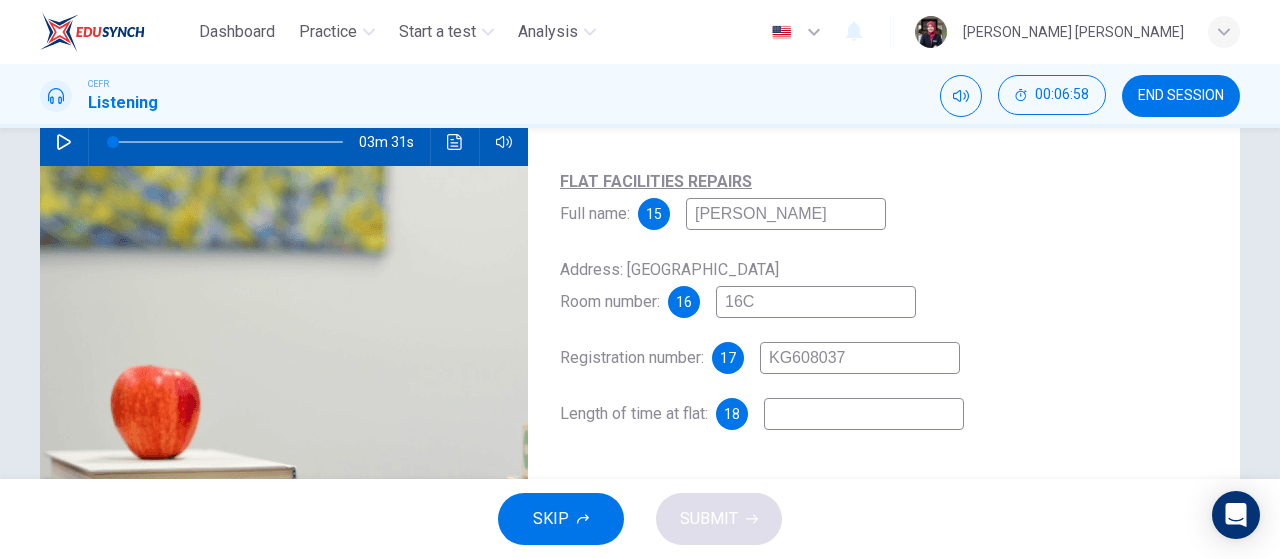 type on "KG608037" 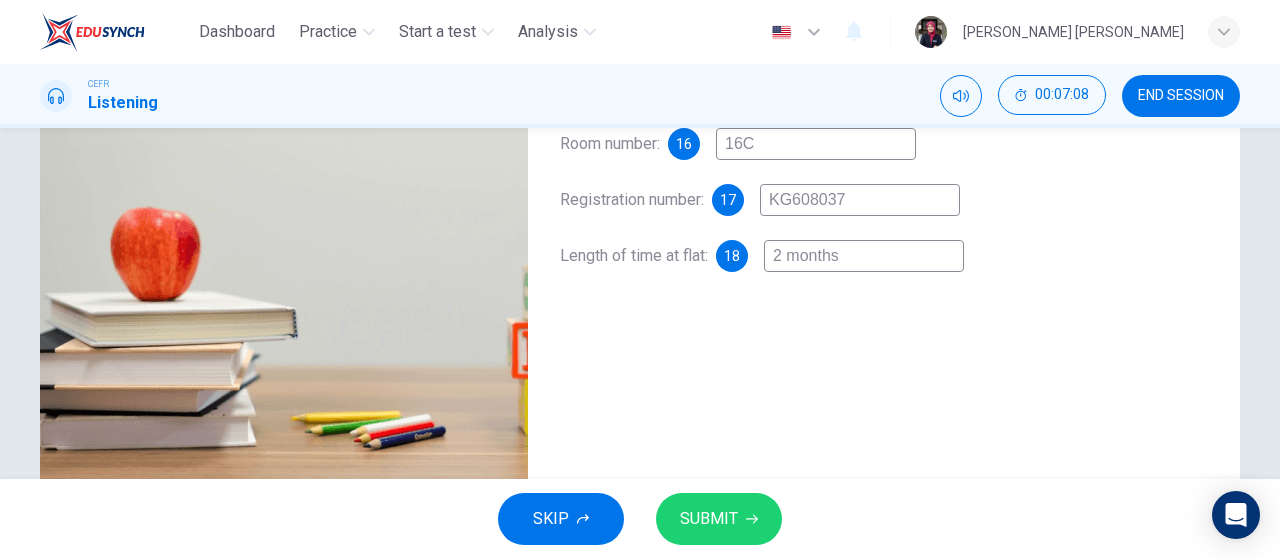scroll, scrollTop: 394, scrollLeft: 0, axis: vertical 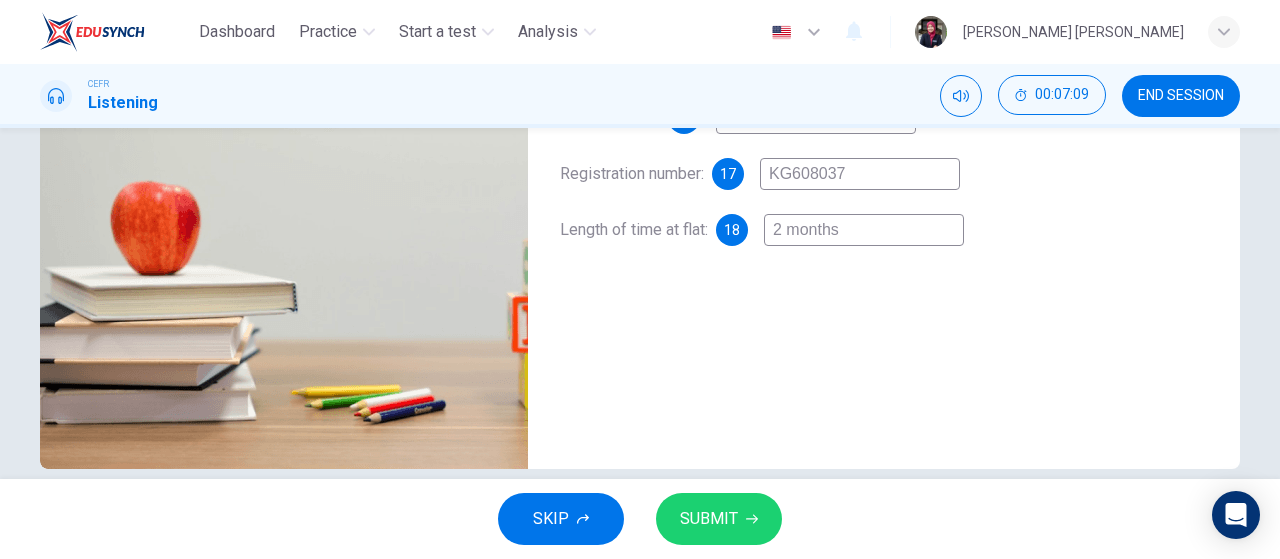 type on "2 months" 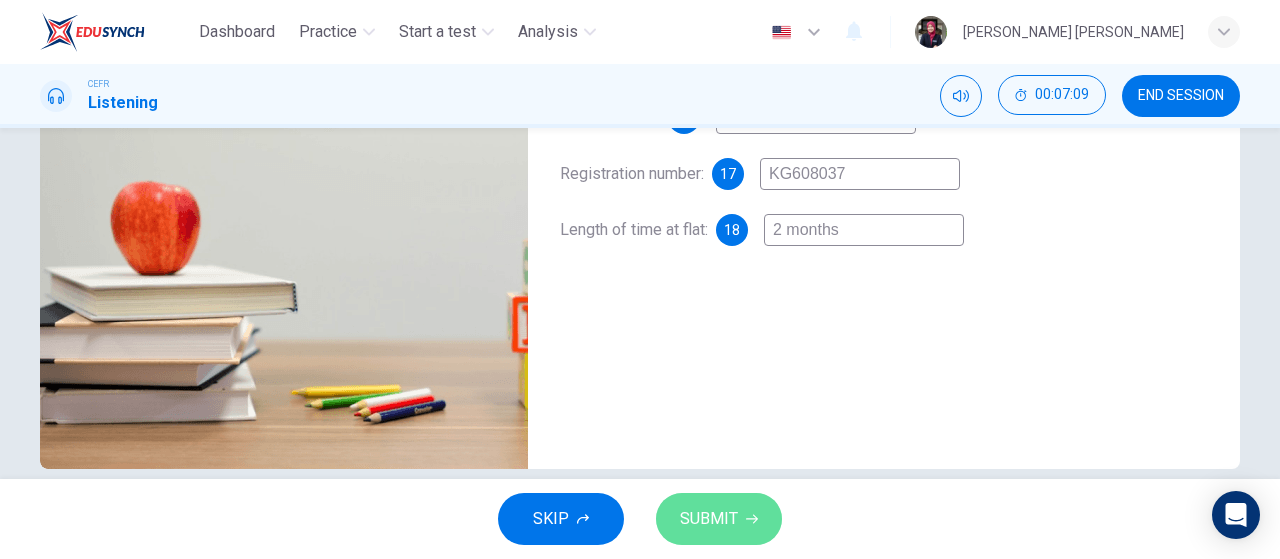 click on "SUBMIT" at bounding box center [719, 519] 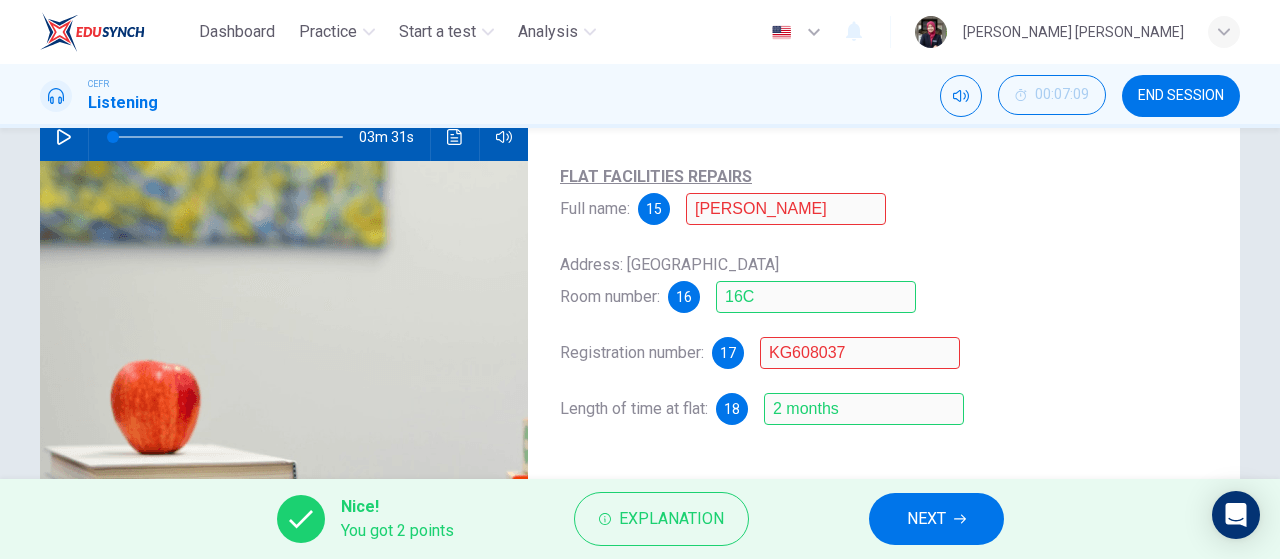 scroll, scrollTop: 213, scrollLeft: 0, axis: vertical 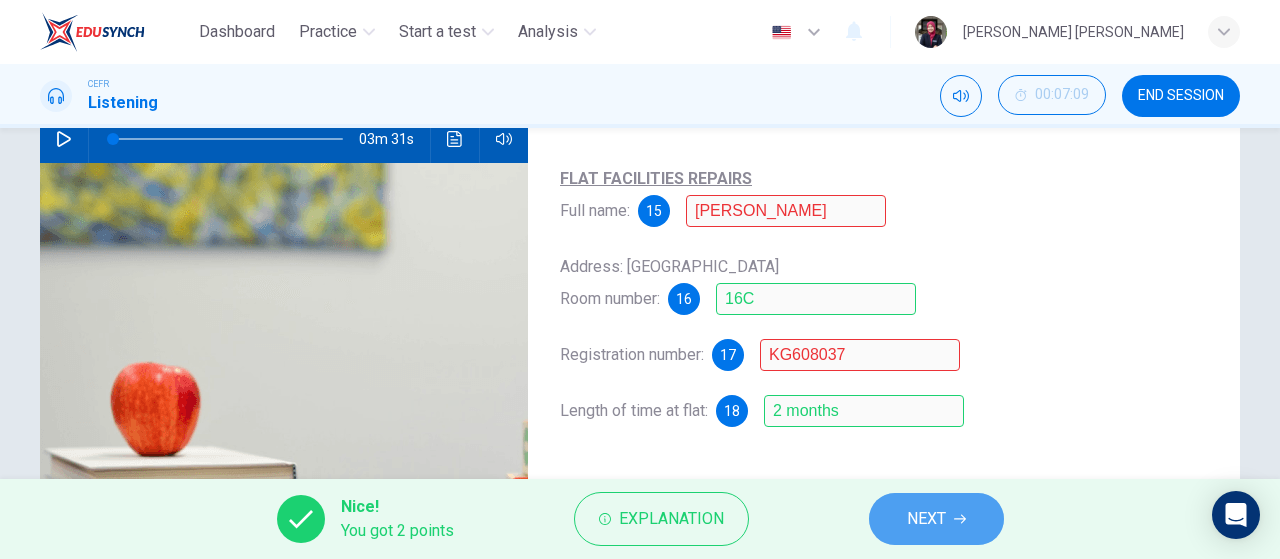click on "NEXT" at bounding box center [926, 519] 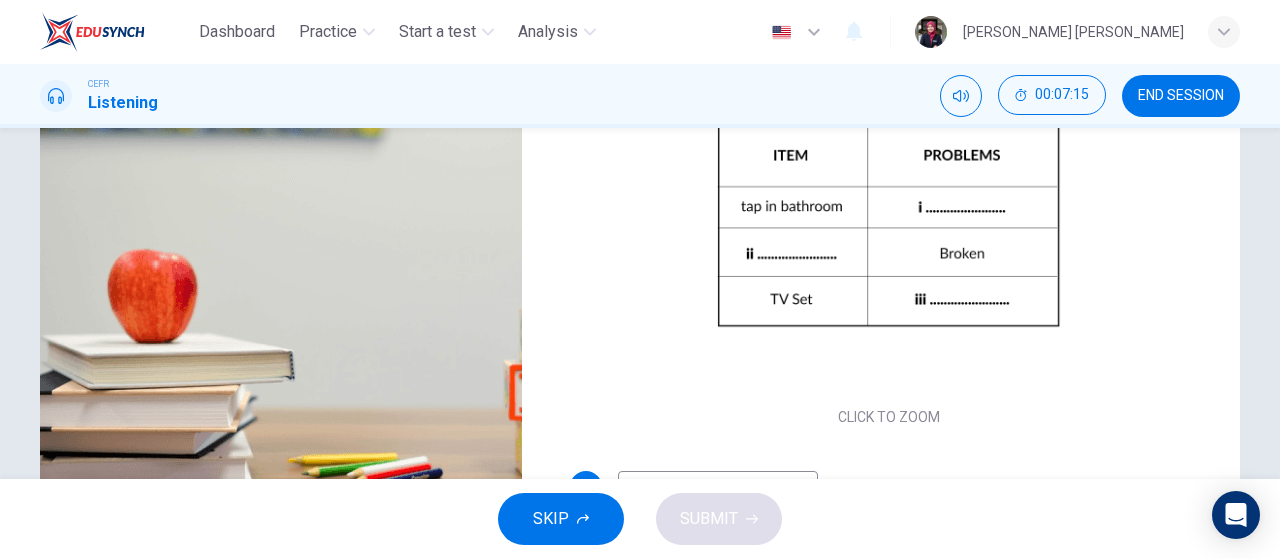 scroll, scrollTop: 424, scrollLeft: 0, axis: vertical 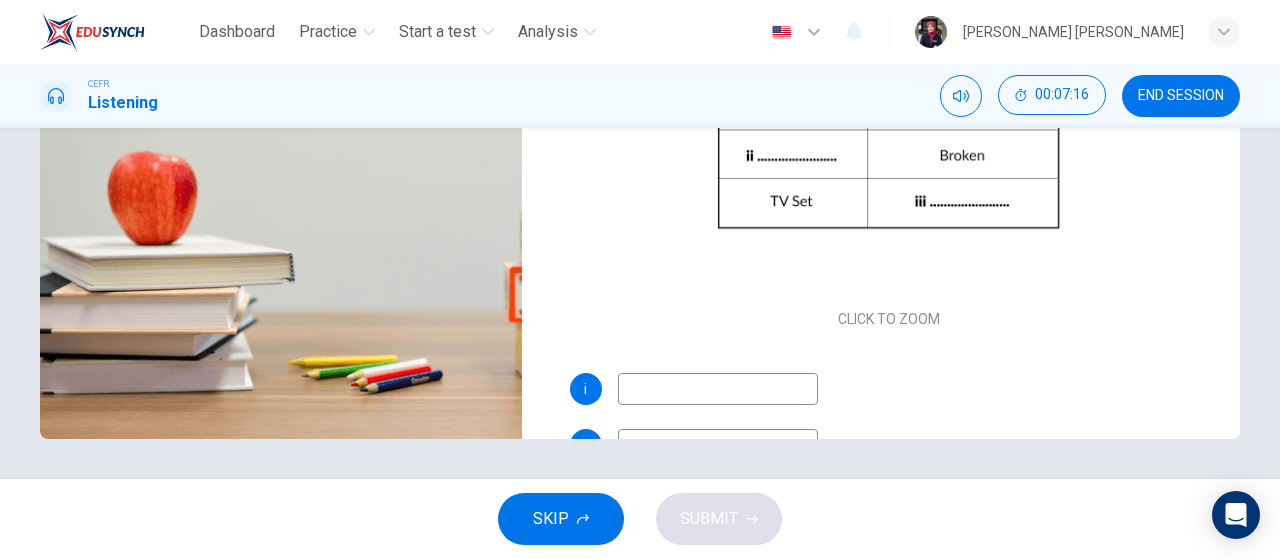 click at bounding box center [718, 389] 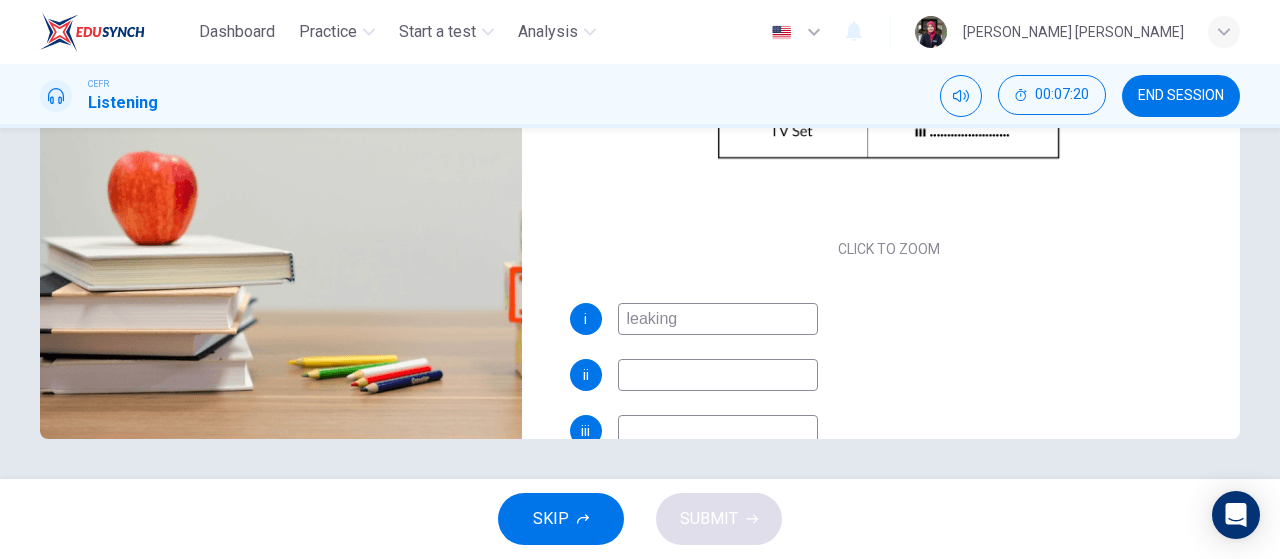 scroll, scrollTop: 84, scrollLeft: 0, axis: vertical 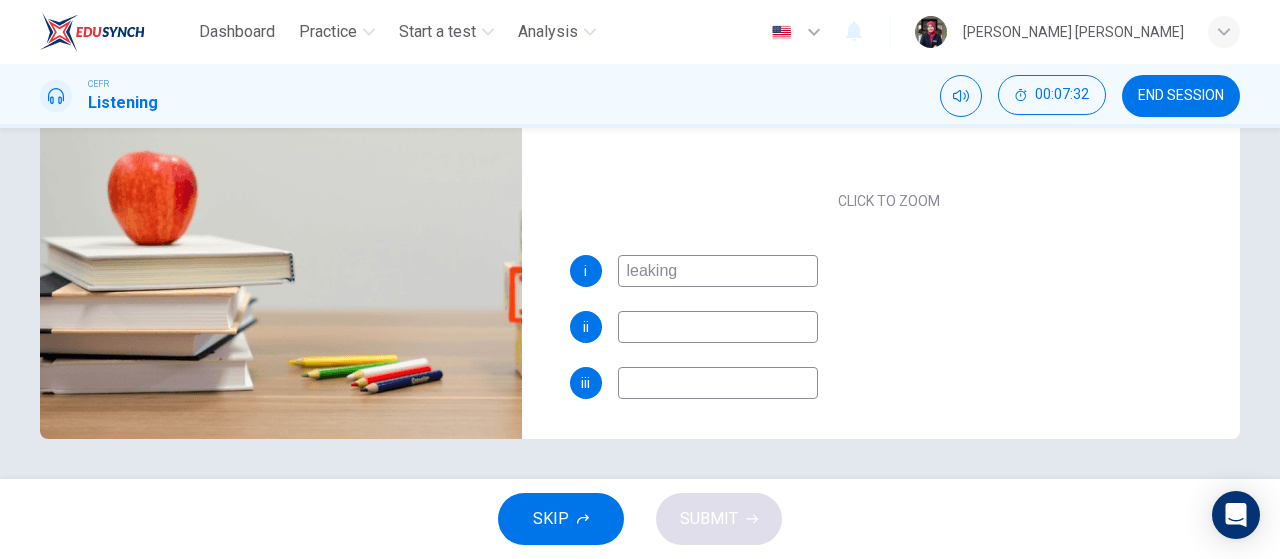 type on "leaking" 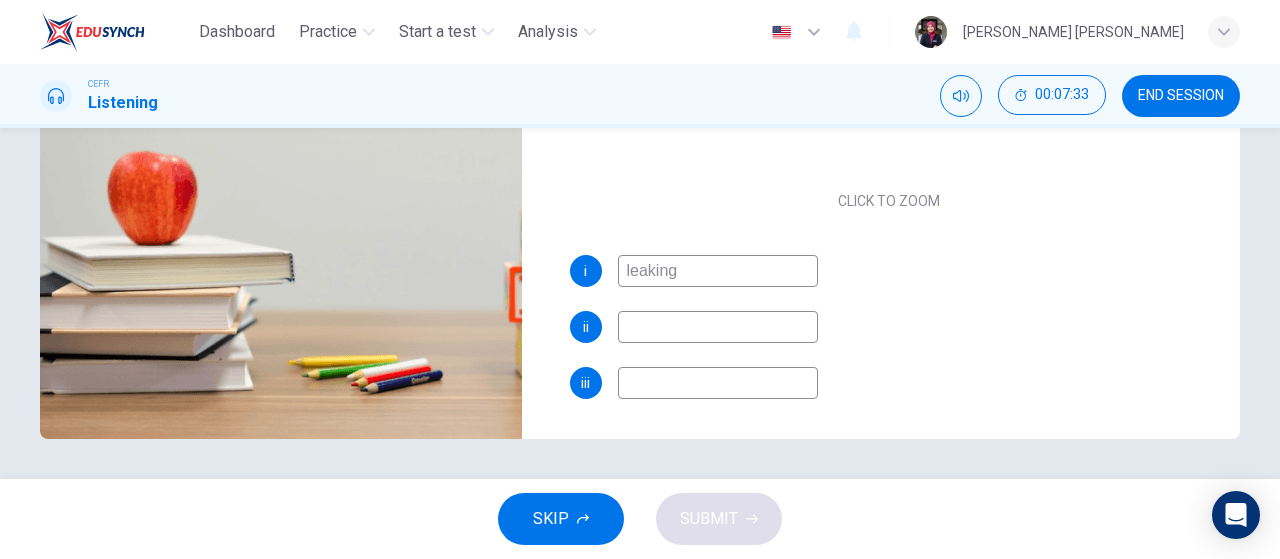 click at bounding box center (718, 327) 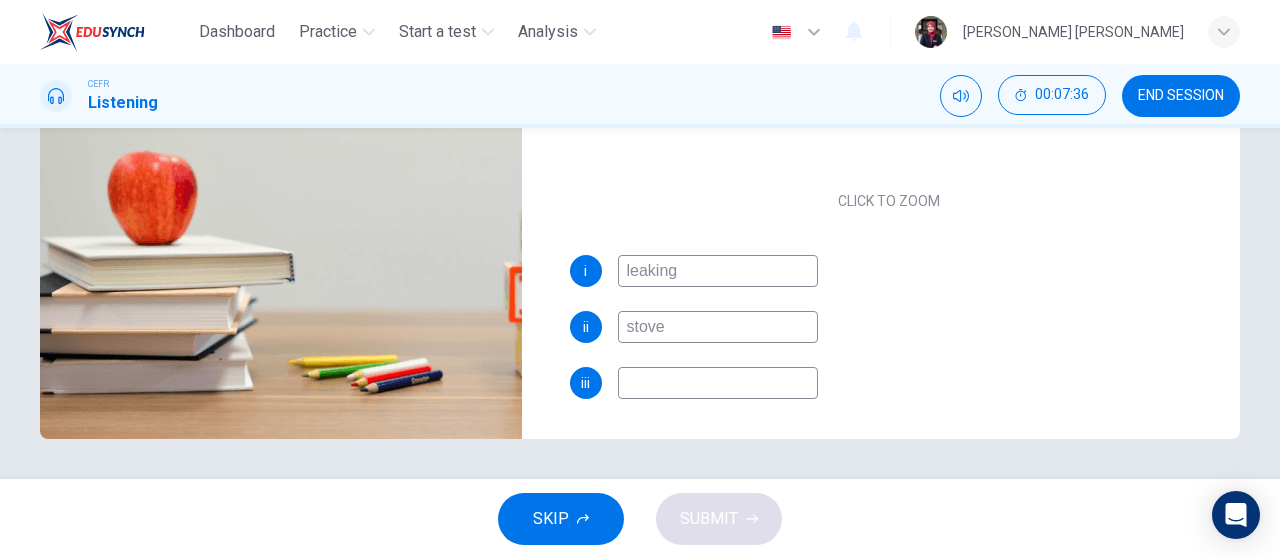 type on "stove" 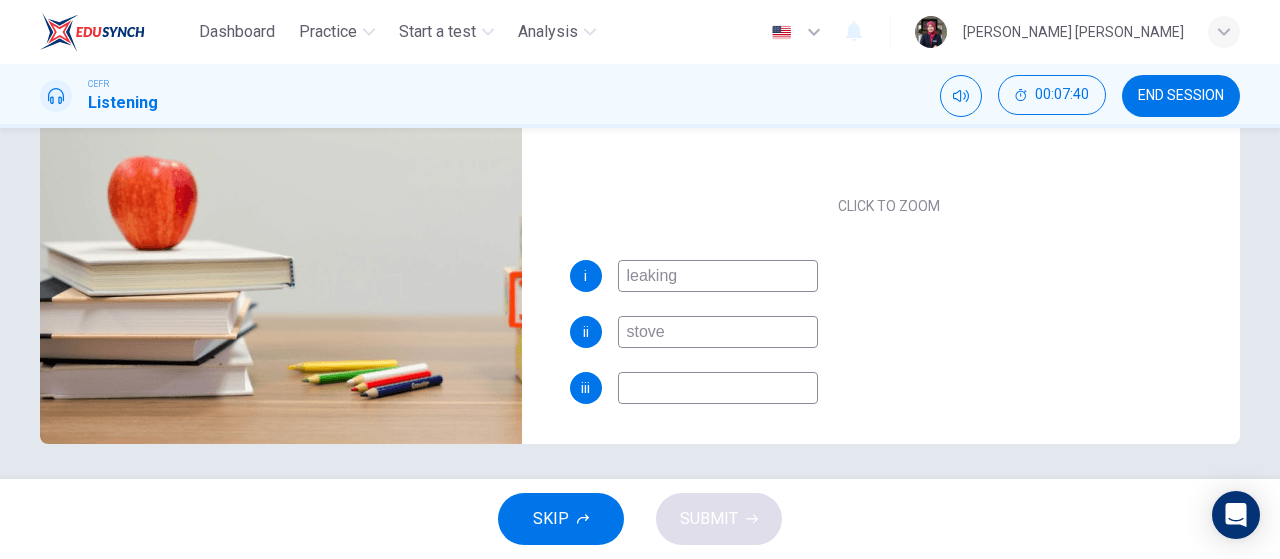 scroll, scrollTop: 424, scrollLeft: 0, axis: vertical 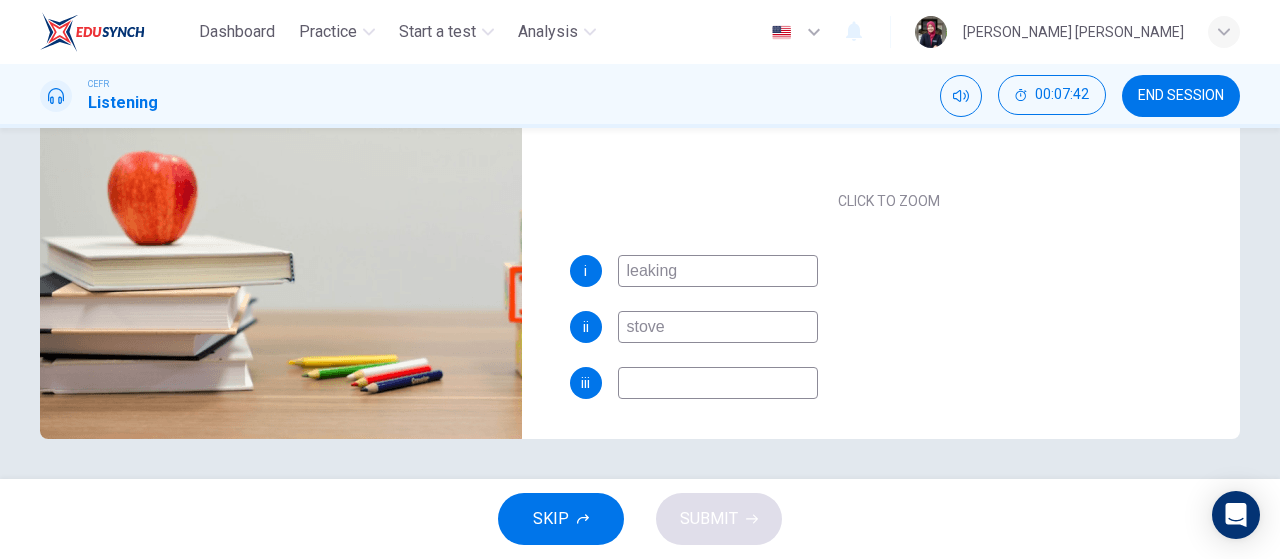 click at bounding box center (718, 383) 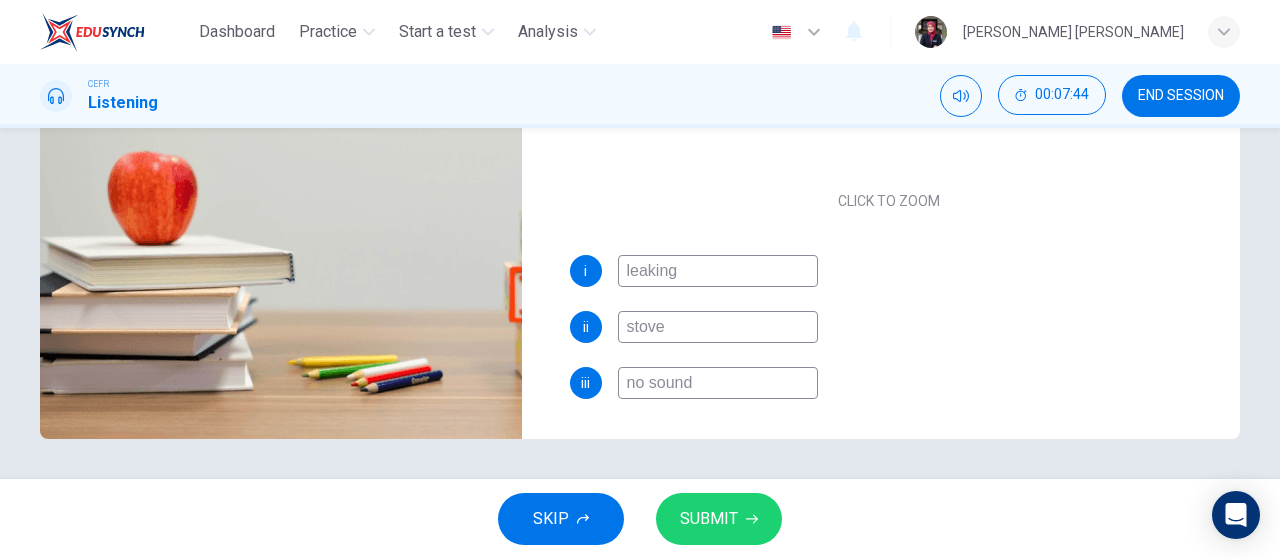 type on "no sound" 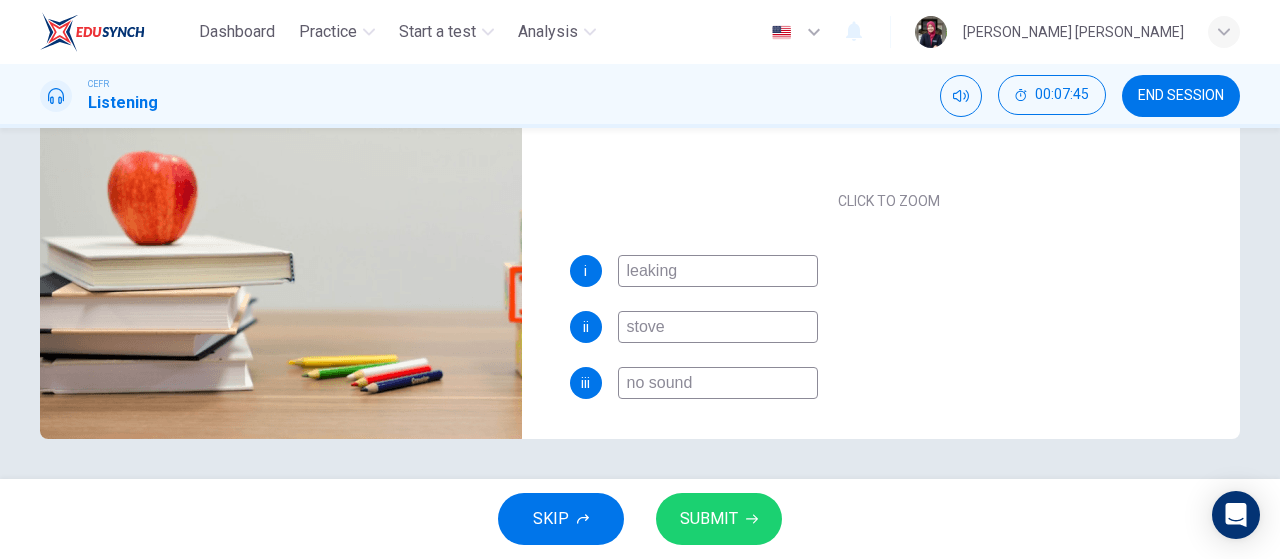 click on "stove" at bounding box center (718, 327) 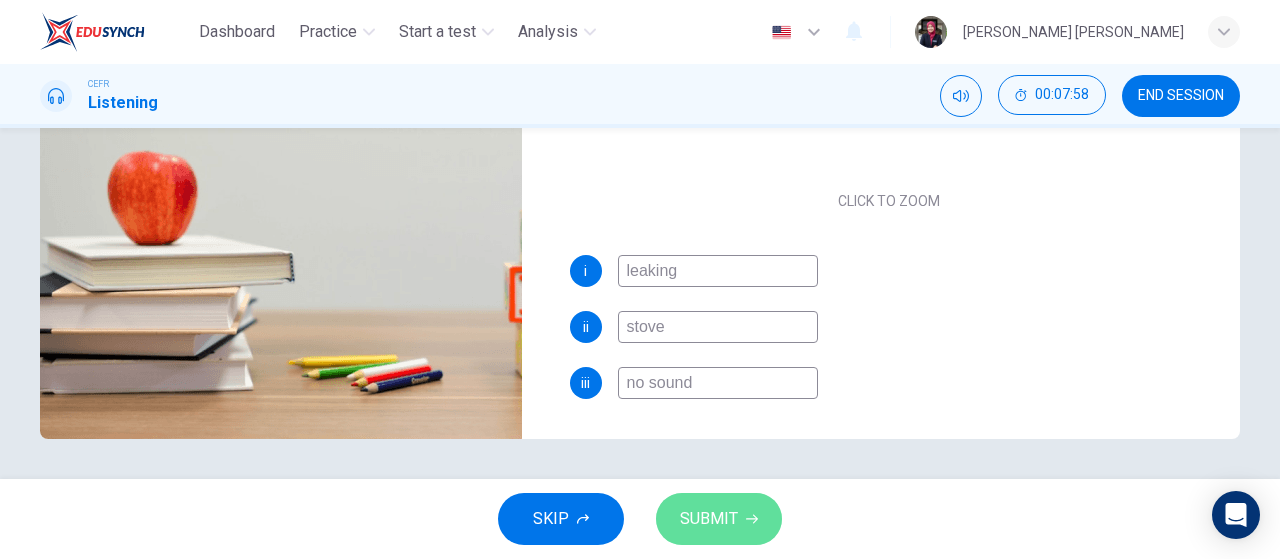 click on "SUBMIT" at bounding box center (709, 519) 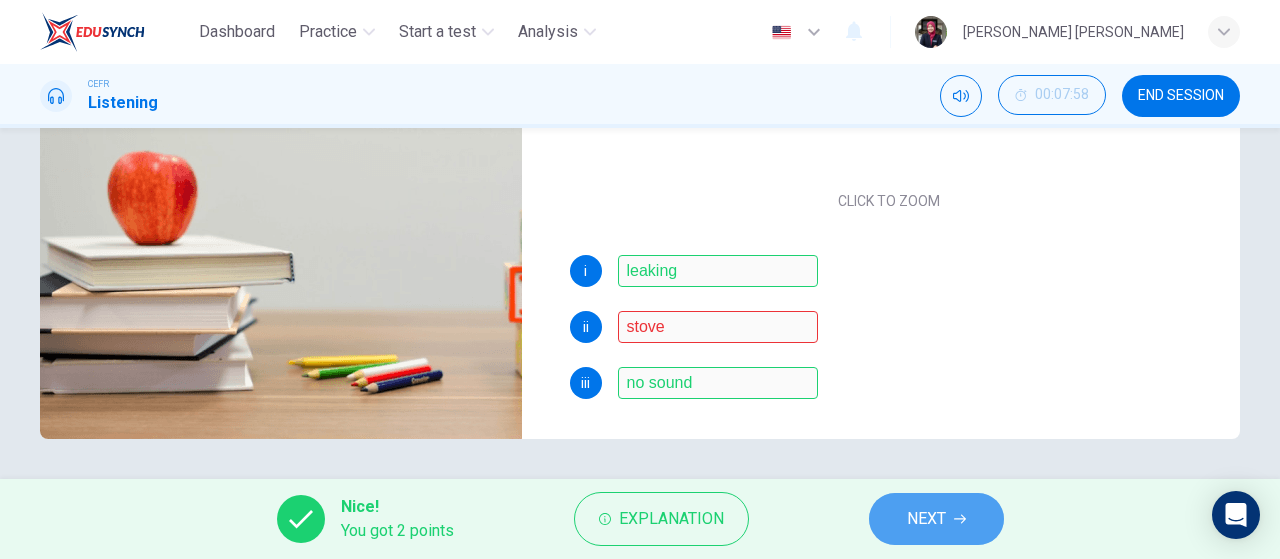 click on "NEXT" at bounding box center [936, 519] 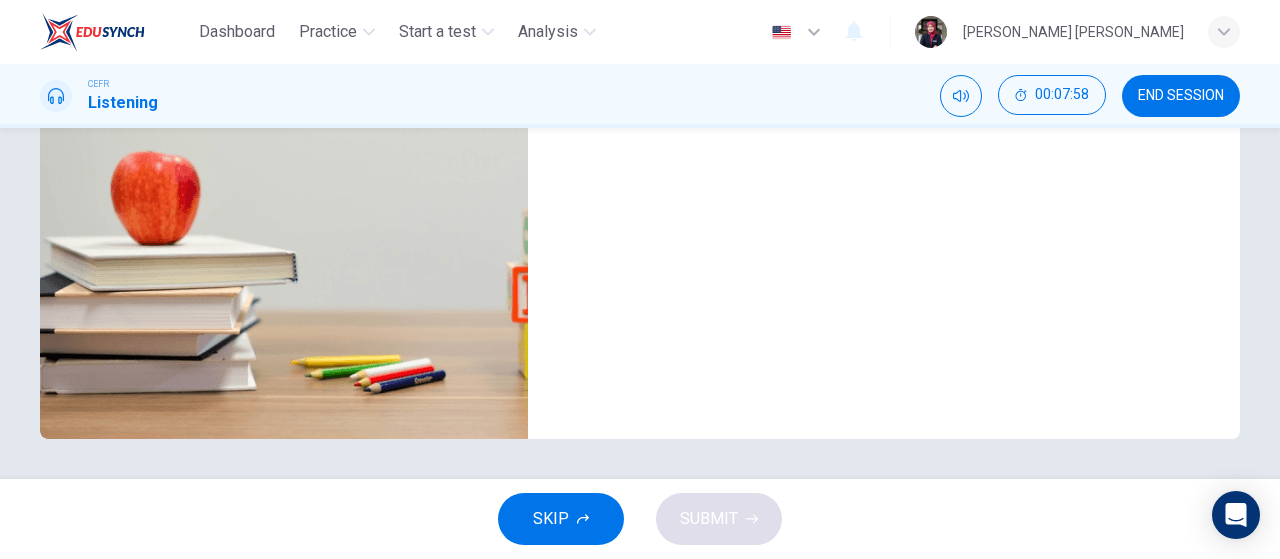 scroll, scrollTop: 0, scrollLeft: 0, axis: both 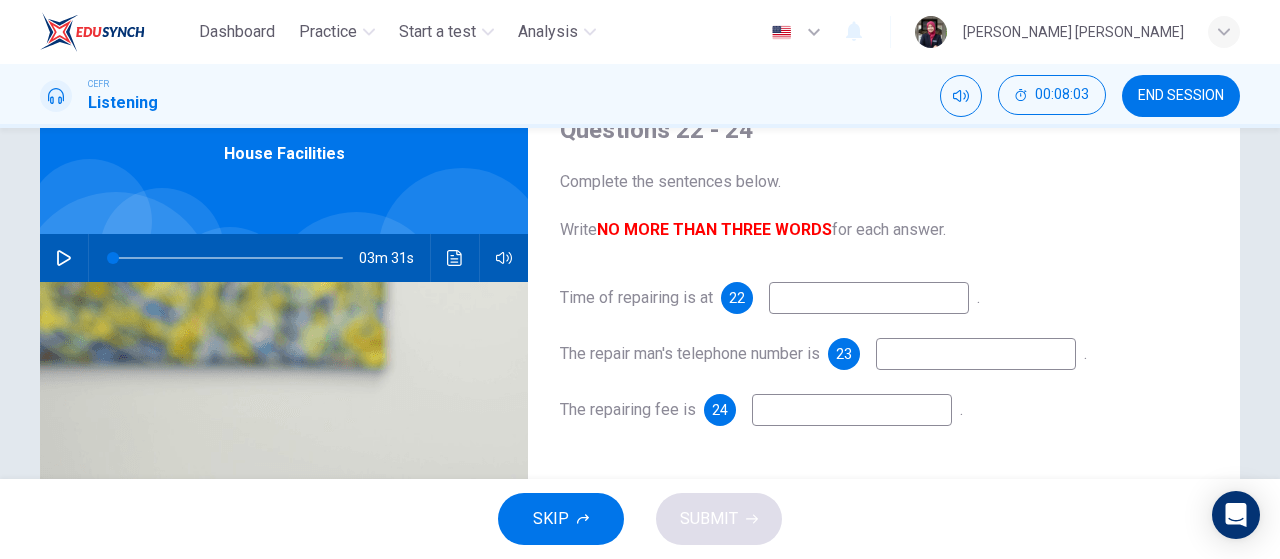 click at bounding box center [976, 354] 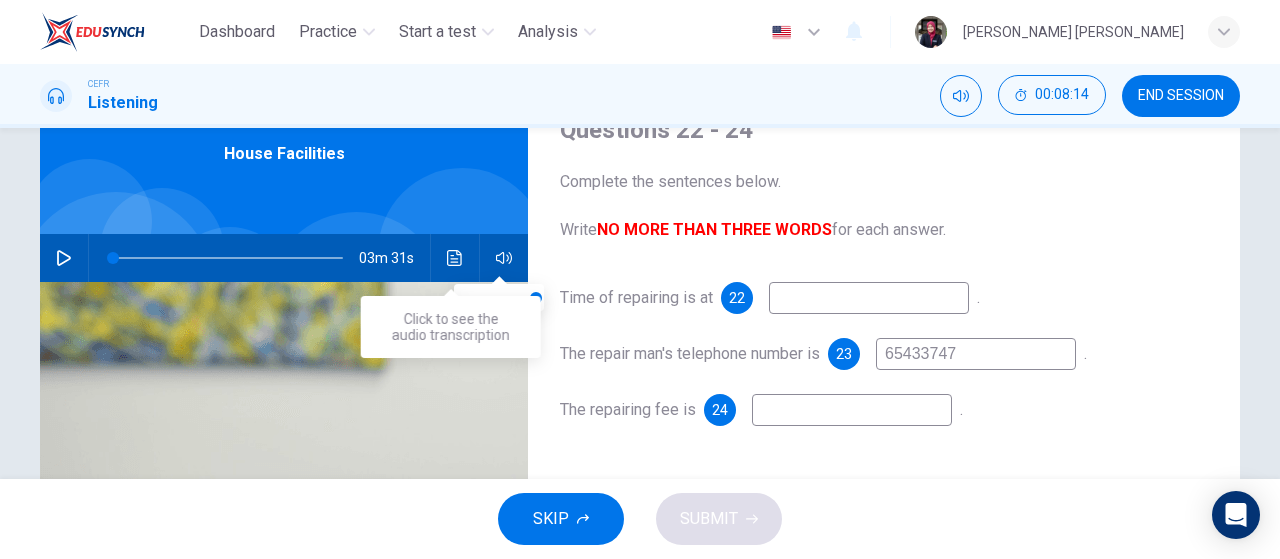 type on "65433747" 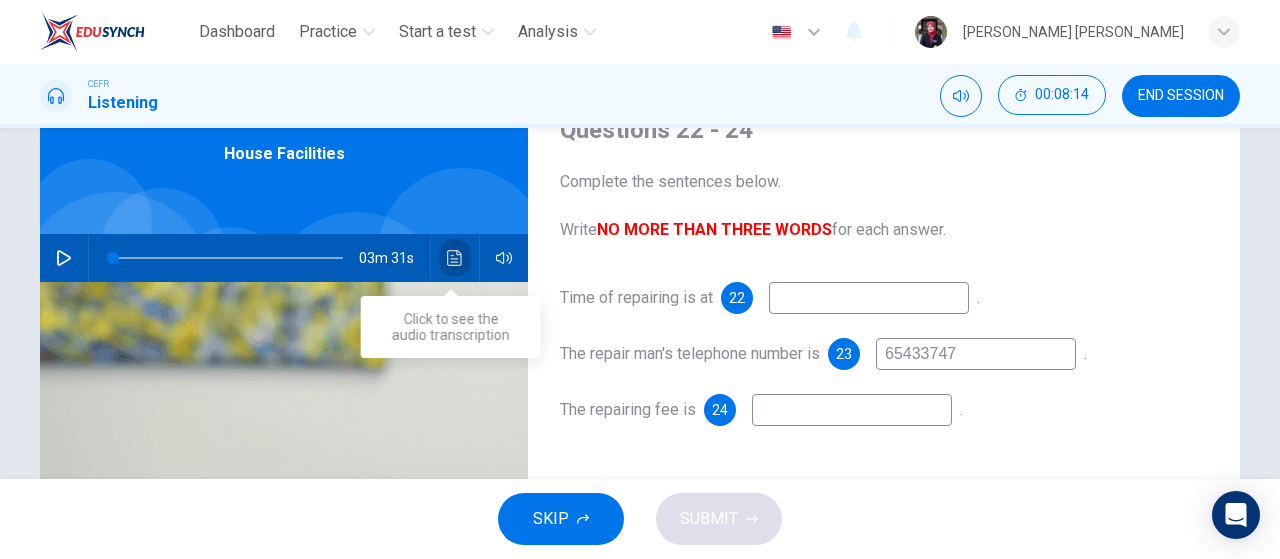 click at bounding box center [455, 258] 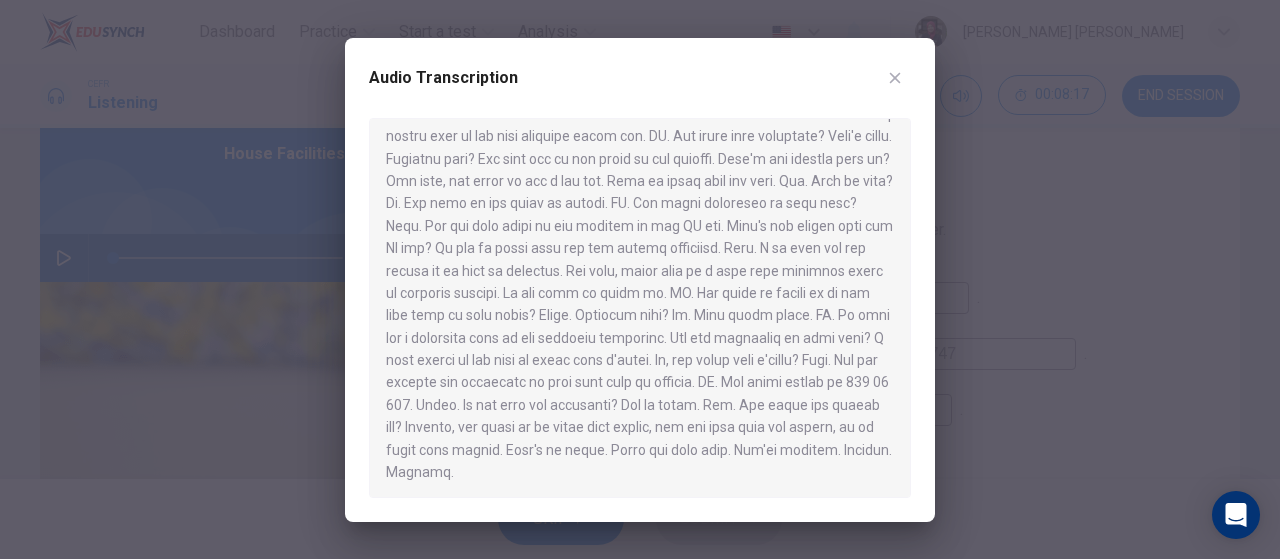 scroll, scrollTop: 280, scrollLeft: 0, axis: vertical 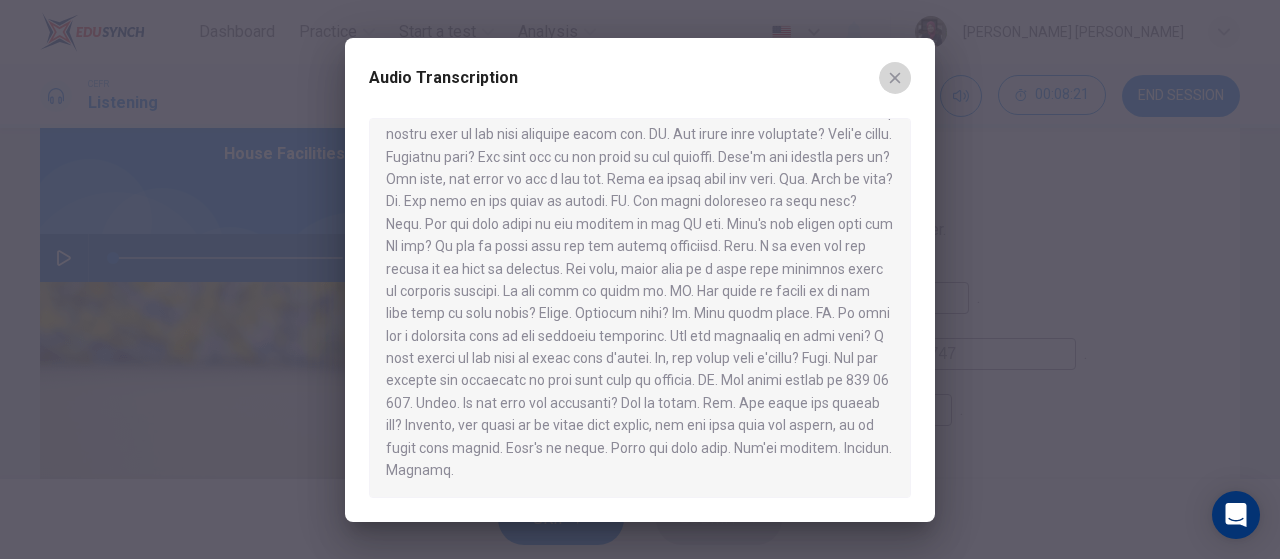 click 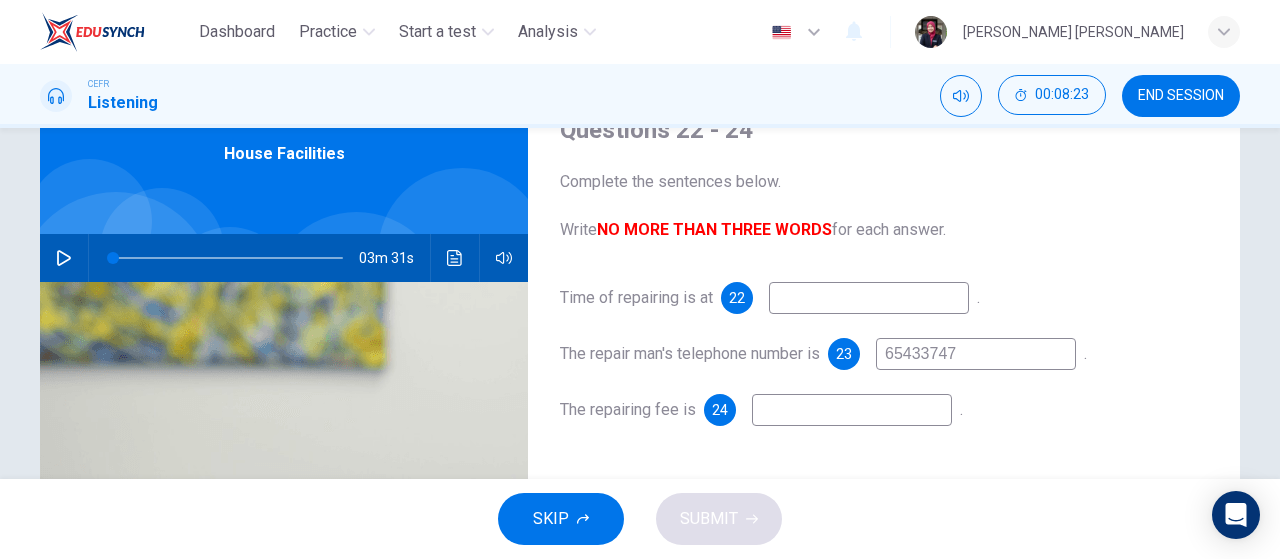 click at bounding box center [852, 410] 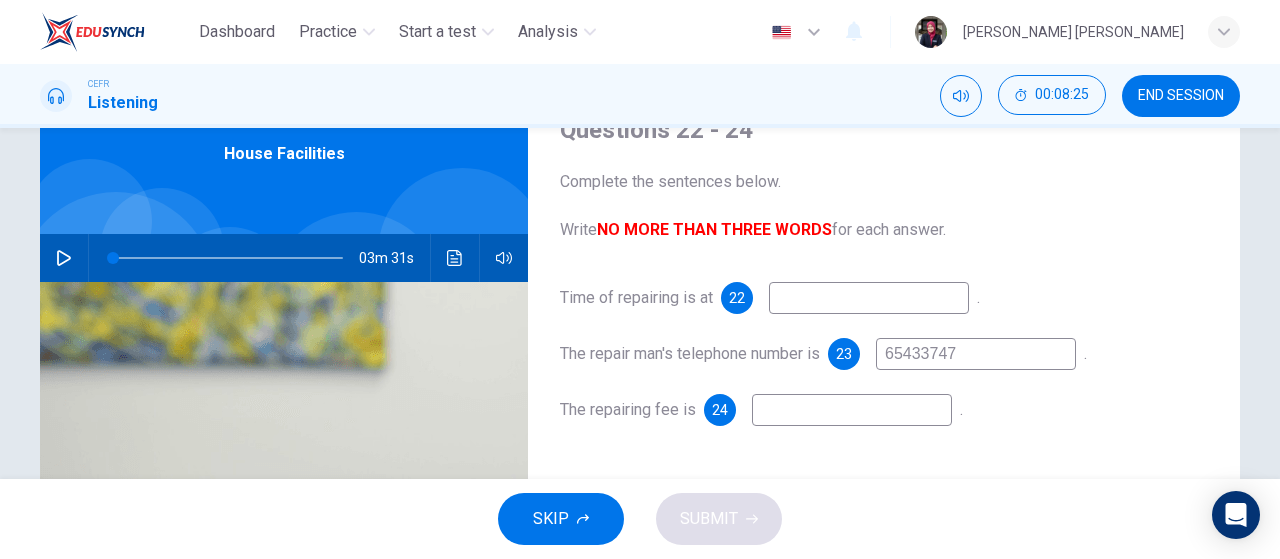 click on "03m 31s" at bounding box center [284, 258] 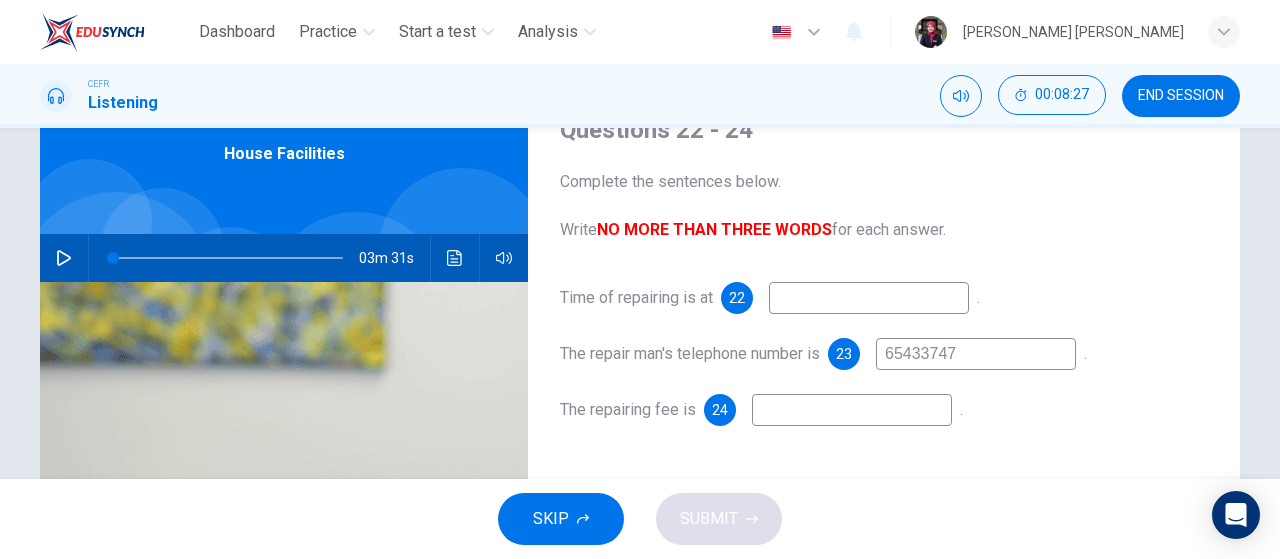 click at bounding box center (852, 410) 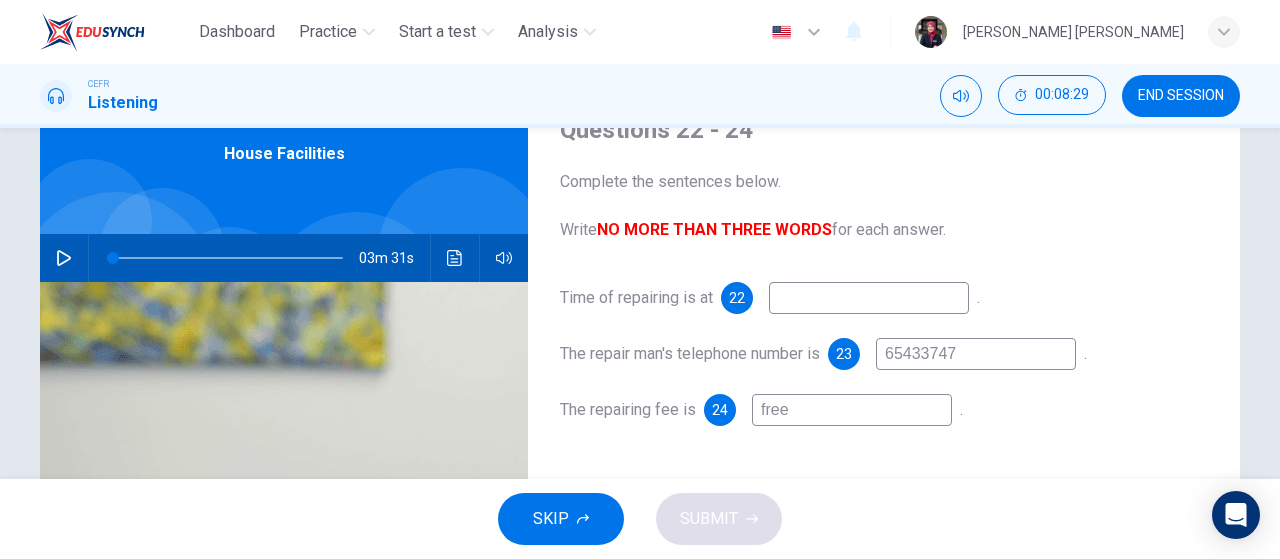 type on "free" 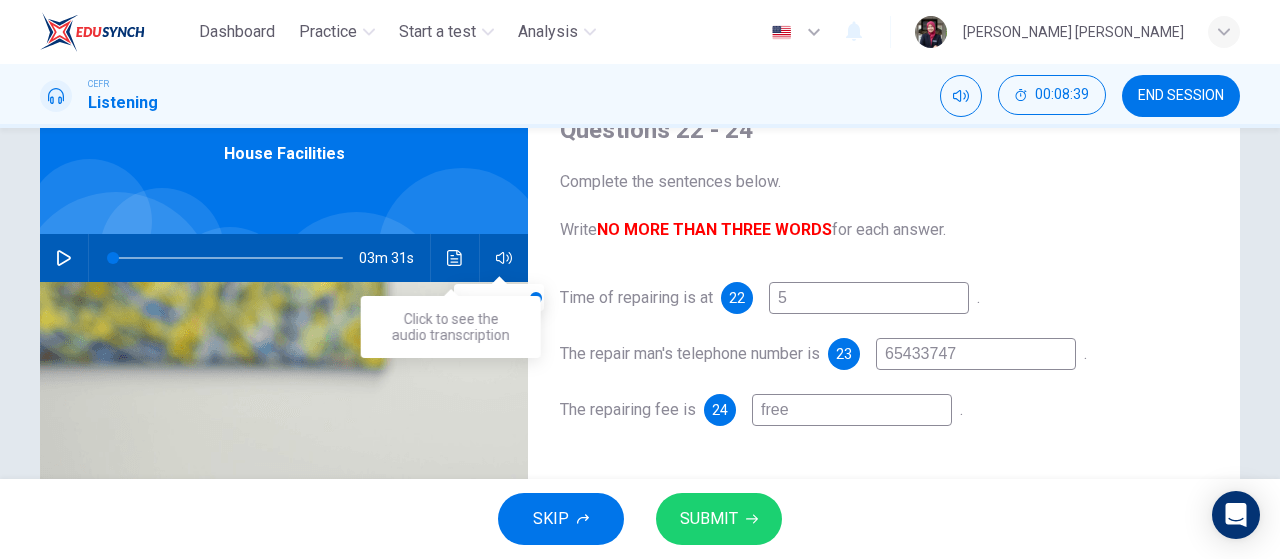 type on "5" 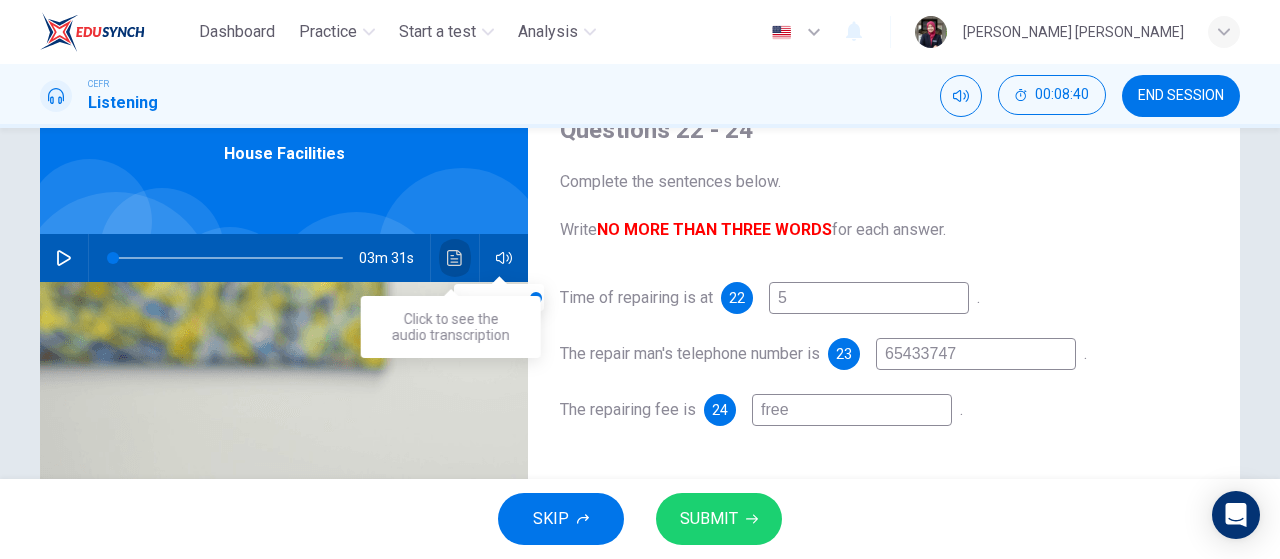 click 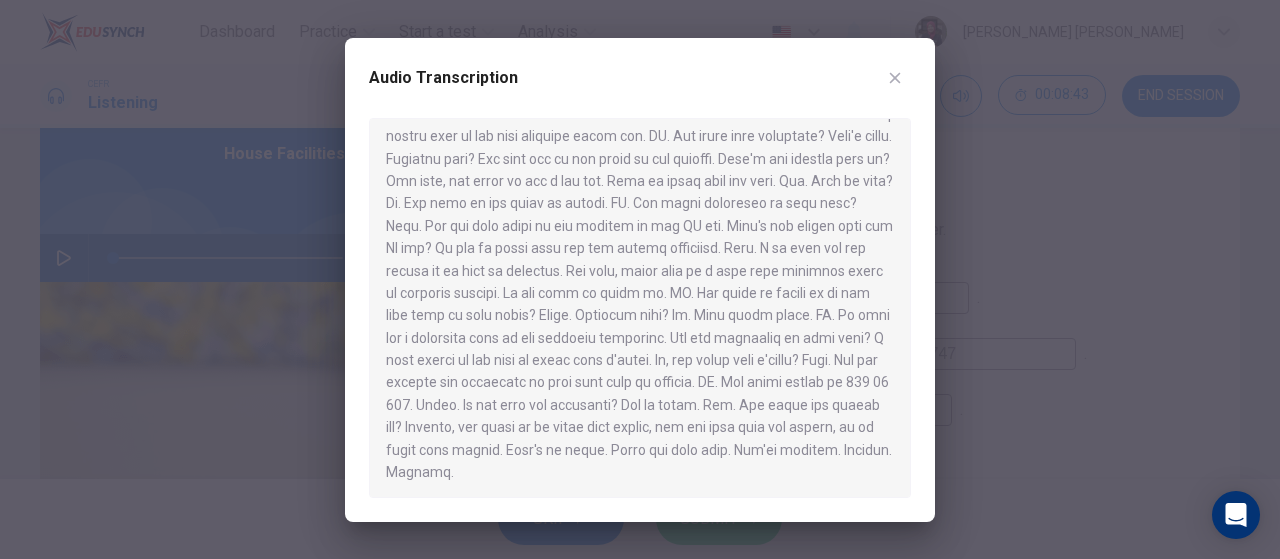 scroll, scrollTop: 280, scrollLeft: 0, axis: vertical 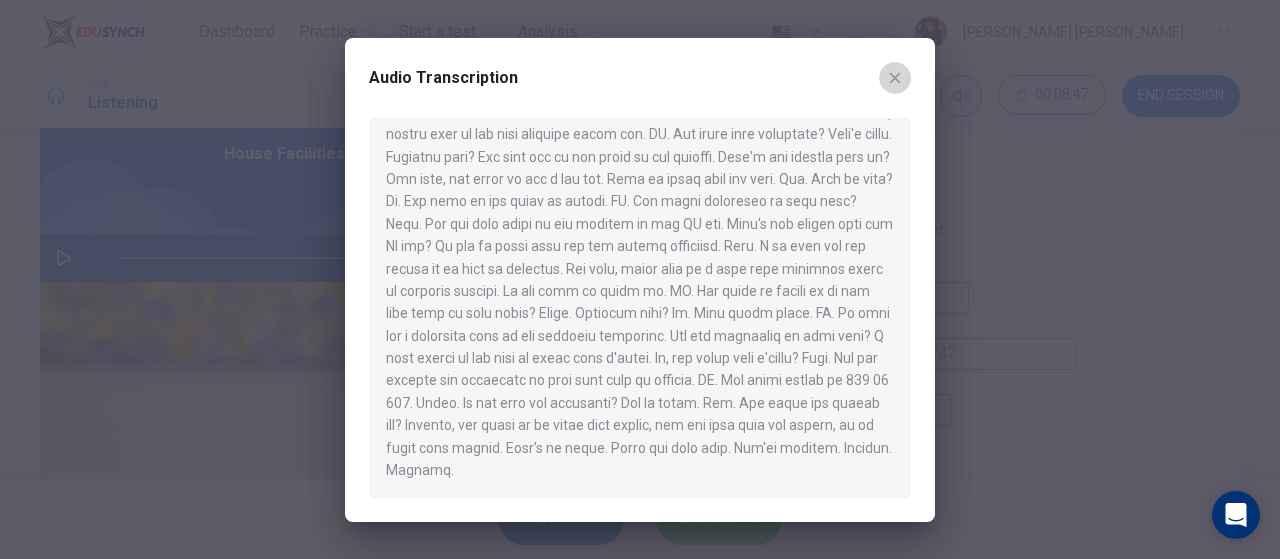 click 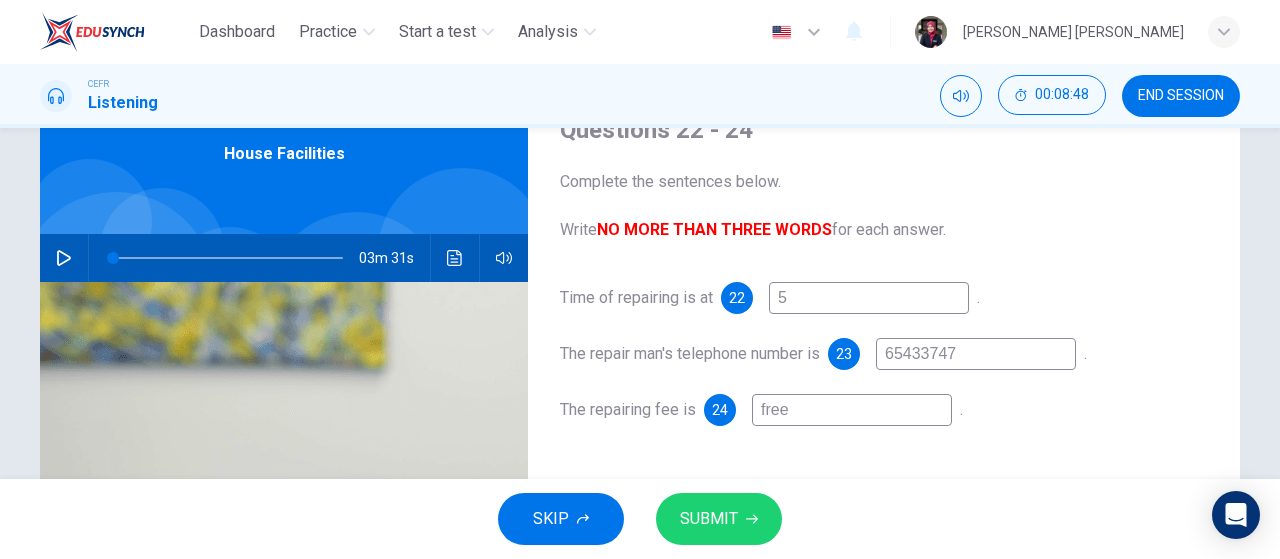 click on "5" at bounding box center [869, 298] 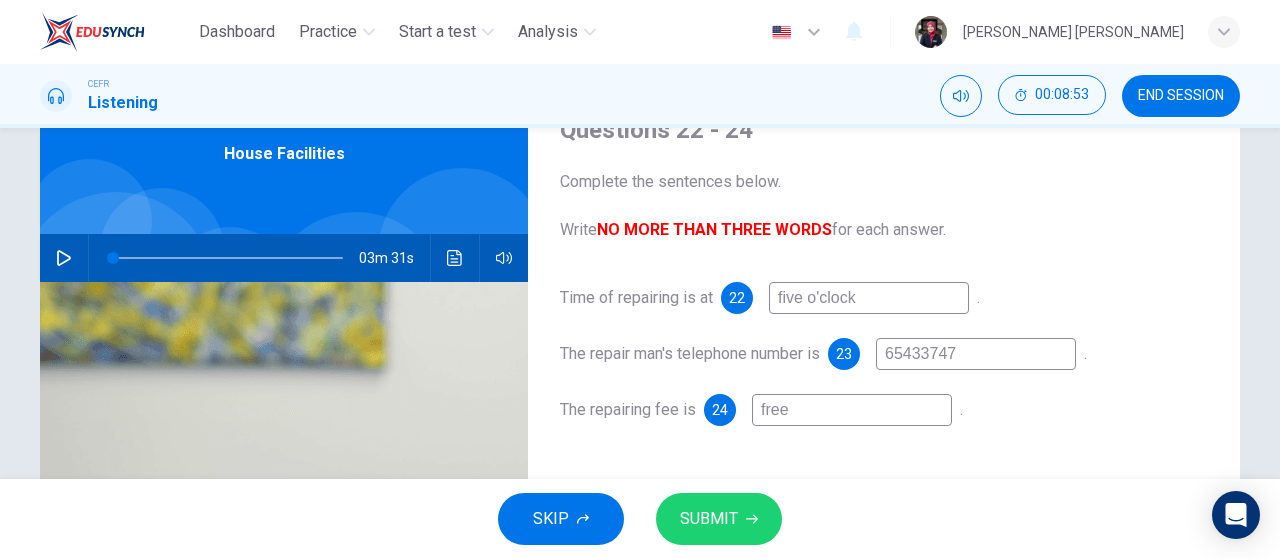 type on "five o'clock" 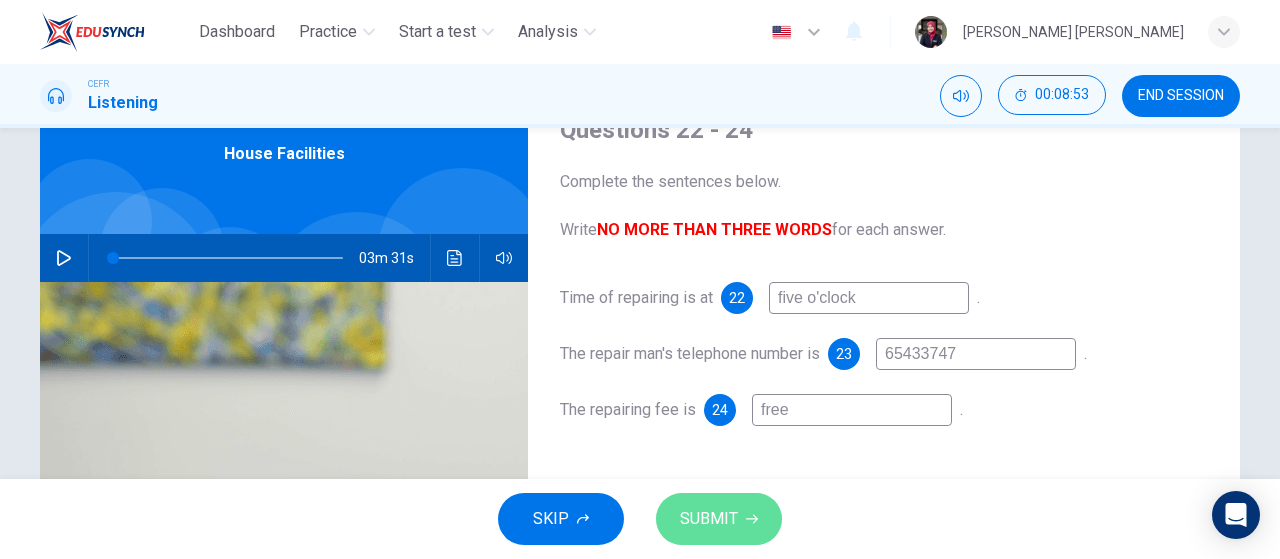 click on "SUBMIT" at bounding box center [719, 519] 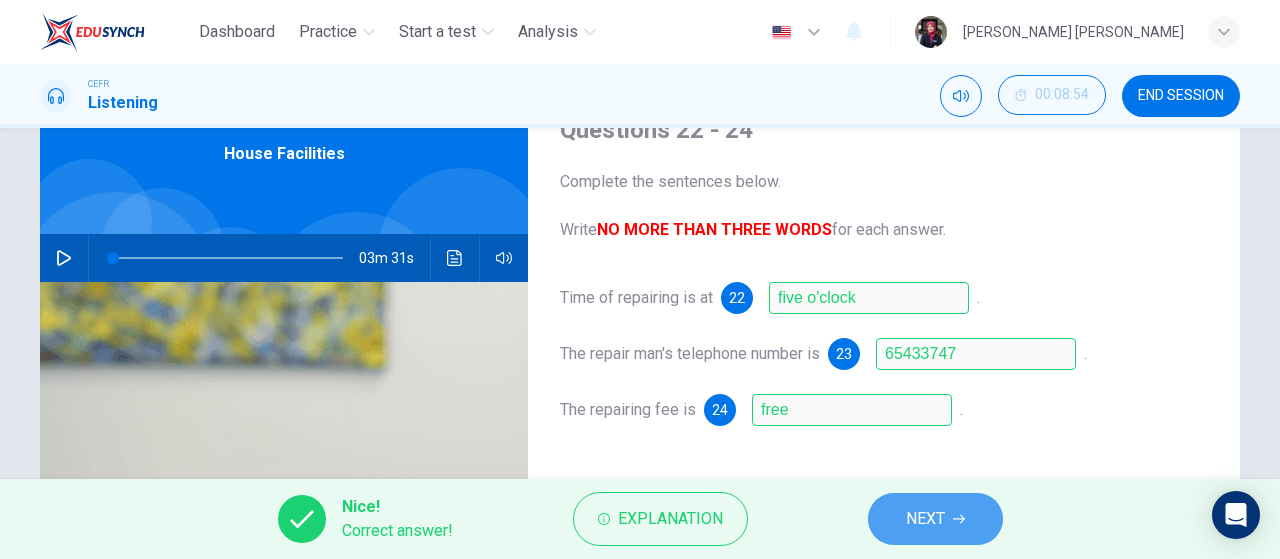 click on "NEXT" at bounding box center [925, 519] 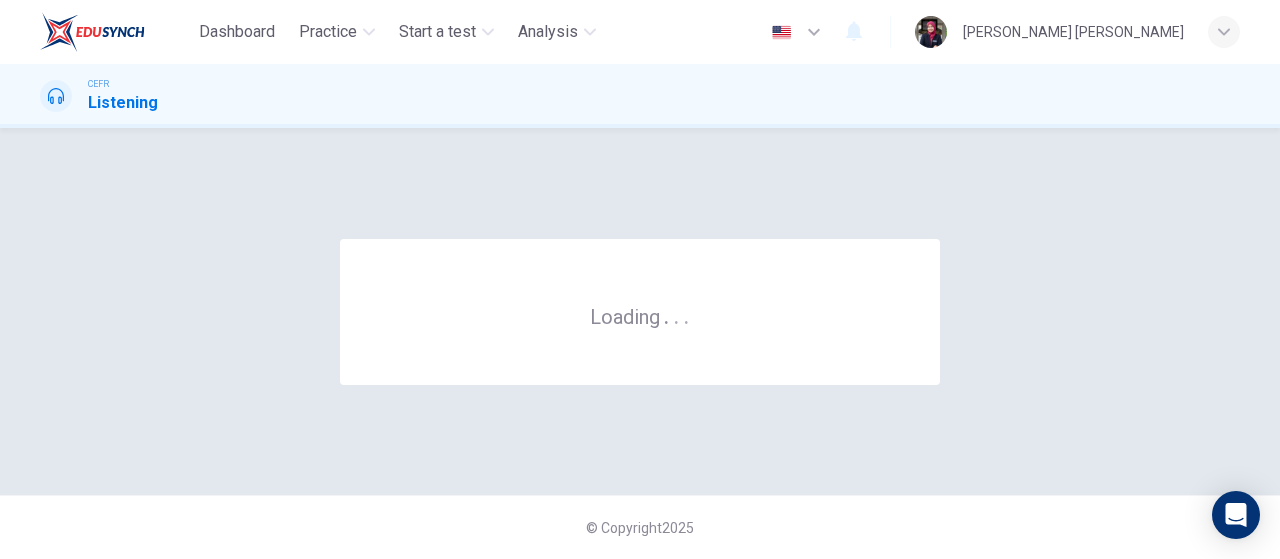 scroll, scrollTop: 0, scrollLeft: 0, axis: both 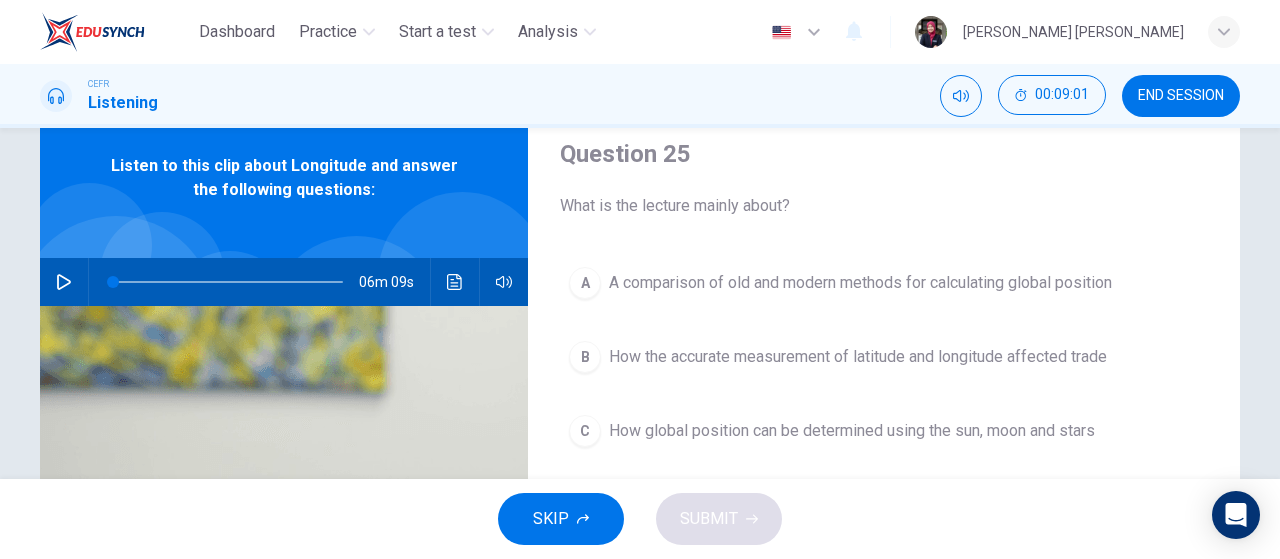 click on "END SESSION" at bounding box center (1181, 96) 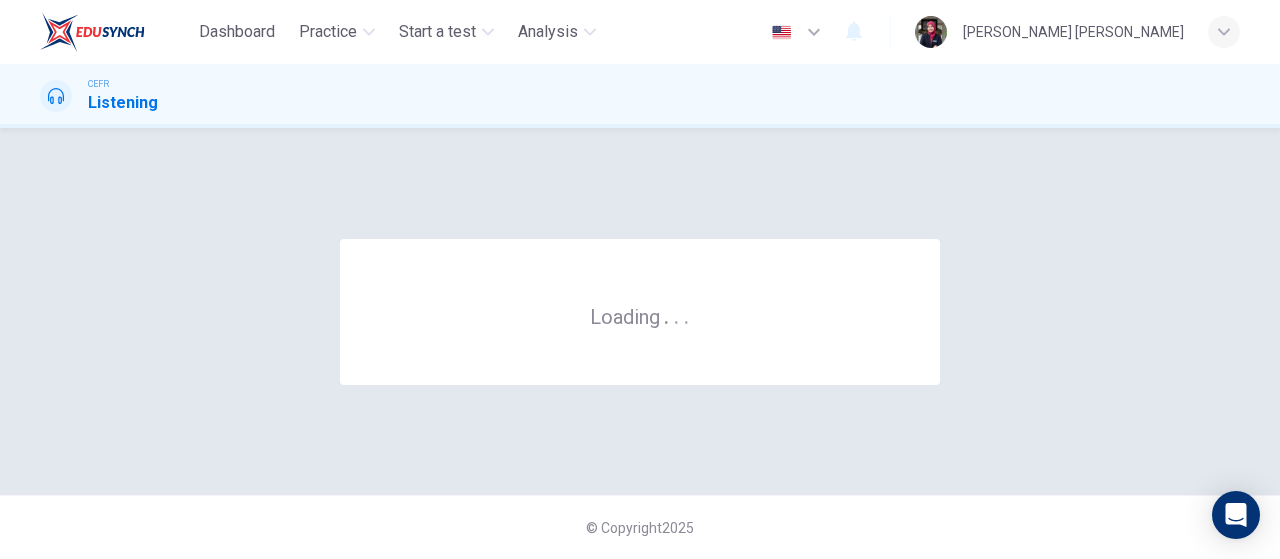 scroll, scrollTop: 0, scrollLeft: 0, axis: both 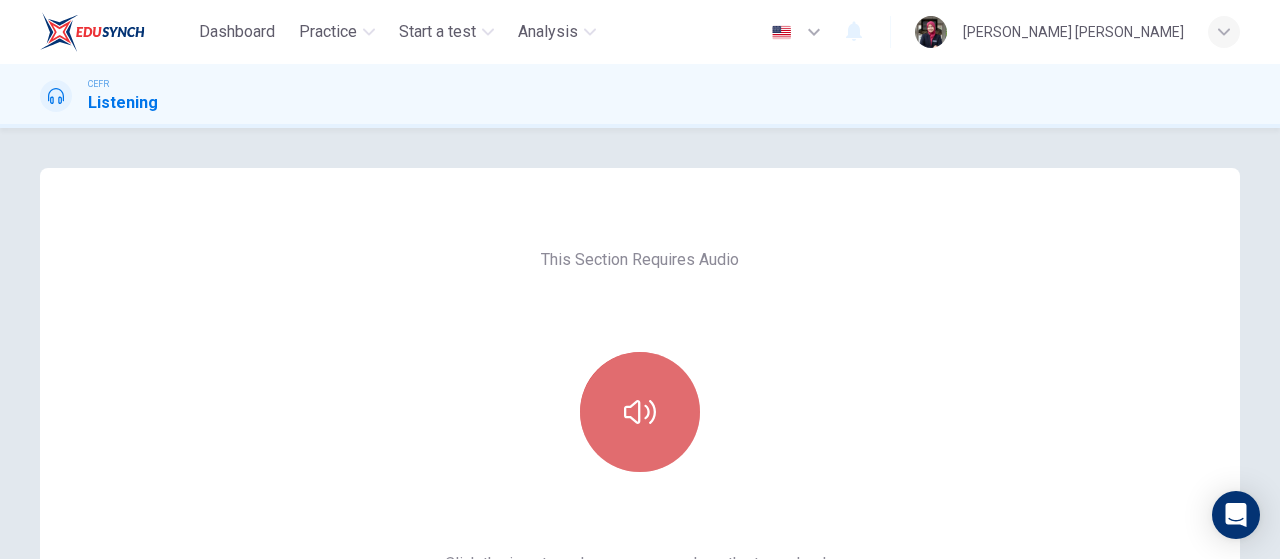click 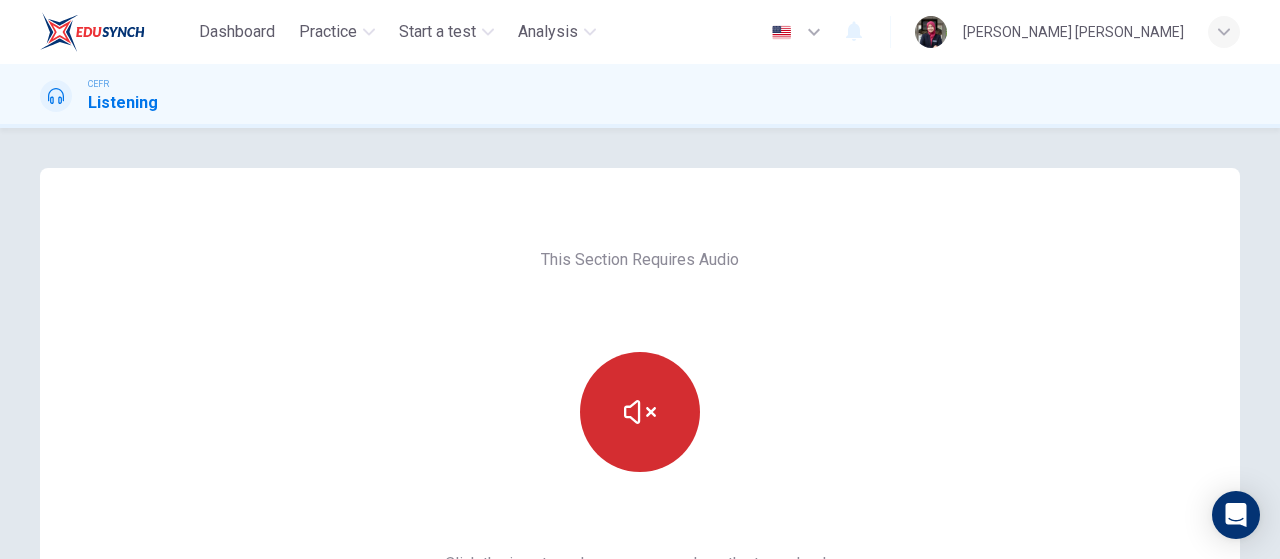 scroll, scrollTop: 377, scrollLeft: 0, axis: vertical 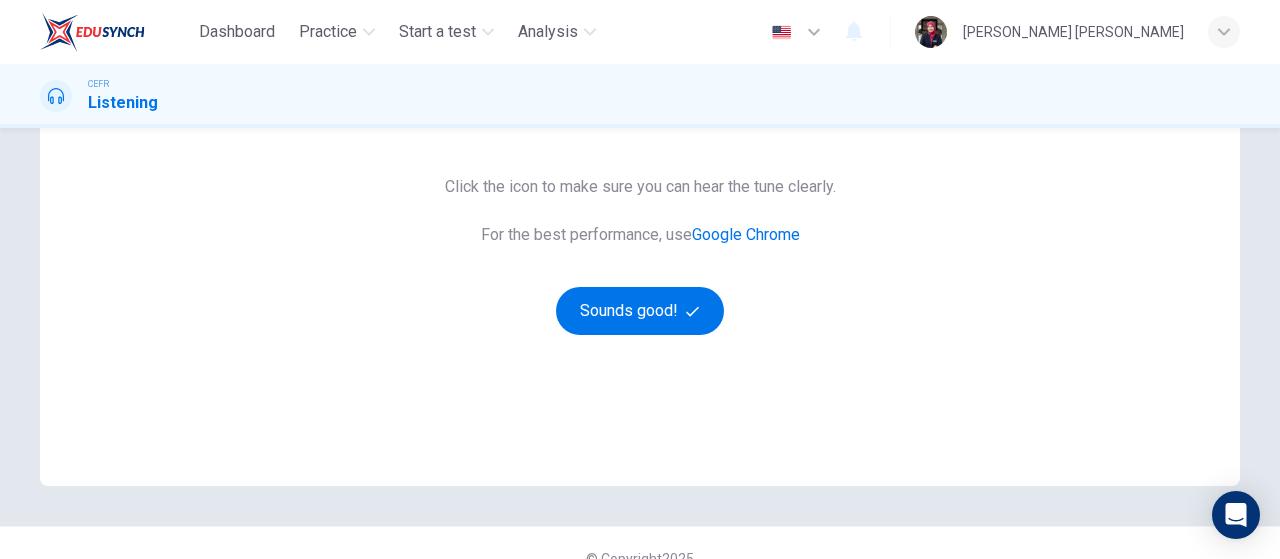 click on "This Section Requires Audio Click the icon to make sure you can hear the tune clearly. For the best performance, use  Google Chrome Sounds good!" at bounding box center (640, 138) 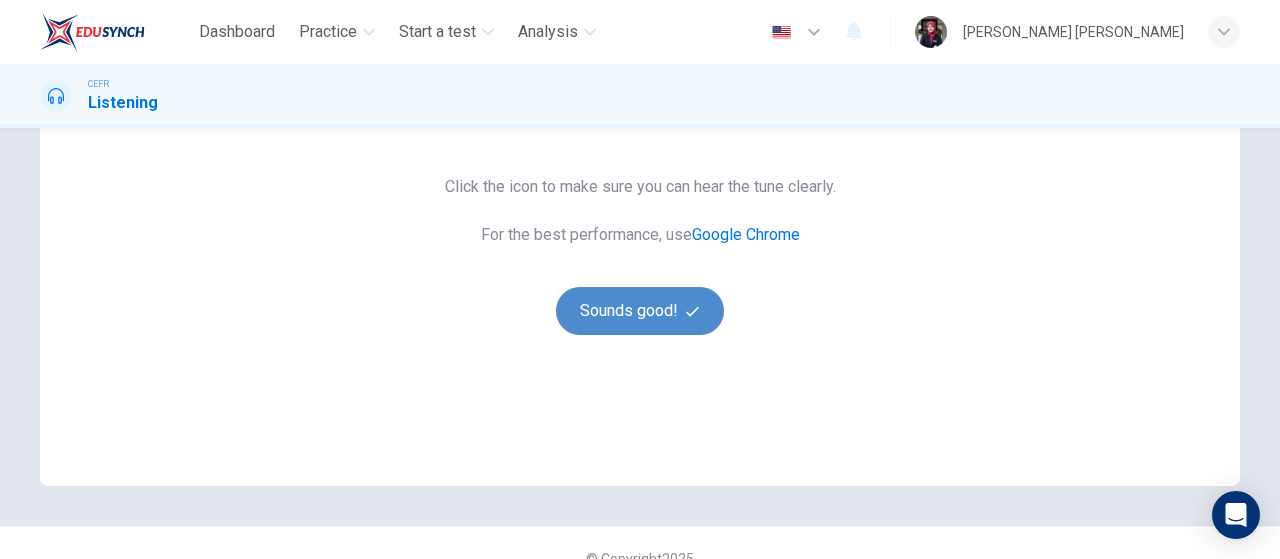 click on "Sounds good!" at bounding box center (640, 311) 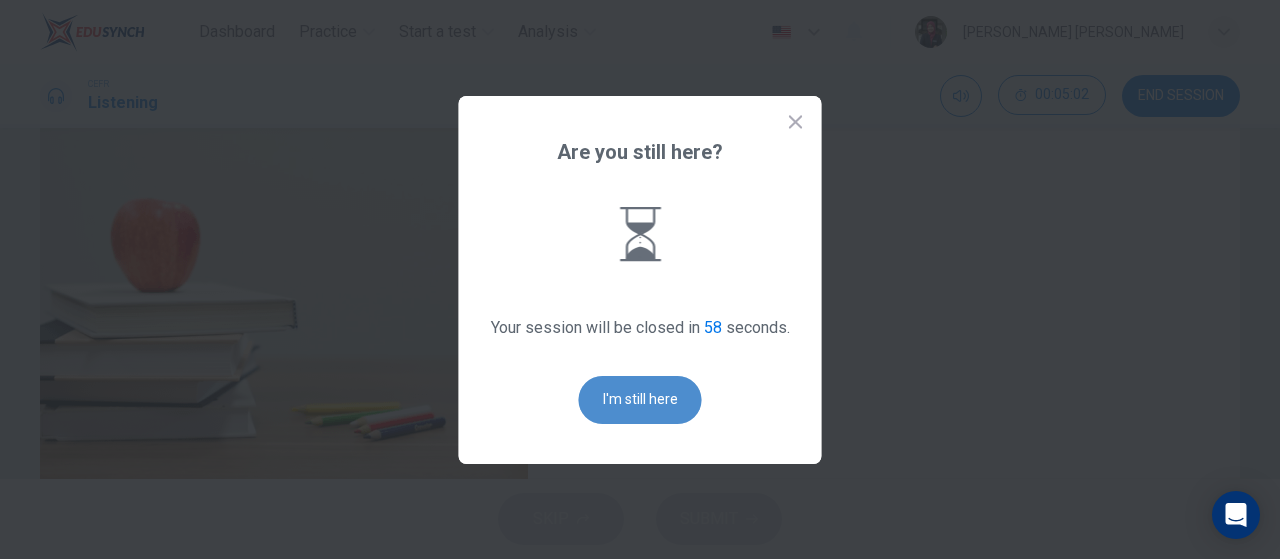 click on "I'm still here" at bounding box center (640, 400) 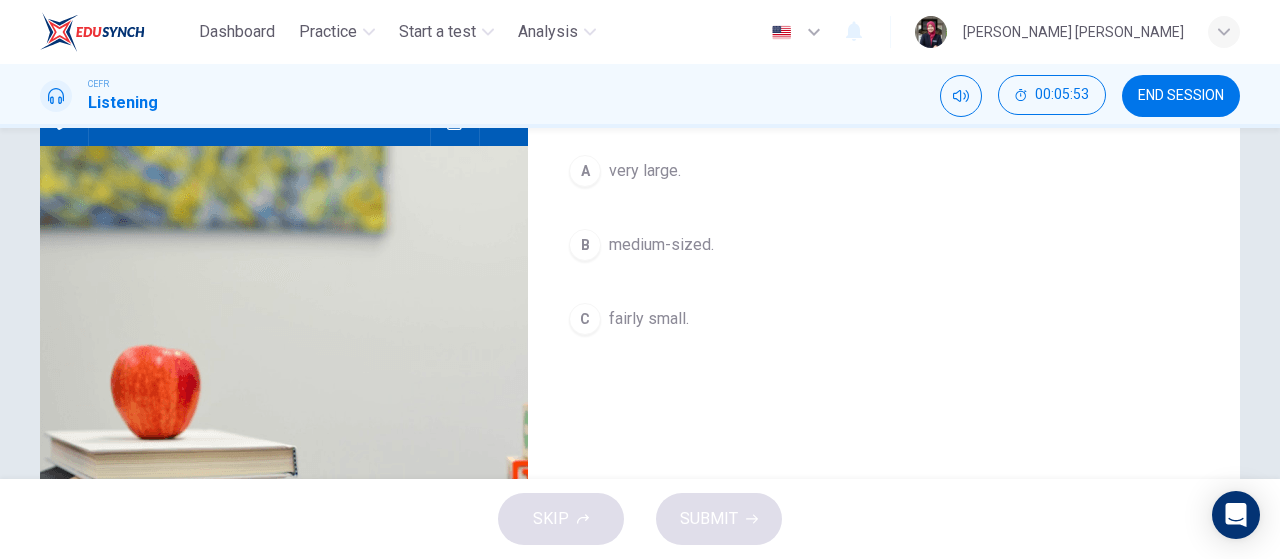 scroll, scrollTop: 226, scrollLeft: 0, axis: vertical 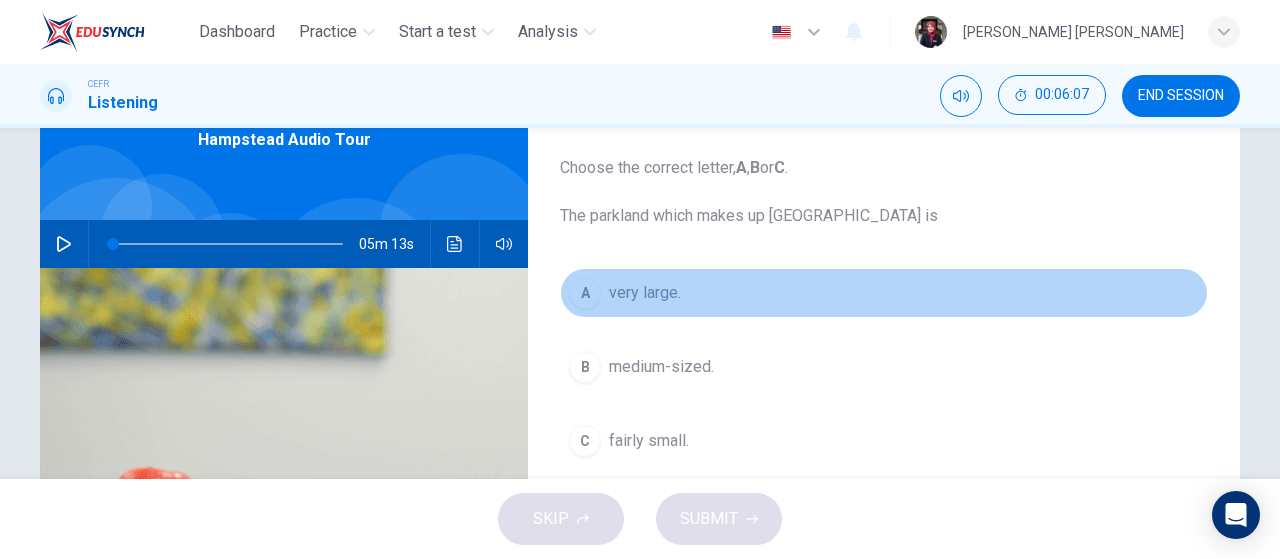 click on "A very large." at bounding box center [884, 293] 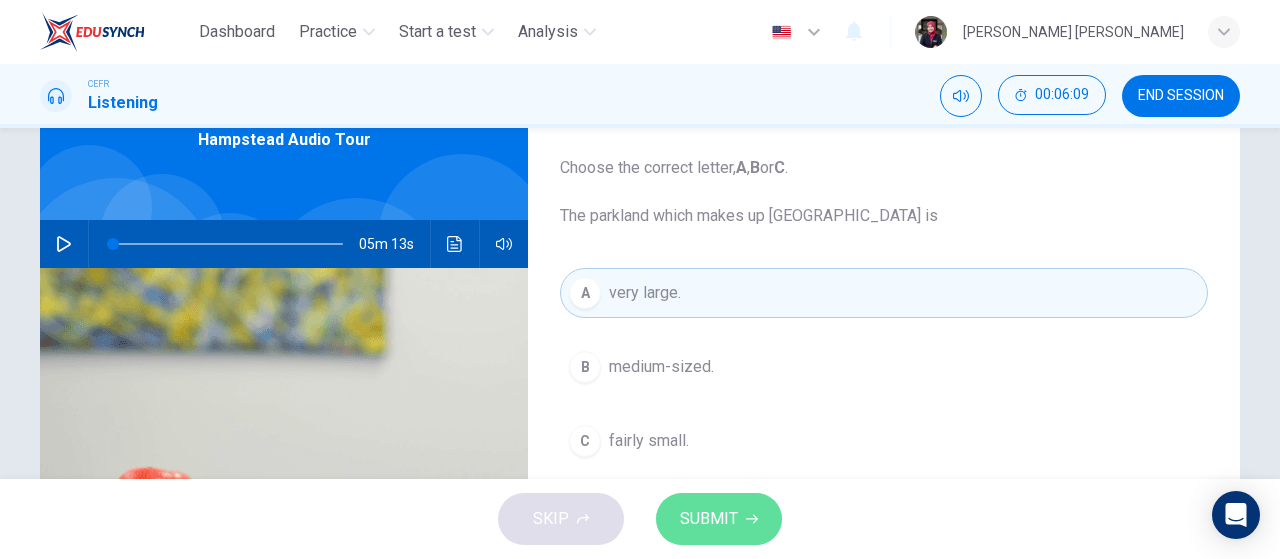 click on "SUBMIT" at bounding box center (719, 519) 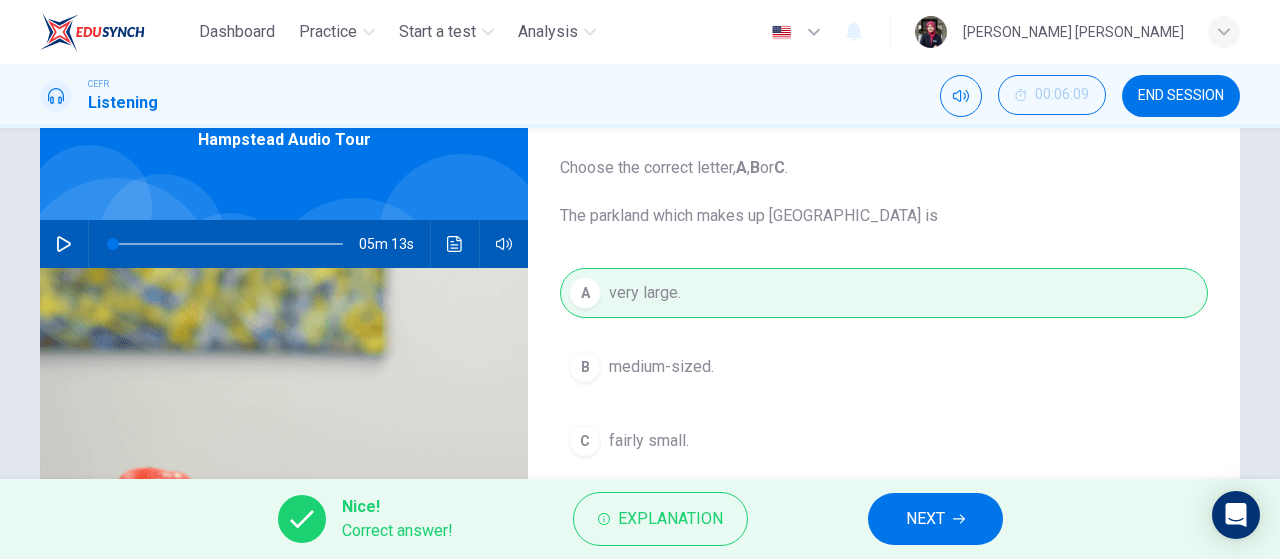 click on "NEXT" at bounding box center (935, 519) 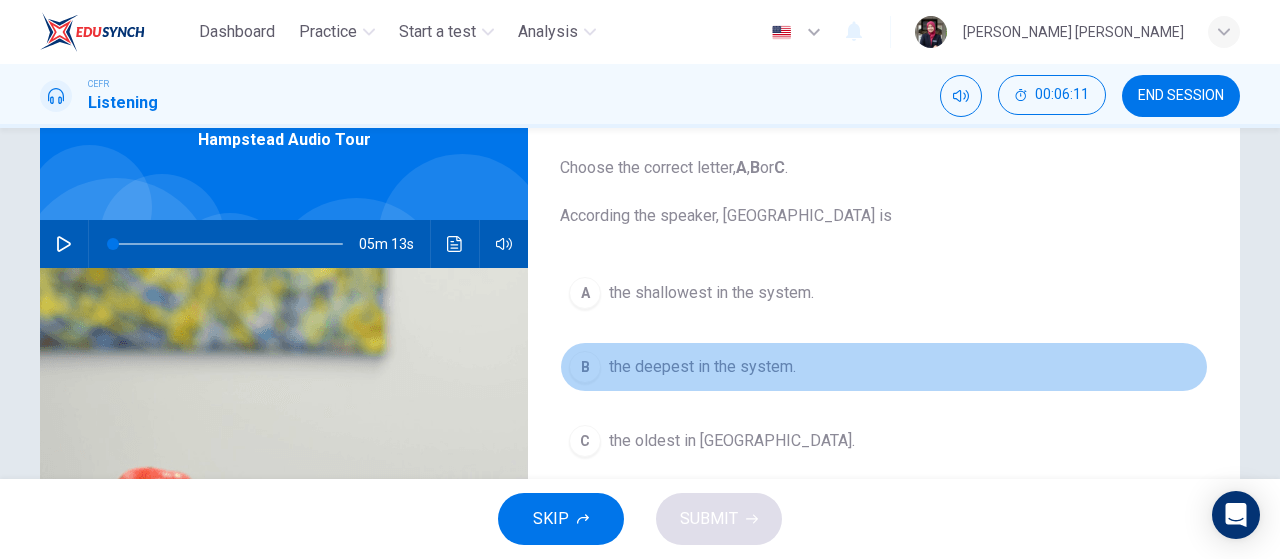 click on "B the deepest in the system." at bounding box center [884, 367] 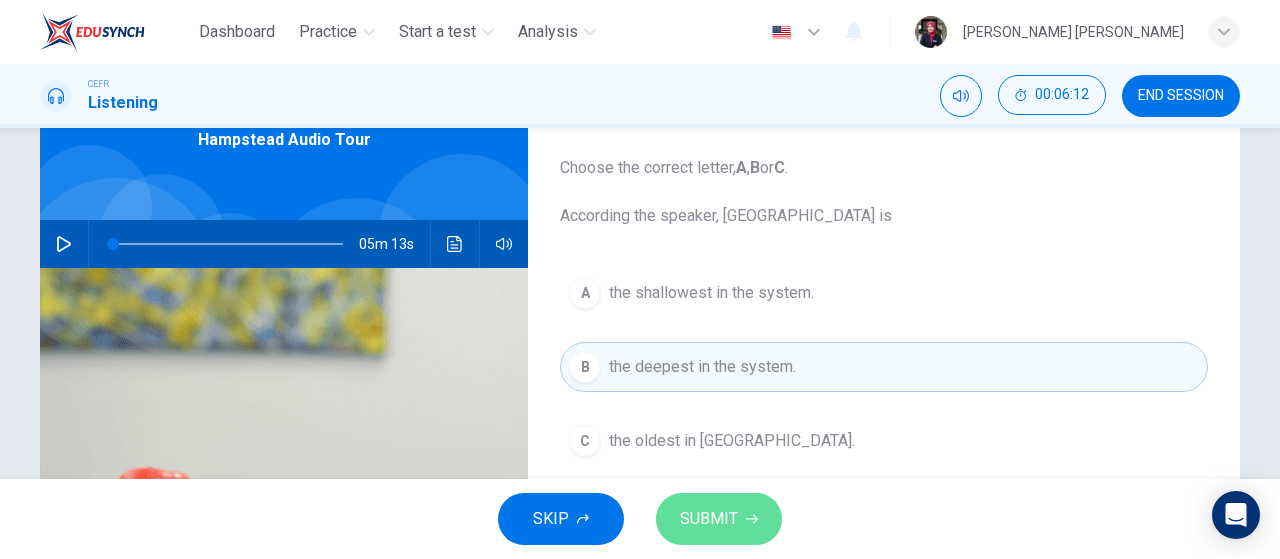 click 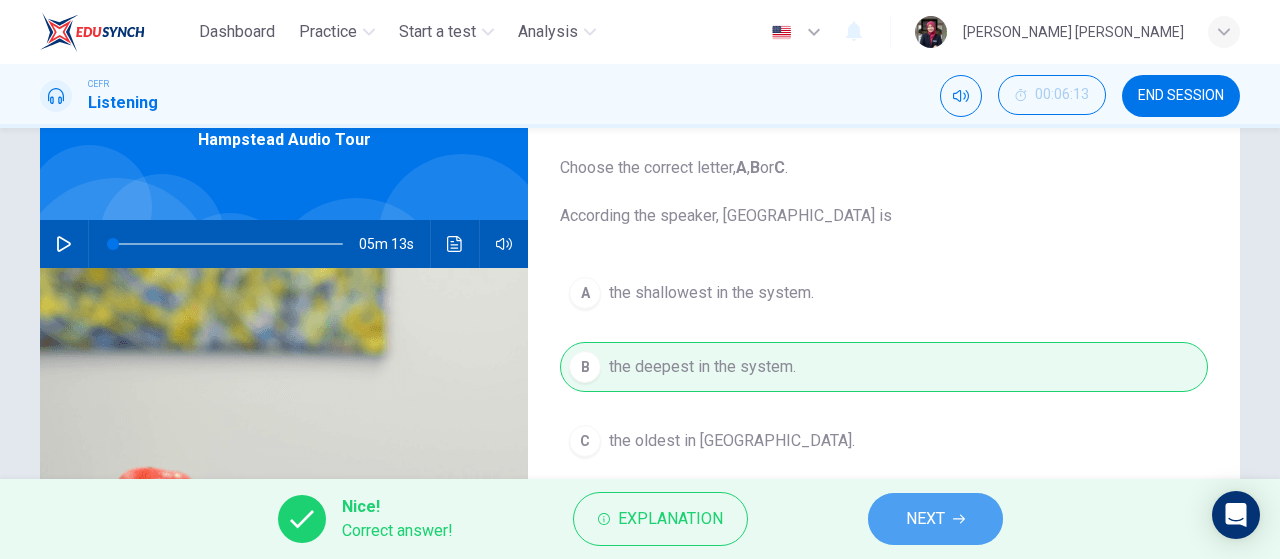 click on "NEXT" at bounding box center [935, 519] 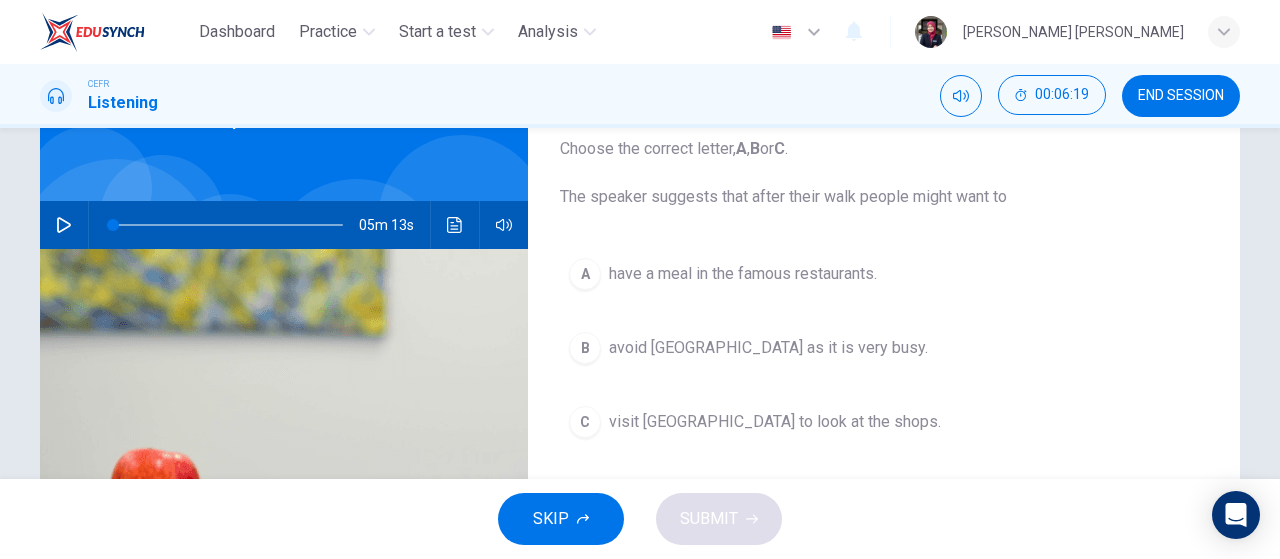 scroll, scrollTop: 122, scrollLeft: 0, axis: vertical 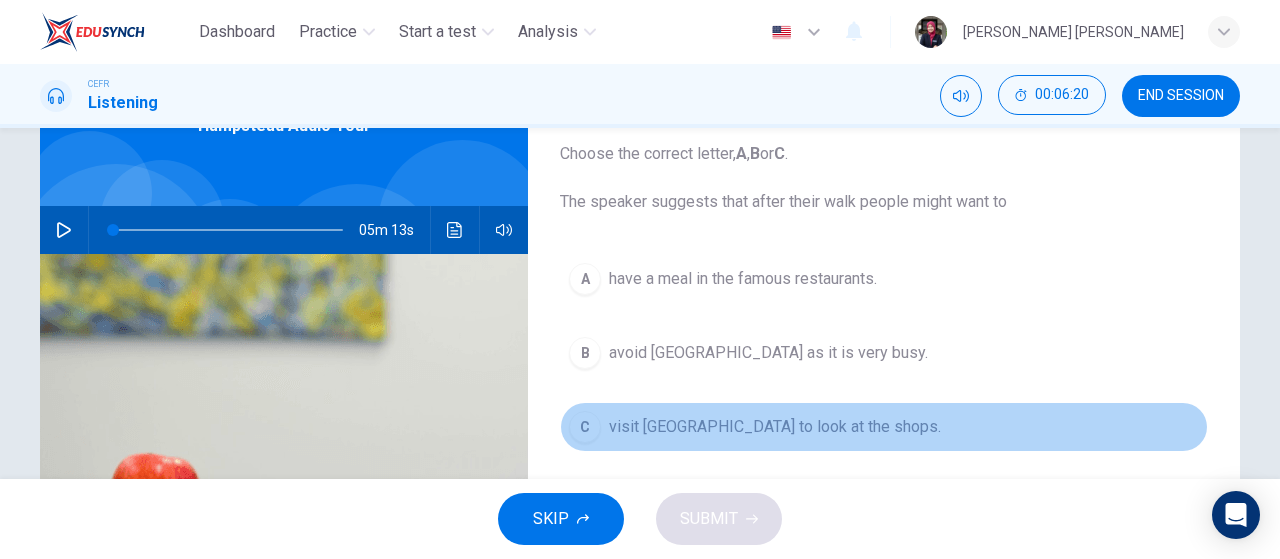click on "visit [GEOGRAPHIC_DATA] to look at the shops." at bounding box center [775, 427] 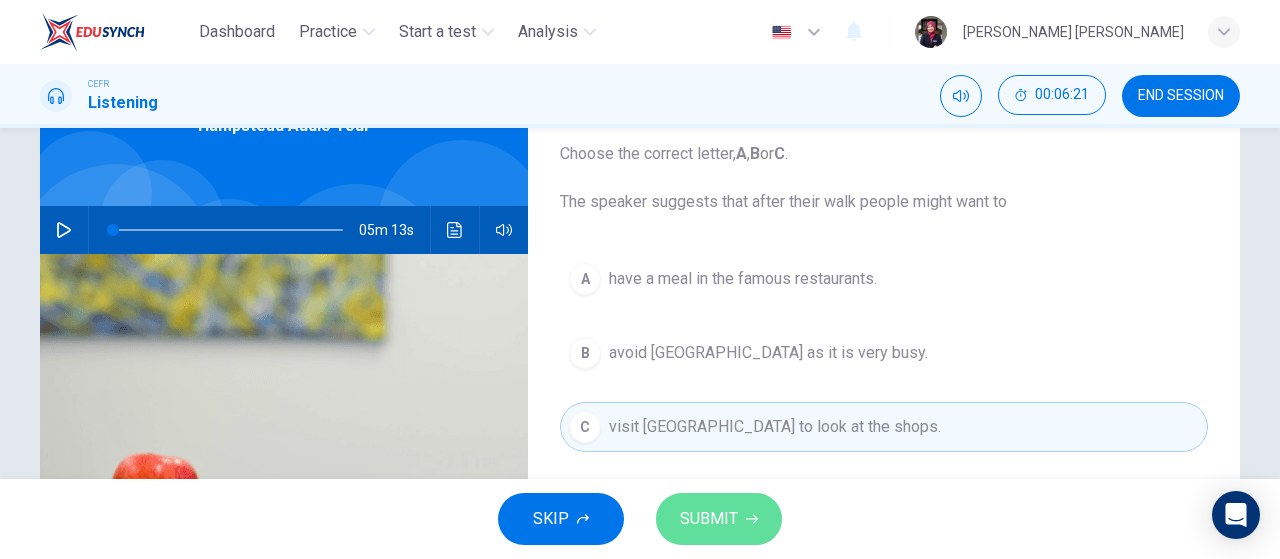click on "SUBMIT" at bounding box center (719, 519) 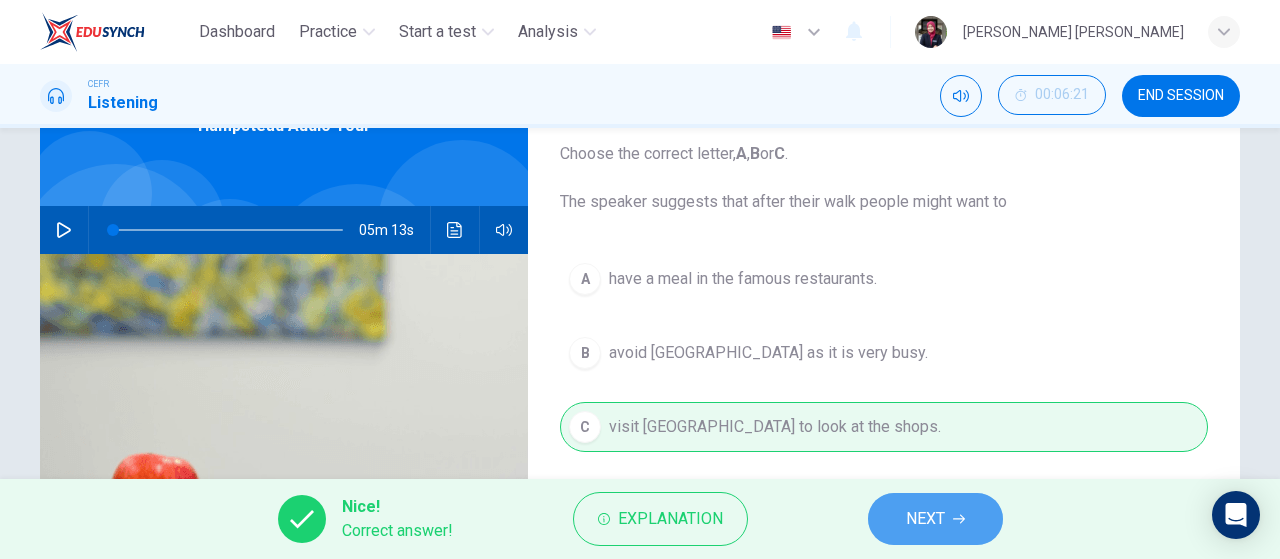 click on "NEXT" at bounding box center (935, 519) 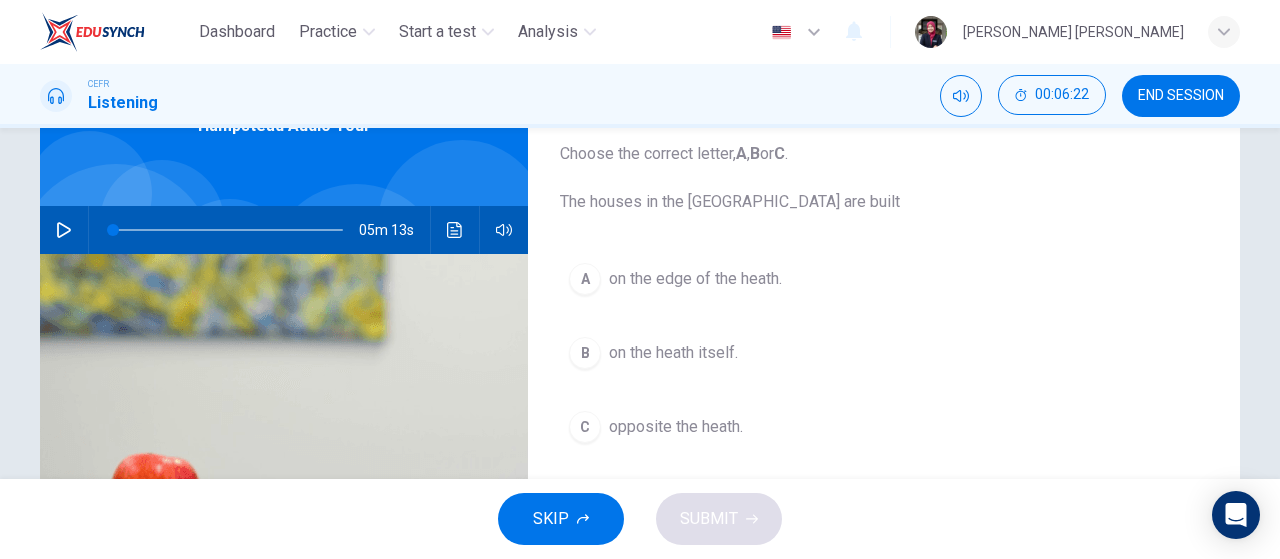 click on "A on the edge of the heath." at bounding box center (884, 279) 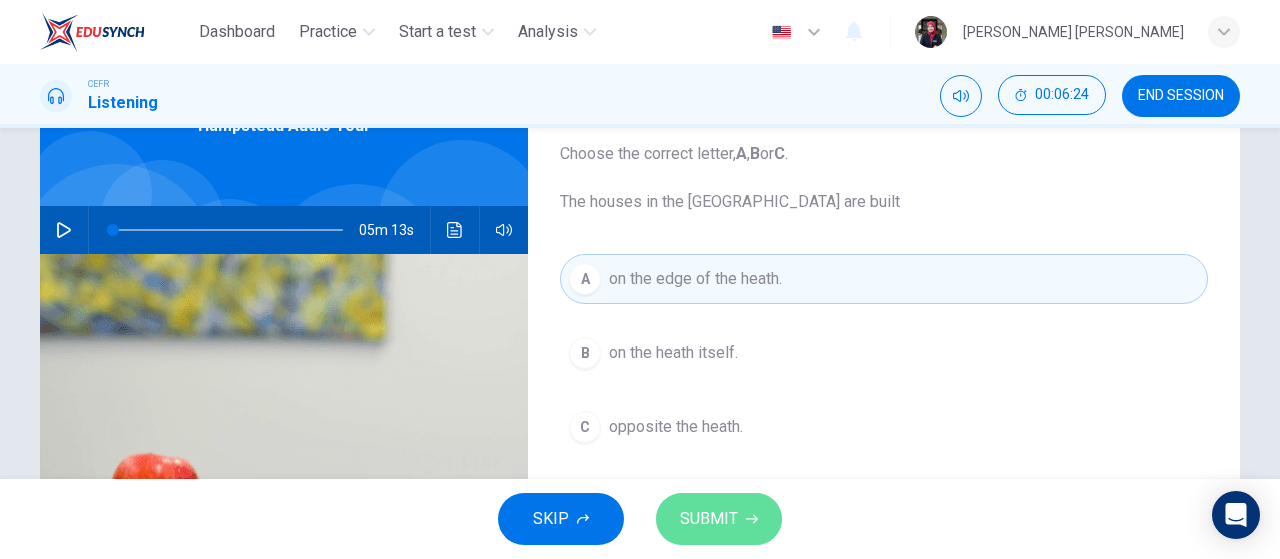 click on "SUBMIT" at bounding box center (719, 519) 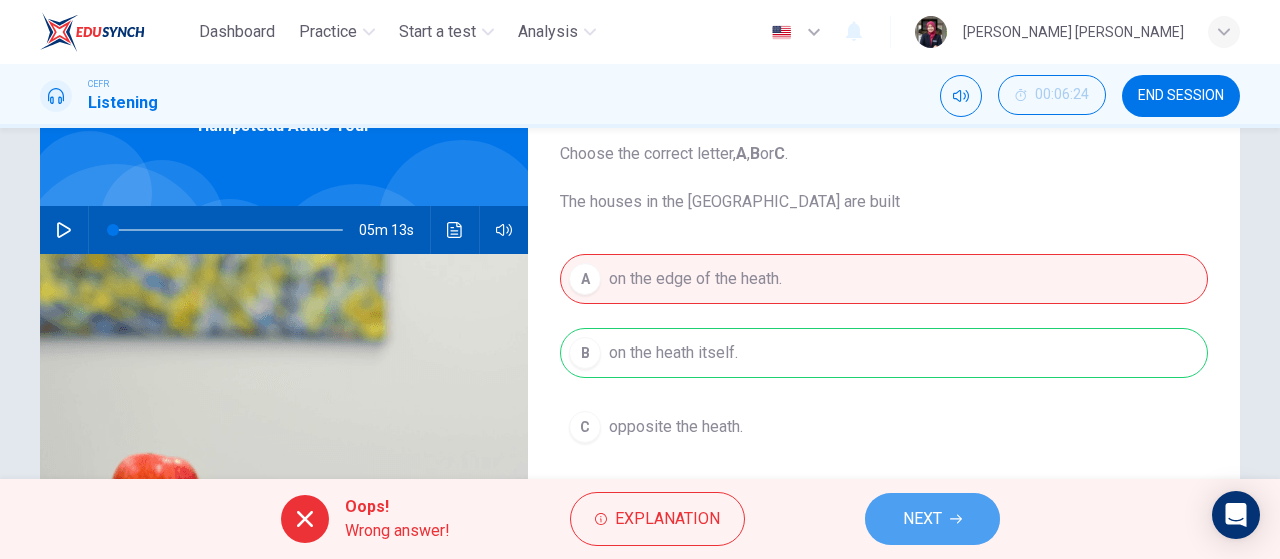 click on "NEXT" at bounding box center [922, 519] 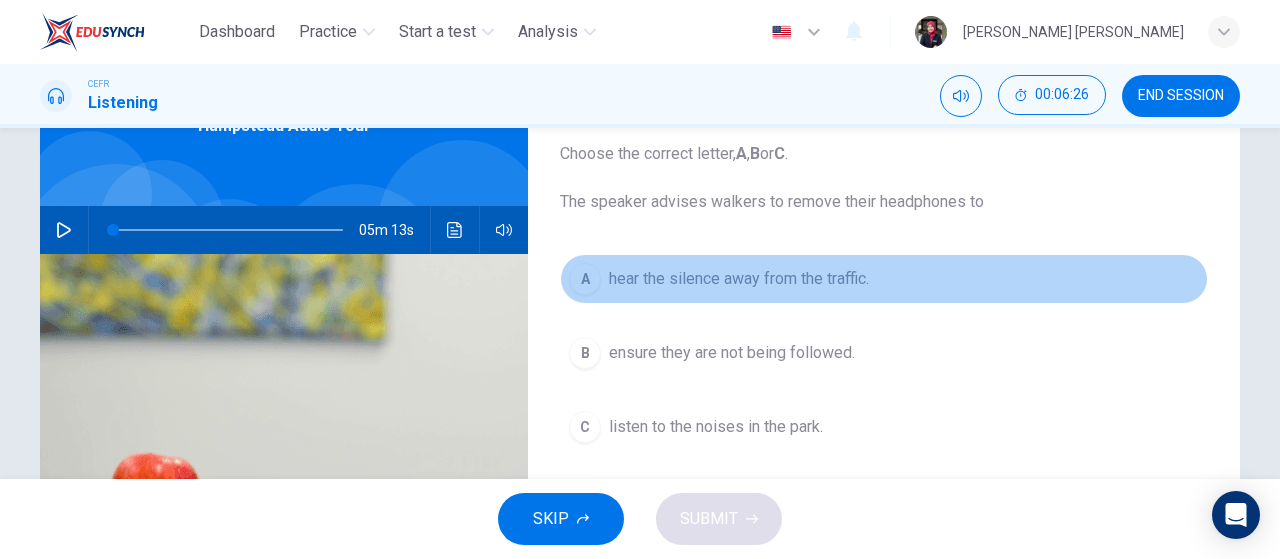 click on "A hear the silence away from the traffic." at bounding box center [884, 279] 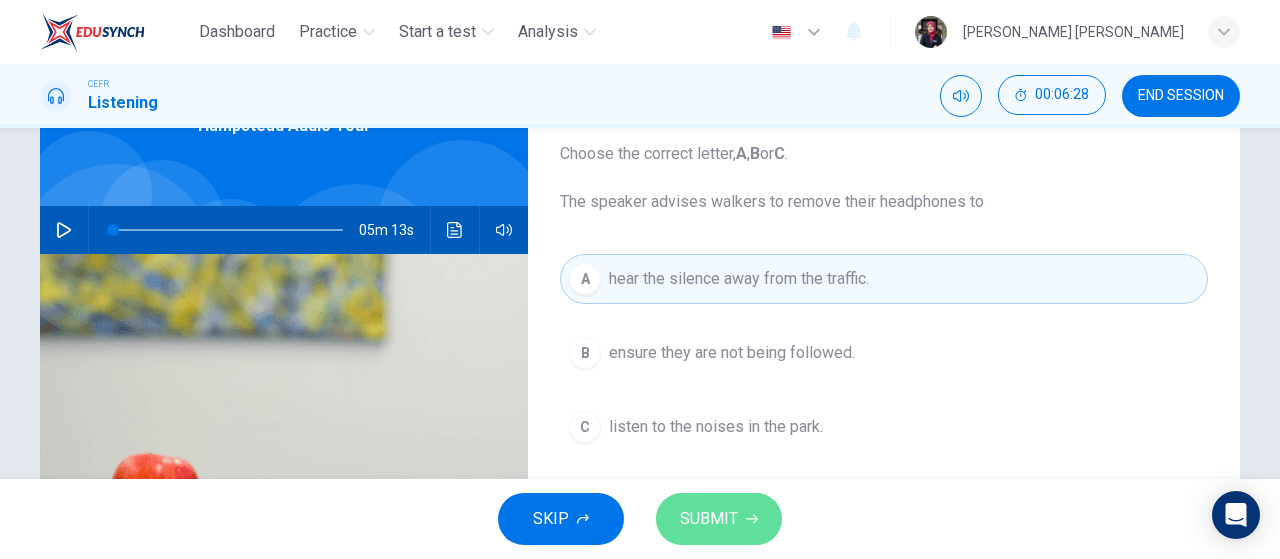 click on "SUBMIT" at bounding box center [719, 519] 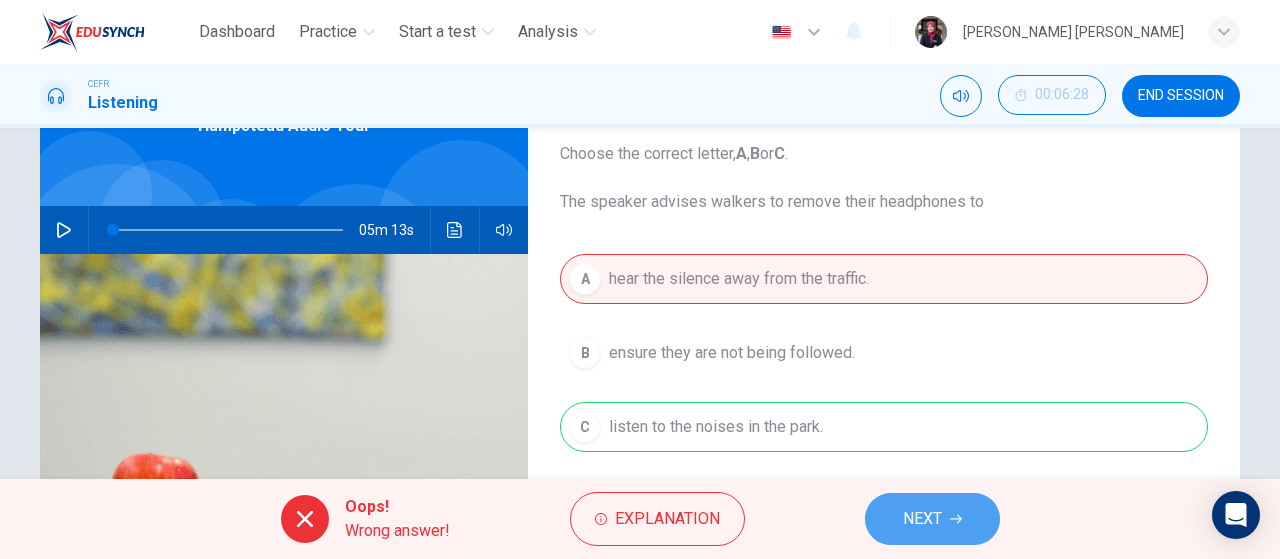click on "NEXT" at bounding box center (932, 519) 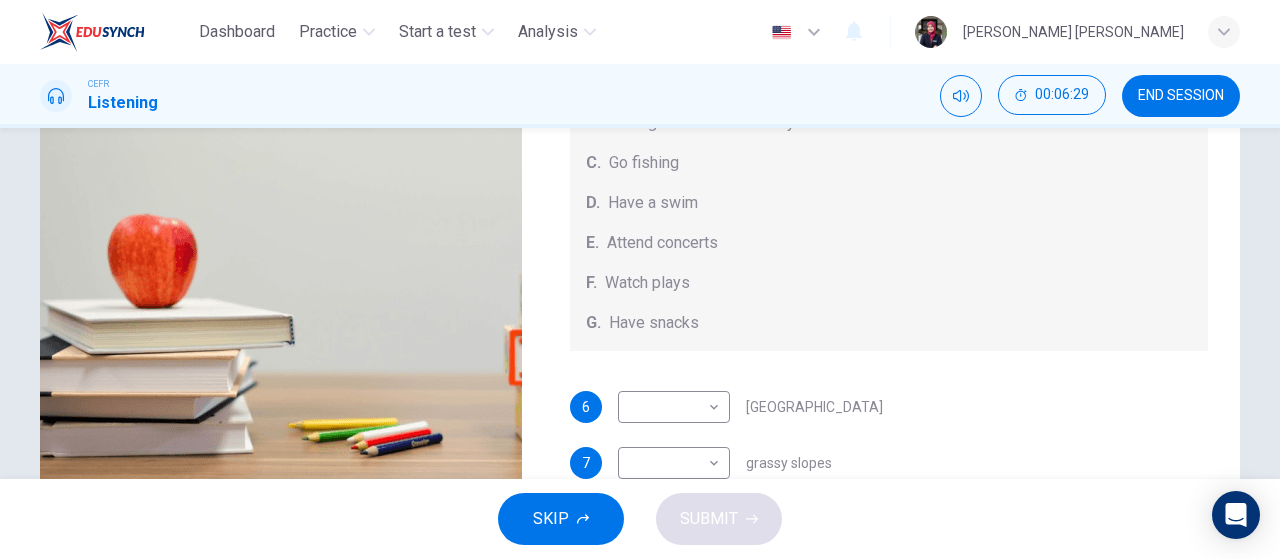 scroll, scrollTop: 424, scrollLeft: 0, axis: vertical 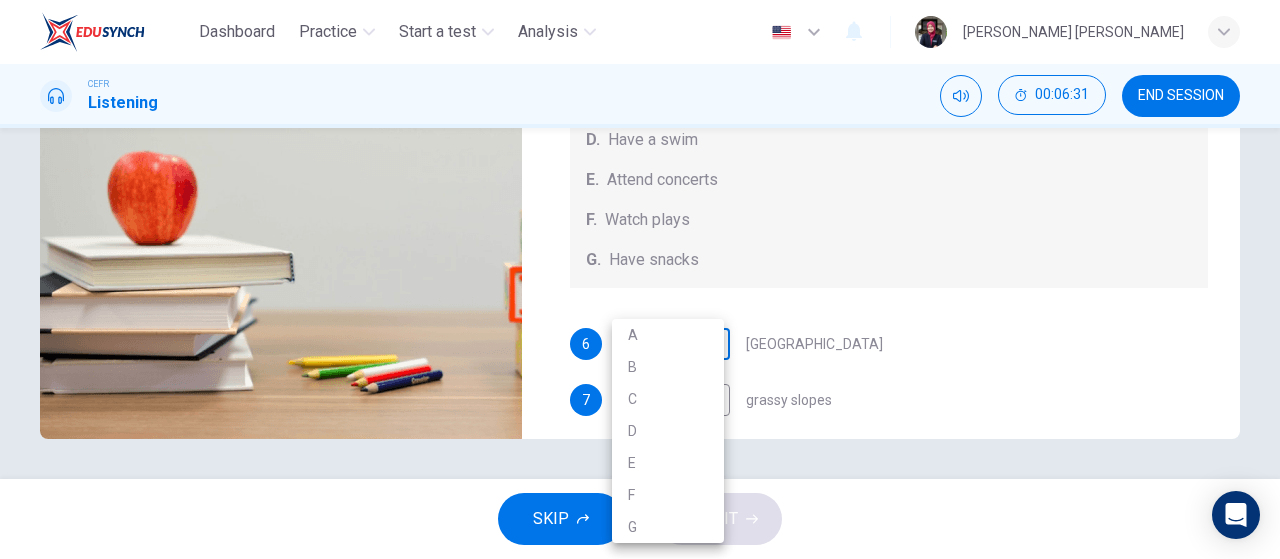 click on "Dashboard Practice Start a test Analysis English en ​ [PERSON_NAME] [PERSON_NAME] CEFR Listening 00:06:31 END SESSION Questions 6 - 10 Which activity can be done at each of the following locations on the heath? Choose  FIVE  answers below and select the correct letter,  A-G , next to the questions. Activities A. Have picnics B. Get a great view of the city C. Go fishing D. Have a swim E. Attend concerts F. Watch plays G. Have snacks 6 ​ ​ [GEOGRAPHIC_DATA] 7 ​ ​ grassy slopes 8 ​ ​ open-air stage 9 ​ ​ ponds 10 ​ ​ [GEOGRAPHIC_DATA] Audio Tour 05m 13s SKIP SUBMIT EduSynch - Online Language Proficiency Testing
Dashboard Practice Start a test Analysis Notifications © Copyright  2025 A B C D E F G" at bounding box center (640, 279) 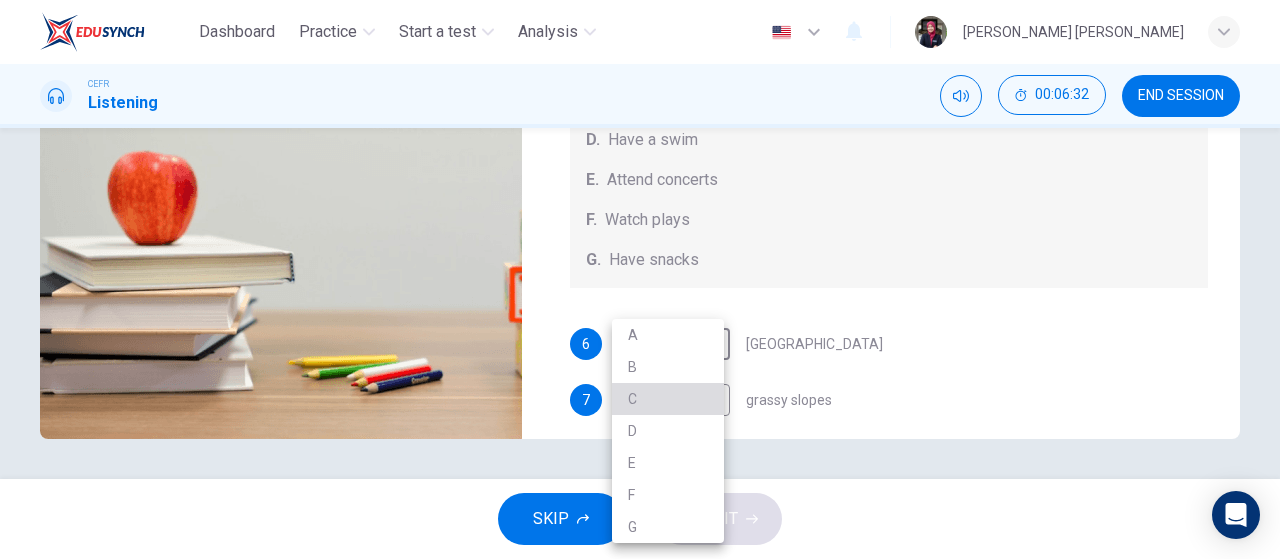 click on "C" at bounding box center [668, 399] 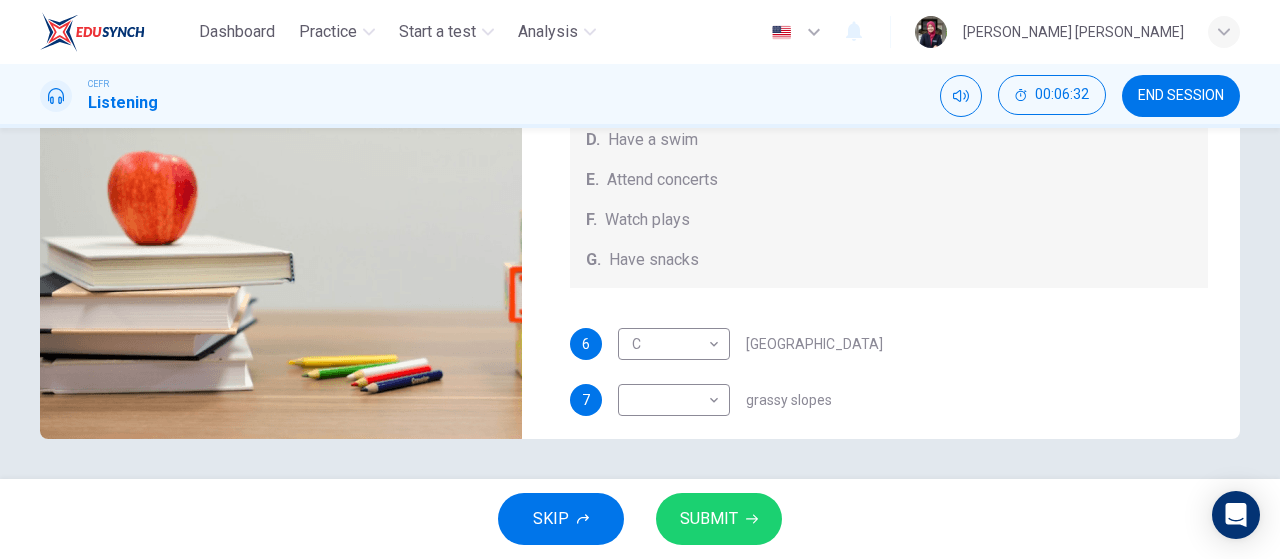 click on "A B C D E F G" at bounding box center (668, 400) 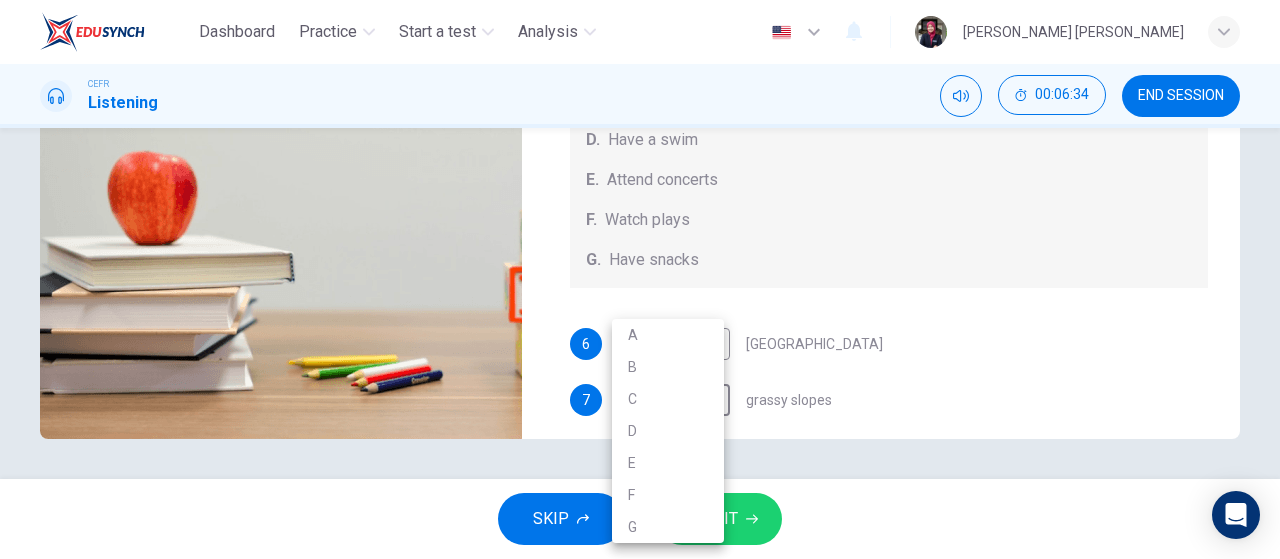 click on "Dashboard Practice Start a test Analysis English en ​ [PERSON_NAME] [PERSON_NAME] CEFR Listening 00:06:34 END SESSION Questions 6 - 10 Which activity can be done at each of the following locations on the heath? Choose  FIVE  answers below and select the correct letter,  A-G , next to the questions. Activities A. Have picnics B. Get a great view of the city C. Go fishing D. Have a swim E. Attend concerts F. Watch plays G. Have snacks 6 C C ​ [GEOGRAPHIC_DATA] 7 ​ ​ grassy slopes 8 ​ ​ open-air stage 9 ​ ​ ponds 10 ​ ​ [GEOGRAPHIC_DATA] Audio Tour 05m 13s SKIP SUBMIT EduSynch - Online Language Proficiency Testing
Dashboard Practice Start a test Analysis Notifications © Copyright  2025 A B C D E F G" at bounding box center (640, 279) 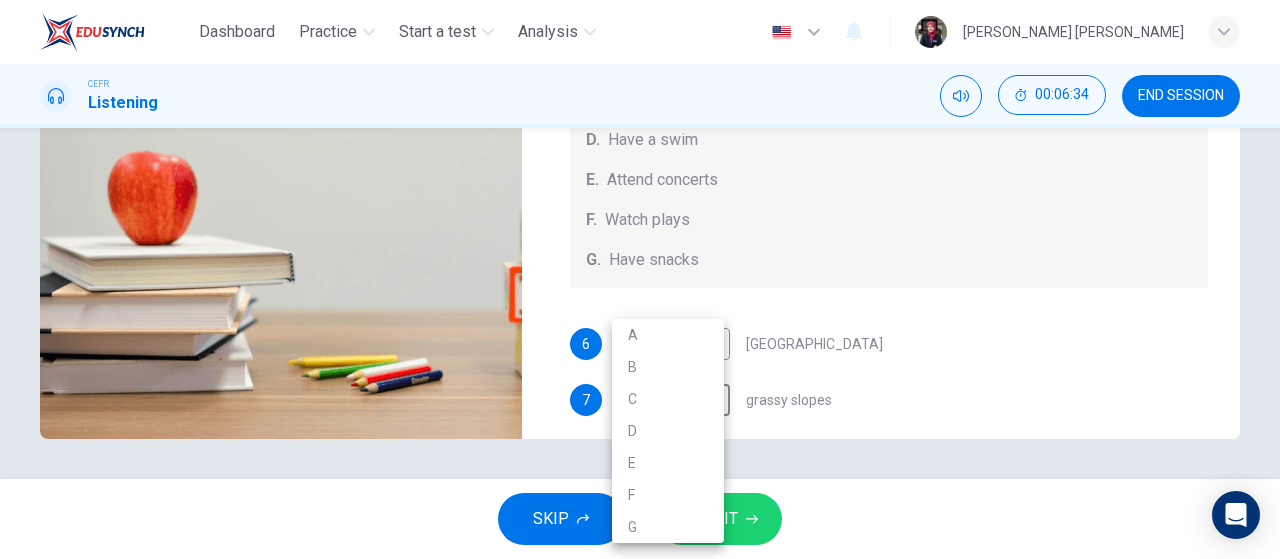 click at bounding box center (640, 279) 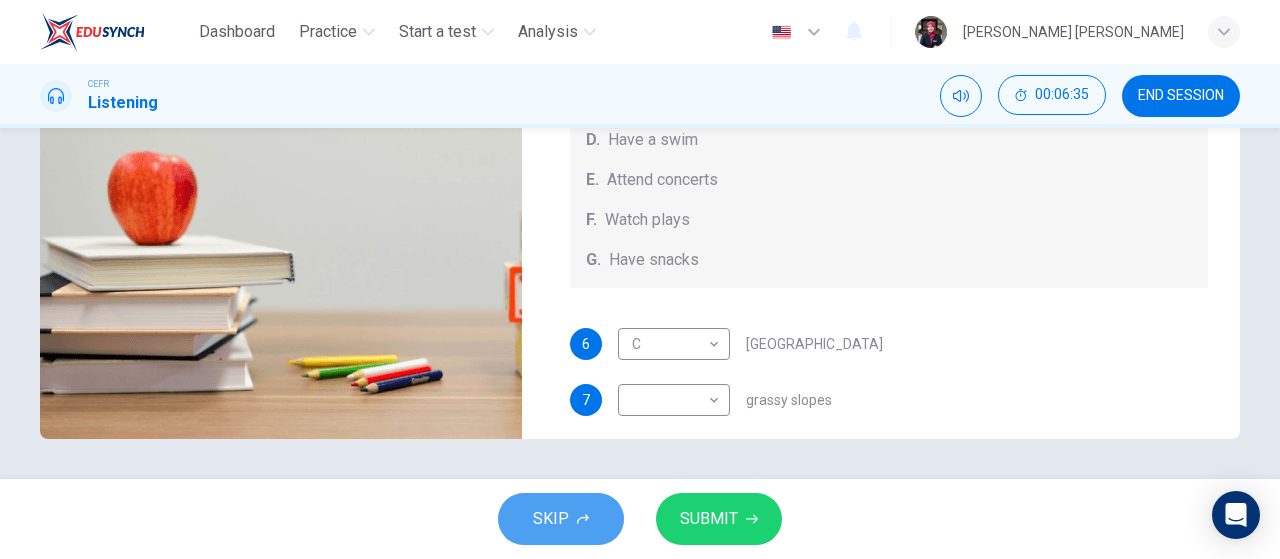 click on "SKIP" at bounding box center [551, 519] 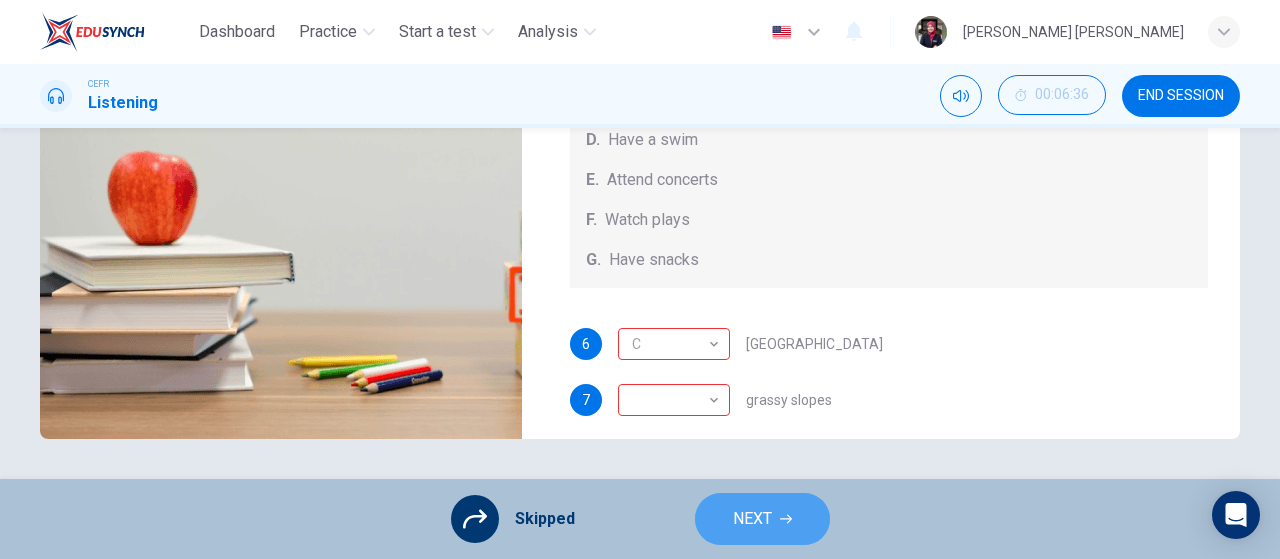 click on "NEXT" at bounding box center [762, 519] 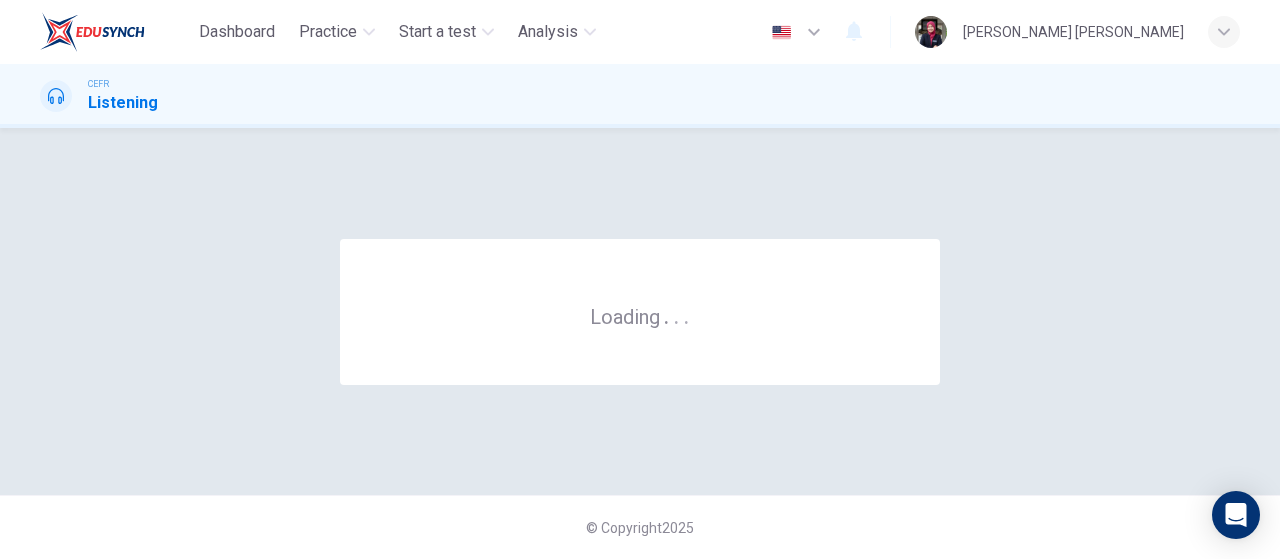 scroll, scrollTop: 0, scrollLeft: 0, axis: both 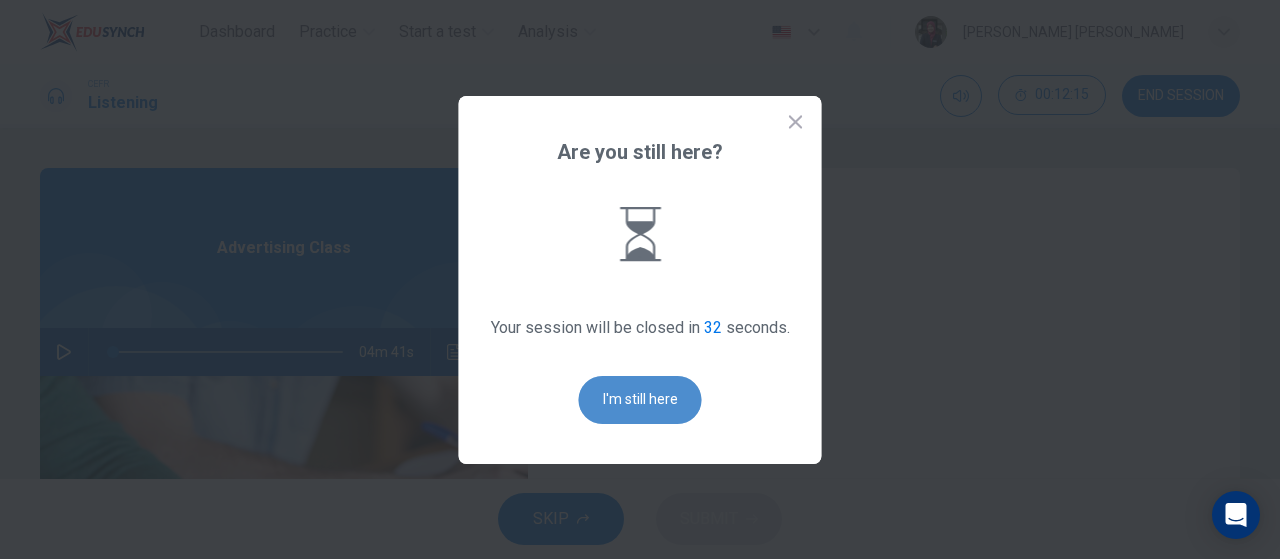 click on "I'm still here" at bounding box center [640, 400] 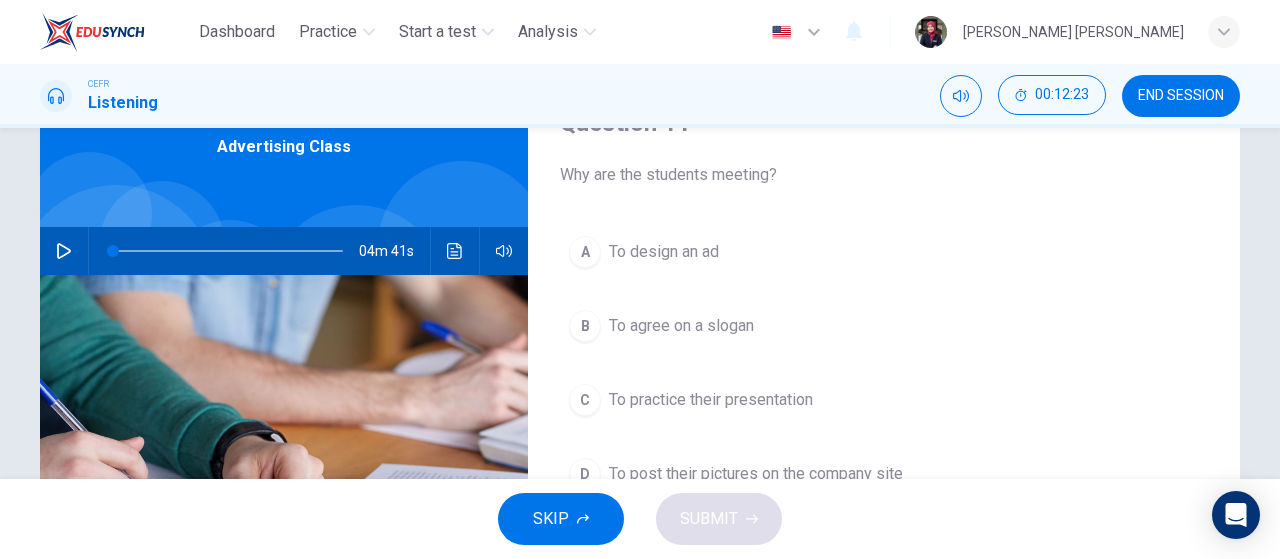 scroll, scrollTop: 106, scrollLeft: 0, axis: vertical 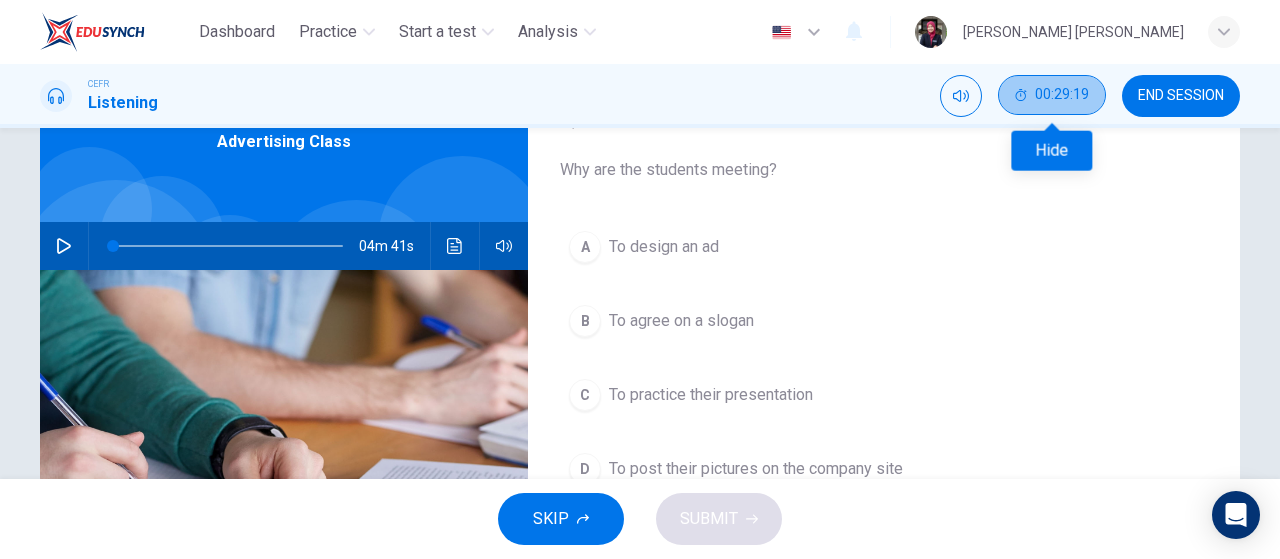 click on "00:29:19" at bounding box center (1052, 95) 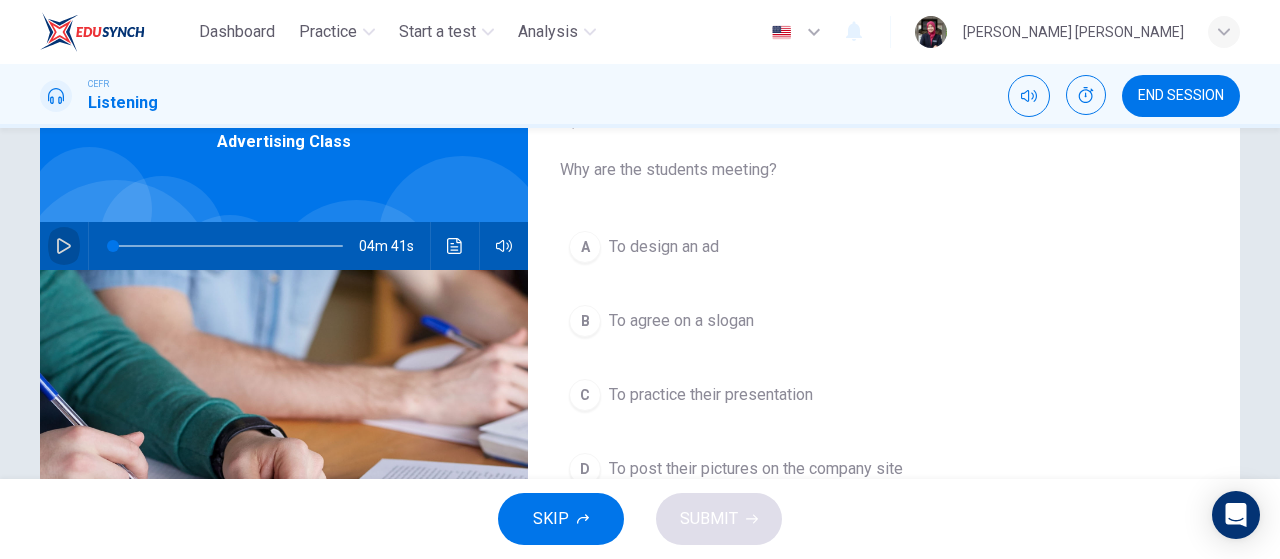 click 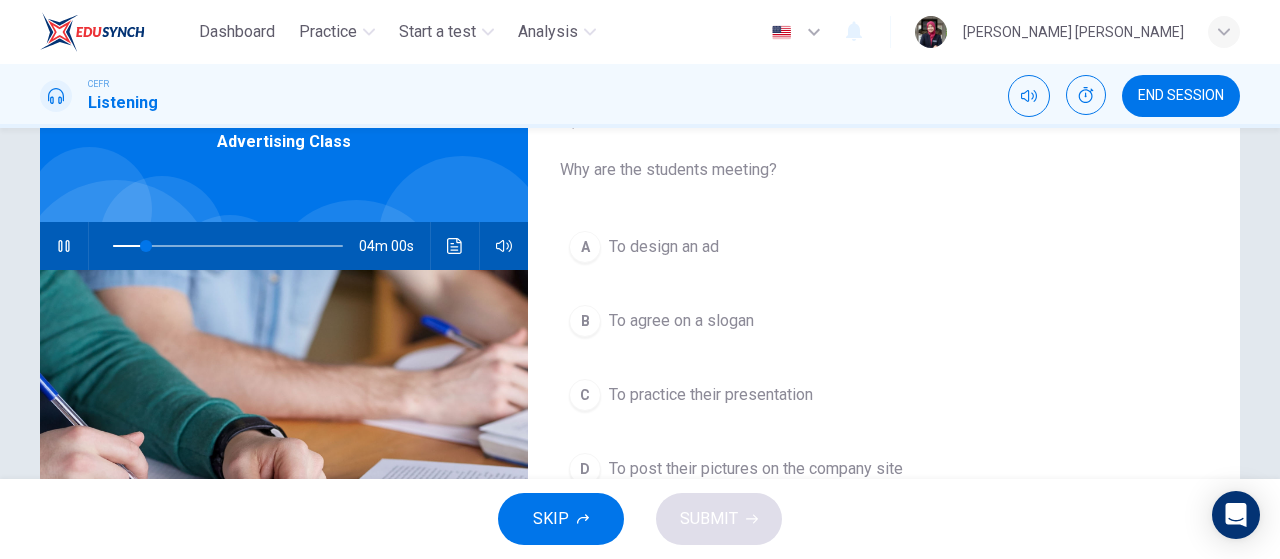 click on "To practice their presentation" at bounding box center [711, 395] 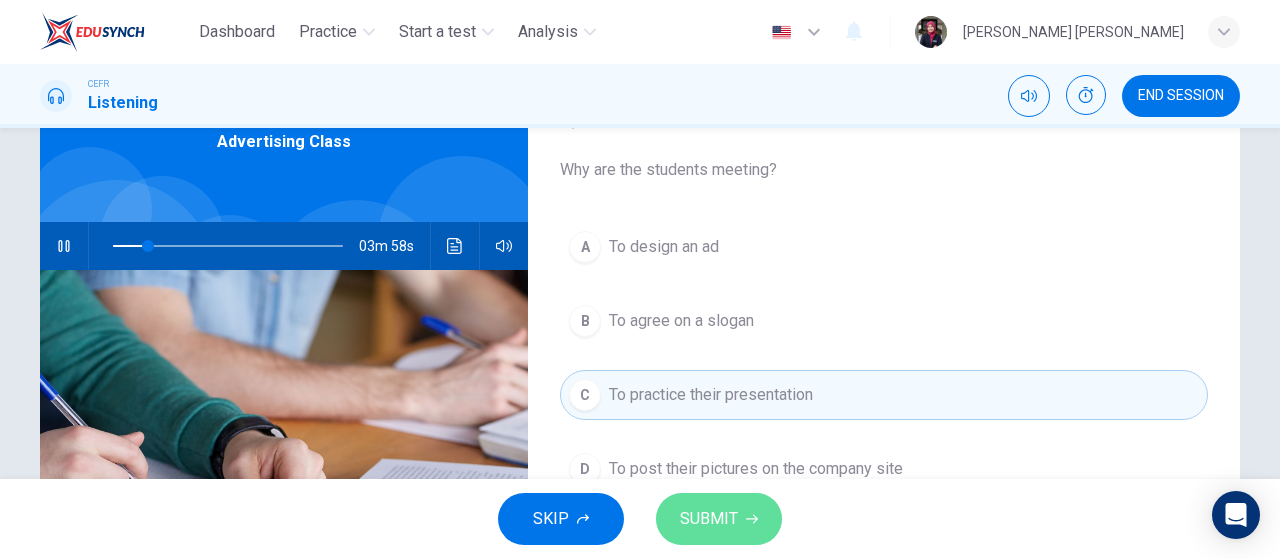 click on "SUBMIT" at bounding box center (709, 519) 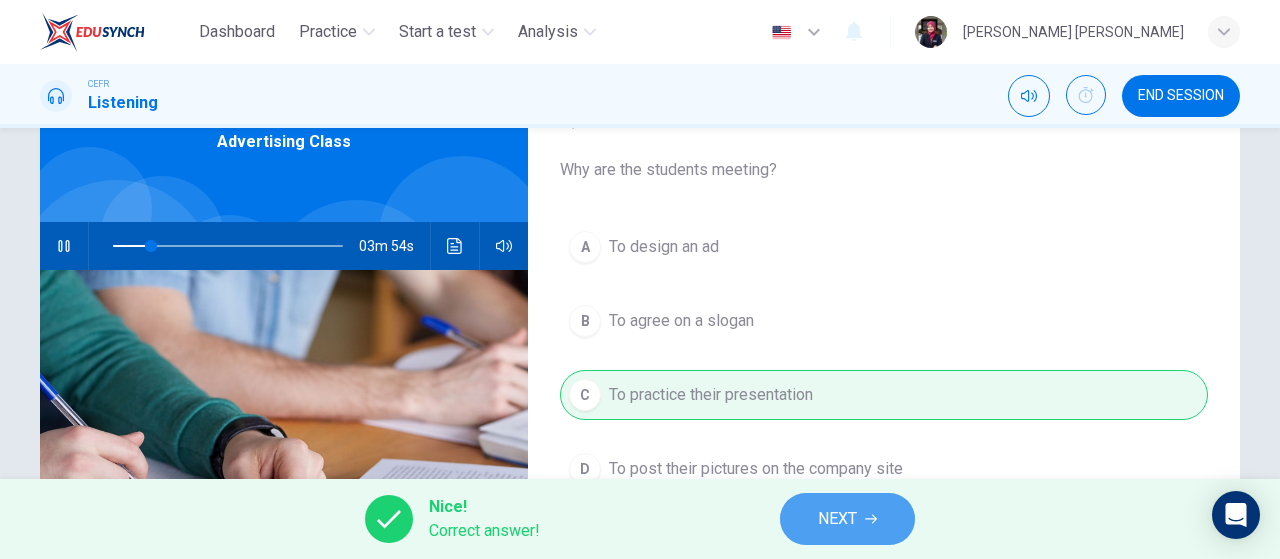 click on "NEXT" at bounding box center [837, 519] 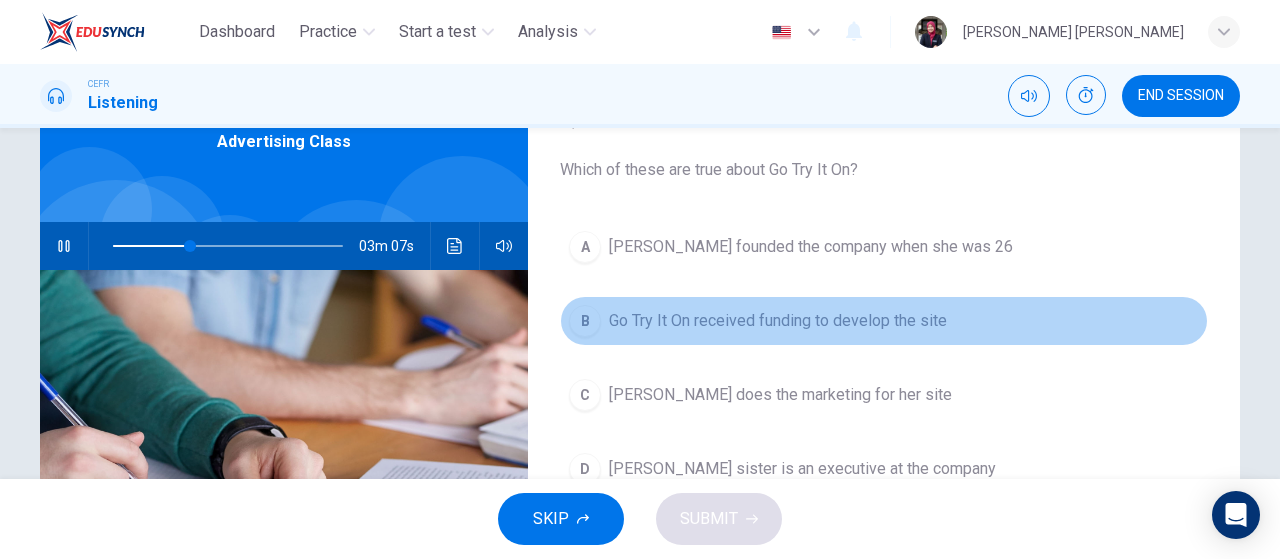 click on "B Go Try It On received funding to develop the site" at bounding box center (884, 321) 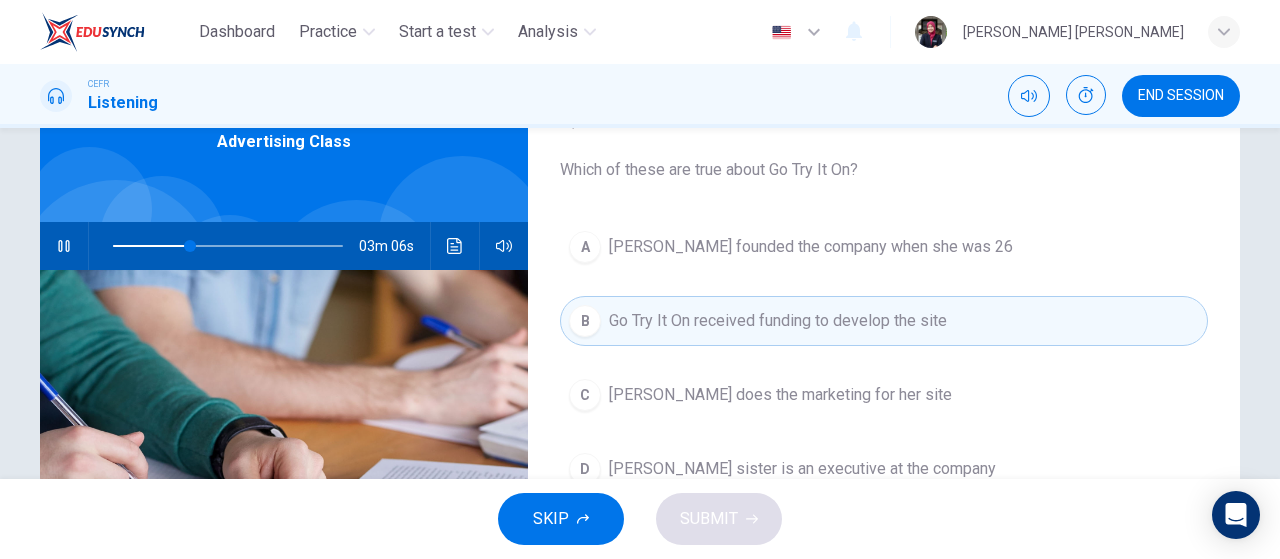 click on "A [PERSON_NAME] founded the company when she was 26 B Go Try It On received funding to develop the site C [PERSON_NAME] does the marketing for her site D [PERSON_NAME] sister is an executive at the company" at bounding box center [884, 378] 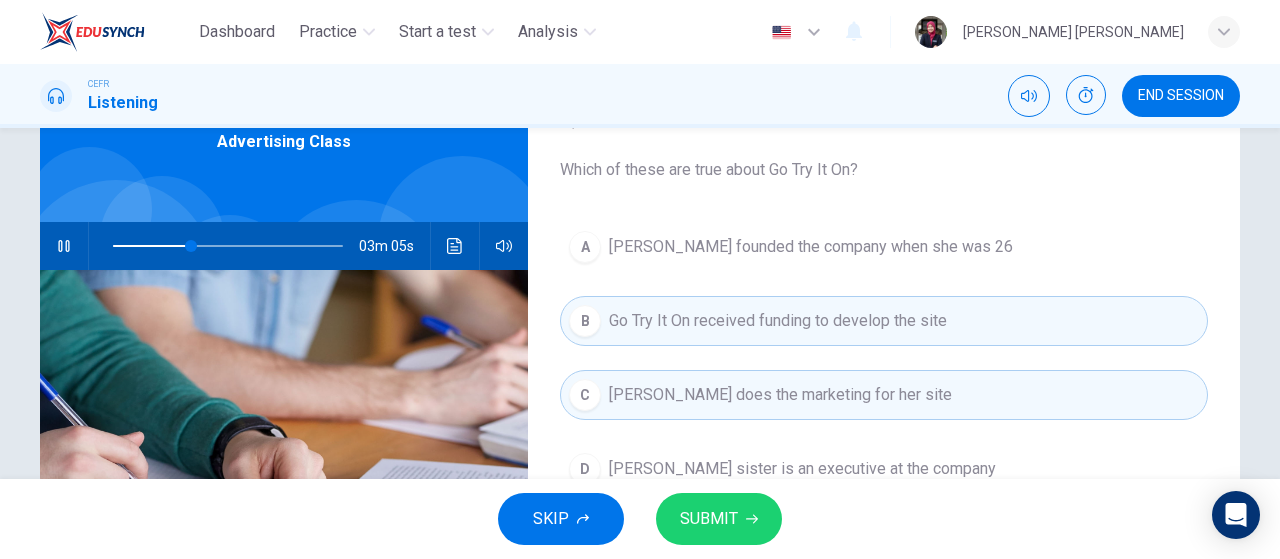 click on "SUBMIT" at bounding box center [709, 519] 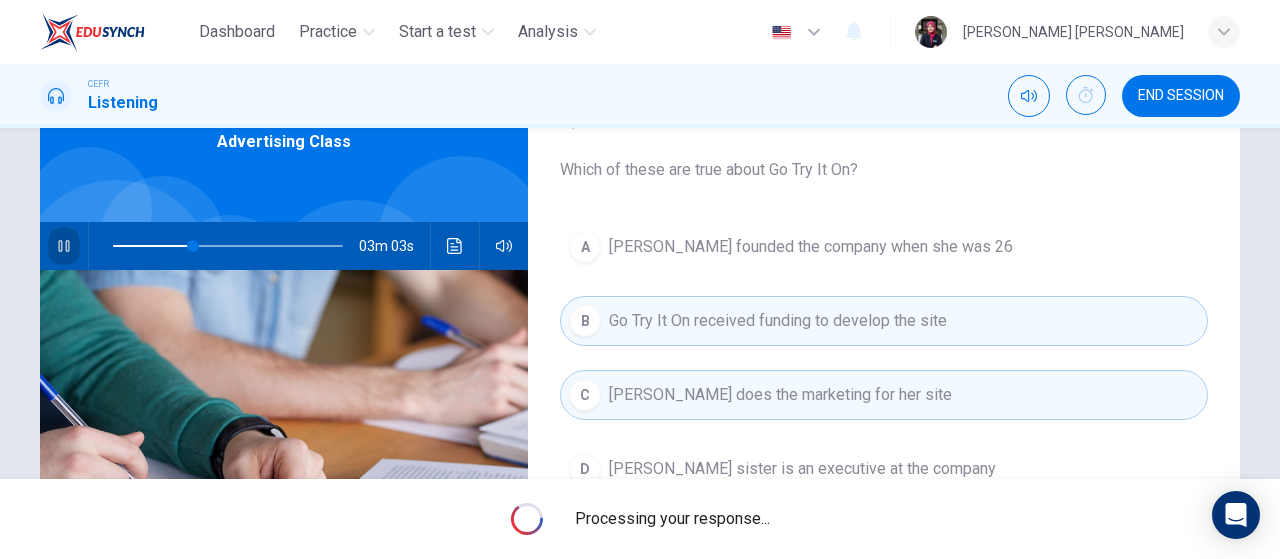click 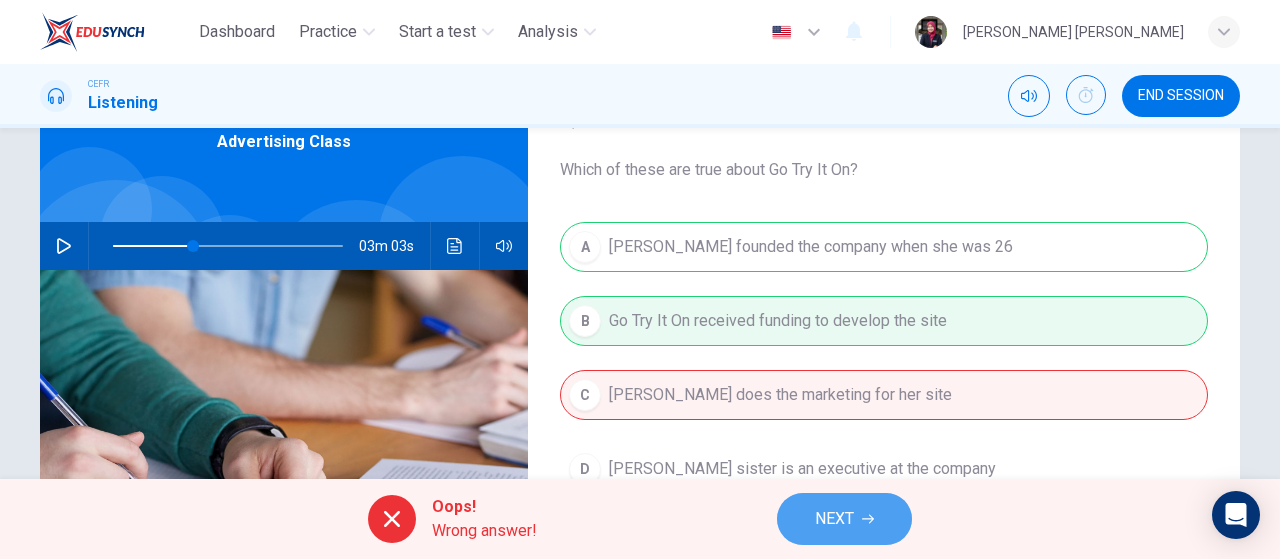 click on "NEXT" at bounding box center [834, 519] 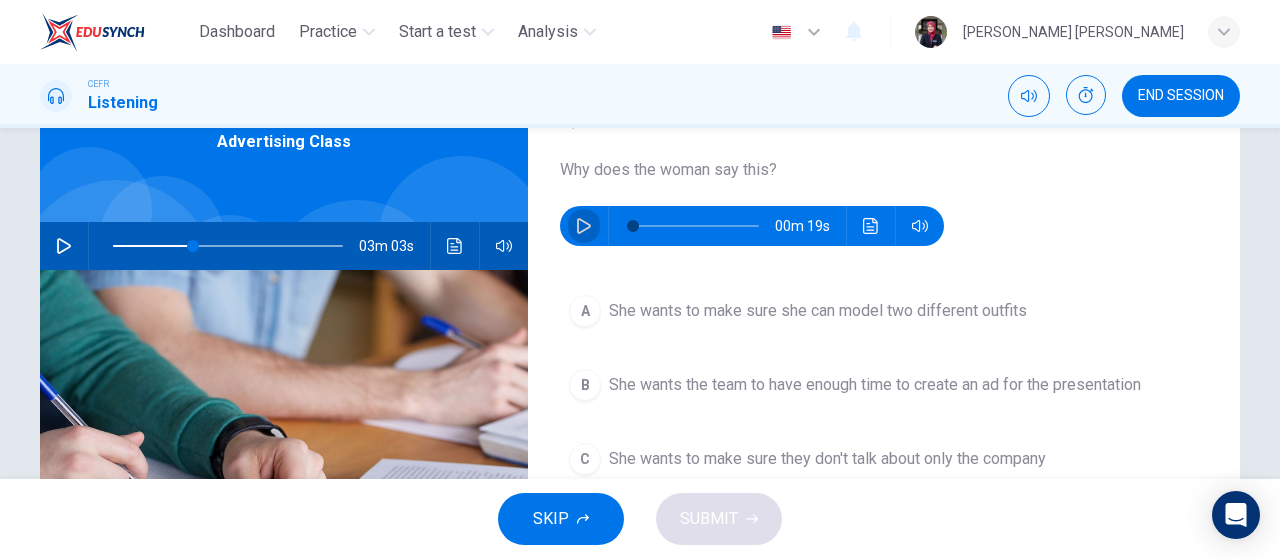 click at bounding box center [584, 226] 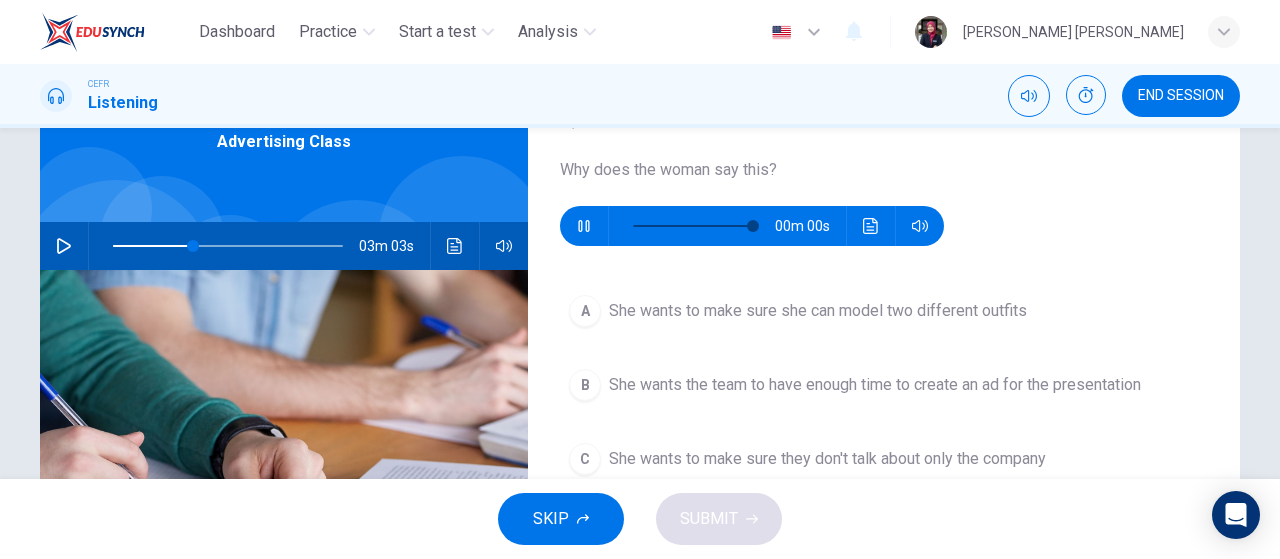 drag, startPoint x: 1267, startPoint y: 272, endPoint x: 1242, endPoint y: 319, distance: 53.235325 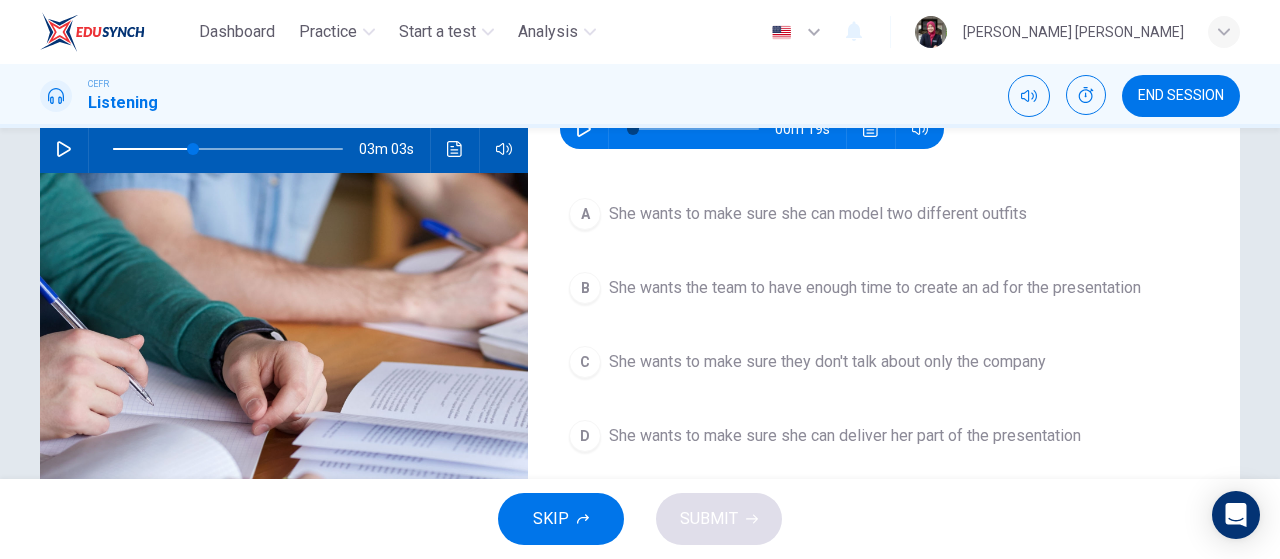 scroll, scrollTop: 202, scrollLeft: 0, axis: vertical 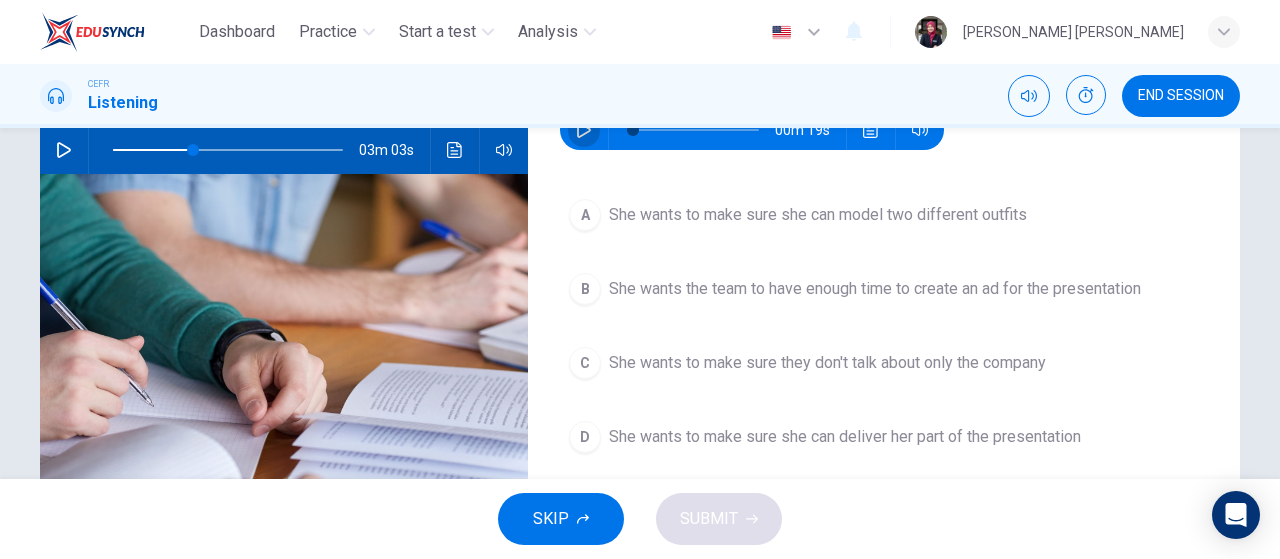 click 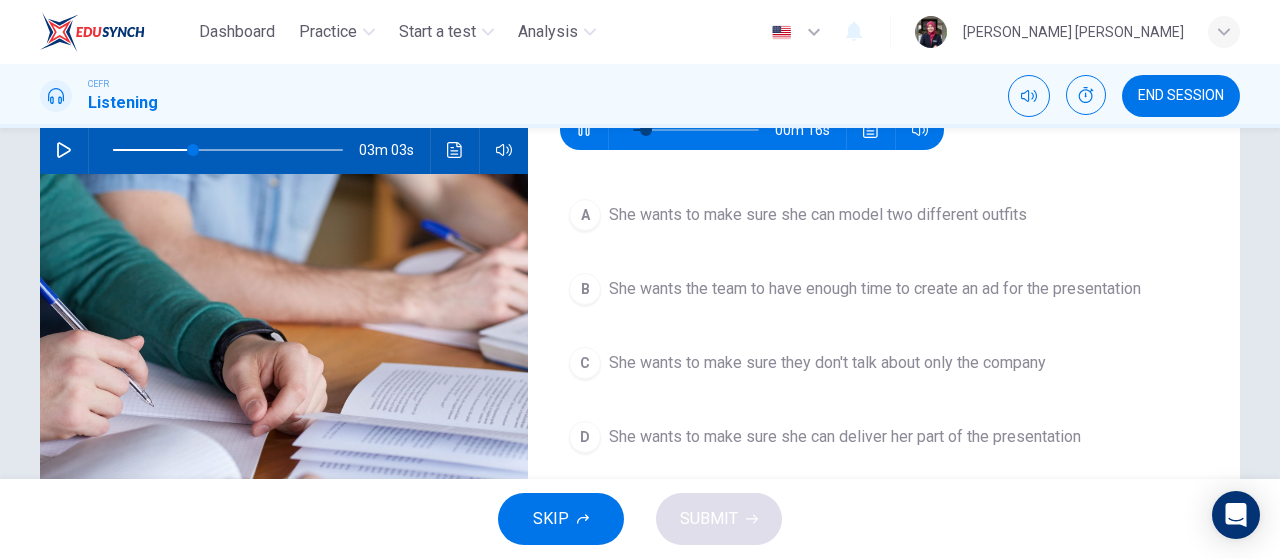 type on "16" 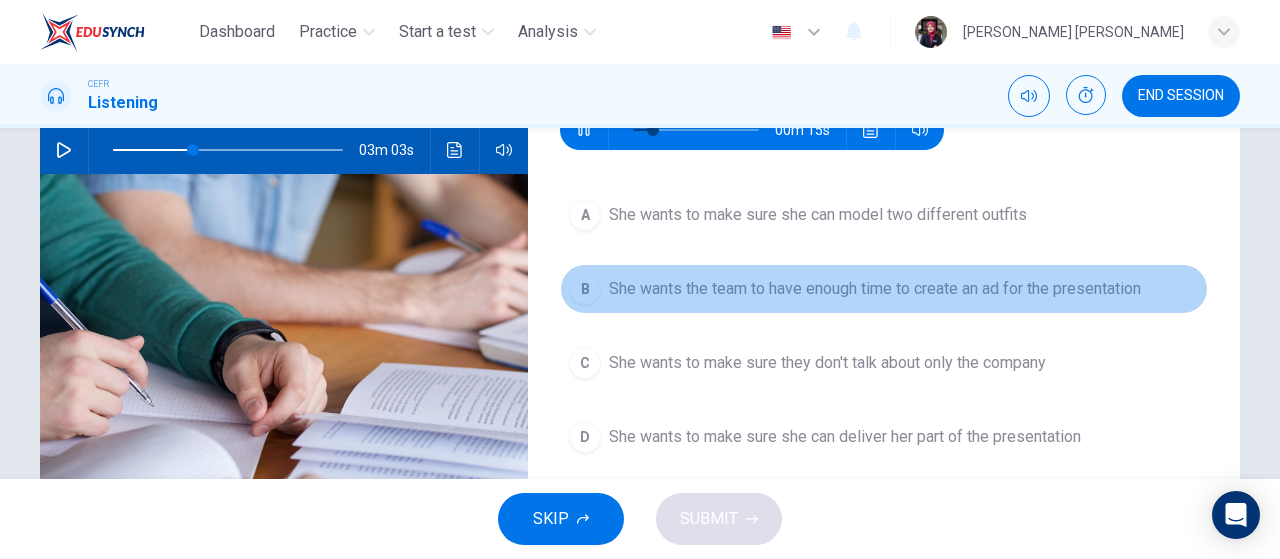 click on "She wants the team to have enough time to create an ad for the presentation" at bounding box center [875, 289] 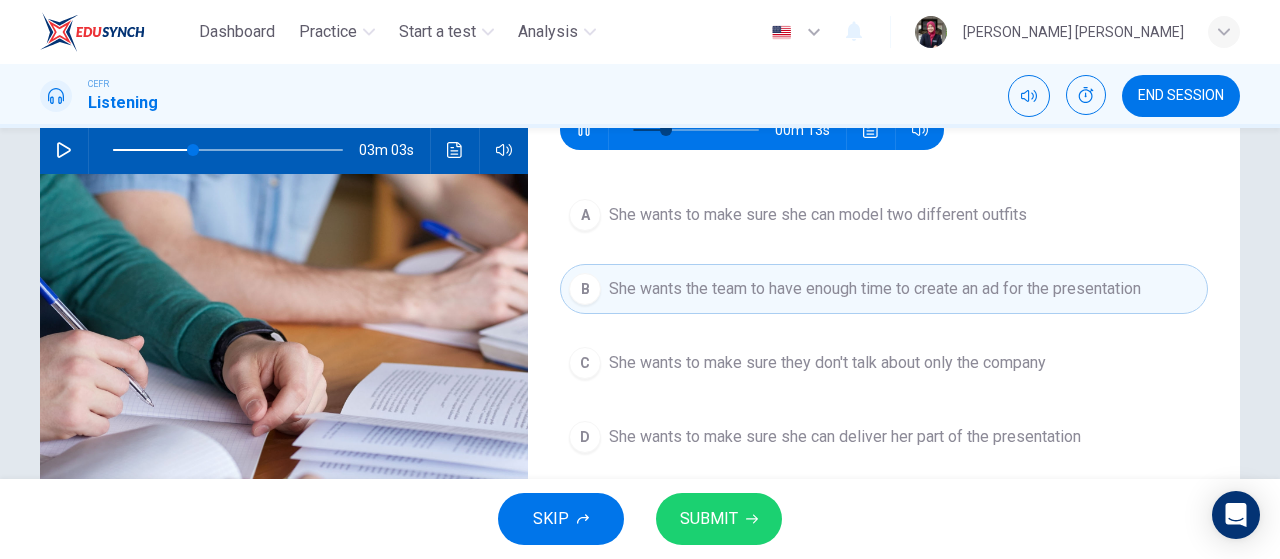 type on "32" 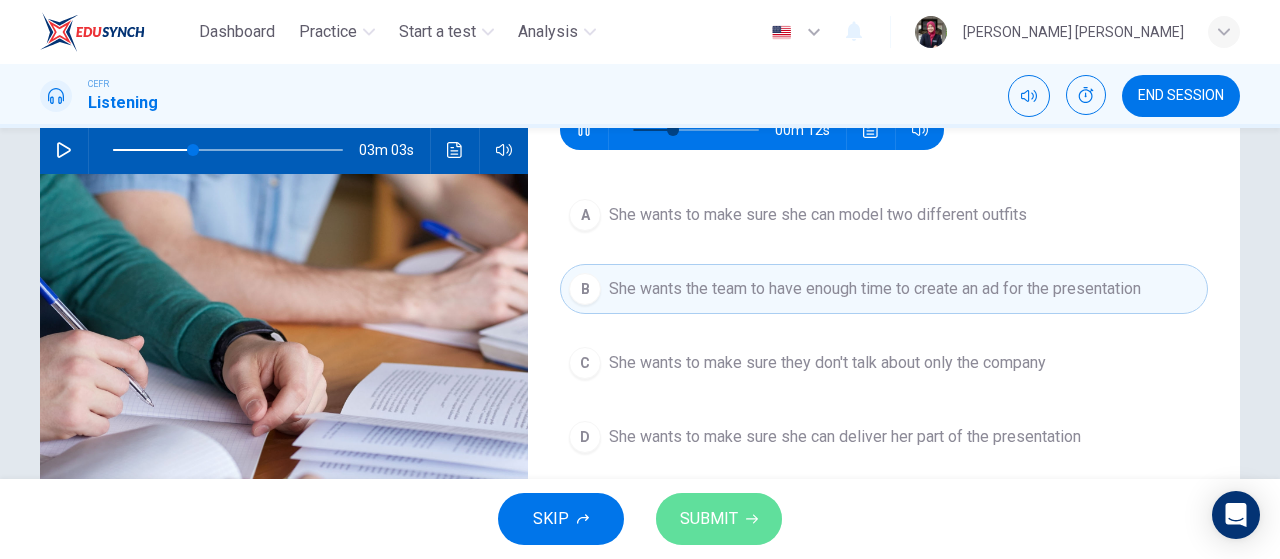 click on "SUBMIT" at bounding box center [719, 519] 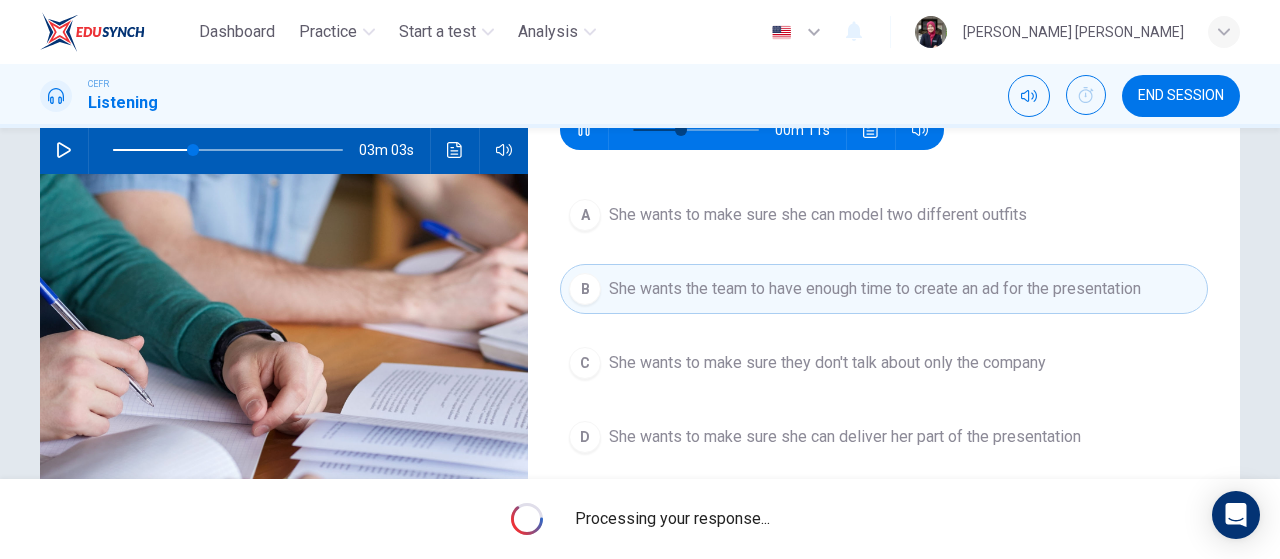 type on "42" 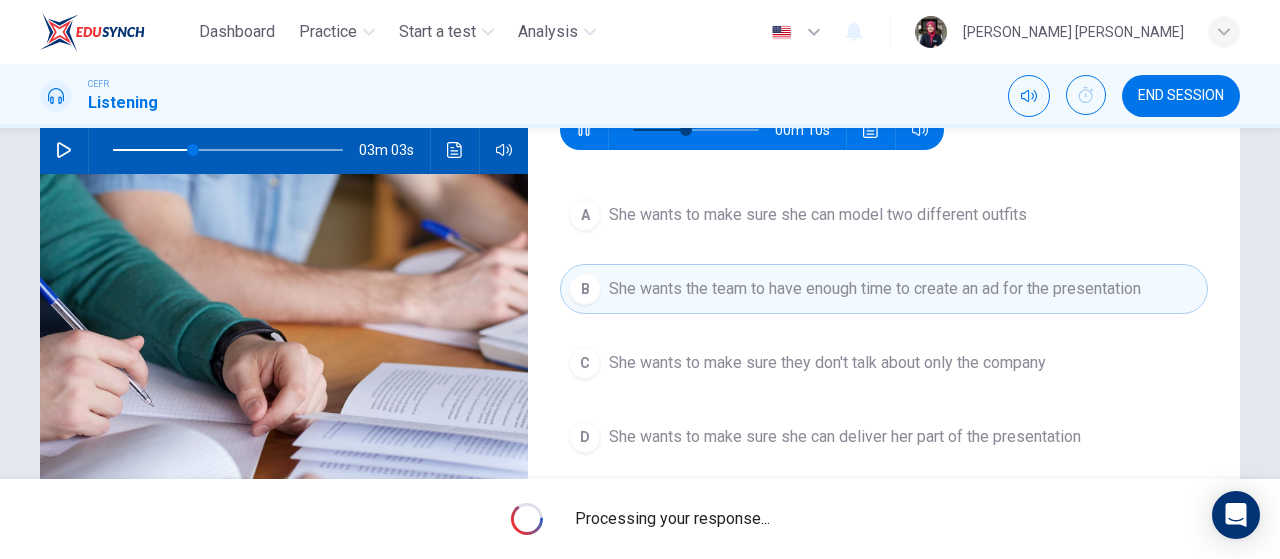 type on "35" 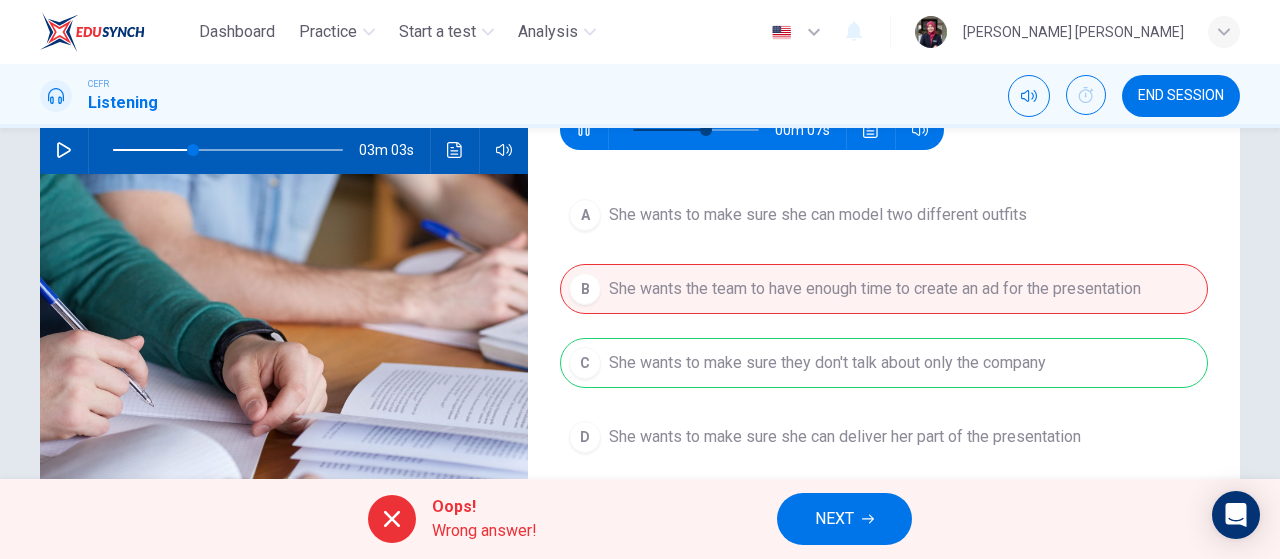 type on "63" 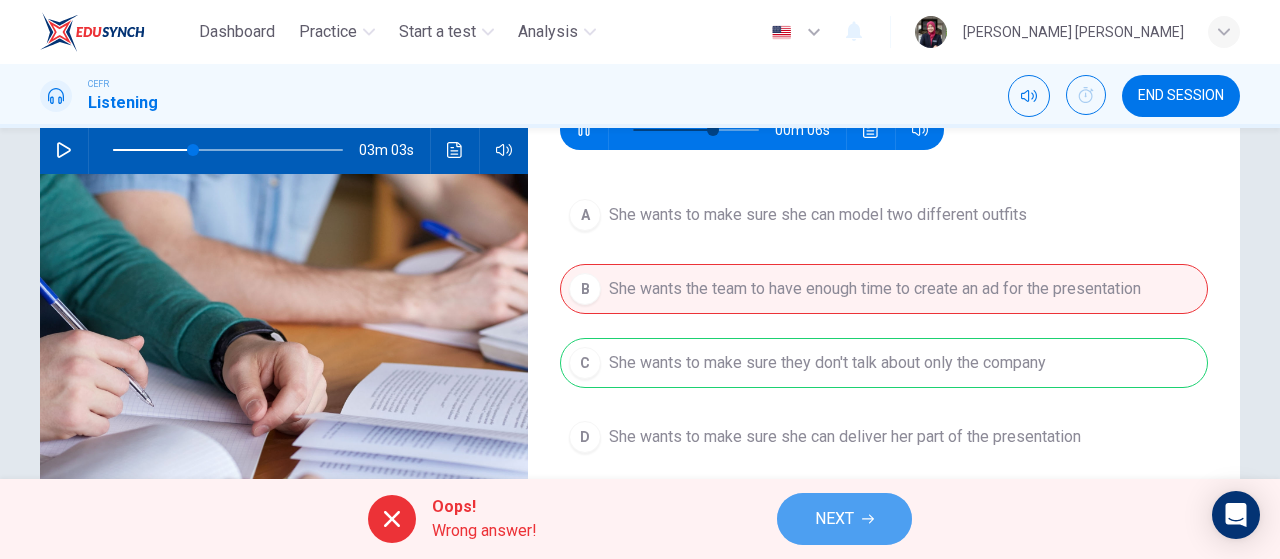 click on "NEXT" at bounding box center [844, 519] 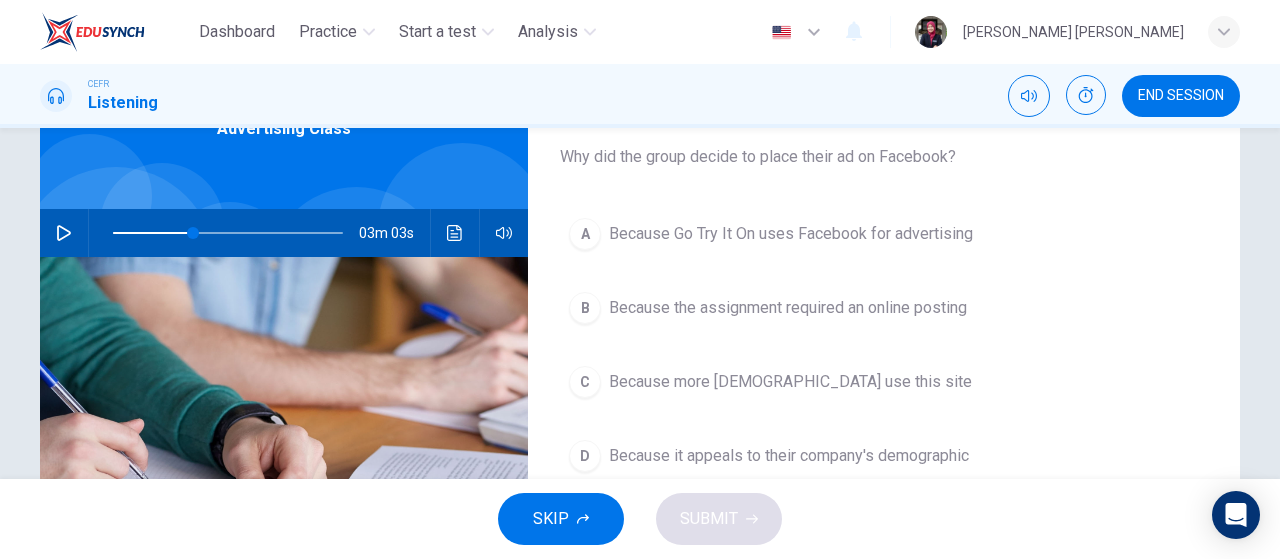 scroll, scrollTop: 120, scrollLeft: 0, axis: vertical 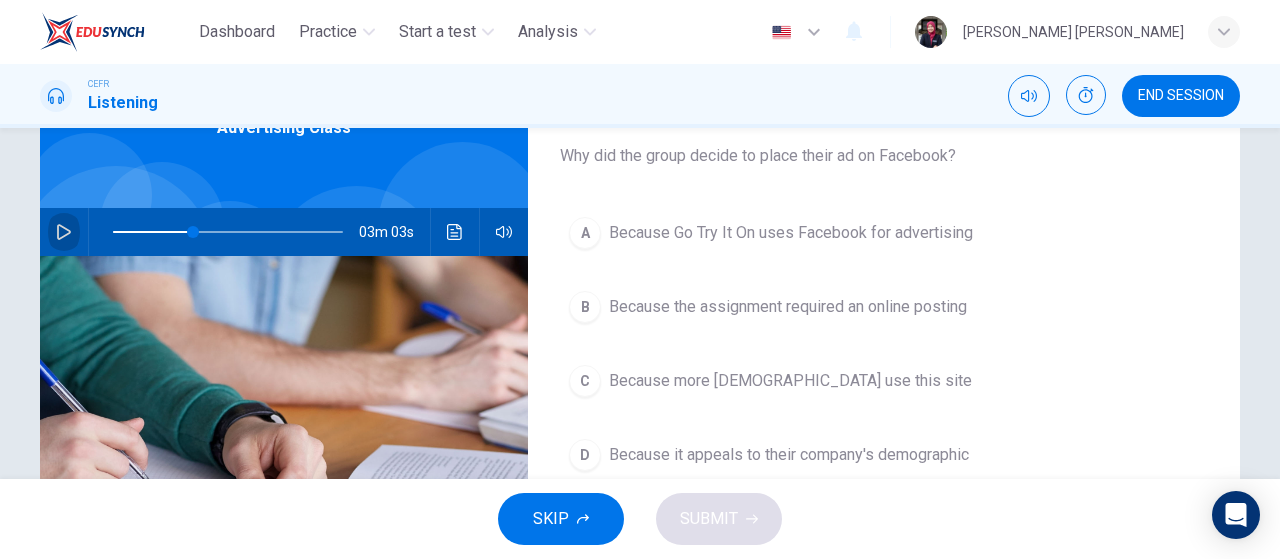 click at bounding box center (64, 232) 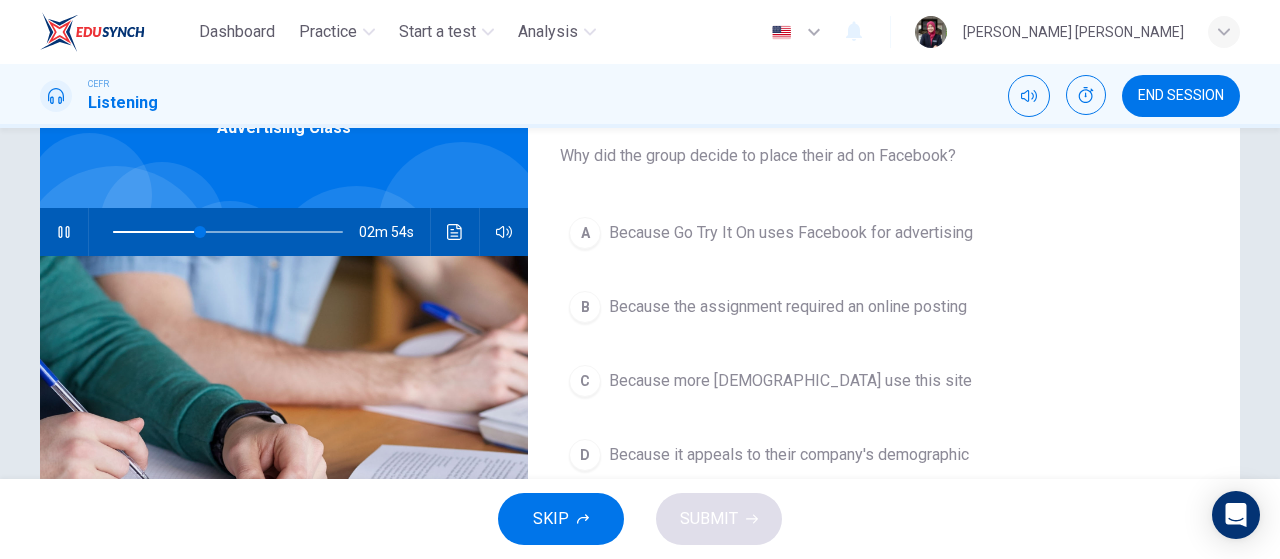 type on "38" 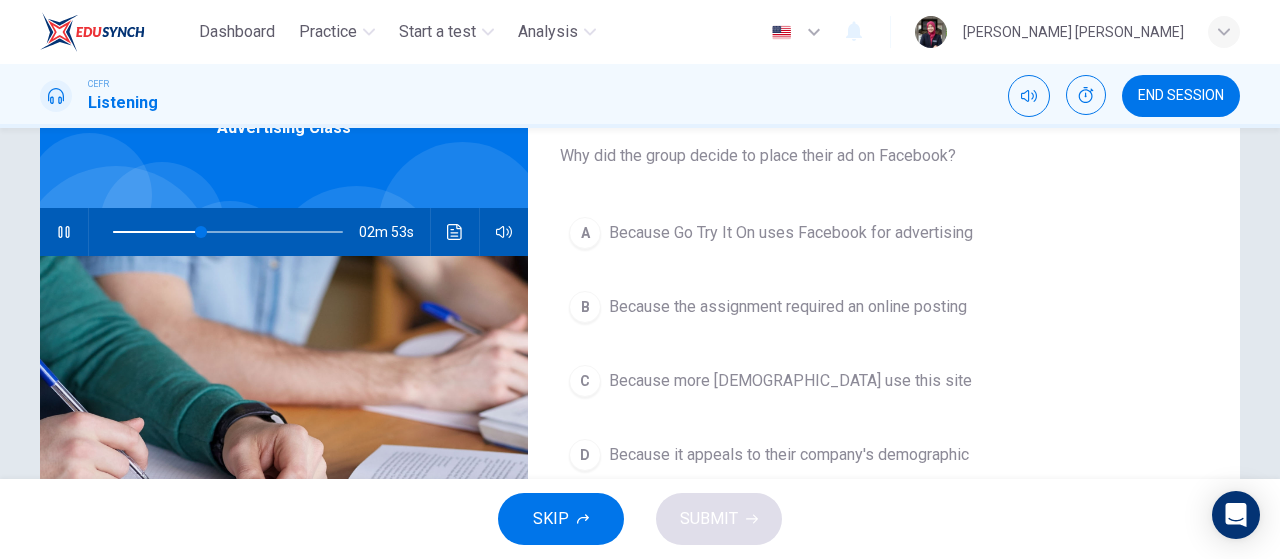 type 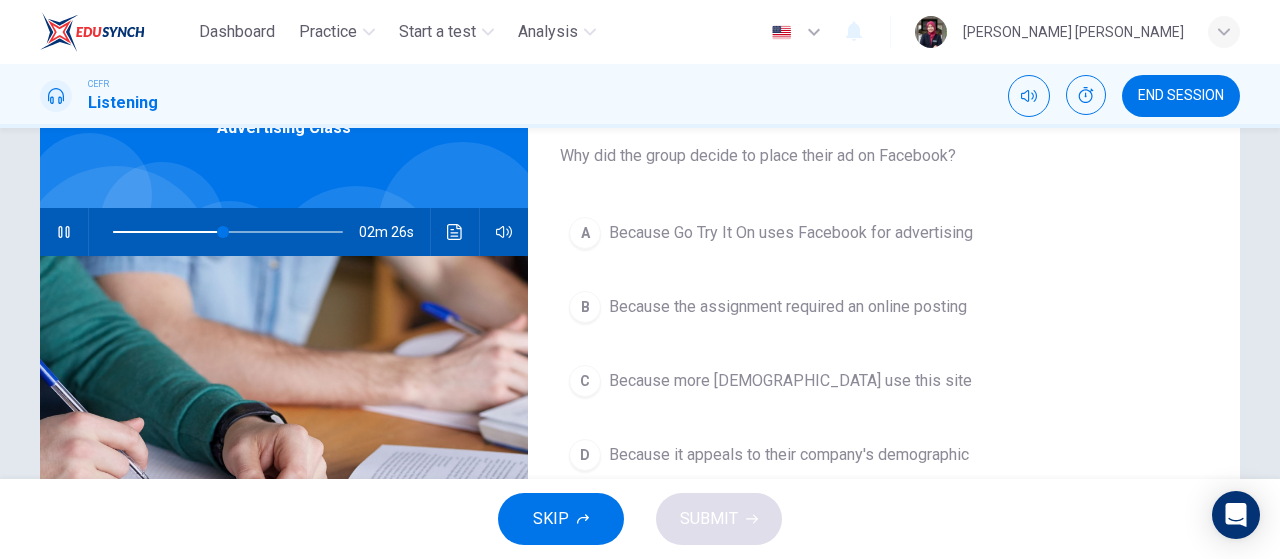 click on "02m 26s" at bounding box center (284, 232) 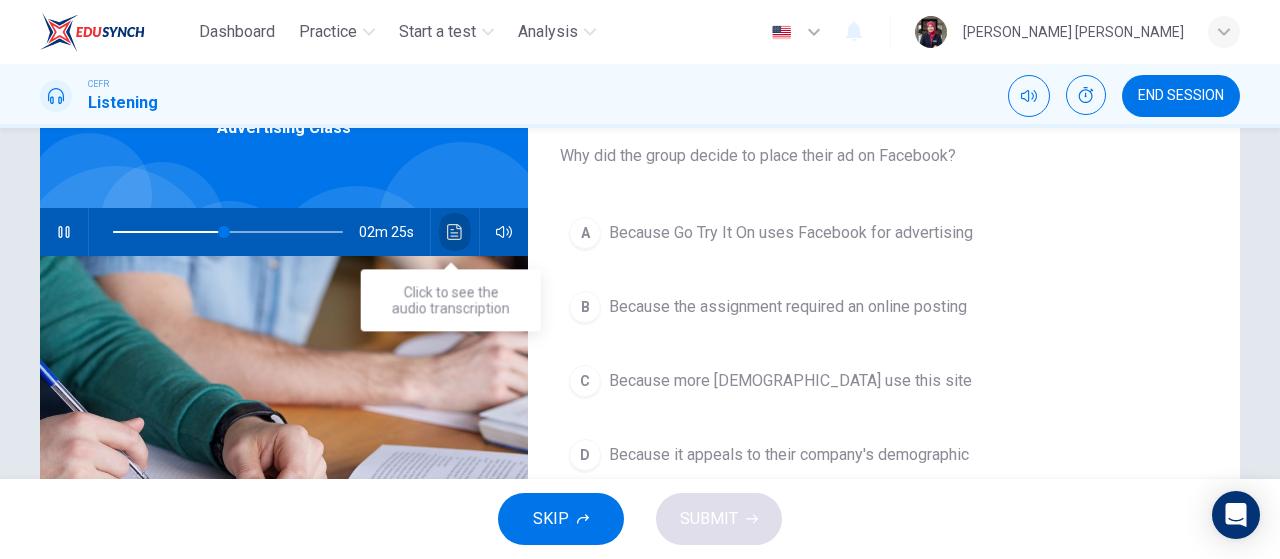 click 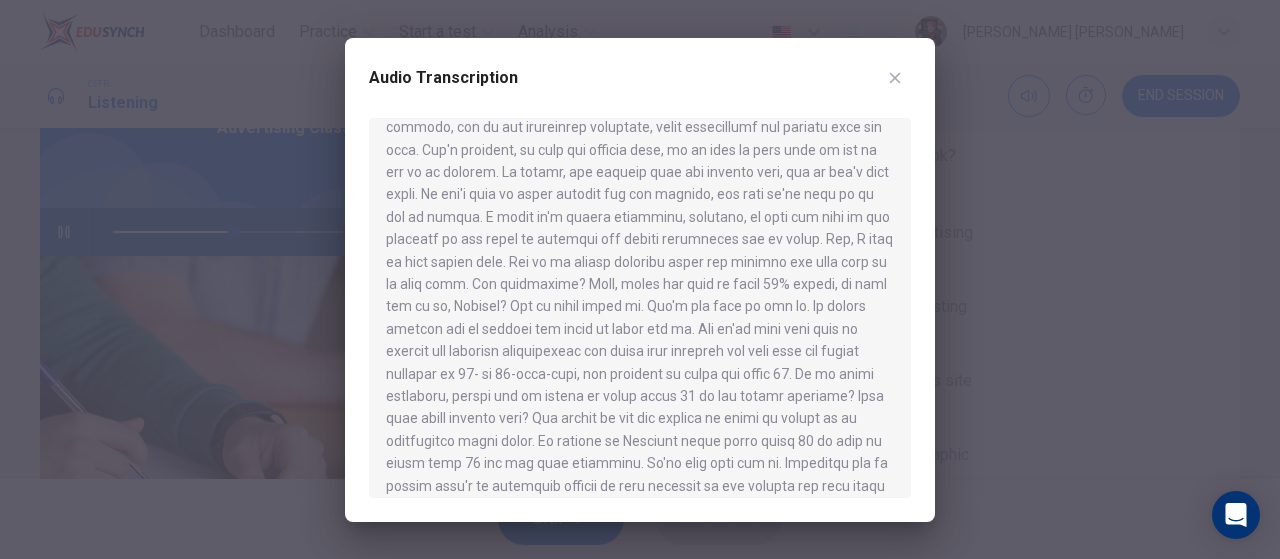 scroll, scrollTop: 586, scrollLeft: 0, axis: vertical 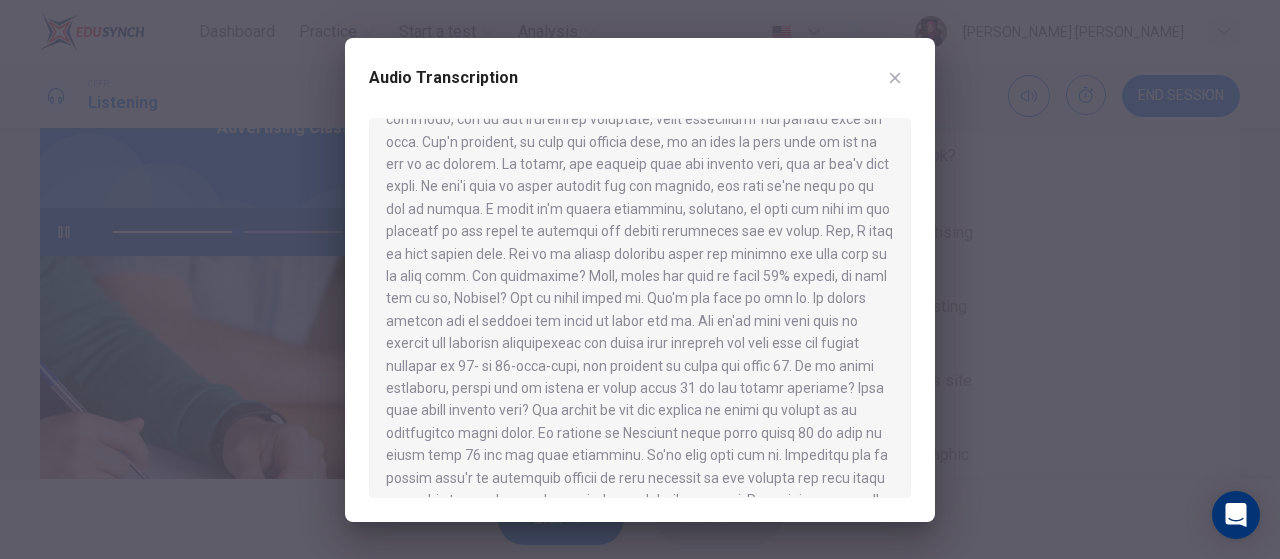 click on "Audio Transcription" at bounding box center [640, 280] 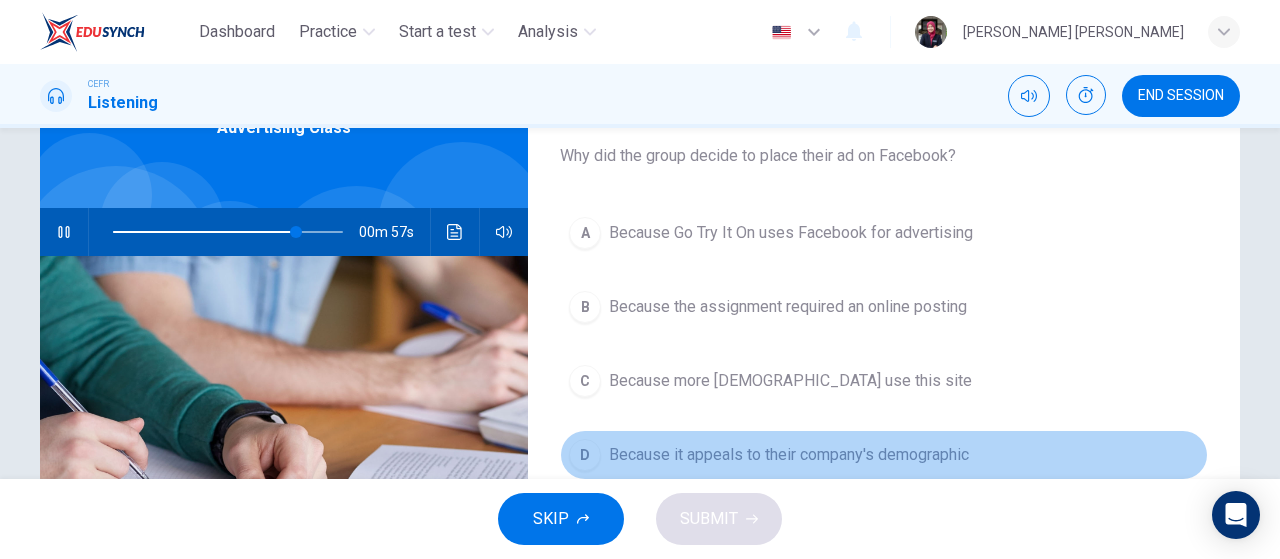 click on "D Because it appeals to their company's demographic" at bounding box center (884, 455) 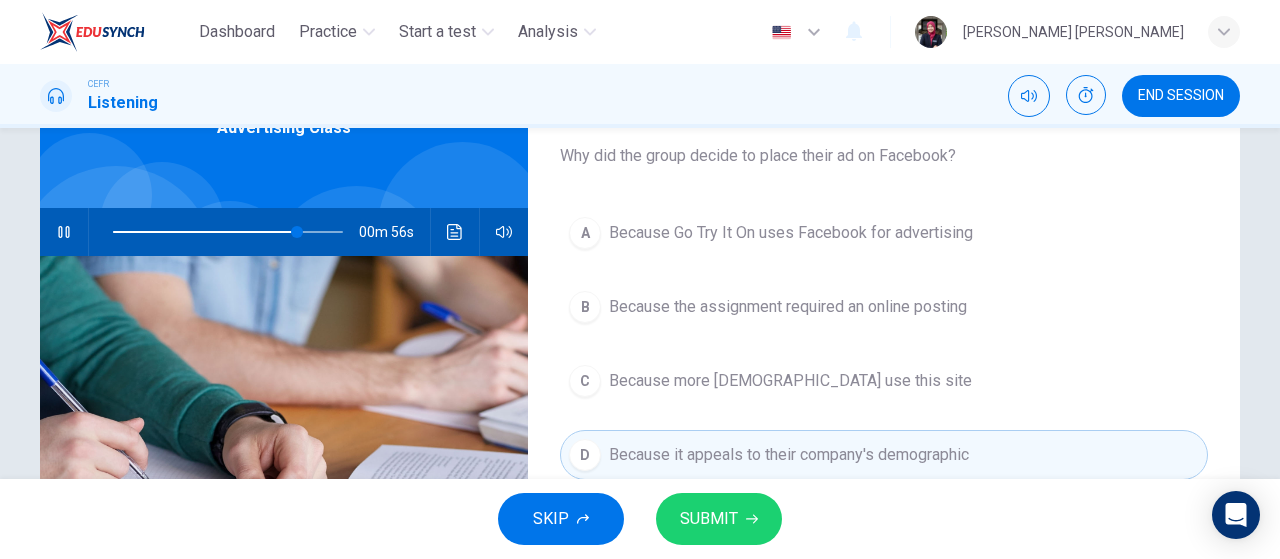 click 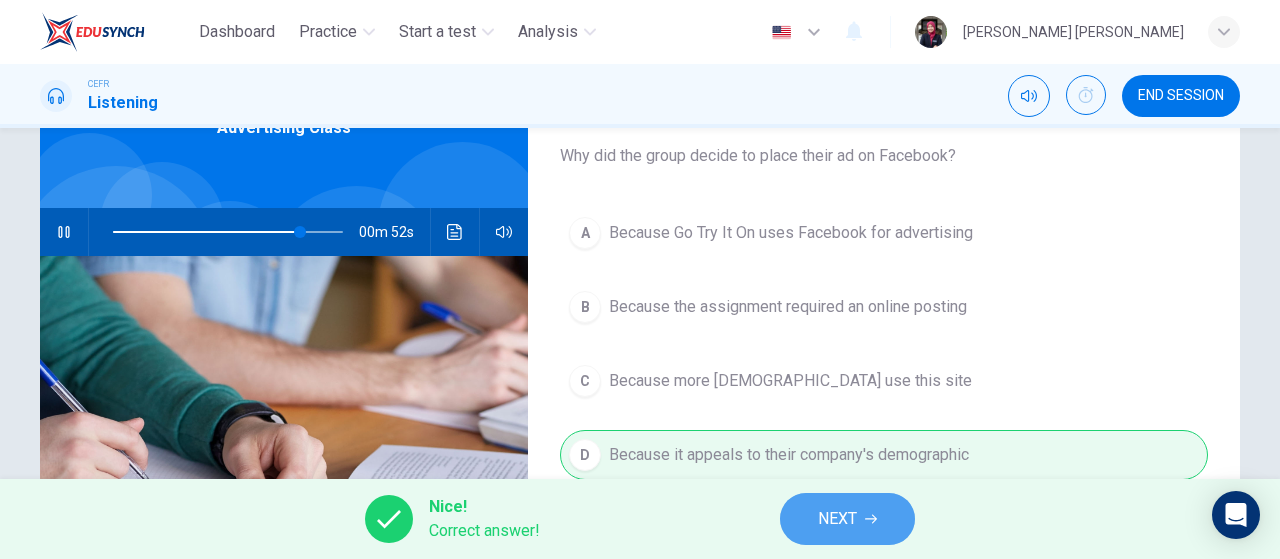 click on "NEXT" at bounding box center [837, 519] 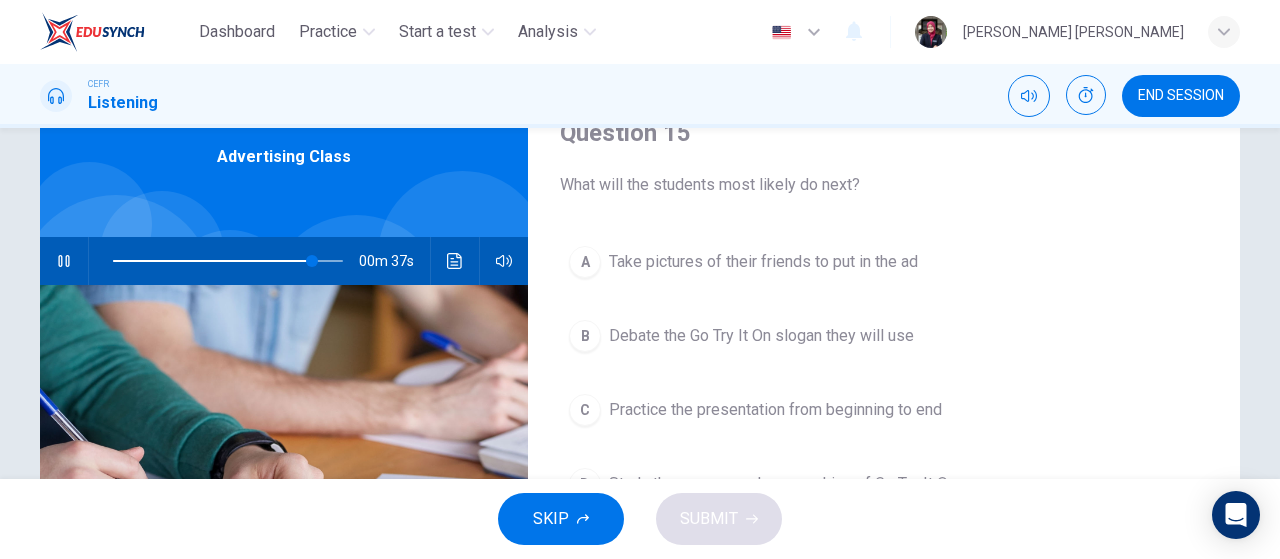 scroll, scrollTop: 88, scrollLeft: 0, axis: vertical 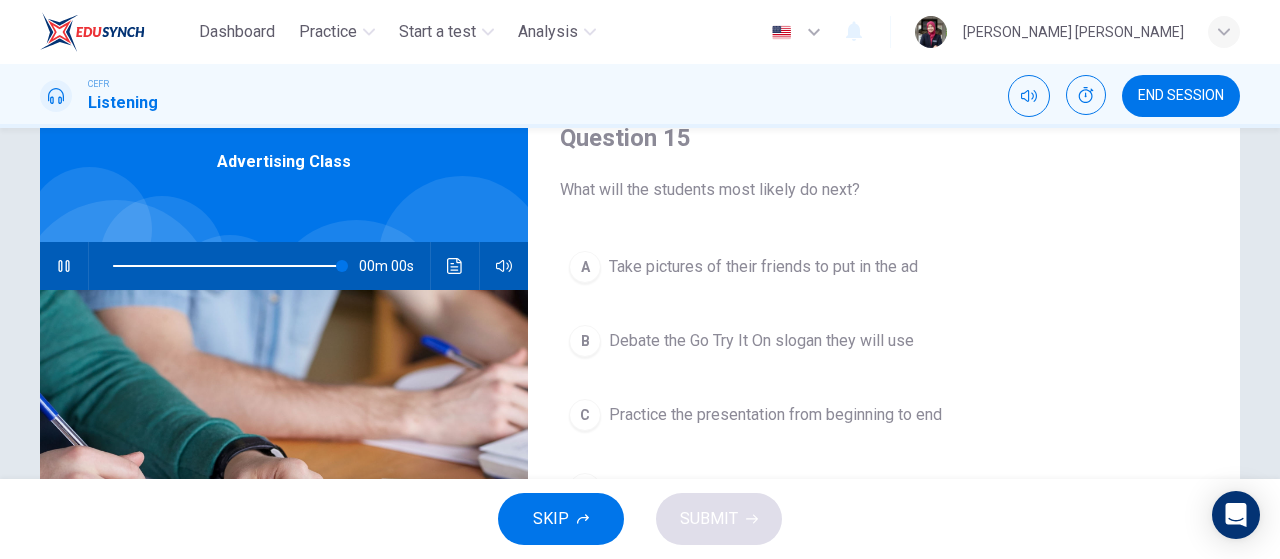 type on "0" 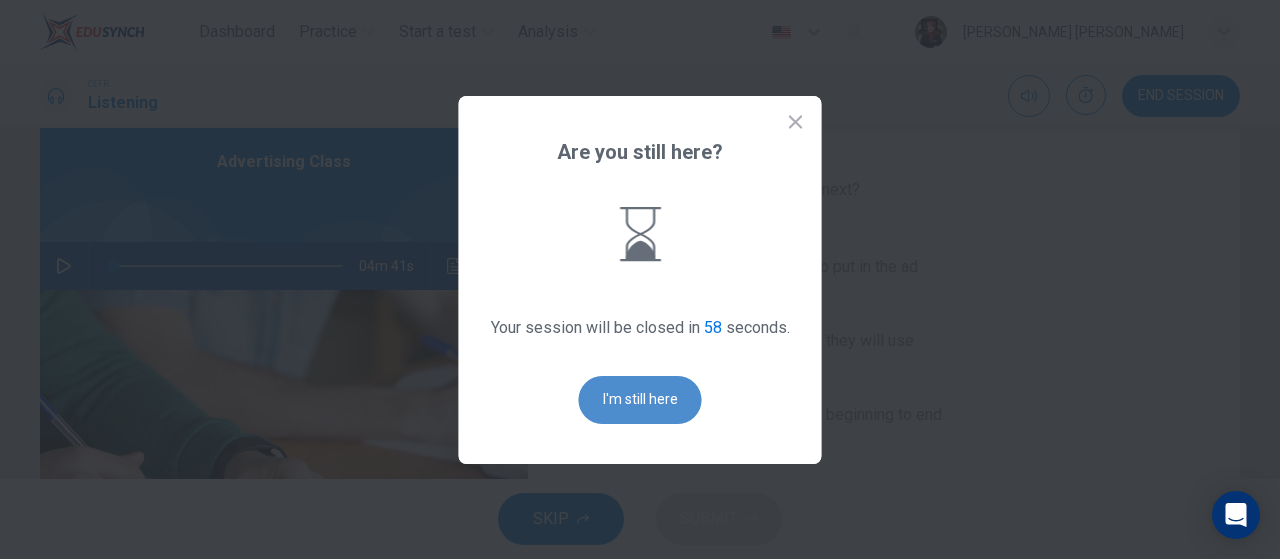click on "I'm still here" at bounding box center (640, 400) 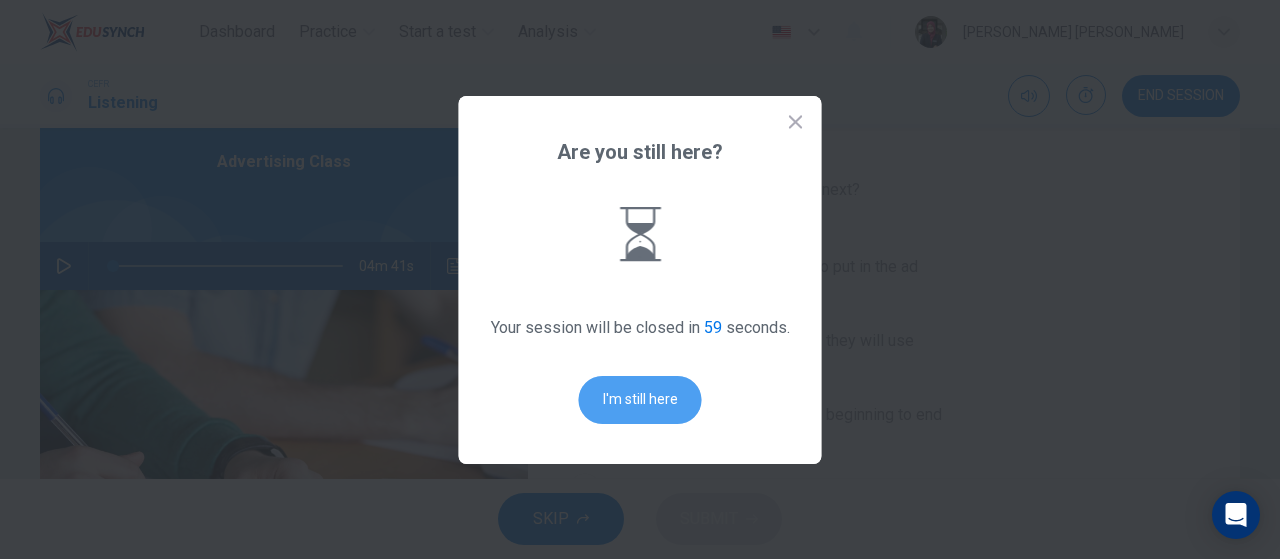 click on "I'm still here" at bounding box center (640, 400) 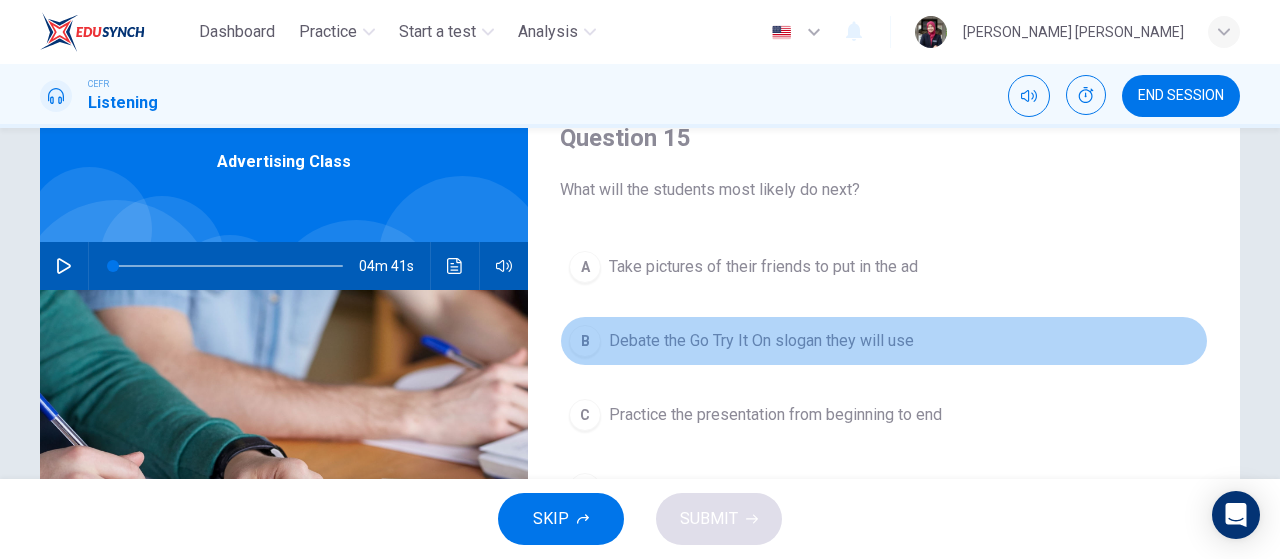 click on "Debate the Go Try It On slogan they will use" at bounding box center (761, 341) 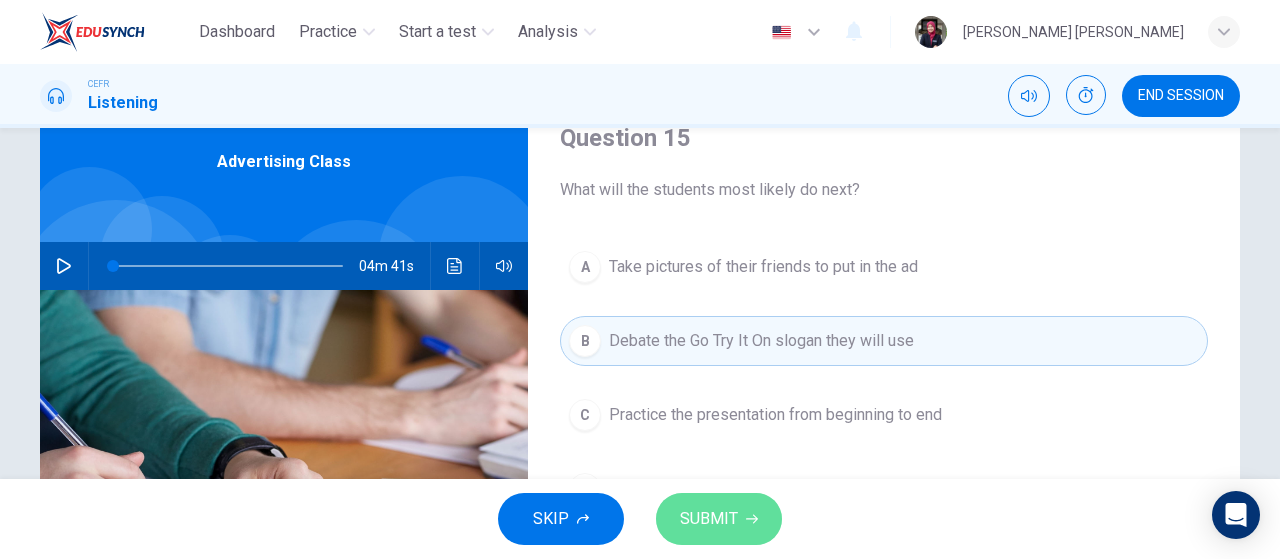click on "SUBMIT" at bounding box center (719, 519) 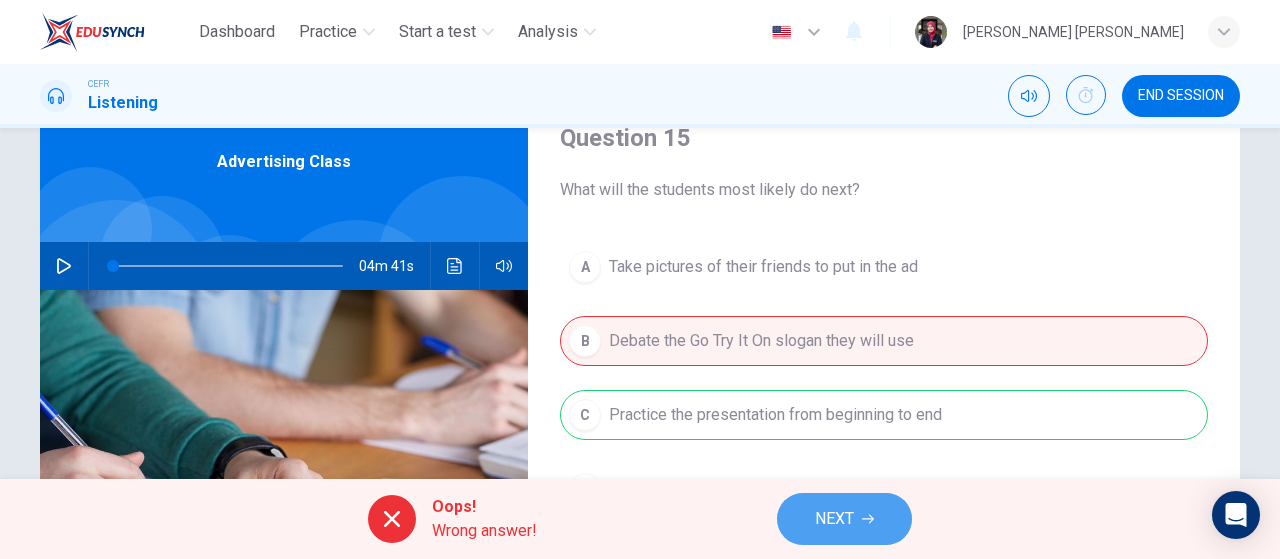 click on "NEXT" at bounding box center [834, 519] 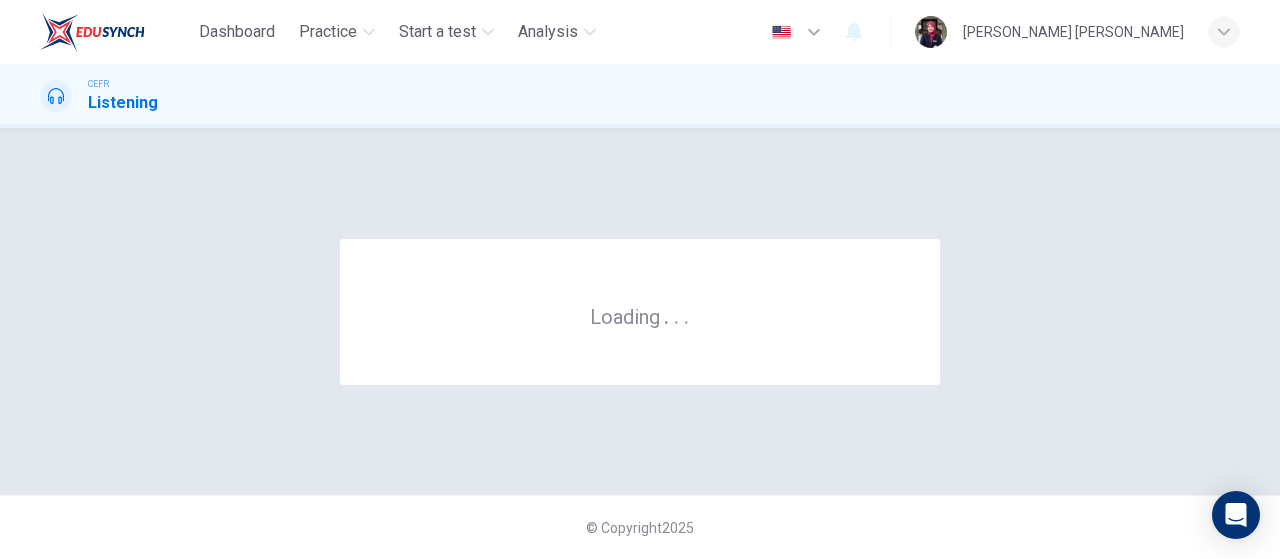 scroll, scrollTop: 0, scrollLeft: 0, axis: both 